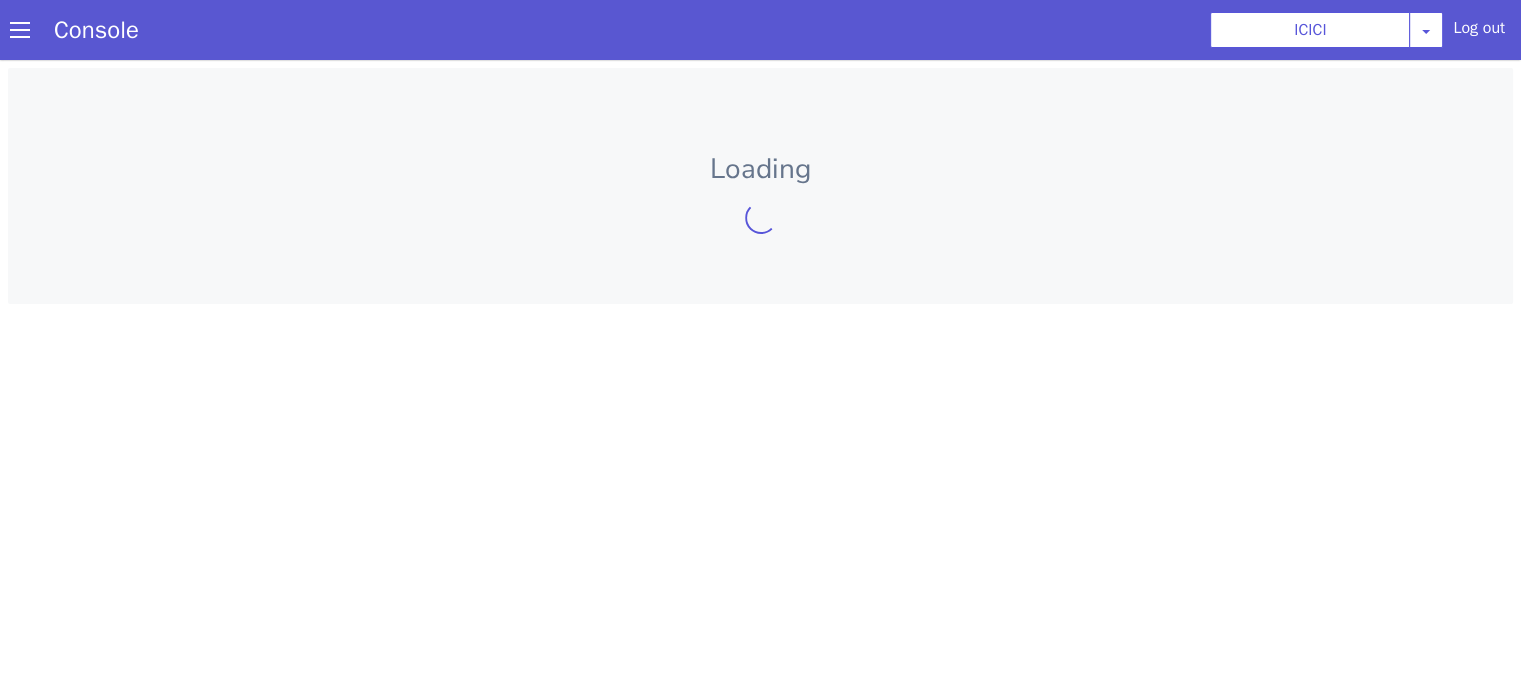 scroll, scrollTop: 0, scrollLeft: 0, axis: both 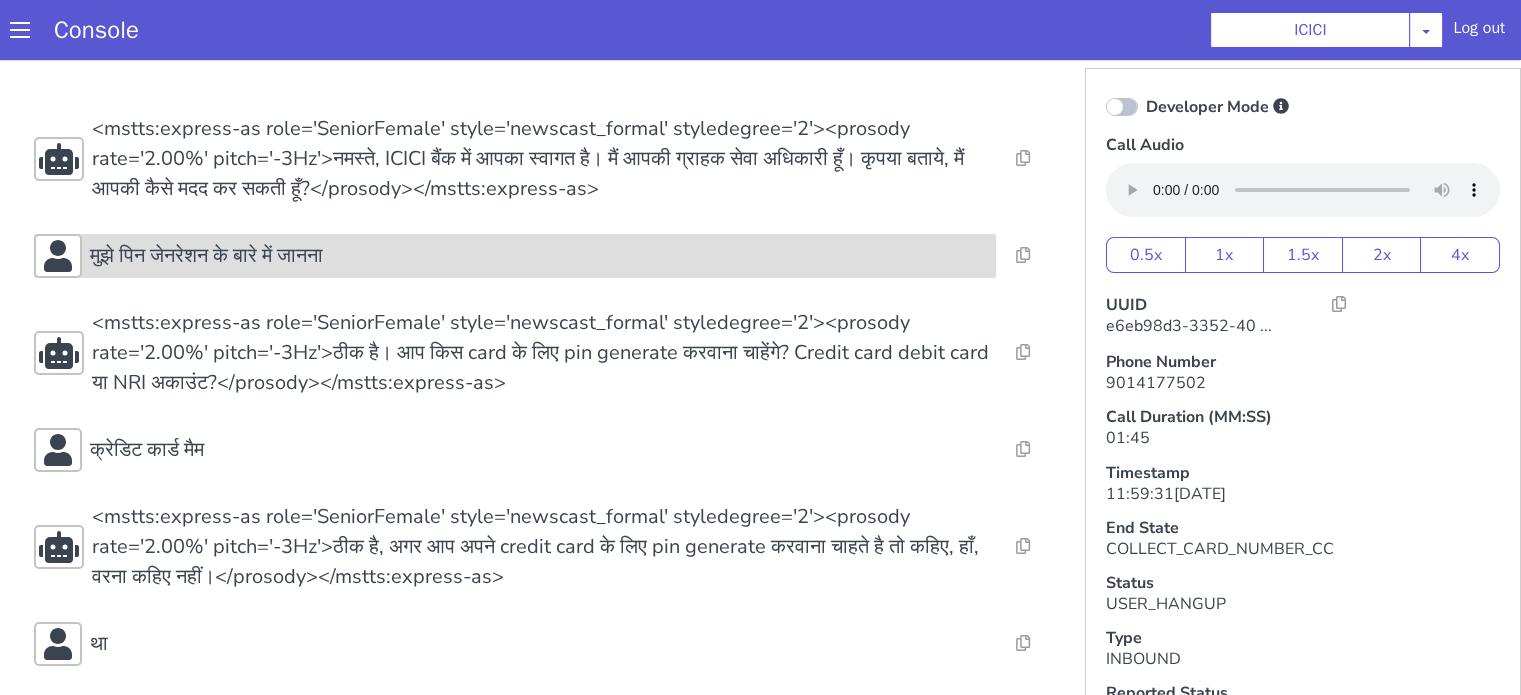 click on "मुझे पिन जेनरेशन के बारे में जानना" at bounding box center (206, 256) 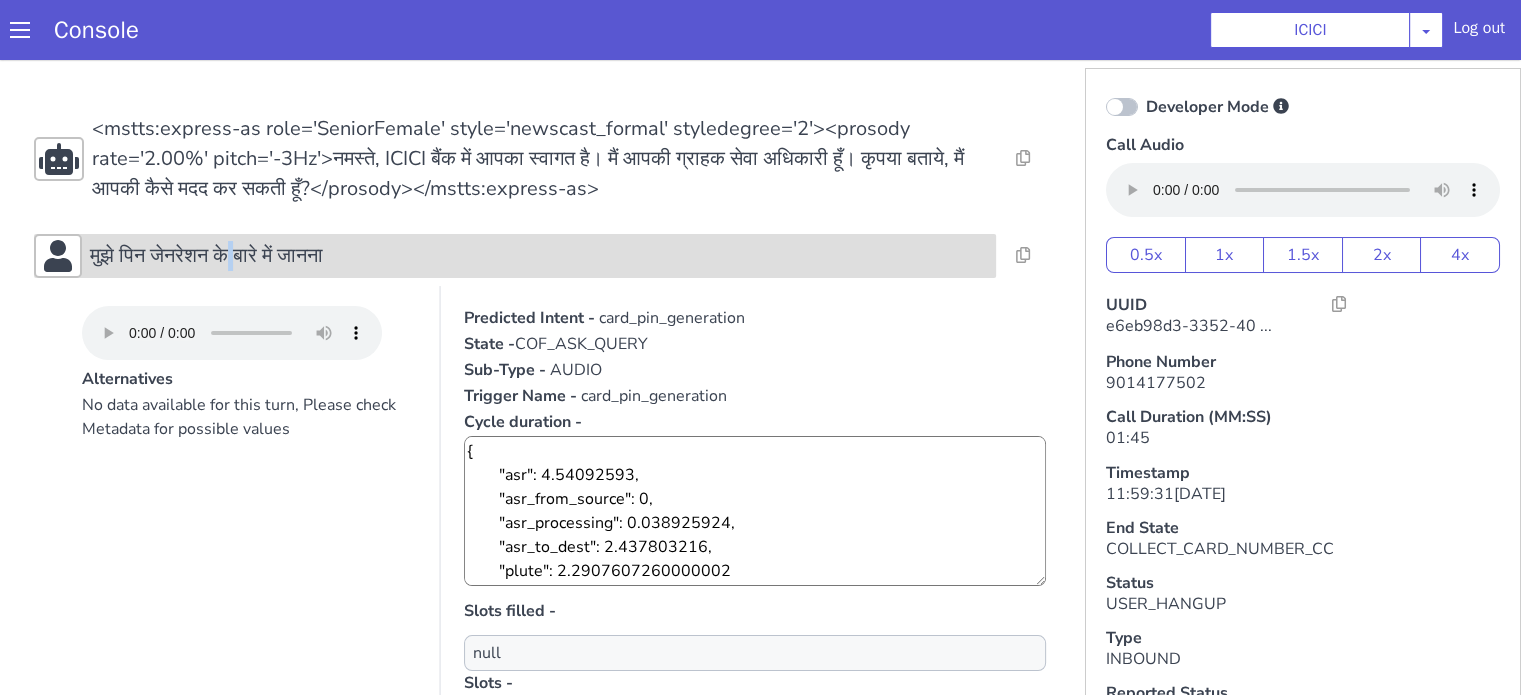 click on "मुझे पिन जेनरेशन के बारे में जानना" at bounding box center [206, 256] 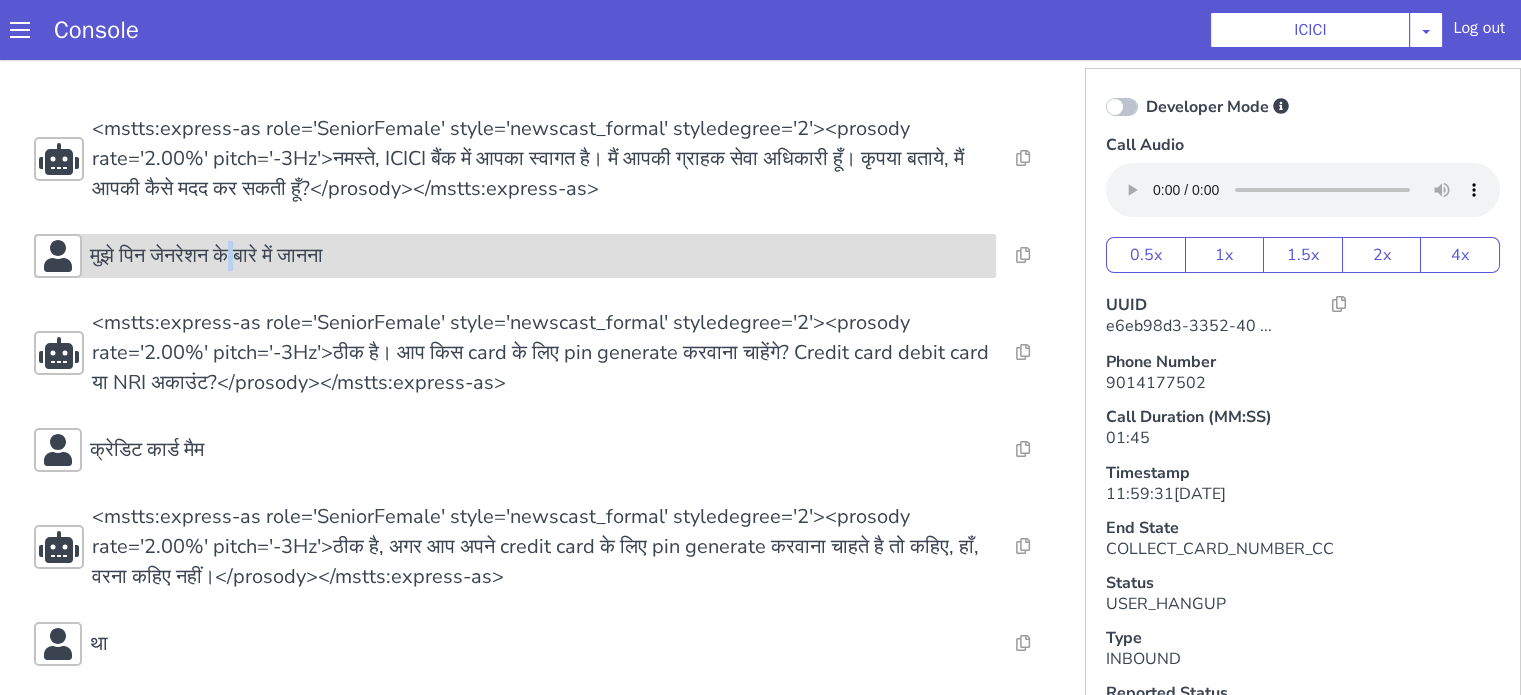 click on "मुझे पिन जेनरेशन के बारे में जानना" at bounding box center [206, 256] 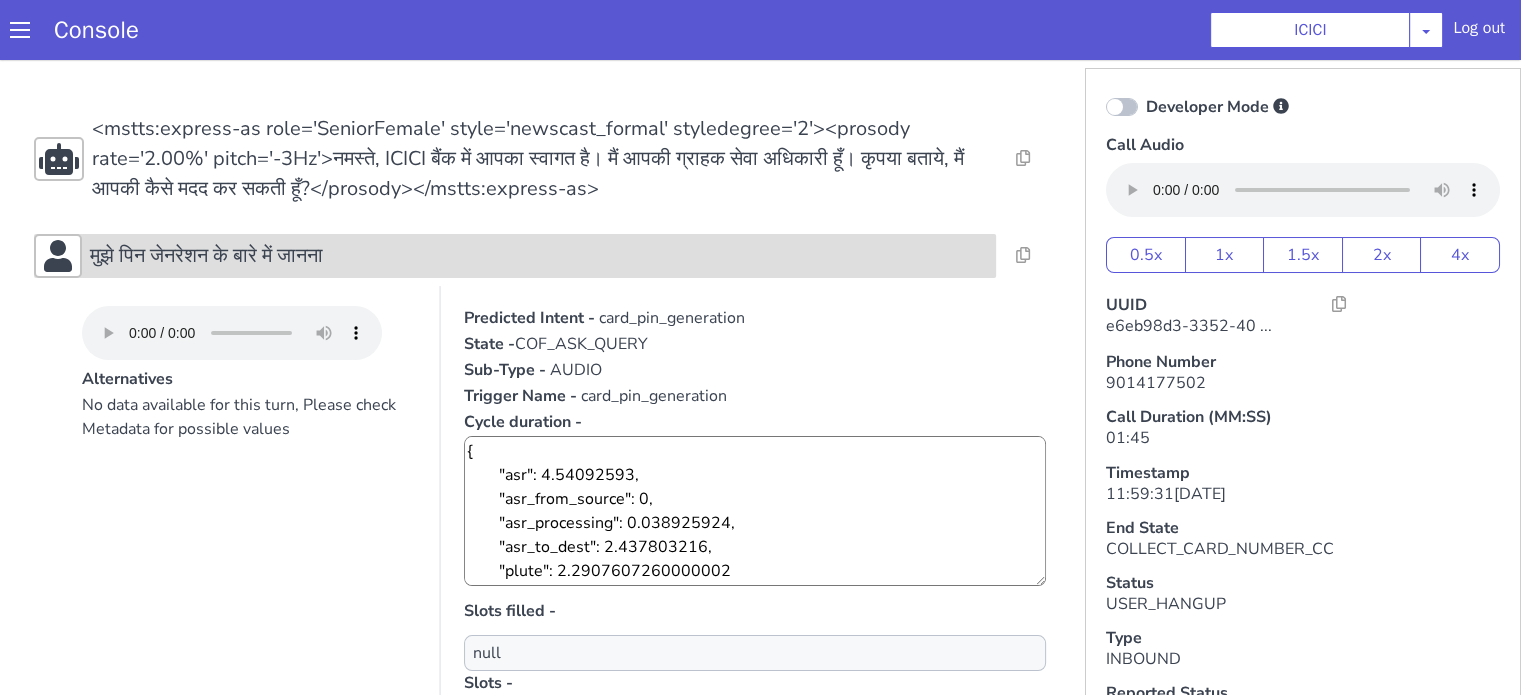 click on "मुझे पिन जेनरेशन के बारे में जानना" at bounding box center (539, 256) 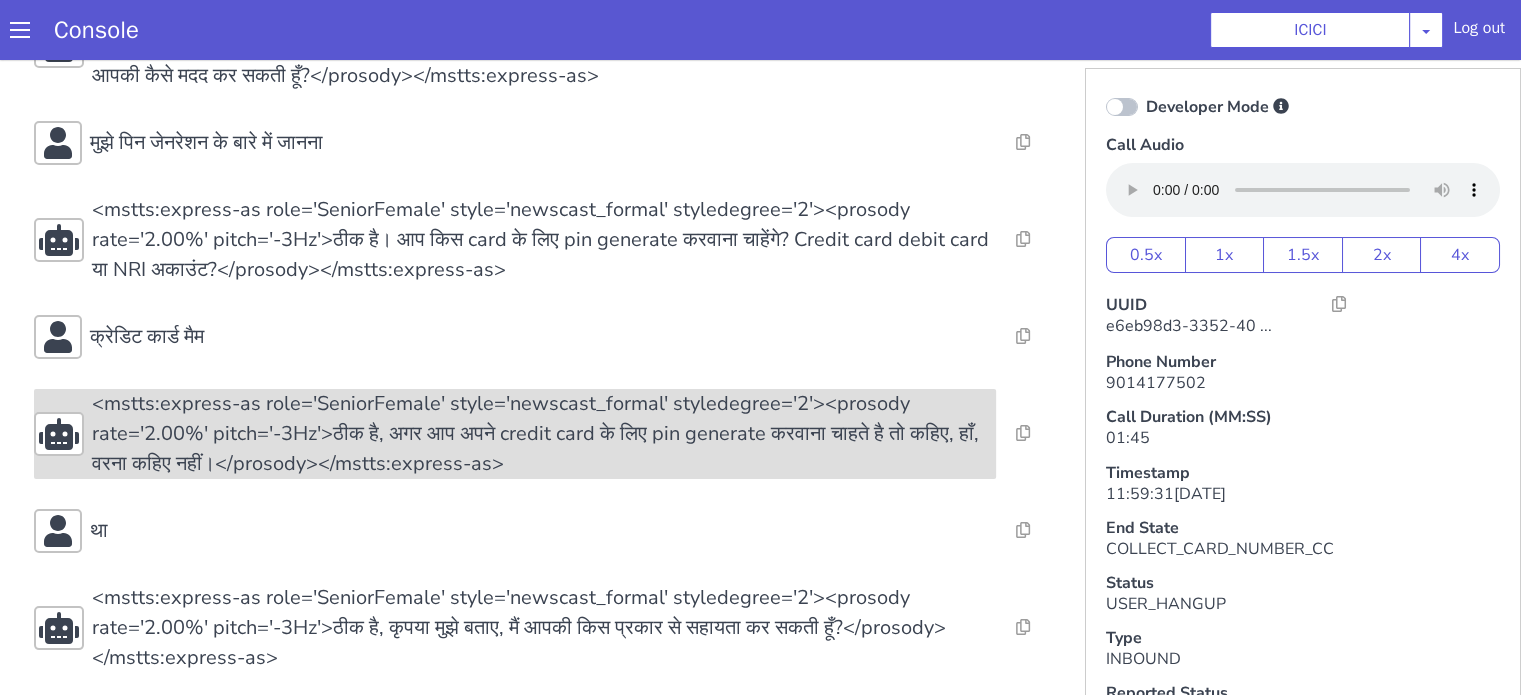 scroll, scrollTop: 200, scrollLeft: 0, axis: vertical 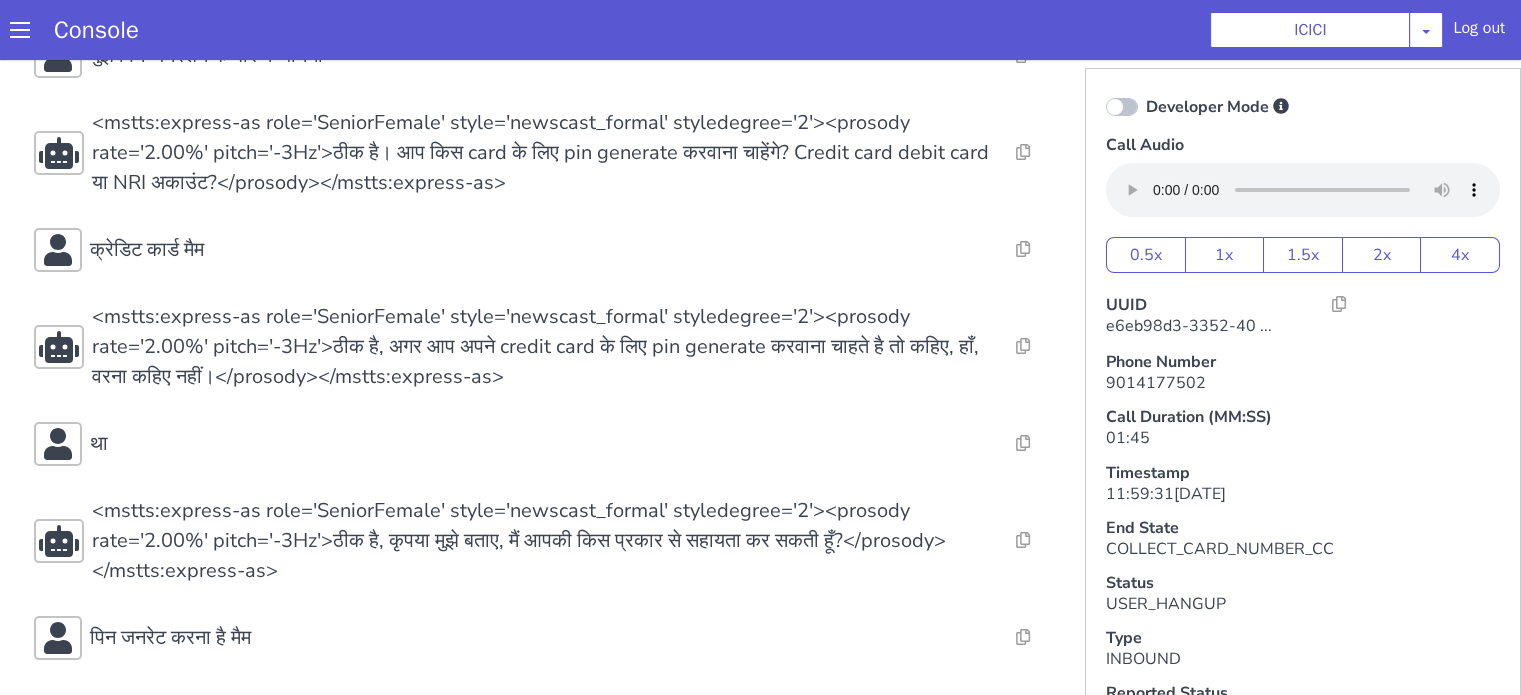click on "Resolve  Intent Error  Entity Error  Transcription Error  Miscellaneous Submit Resolve  Intent Error  Entity Error  Transcription Error  Miscellaneous Submit Resolve  Intent Error  Entity Error  Transcription Error  Miscellaneous Submit <mstts:express-as role='SeniorFemale' style='newscast_formal' styledegree='2'><prosody rate='2.00%' pitch='-3Hz'>नमस्ते, ICICI बैंक में आपका स्वागत है। मैं आपकी ग्राहक सेवा अधिकारी हूँ। कृपया बताये, मैं आपकी कैसे मदद कर सकती हूँ?</prosody></mstts:express-as> Resolve  Intent Error  Entity Error  Transcription Error  Miscellaneous Submit मुझे पिन जेनरेशन के बारे में जानना Resolve  Intent Error  Entity Error  Transcription Error  Miscellaneous Submit Resolve  Intent Error  Entity Error  Transcription Error  Miscellaneous Submit Resolve  Intent Error" at bounding box center [544, 541] 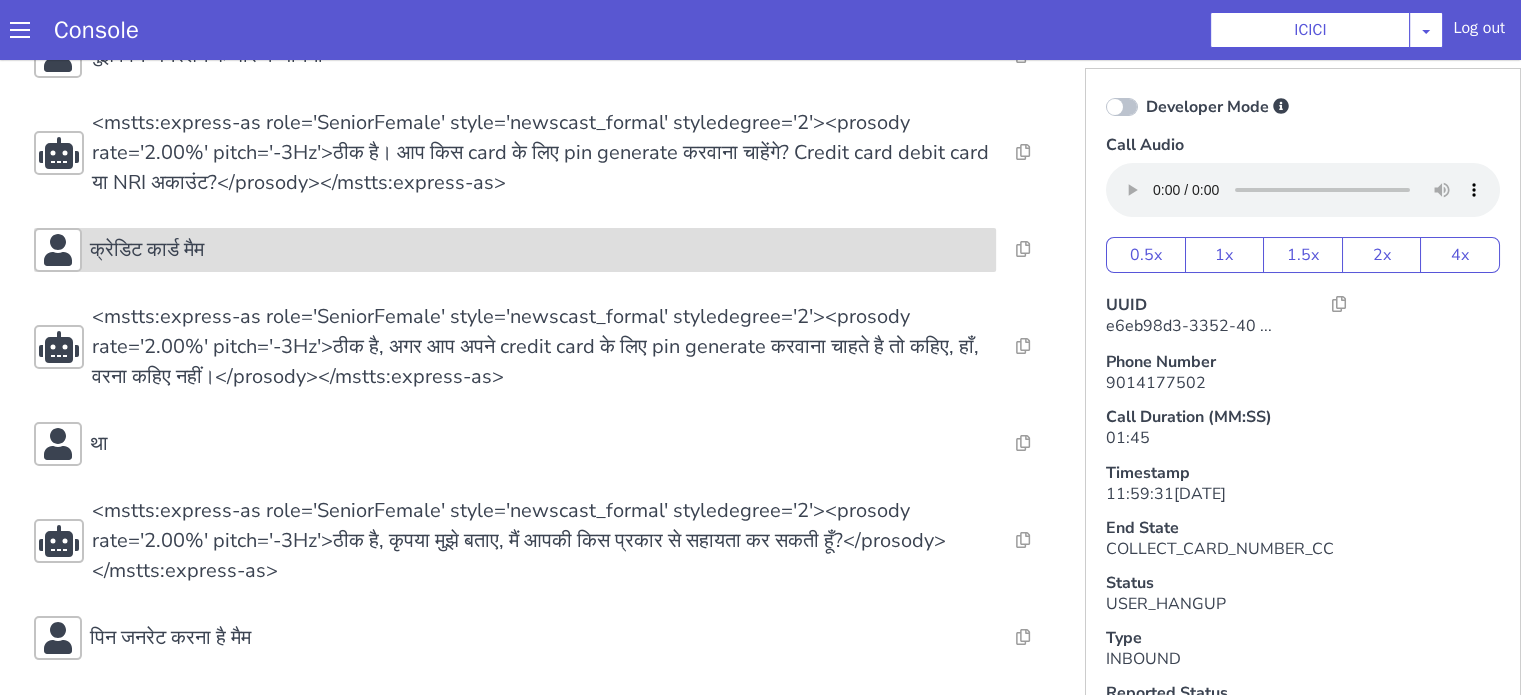 click on "क्रेडिट कार्ड मैम" at bounding box center (539, 250) 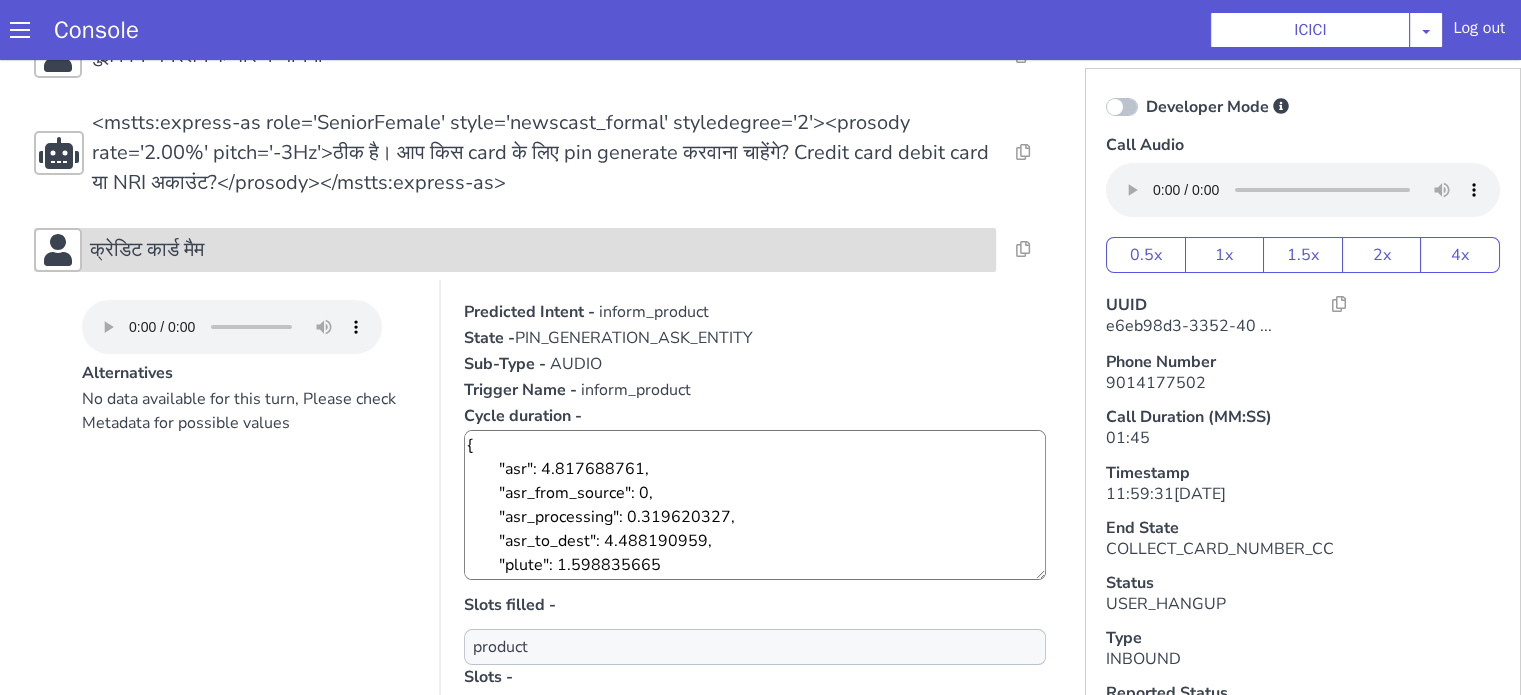click on "क्रेडिट कार्ड मैम" at bounding box center (539, 250) 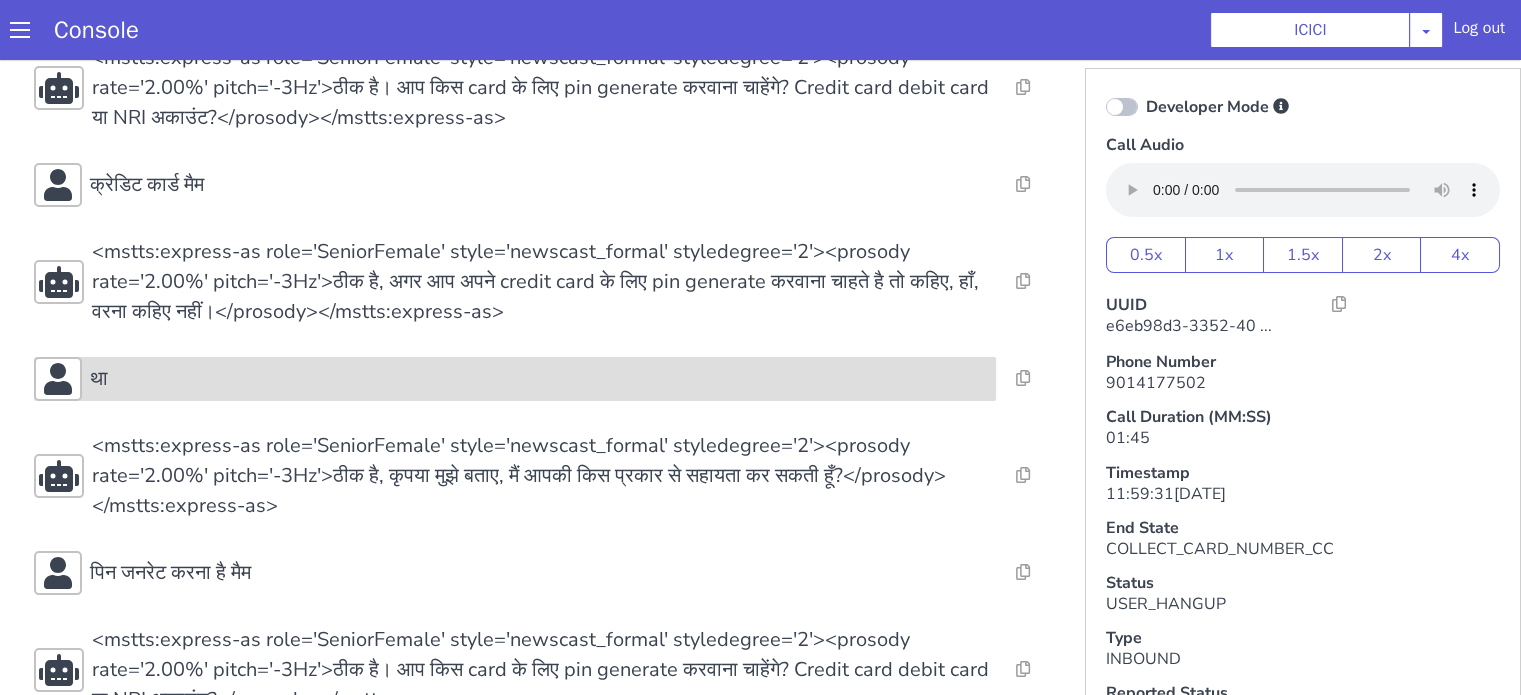 scroll, scrollTop: 300, scrollLeft: 0, axis: vertical 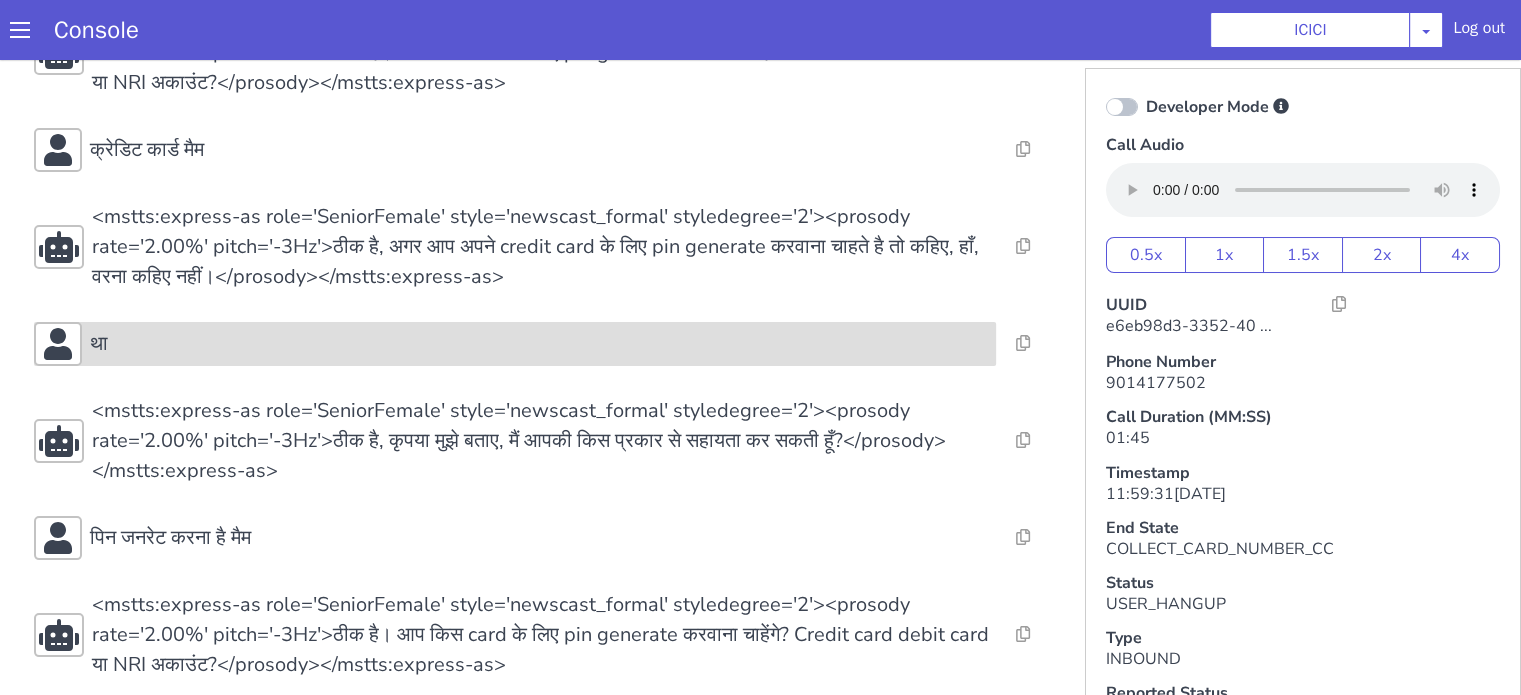 click on "था" at bounding box center (515, 344) 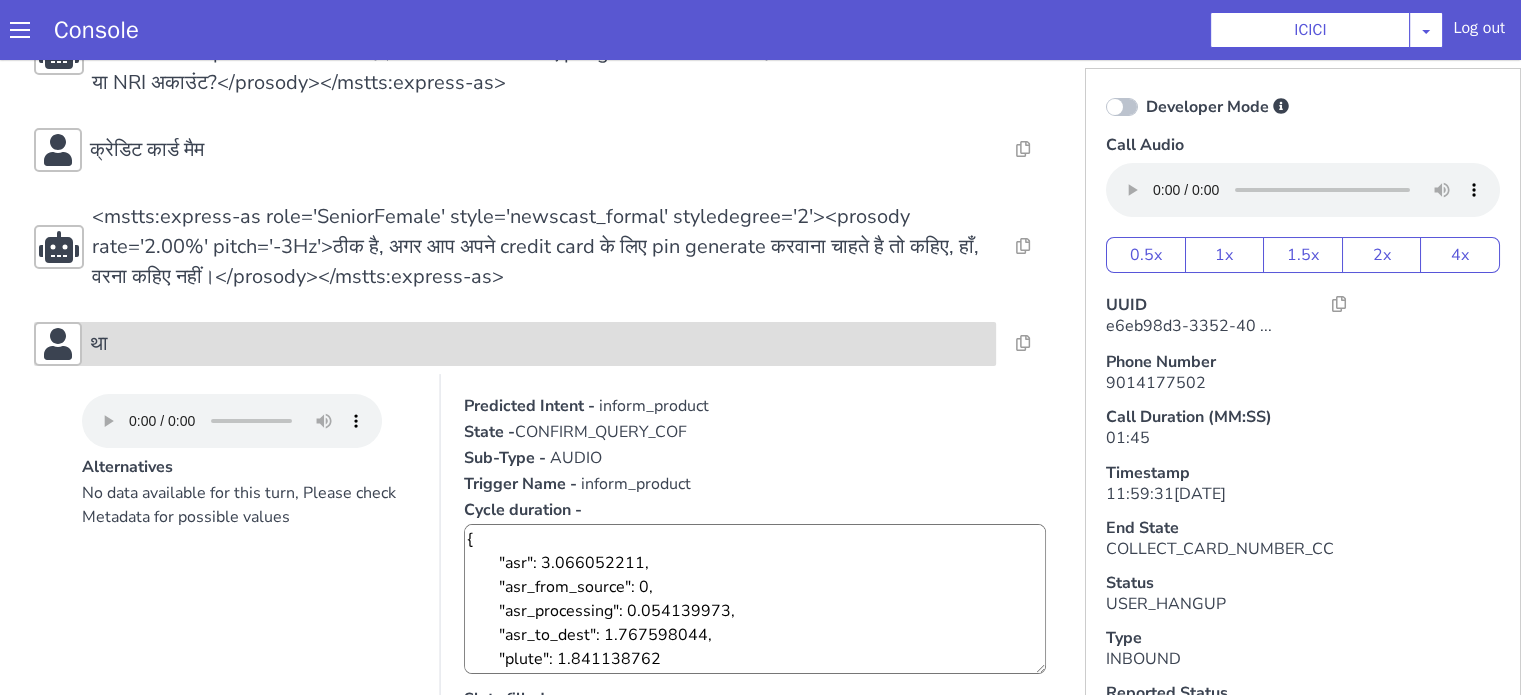 click on "था" at bounding box center [539, 344] 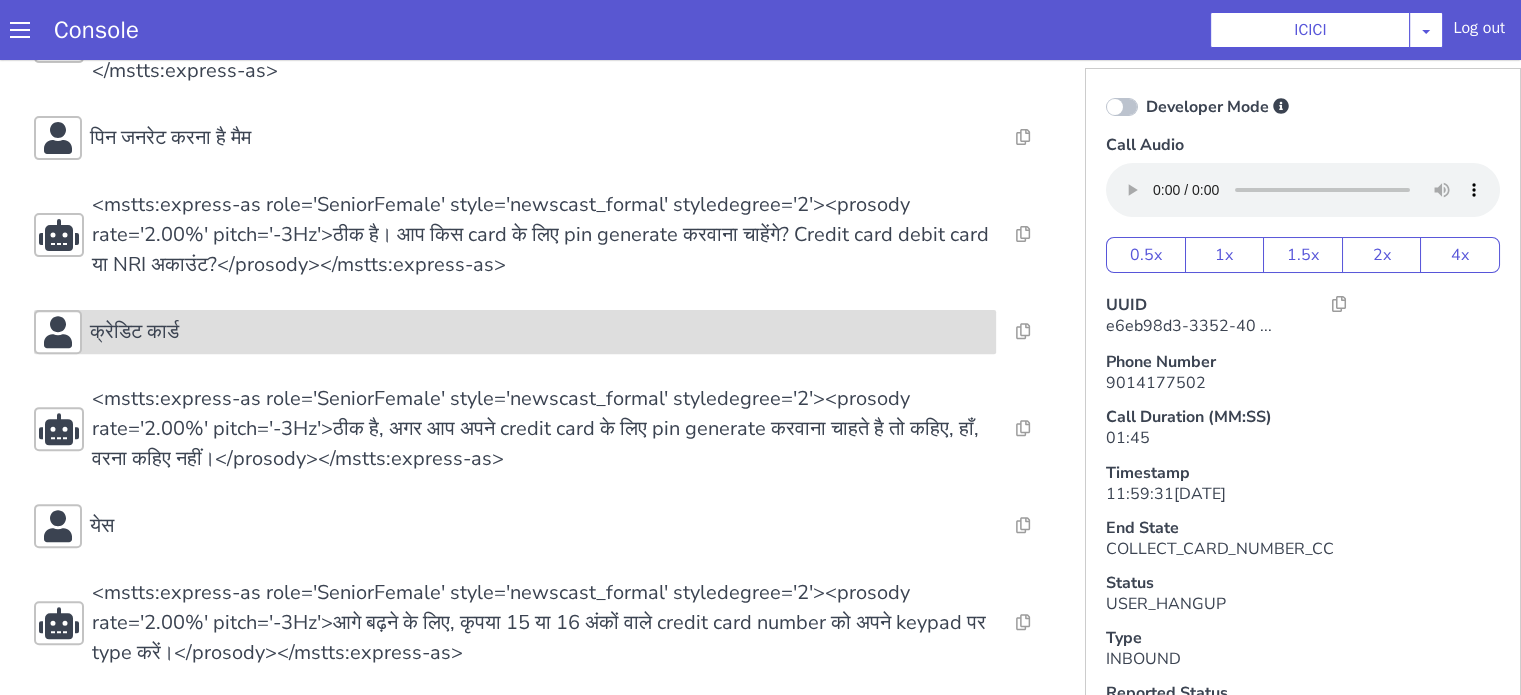 scroll, scrollTop: 706, scrollLeft: 0, axis: vertical 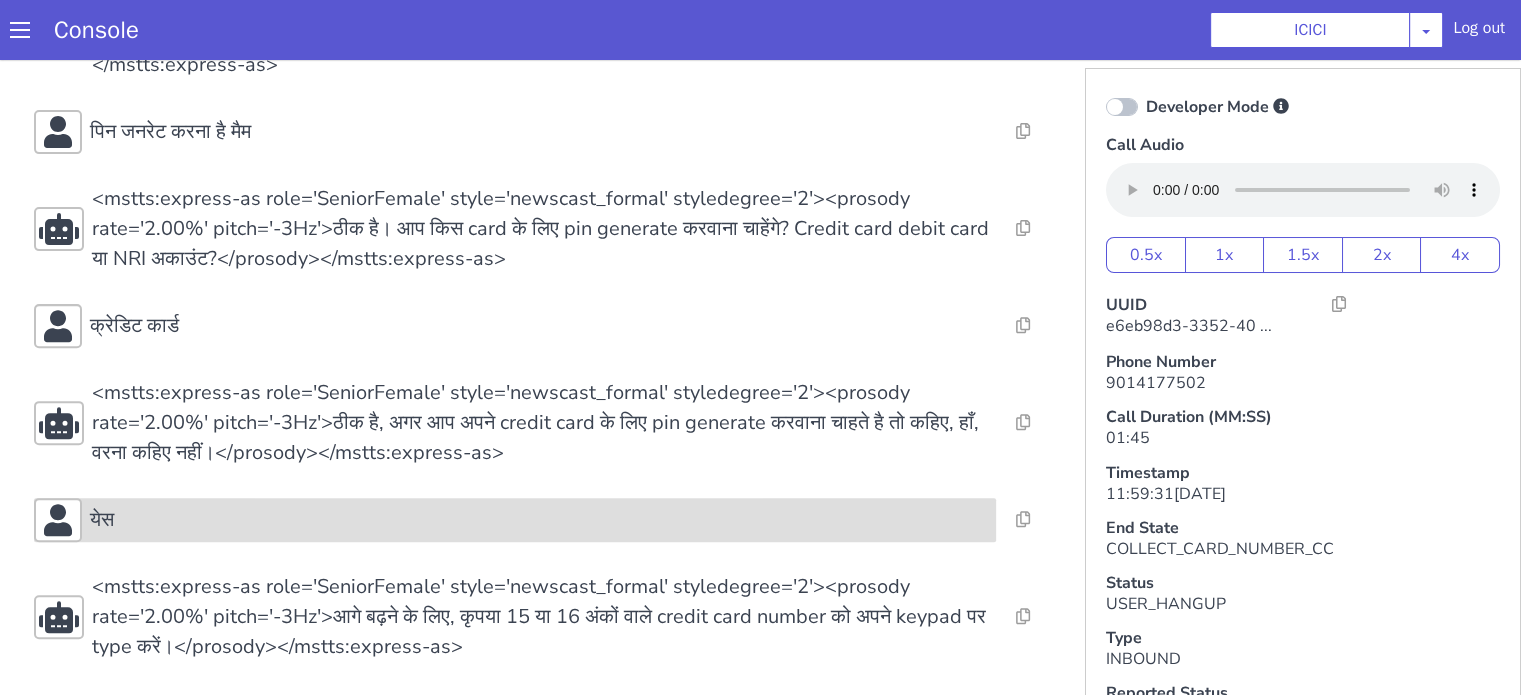 click on "येस" at bounding box center (539, 520) 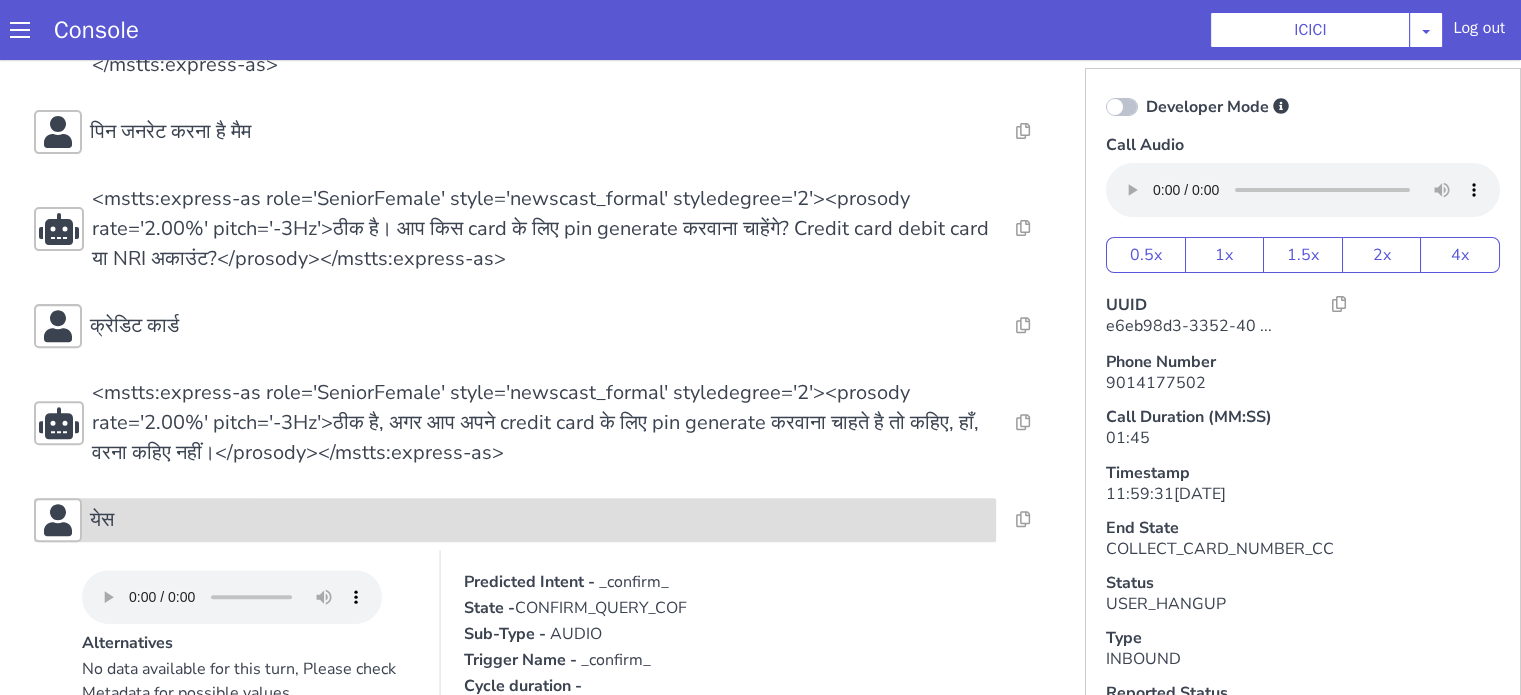 click on "येस" at bounding box center [539, 520] 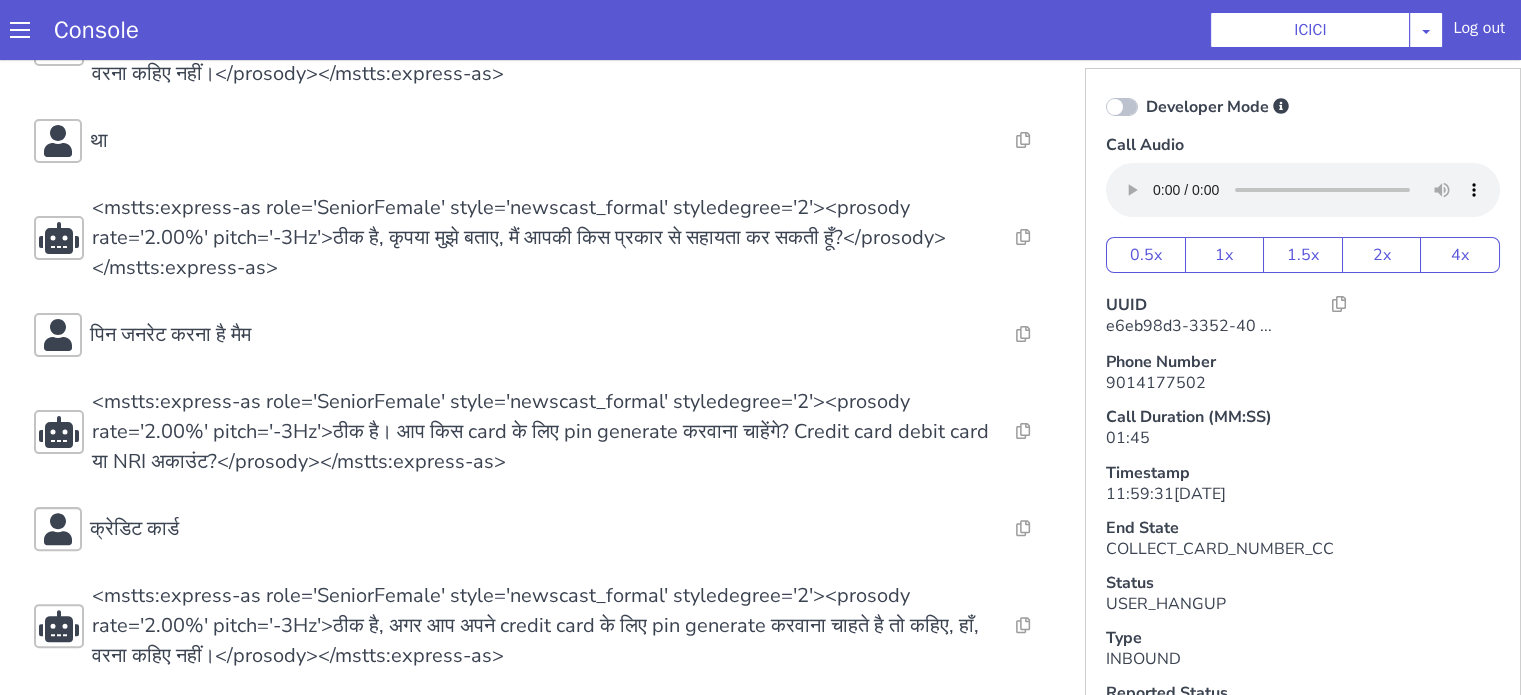 scroll, scrollTop: 406, scrollLeft: 0, axis: vertical 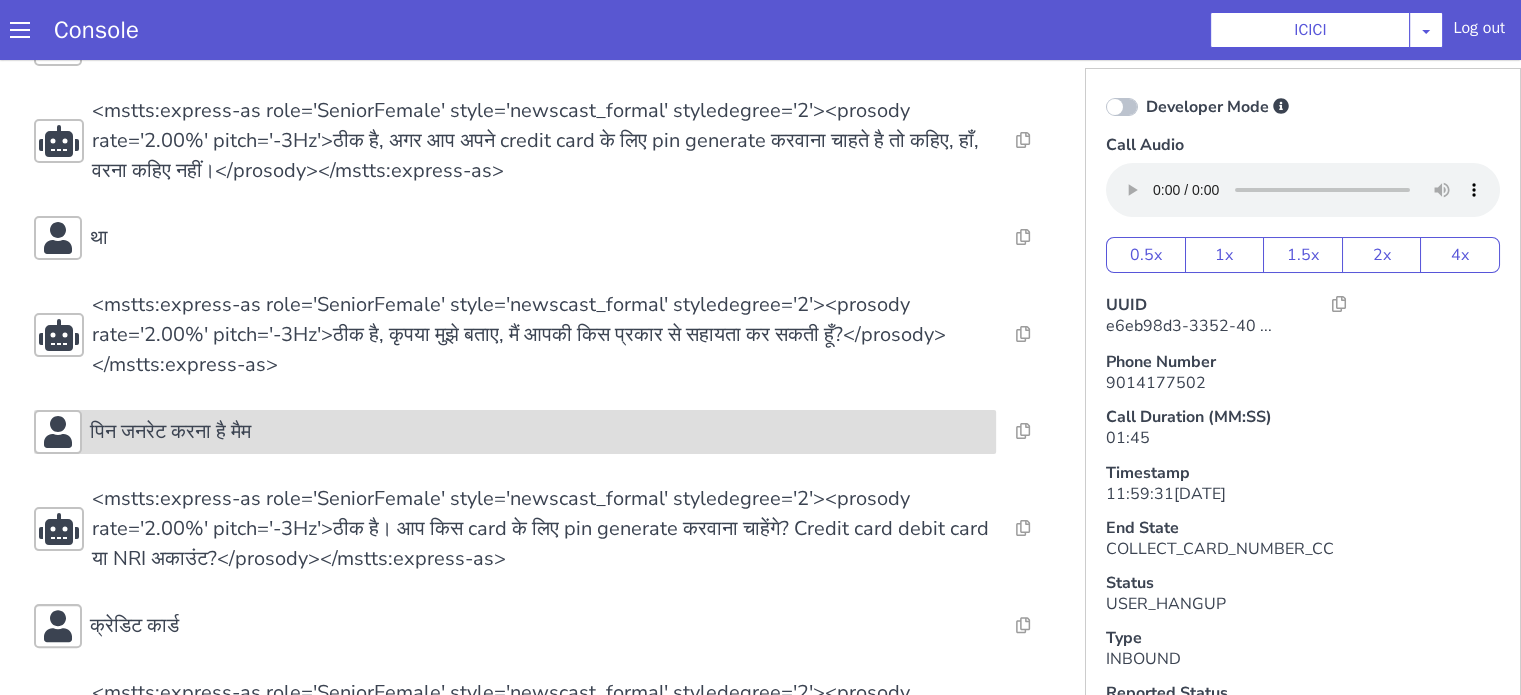 click on "पिन जनरेट करना है मैम" at bounding box center [515, 432] 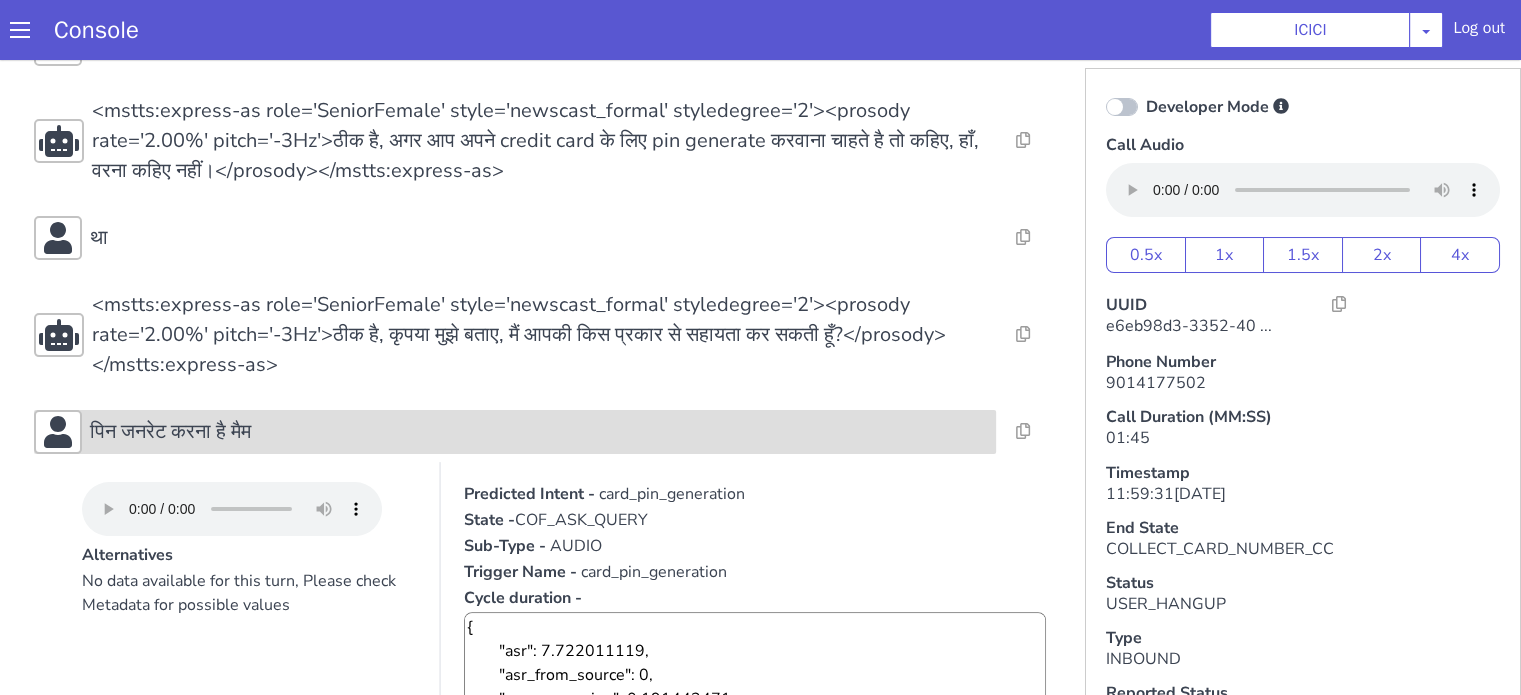 click on "पिन जनरेट करना है मैम" at bounding box center (539, 432) 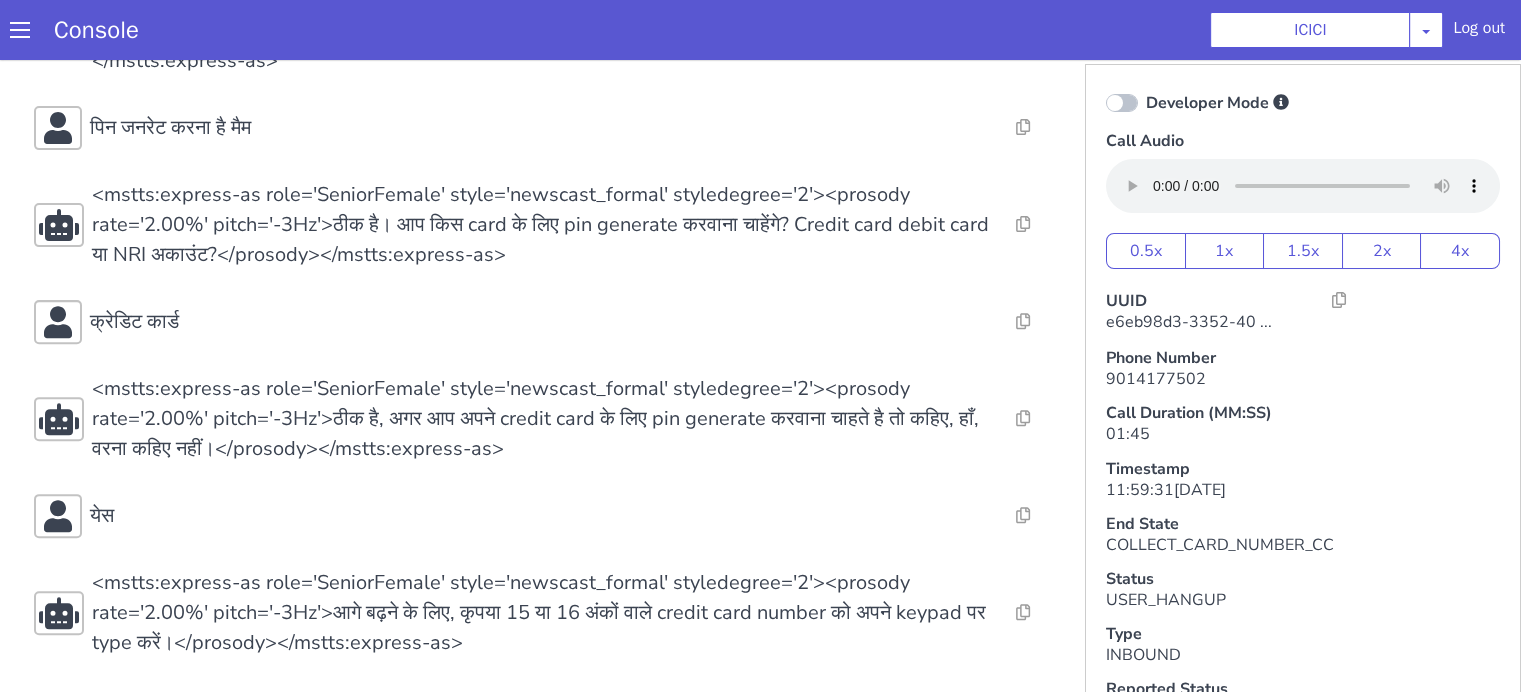 scroll, scrollTop: 5, scrollLeft: 0, axis: vertical 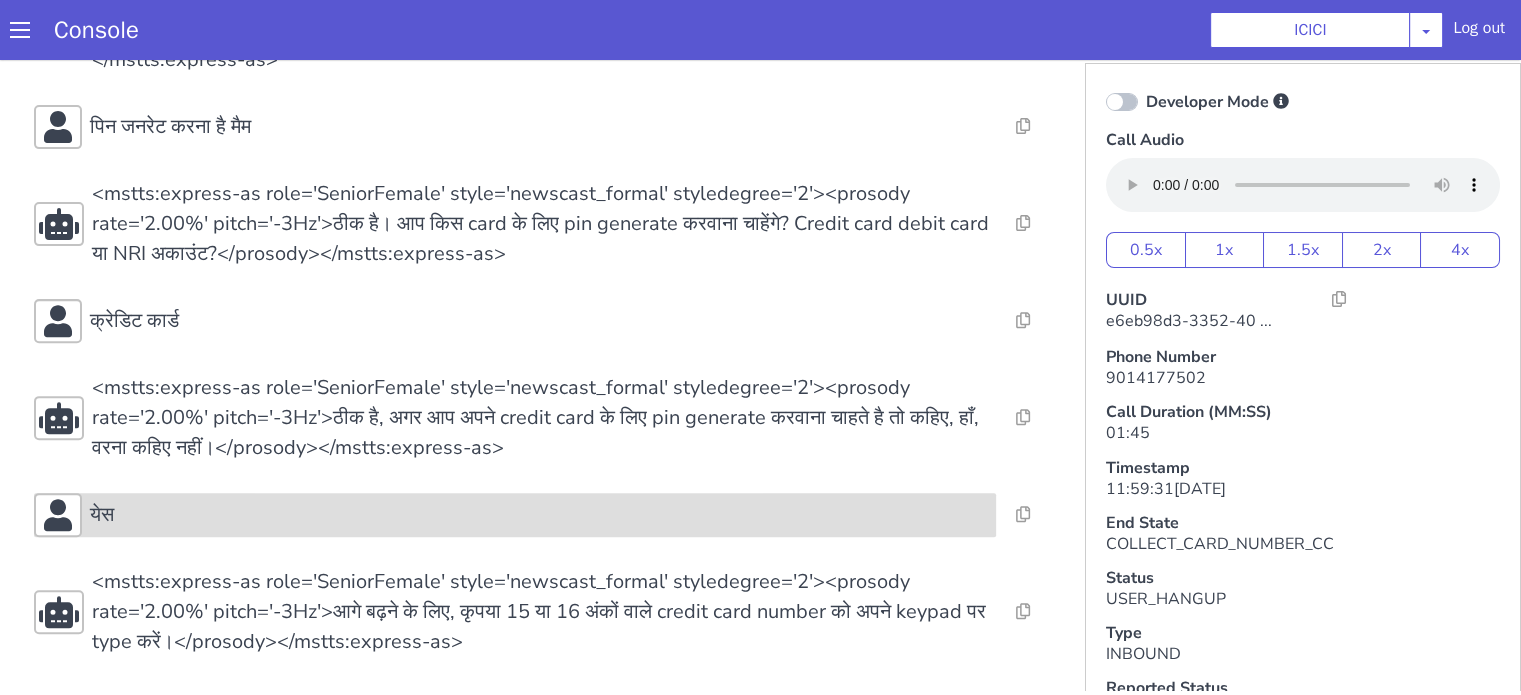 click on "येस" at bounding box center [539, 515] 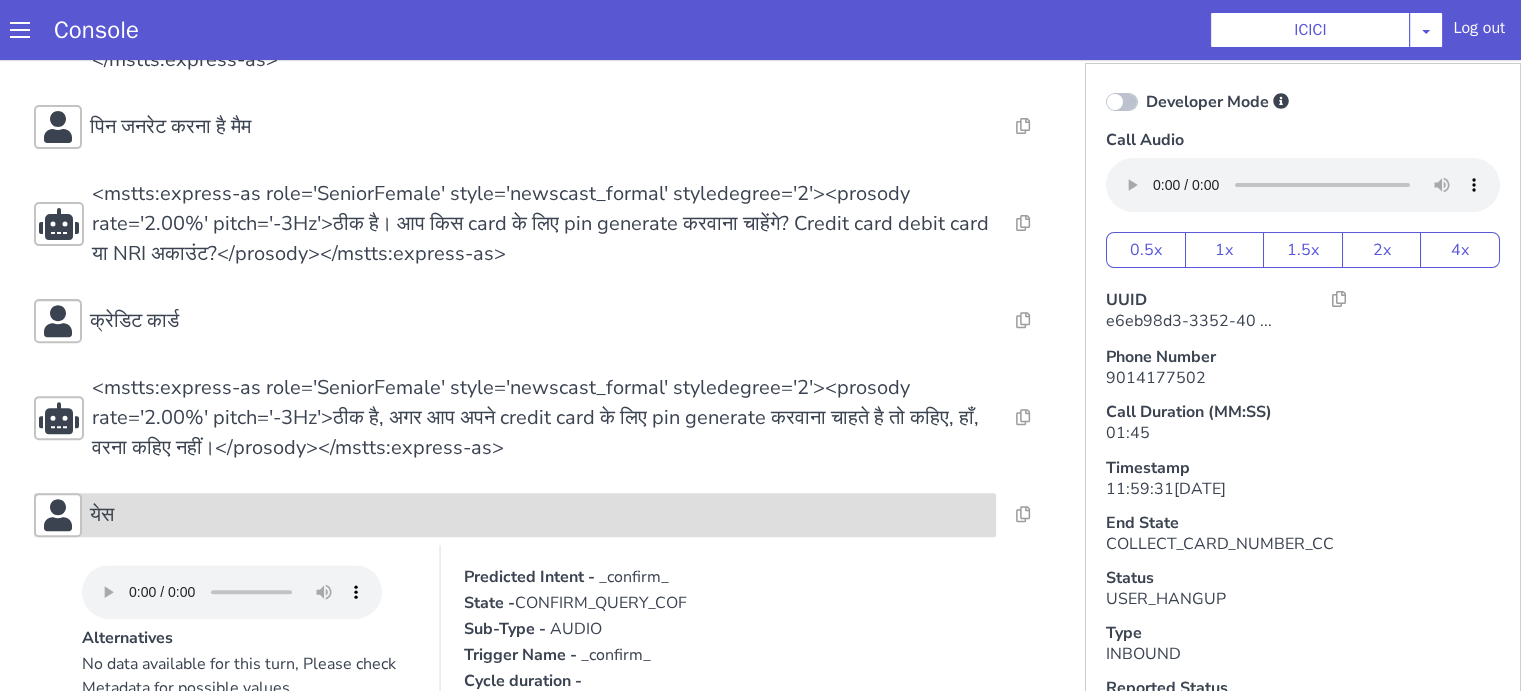 click on "येस" at bounding box center (539, 515) 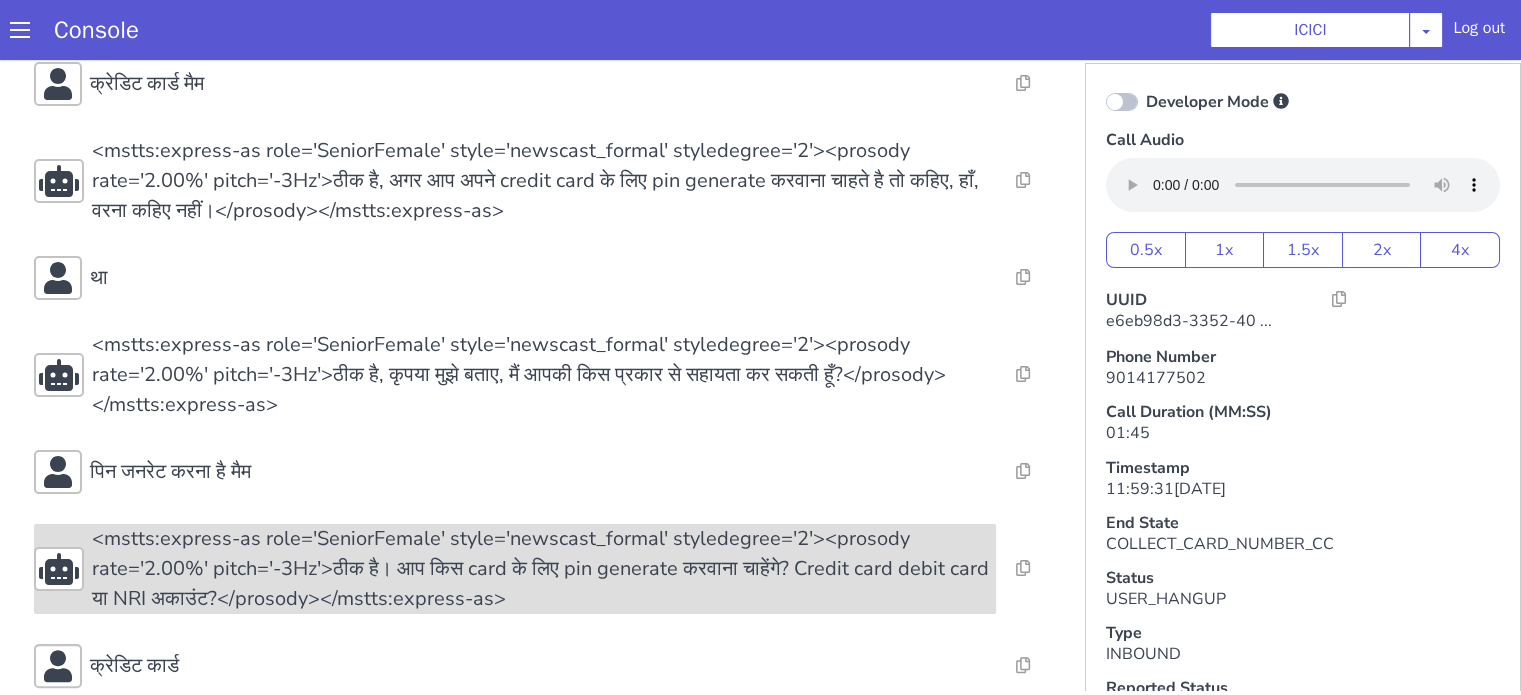 scroll, scrollTop: 406, scrollLeft: 0, axis: vertical 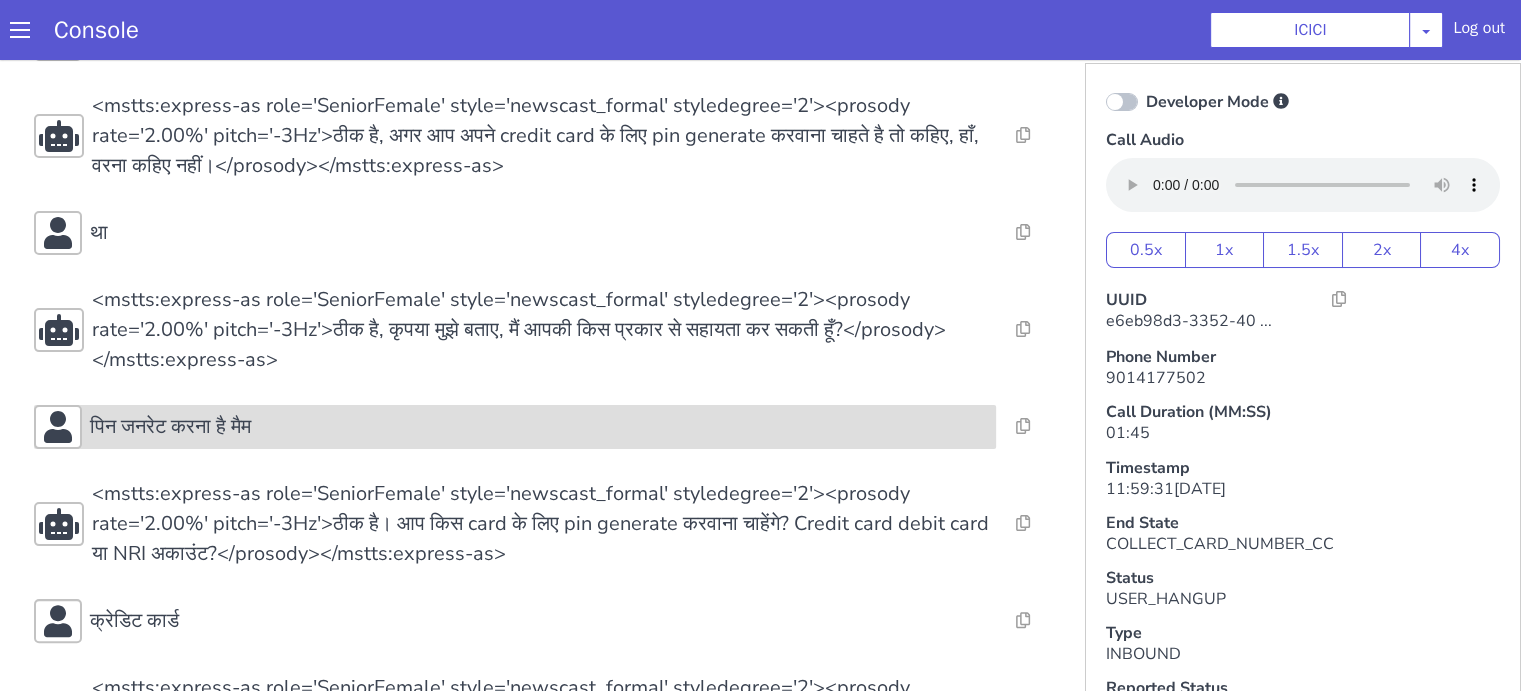 click on "पिन जनरेट करना है मैम" at bounding box center [539, 427] 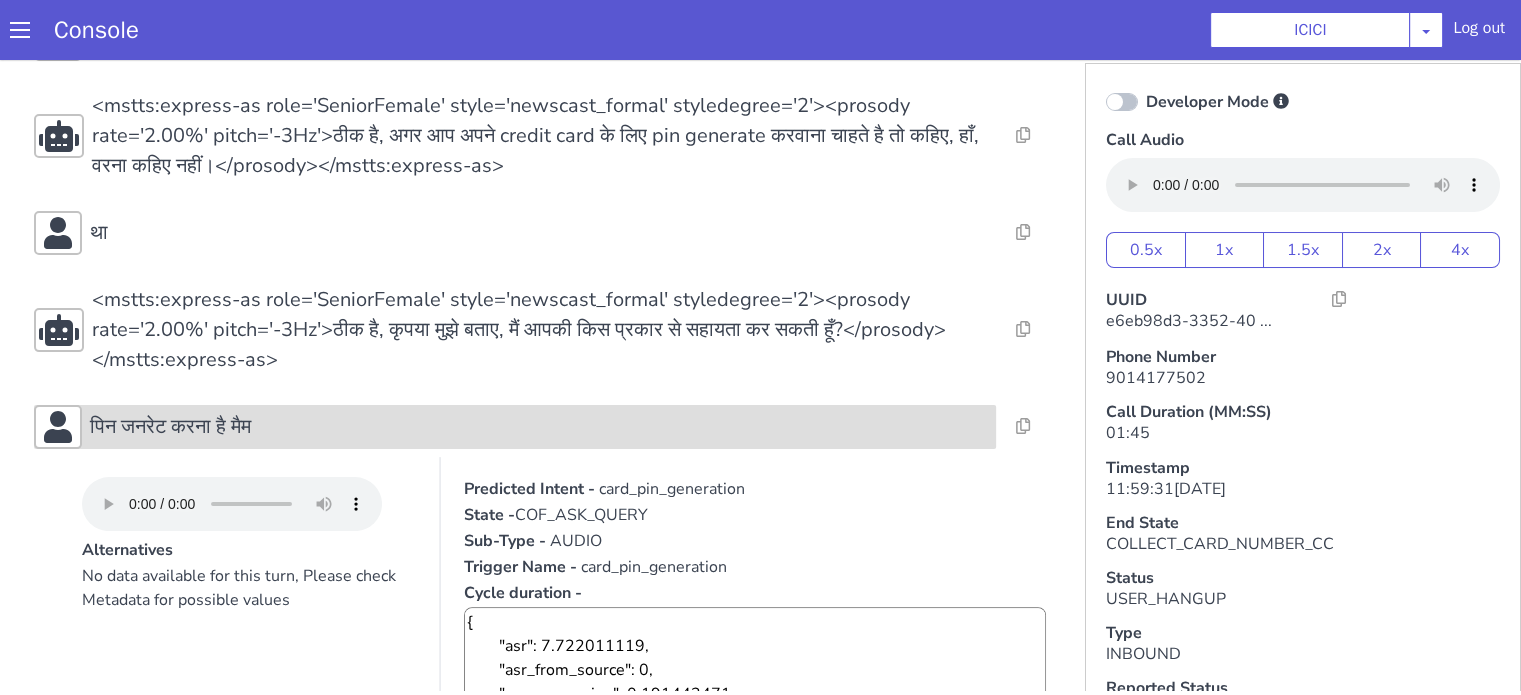 click on "पिन जनरेट करना है मैम" at bounding box center [539, 427] 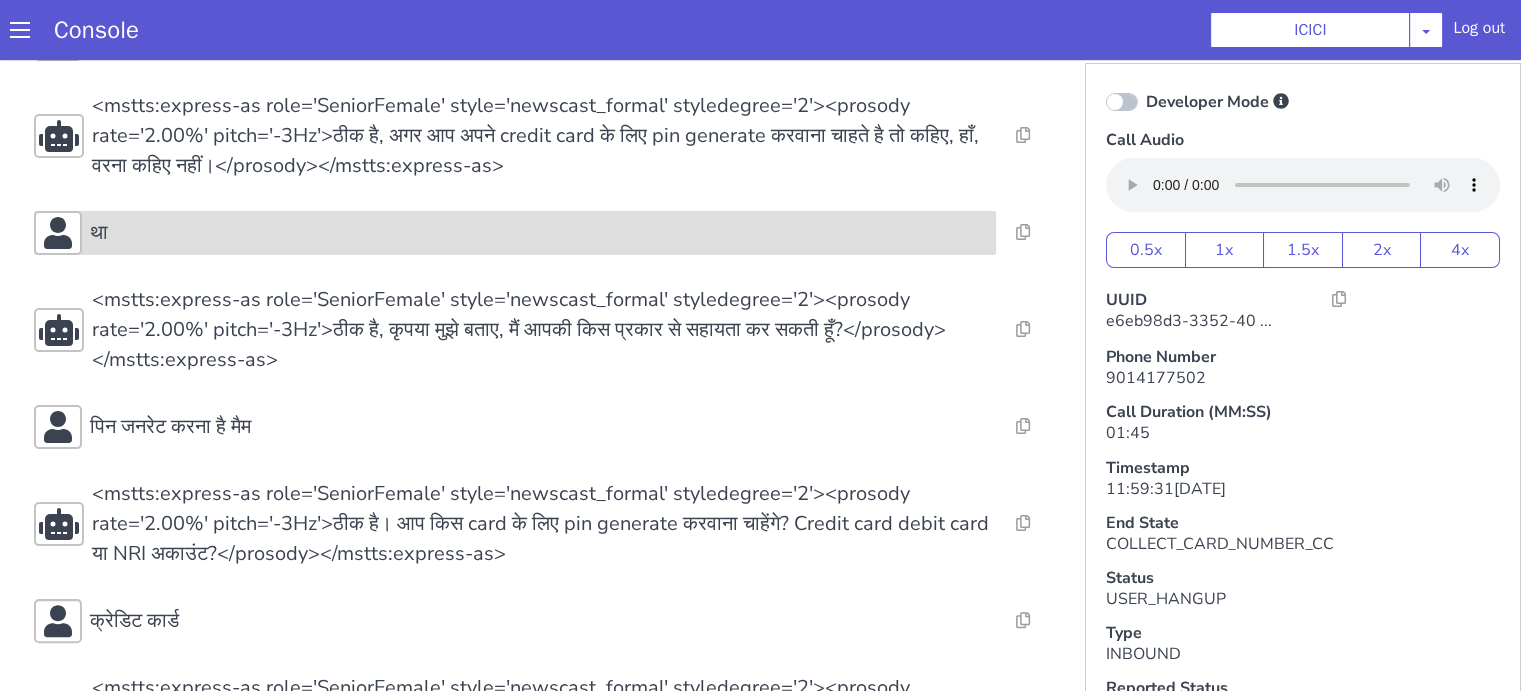 click on "था" at bounding box center [539, 233] 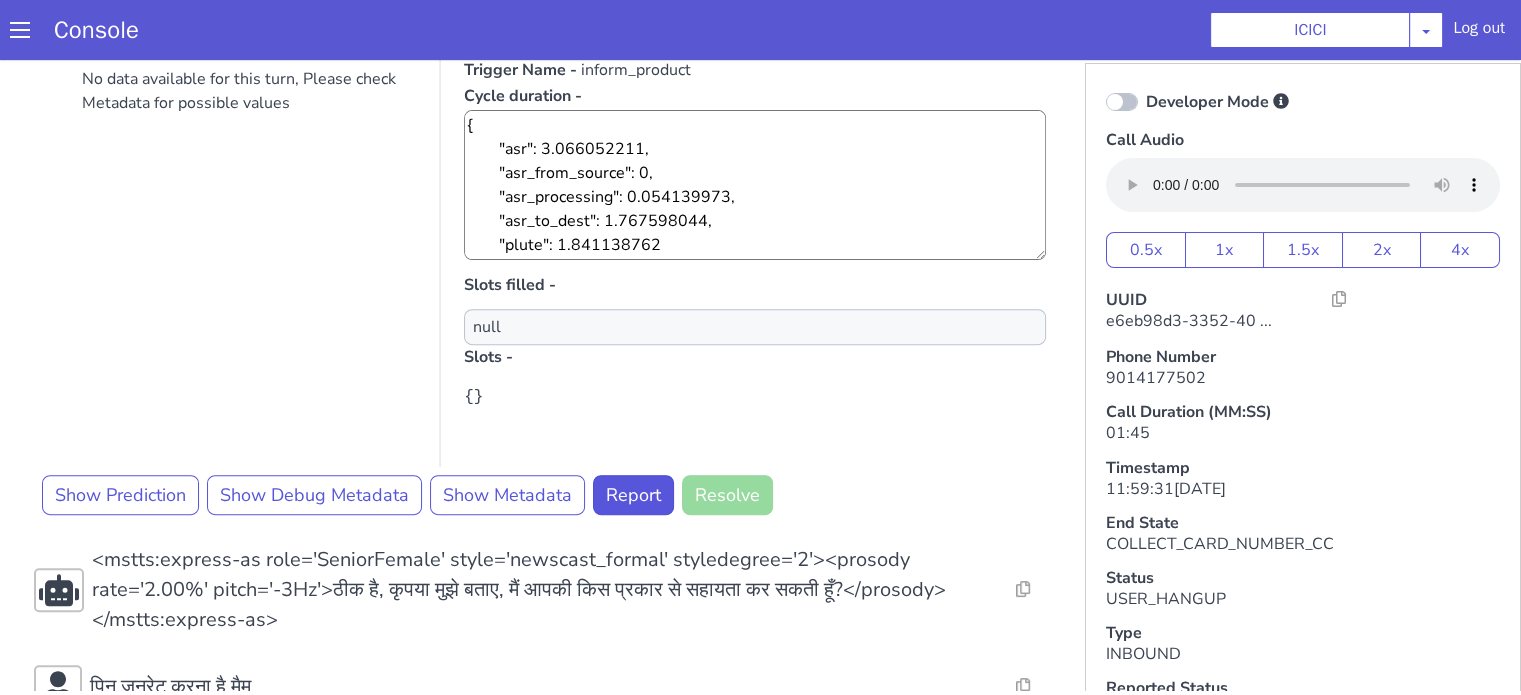 scroll, scrollTop: 806, scrollLeft: 0, axis: vertical 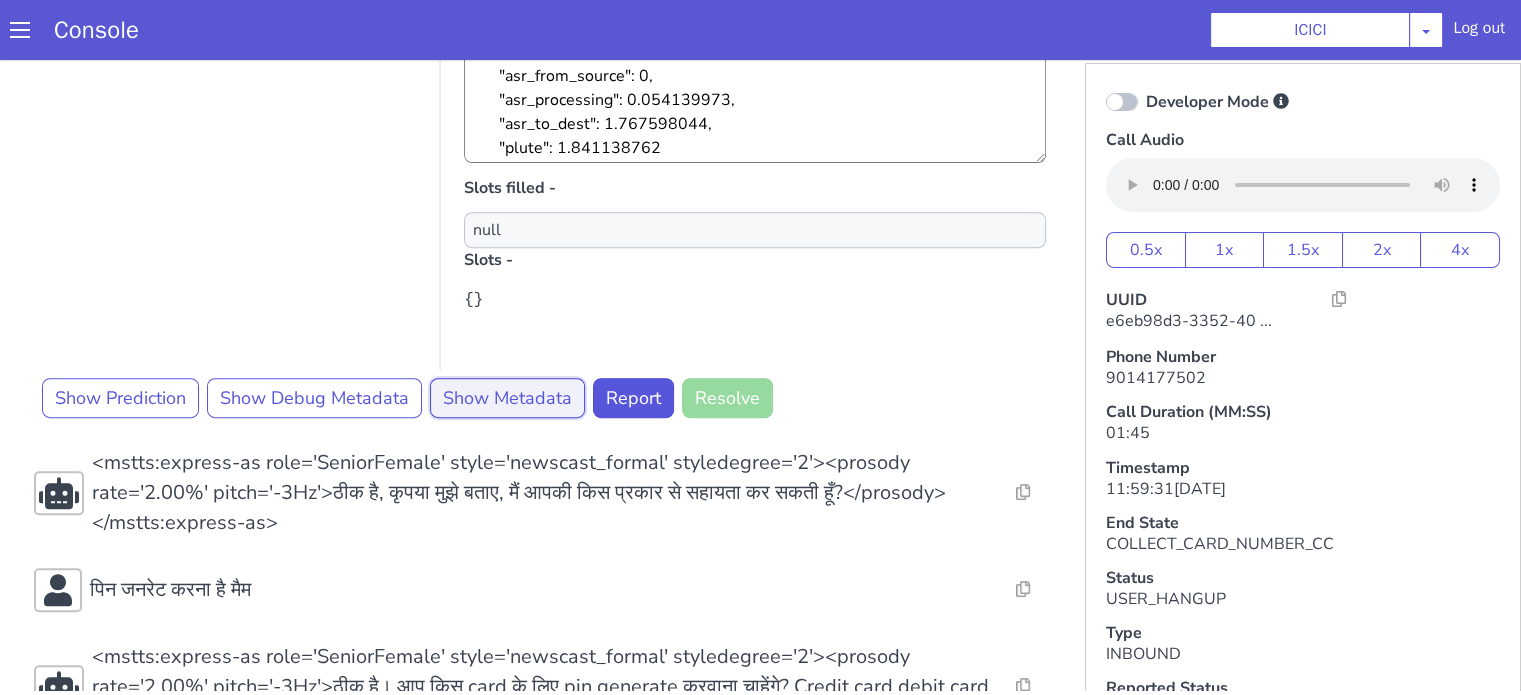 click on "Show Metadata" at bounding box center (507, 398) 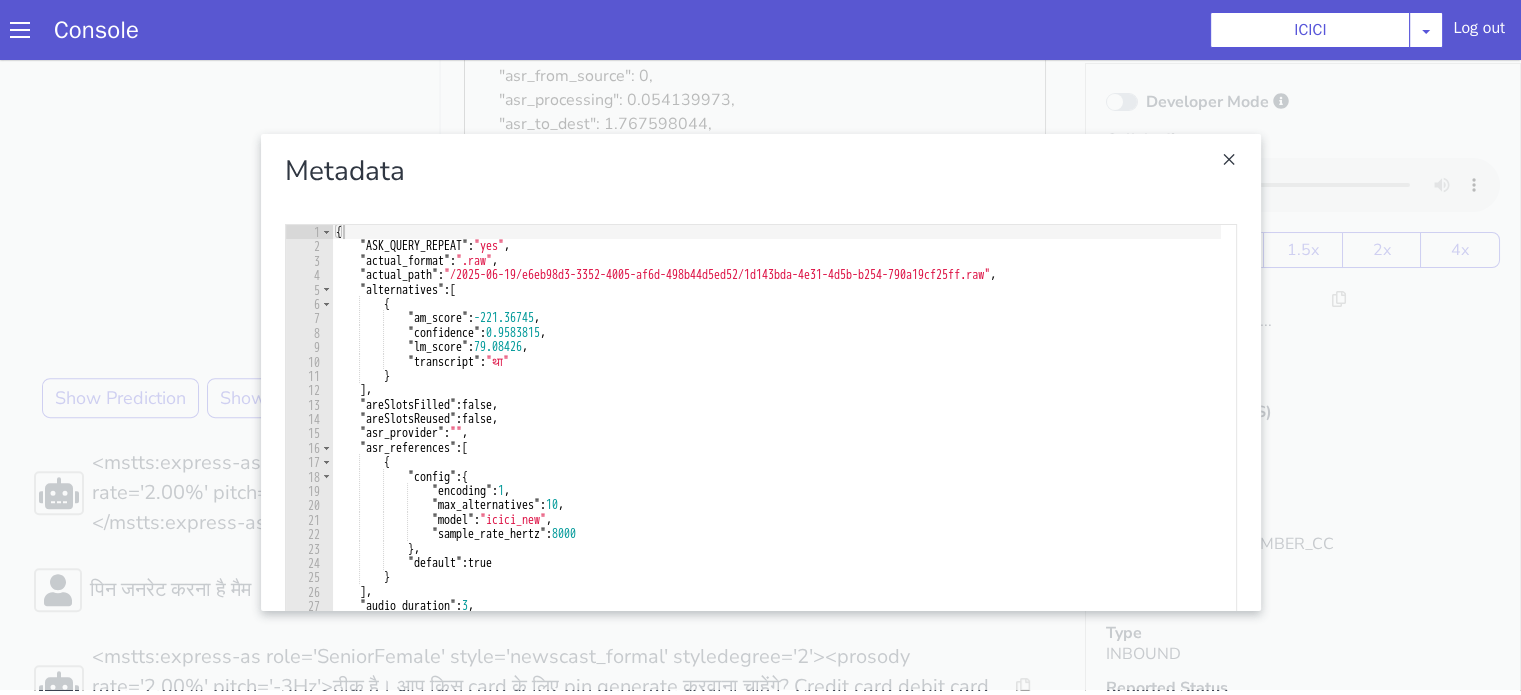 click at bounding box center [760, 372] 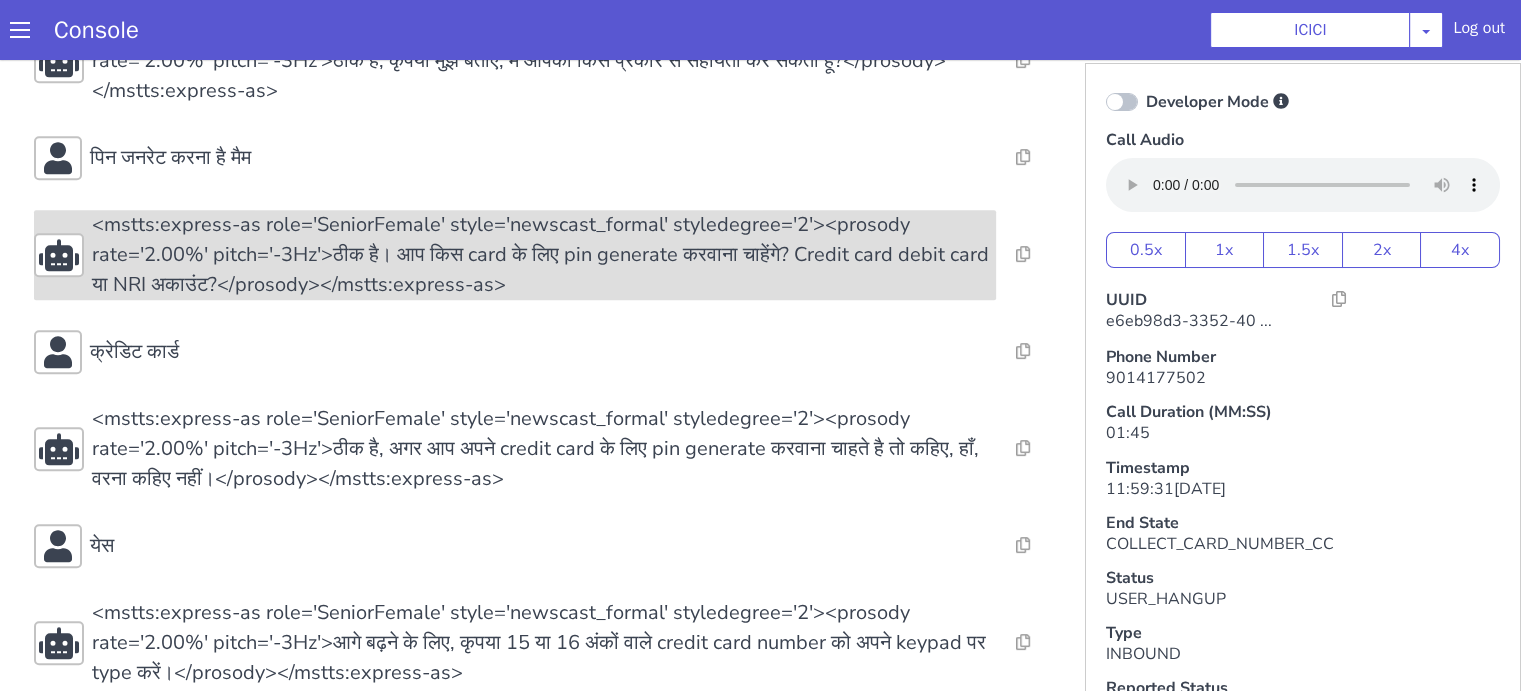 scroll, scrollTop: 1269, scrollLeft: 0, axis: vertical 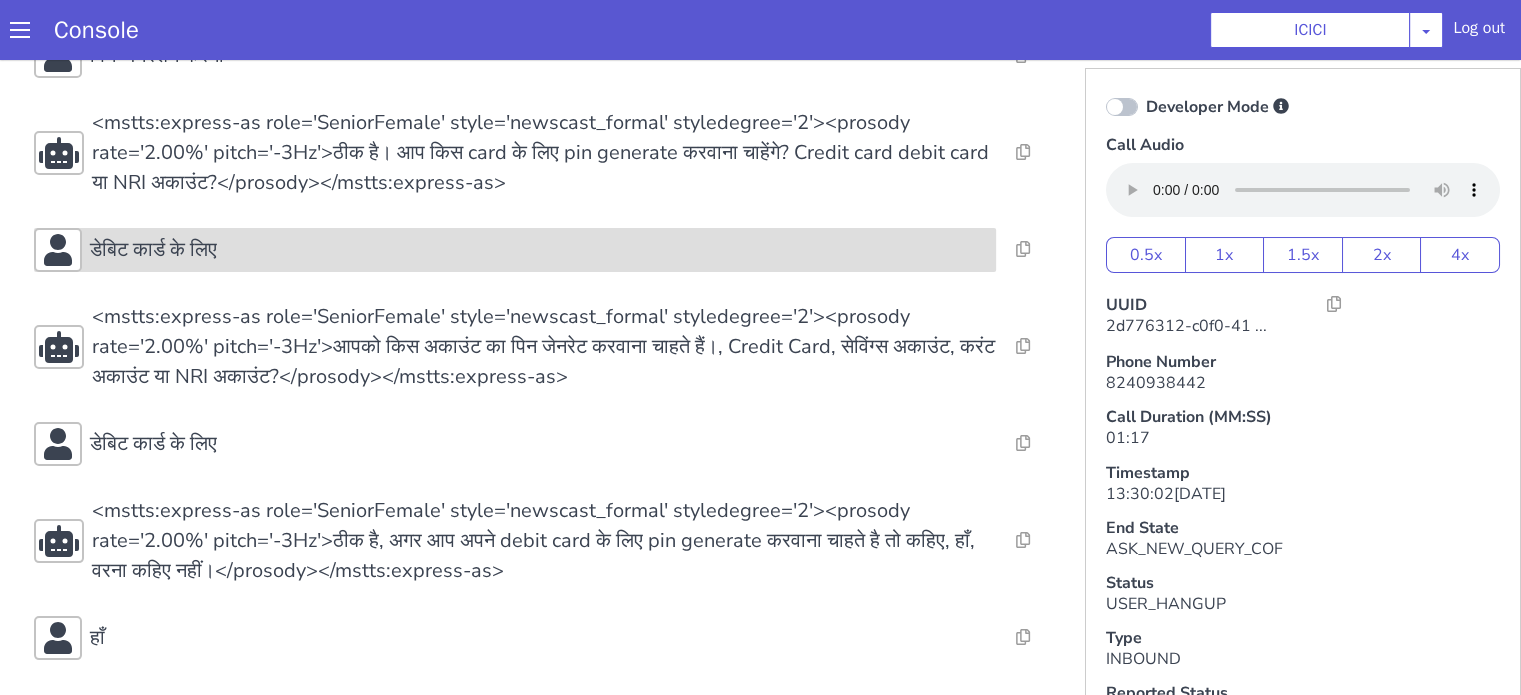 click on "डेबिट कार्ड के लिए" at bounding box center (539, 250) 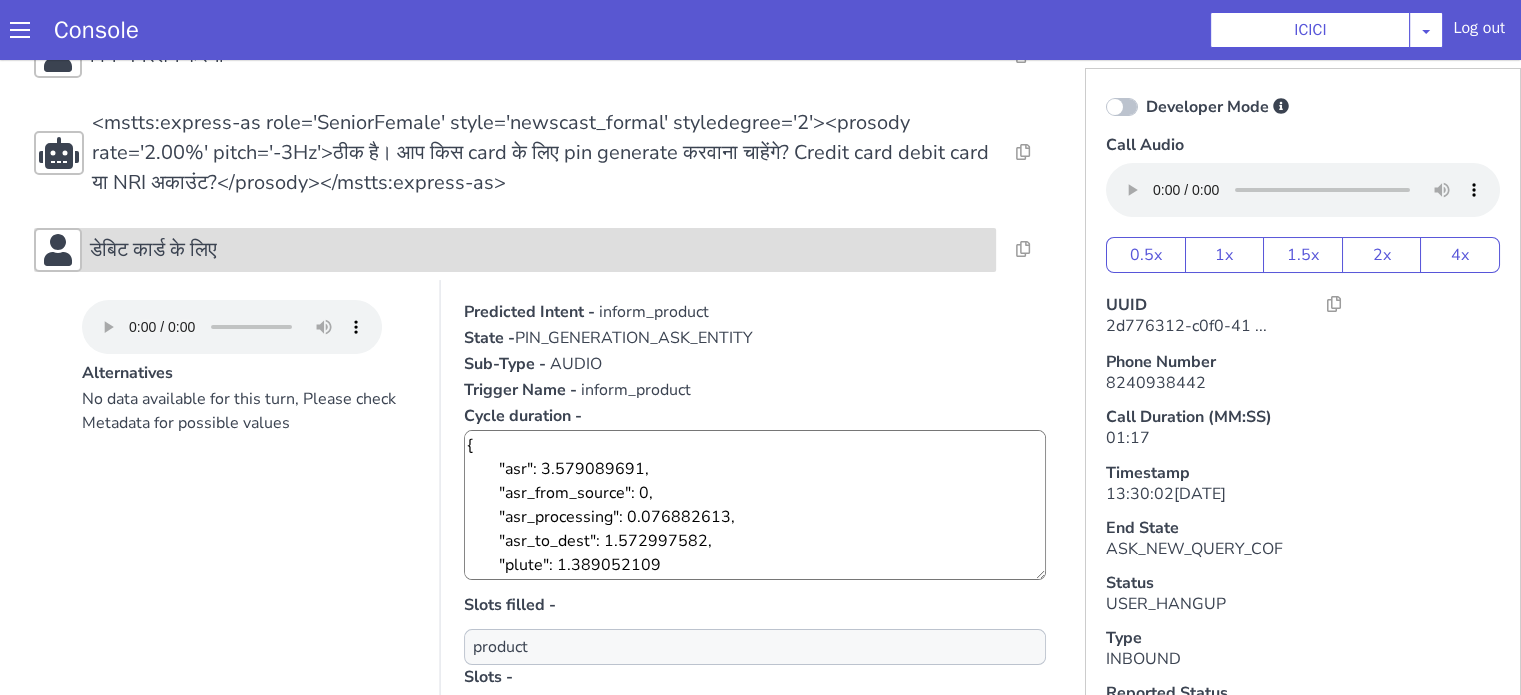 click on "डेबिट कार्ड के लिए" at bounding box center (539, 250) 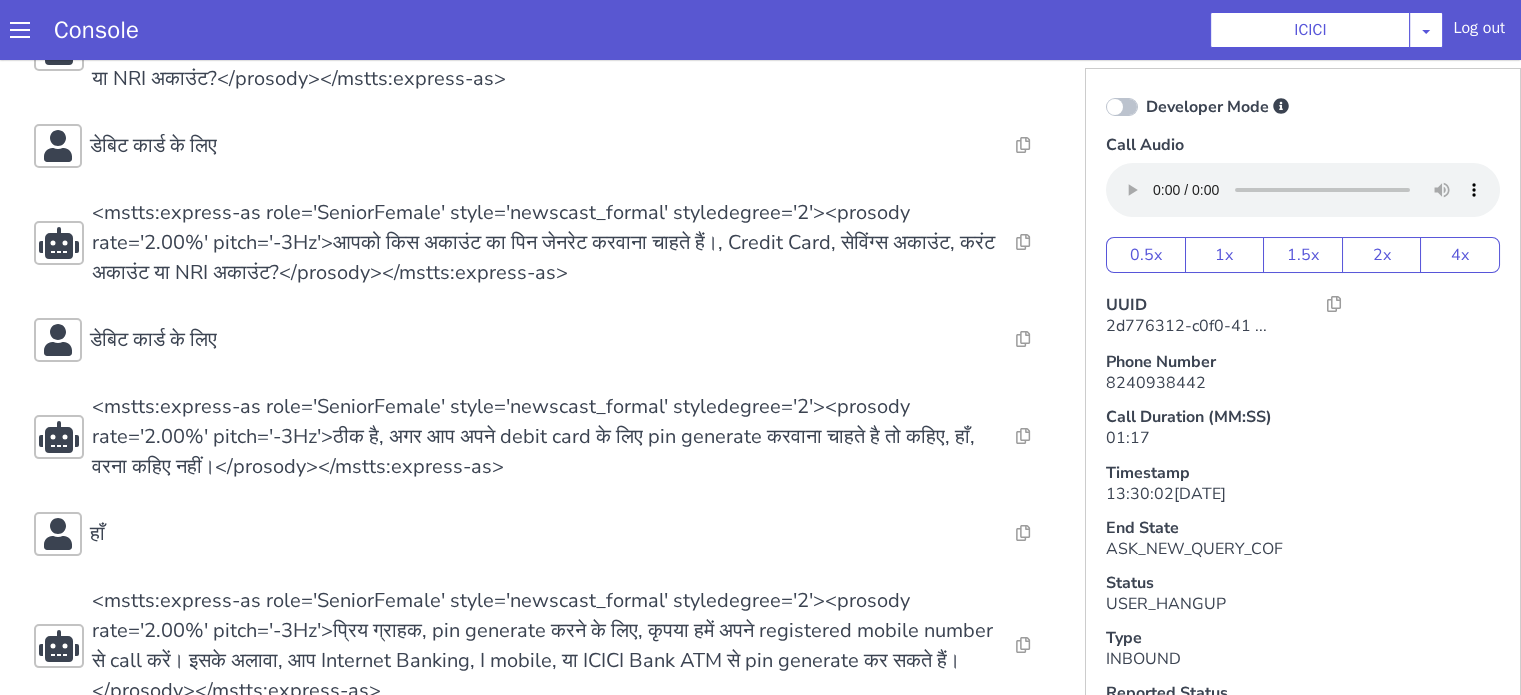 scroll, scrollTop: 400, scrollLeft: 0, axis: vertical 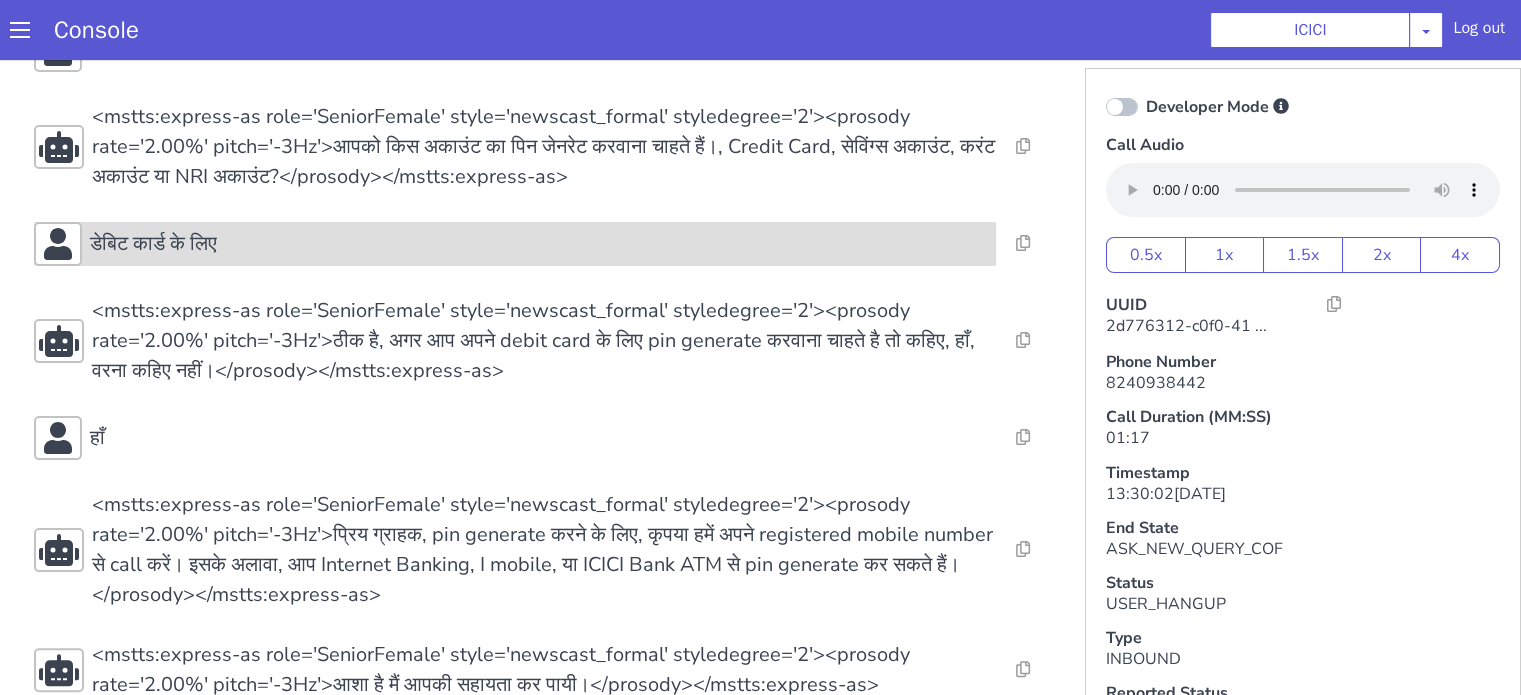 click on "डेबिट कार्ड के लिए" at bounding box center [539, 244] 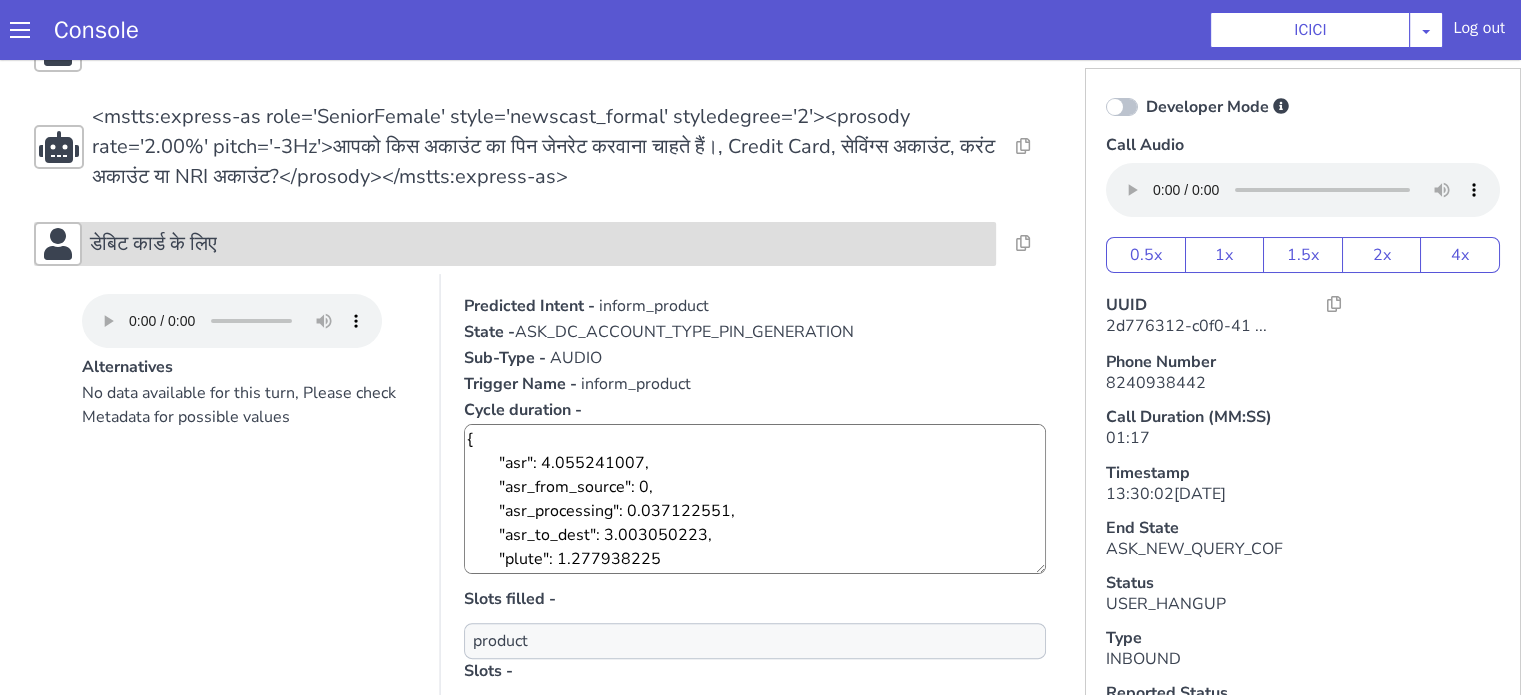 click on "डेबिट कार्ड के लिए" at bounding box center (539, 244) 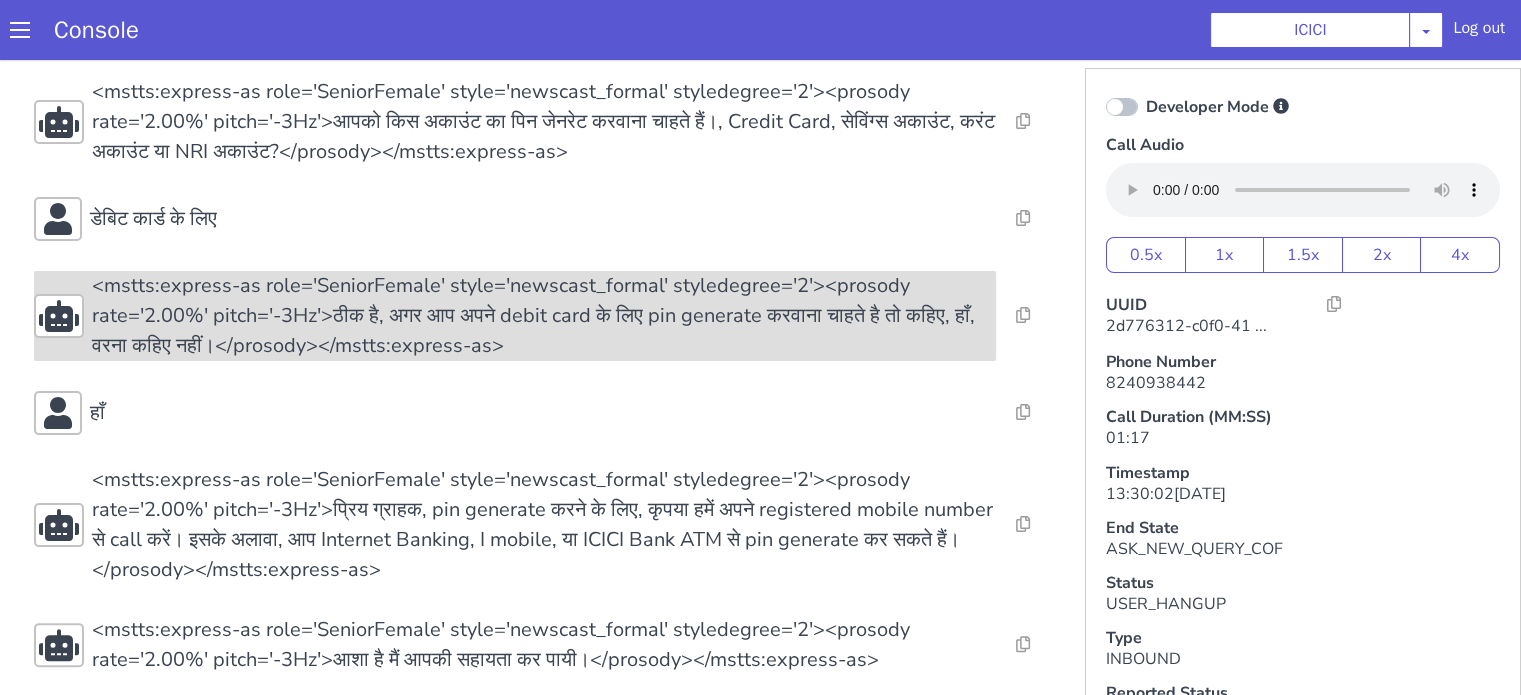 scroll, scrollTop: 440, scrollLeft: 0, axis: vertical 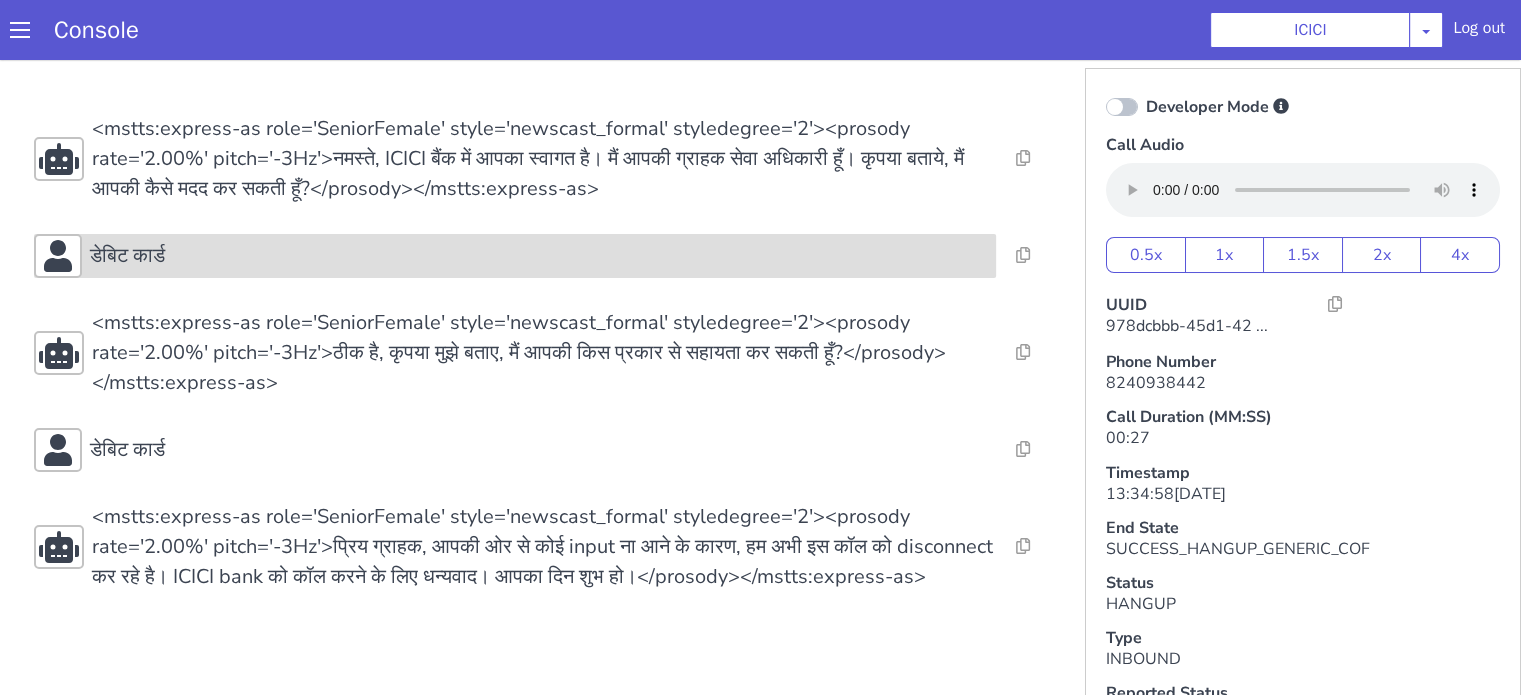 click on "डेबिट कार्ड" at bounding box center (515, 256) 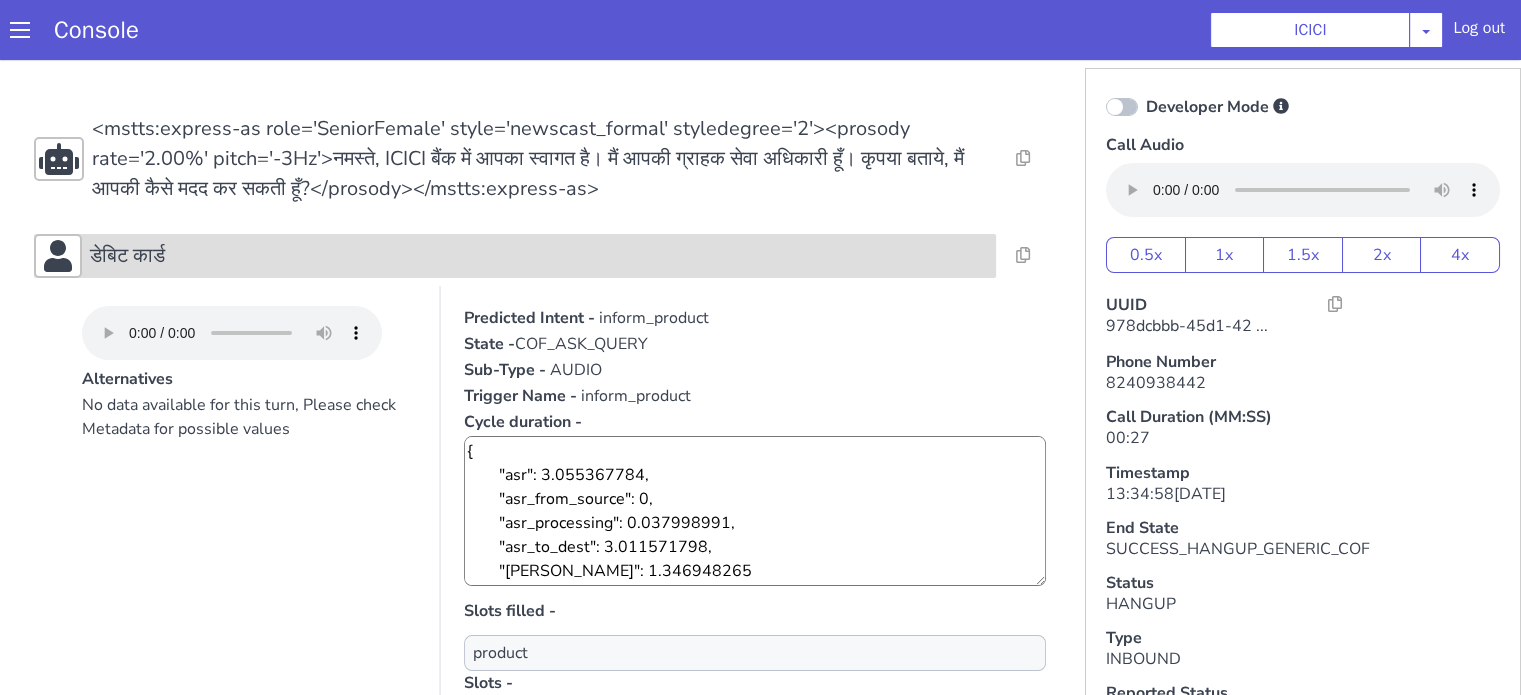 click on "डेबिट कार्ड" at bounding box center [539, 256] 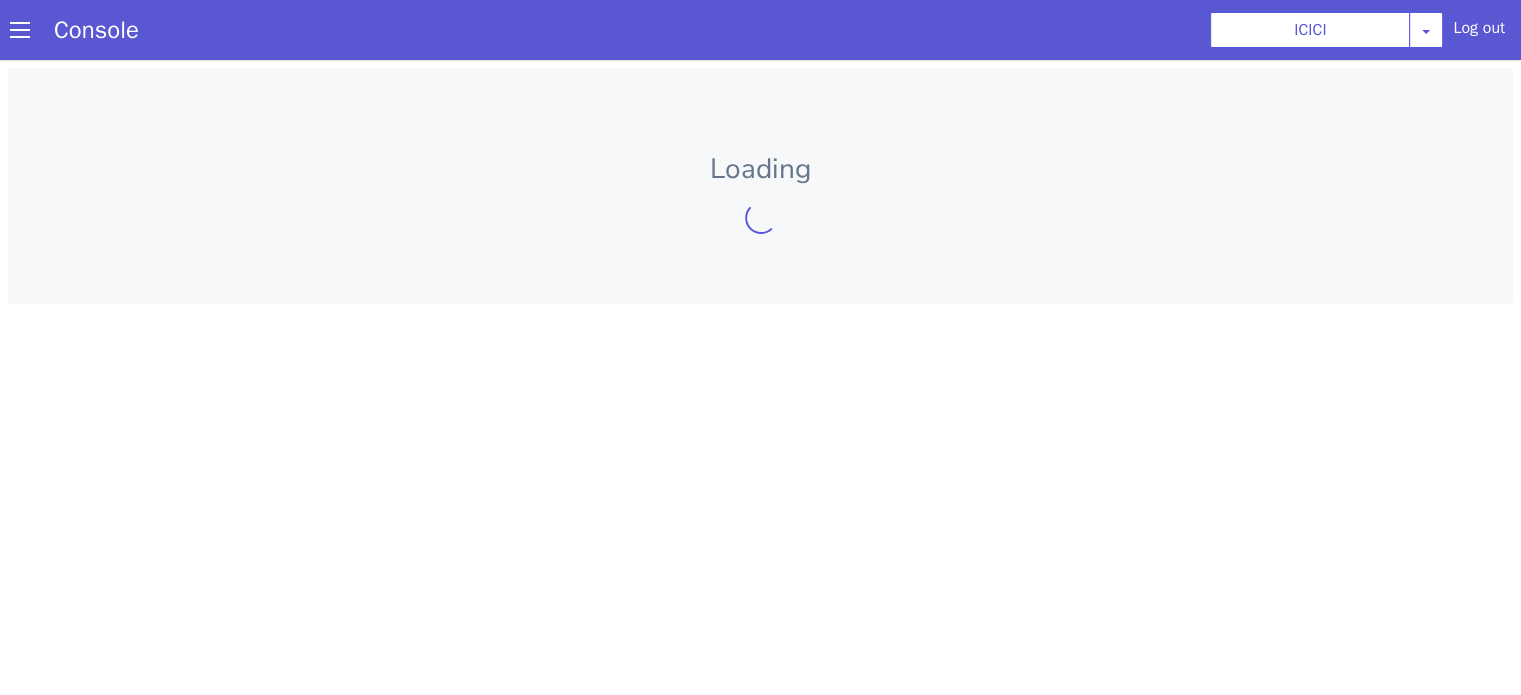 scroll, scrollTop: 0, scrollLeft: 0, axis: both 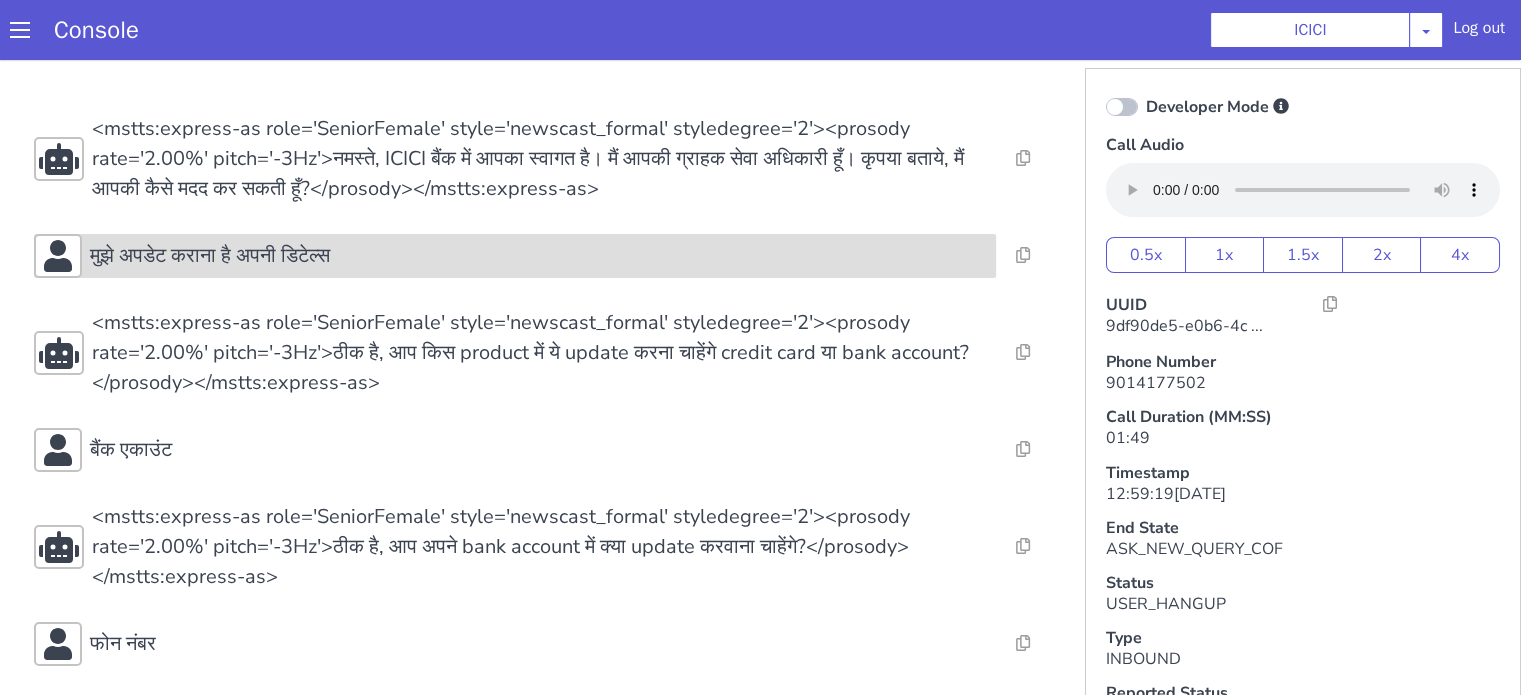 click on "मुझे अपडेट कराना है अपनी डिटेल्स" at bounding box center (2104, 424) 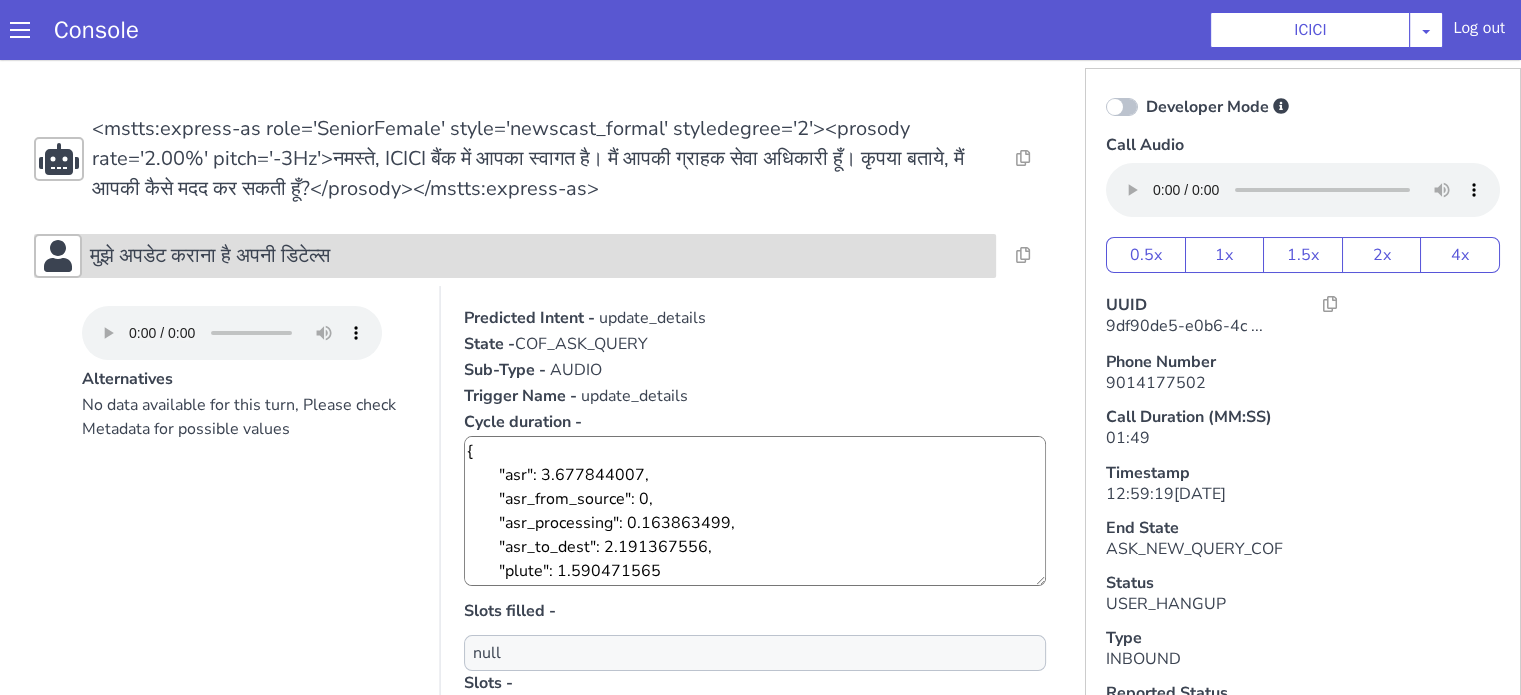 click on "मुझे अपडेट कराना है अपनी डिटेल्स" at bounding box center (1630, 1286) 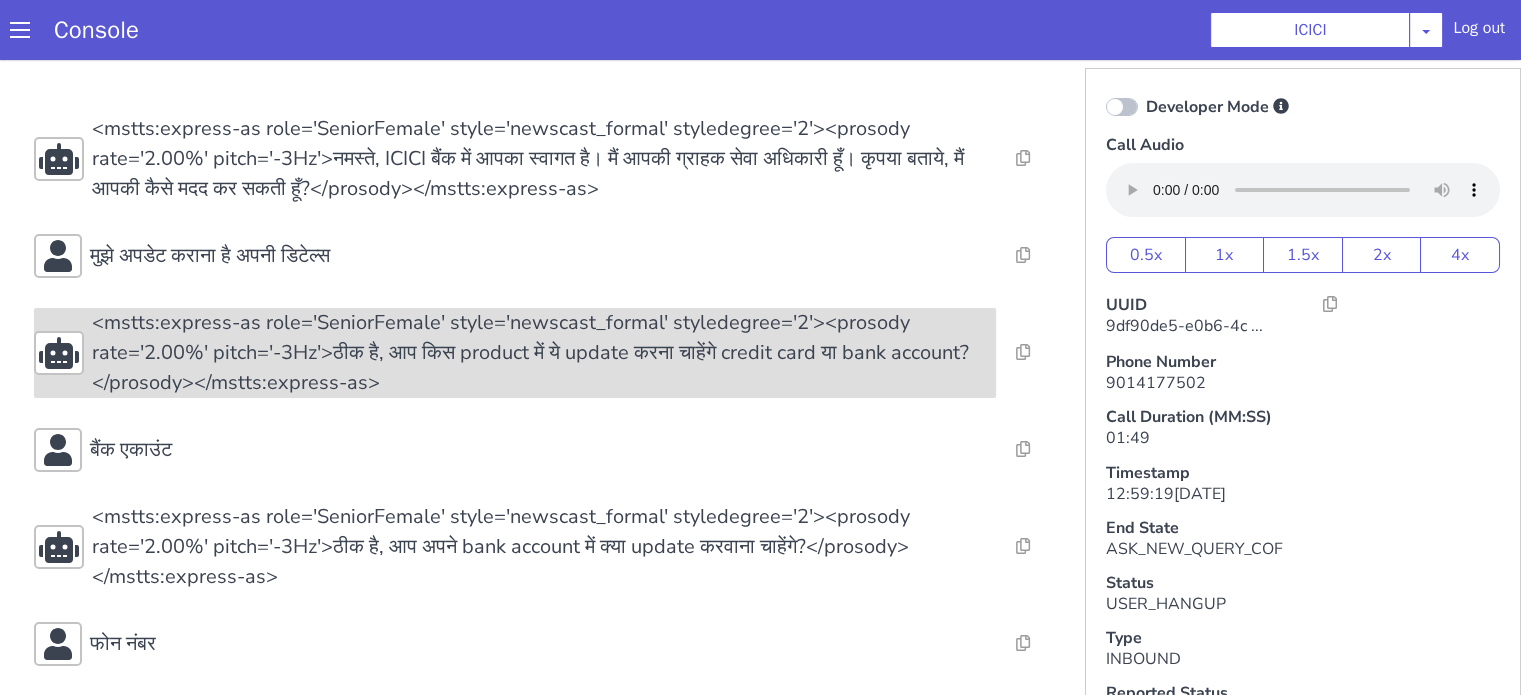 scroll, scrollTop: 100, scrollLeft: 0, axis: vertical 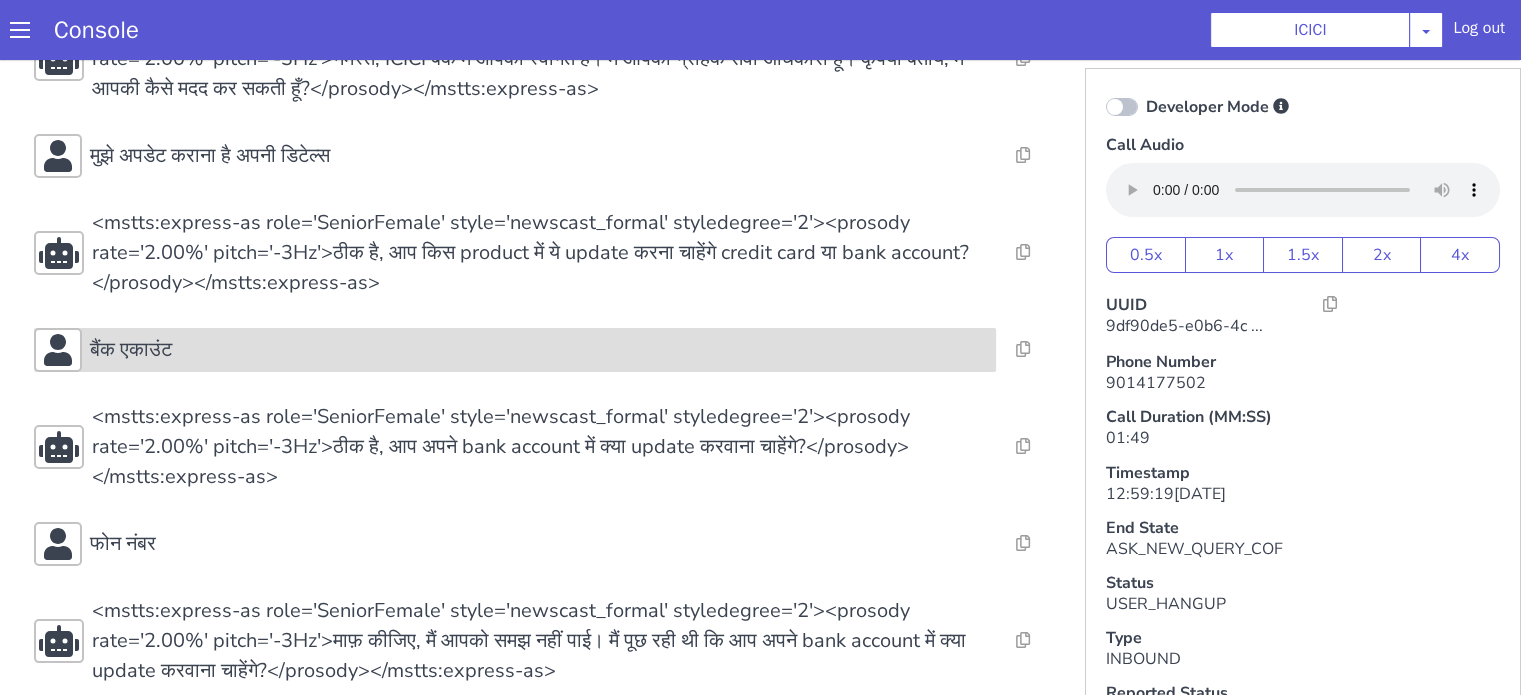 click on "बैंक एकाउंट" at bounding box center (628, 1097) 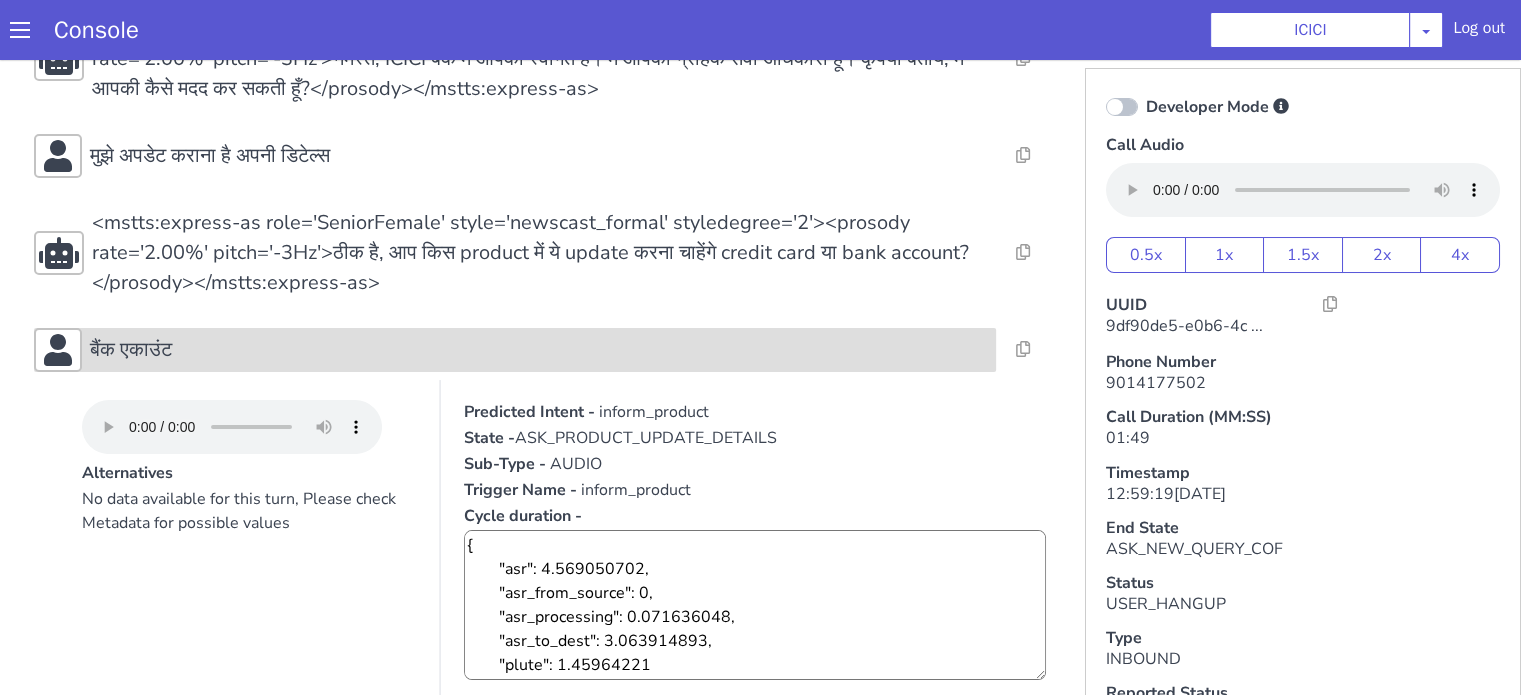 click on "बैंक एकाउंट" at bounding box center (1555, 1409) 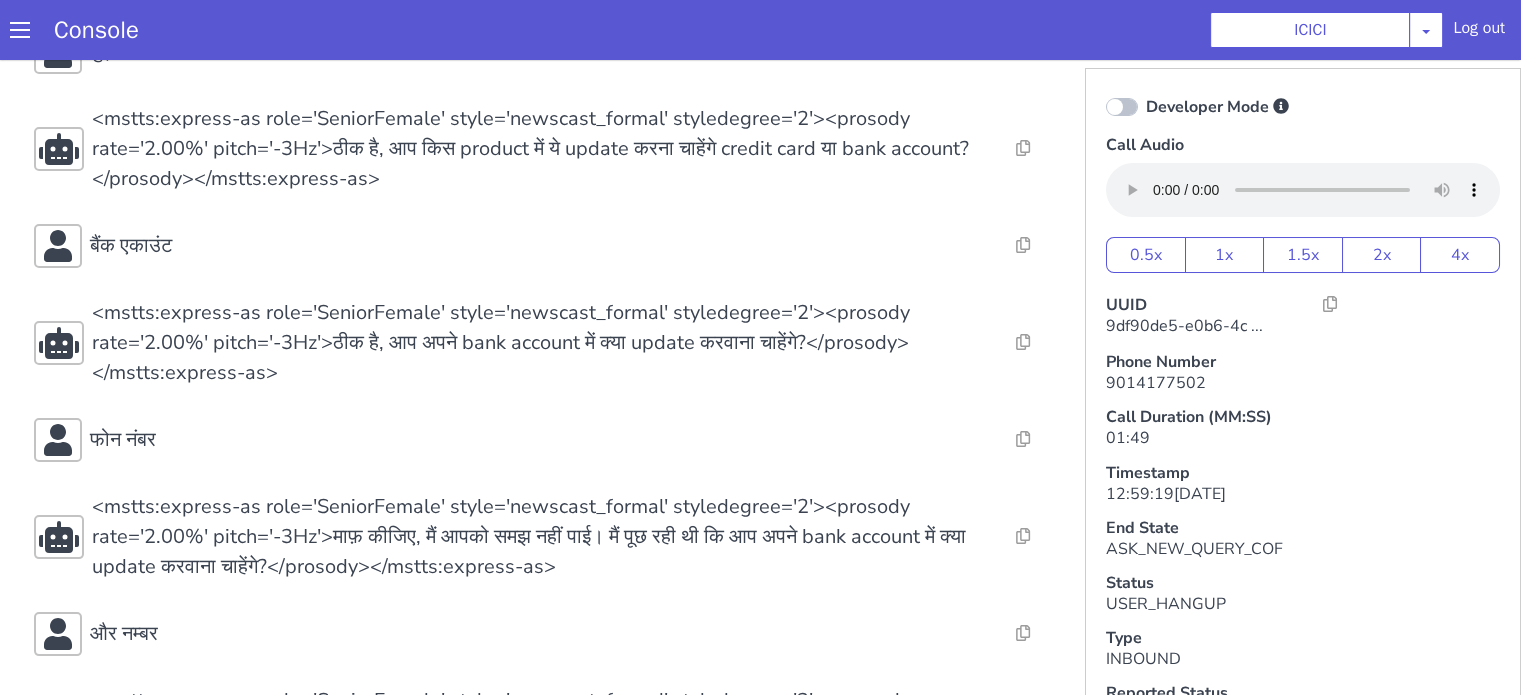 scroll, scrollTop: 300, scrollLeft: 0, axis: vertical 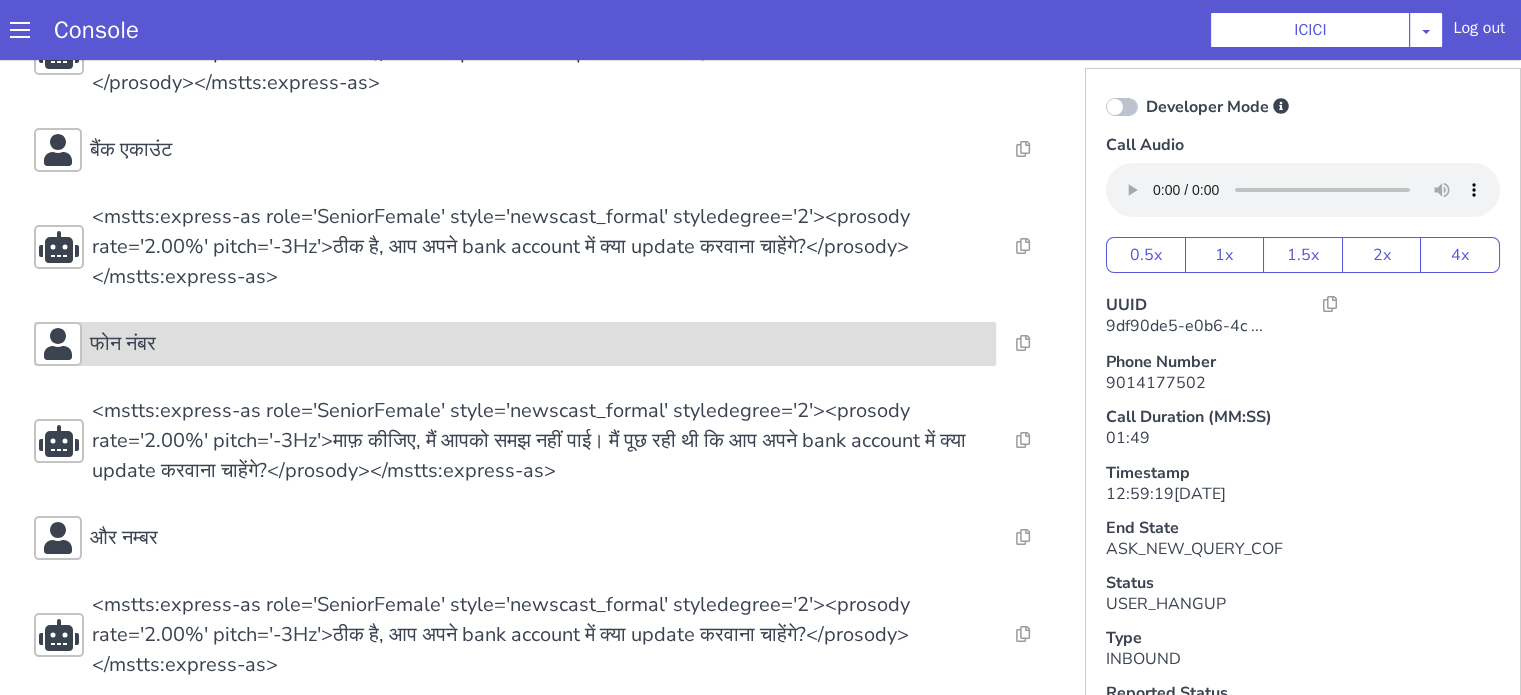 click on "फोन नंबर" at bounding box center [536, 353] 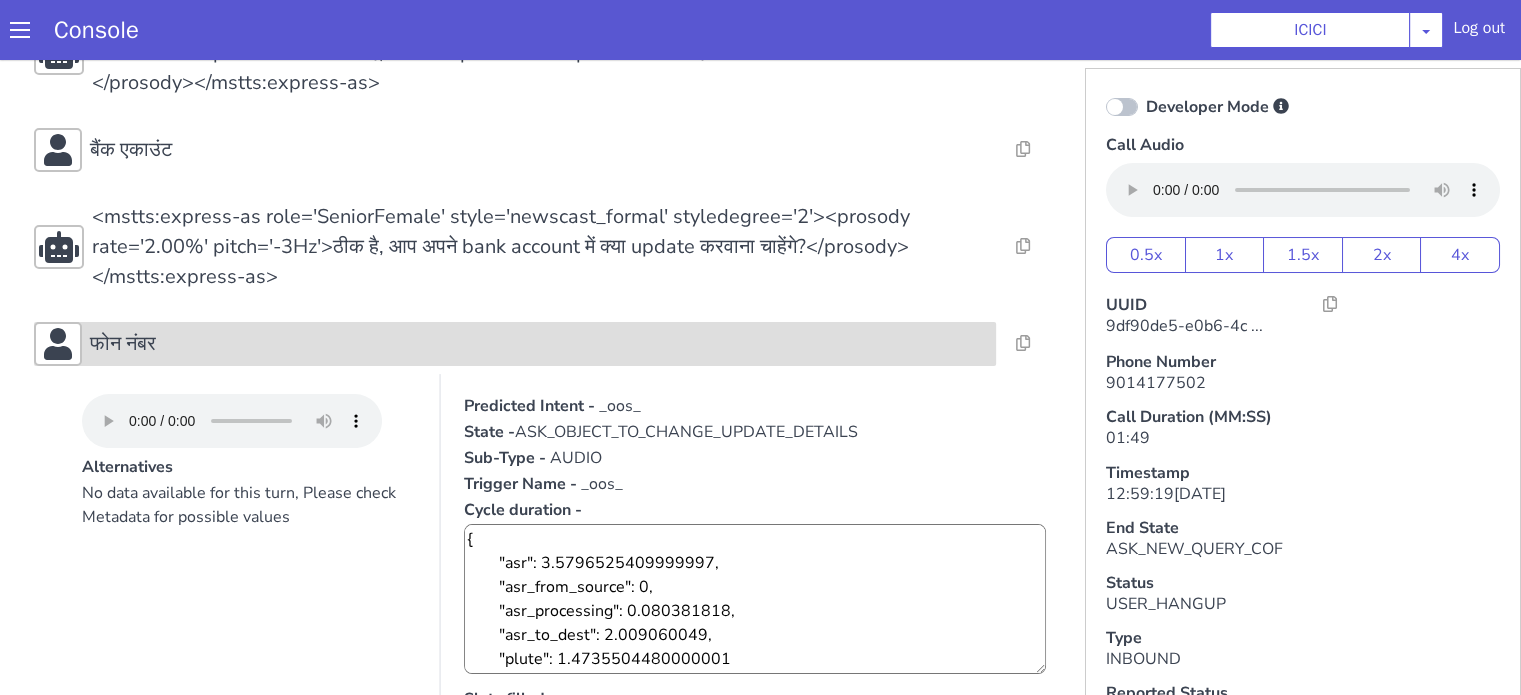 click on "फोन नंबर" at bounding box center [539, 344] 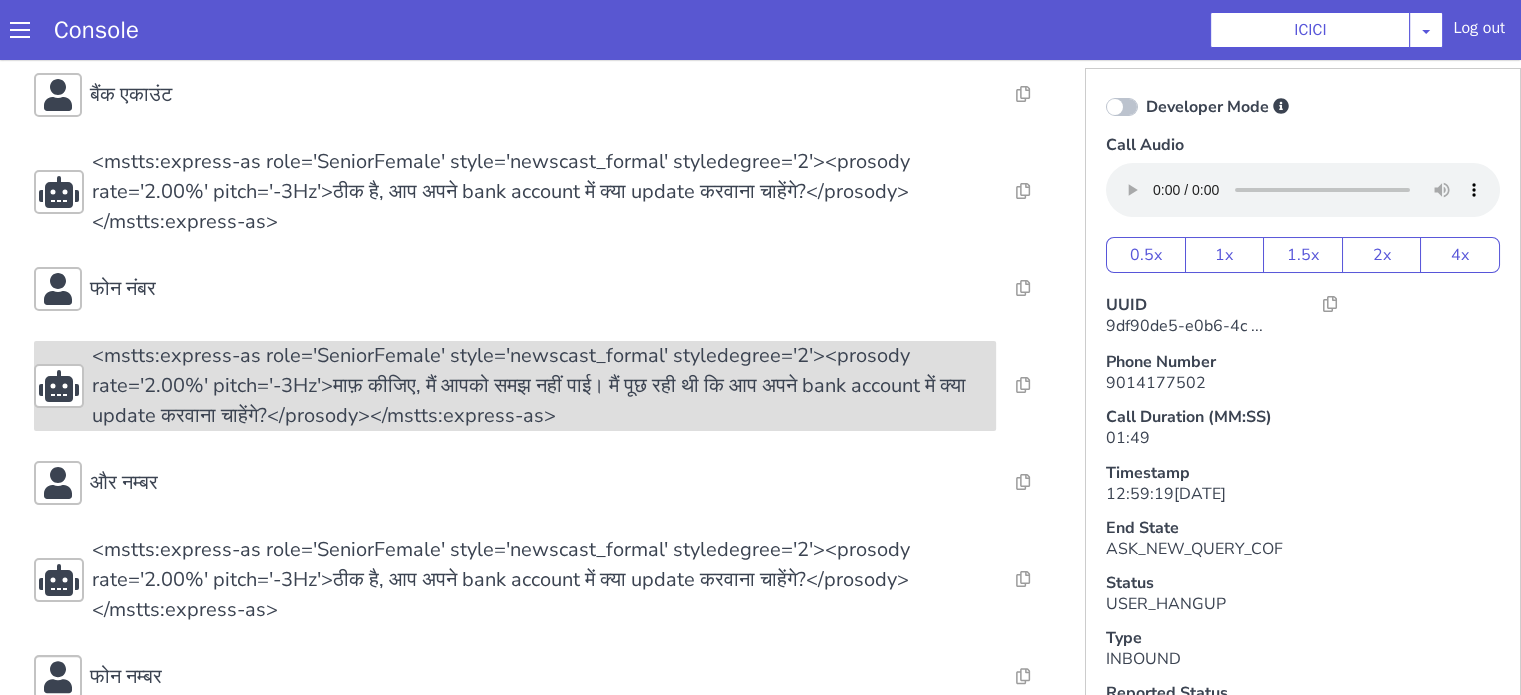 scroll, scrollTop: 400, scrollLeft: 0, axis: vertical 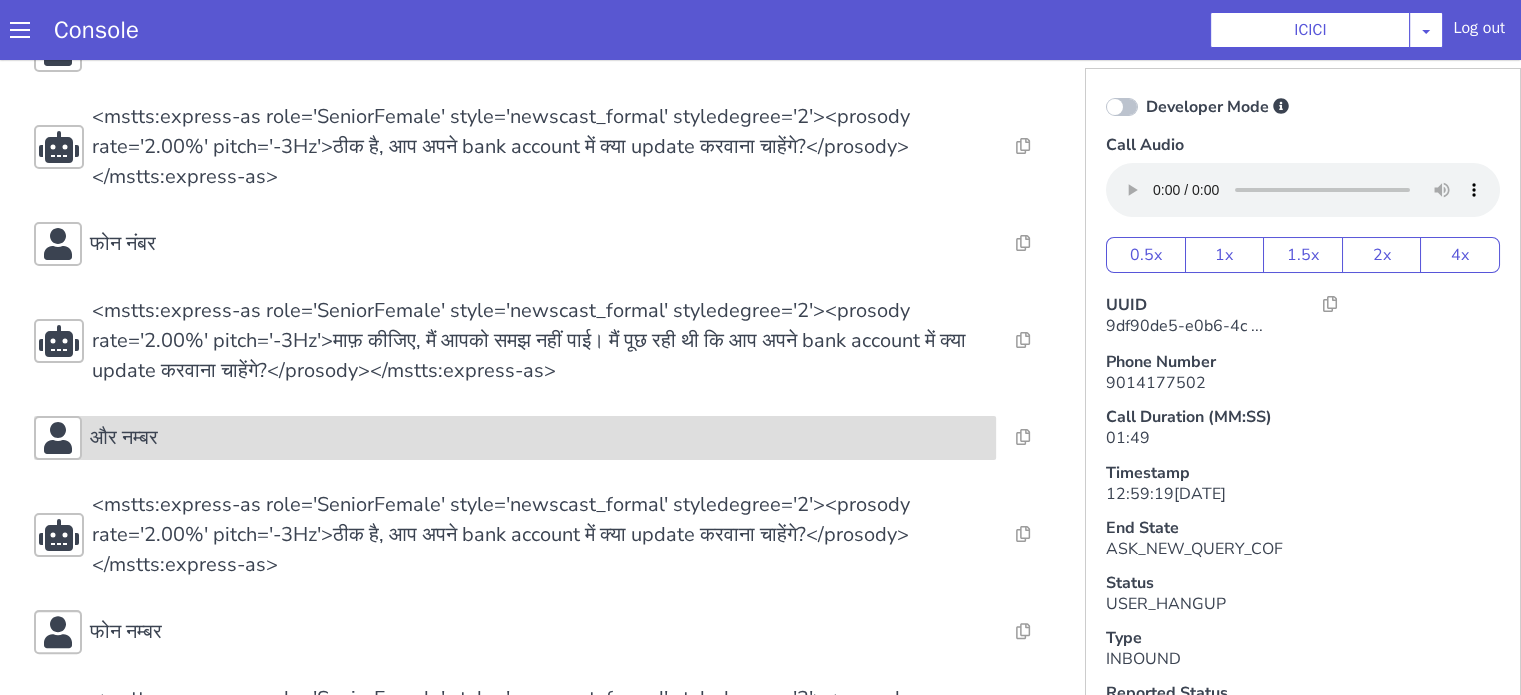 click on "और नम्बर" at bounding box center [1652, -6] 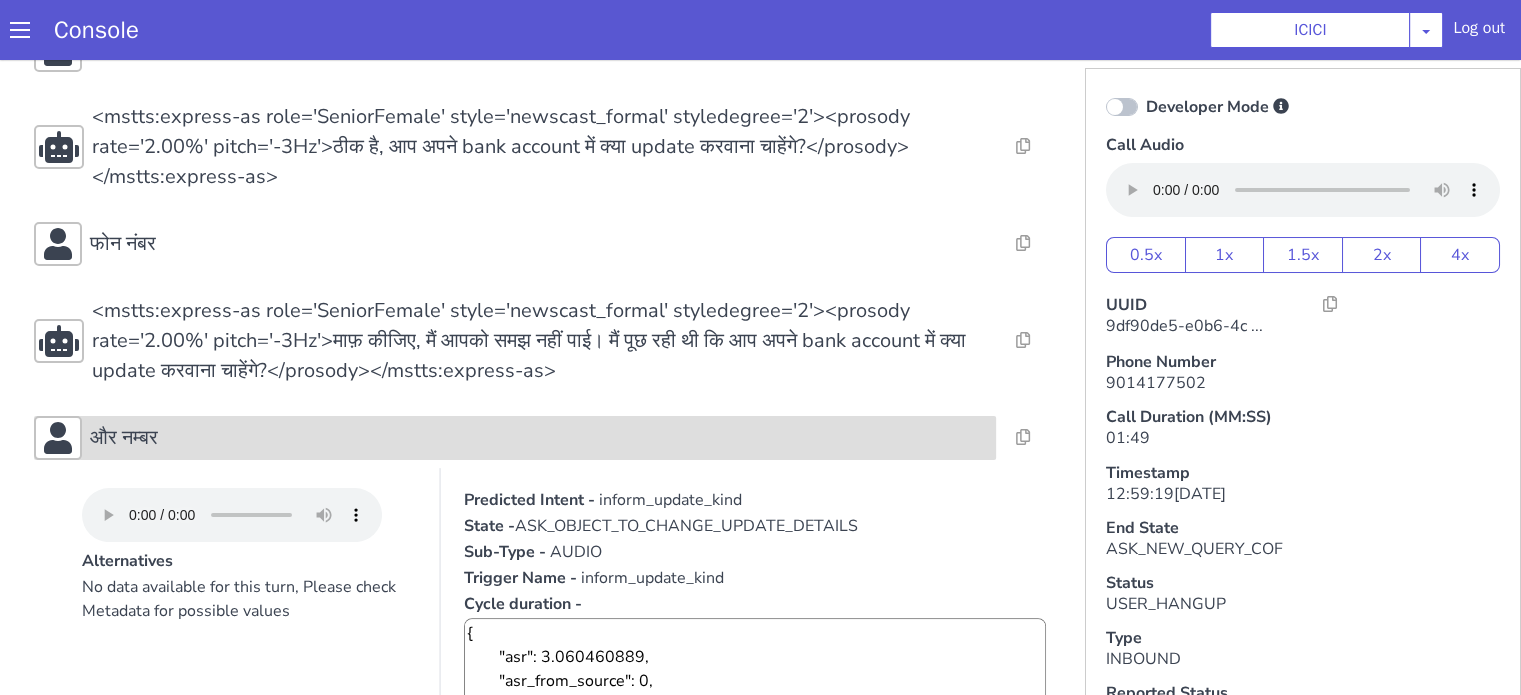 click on "और नम्बर" at bounding box center (530, 986) 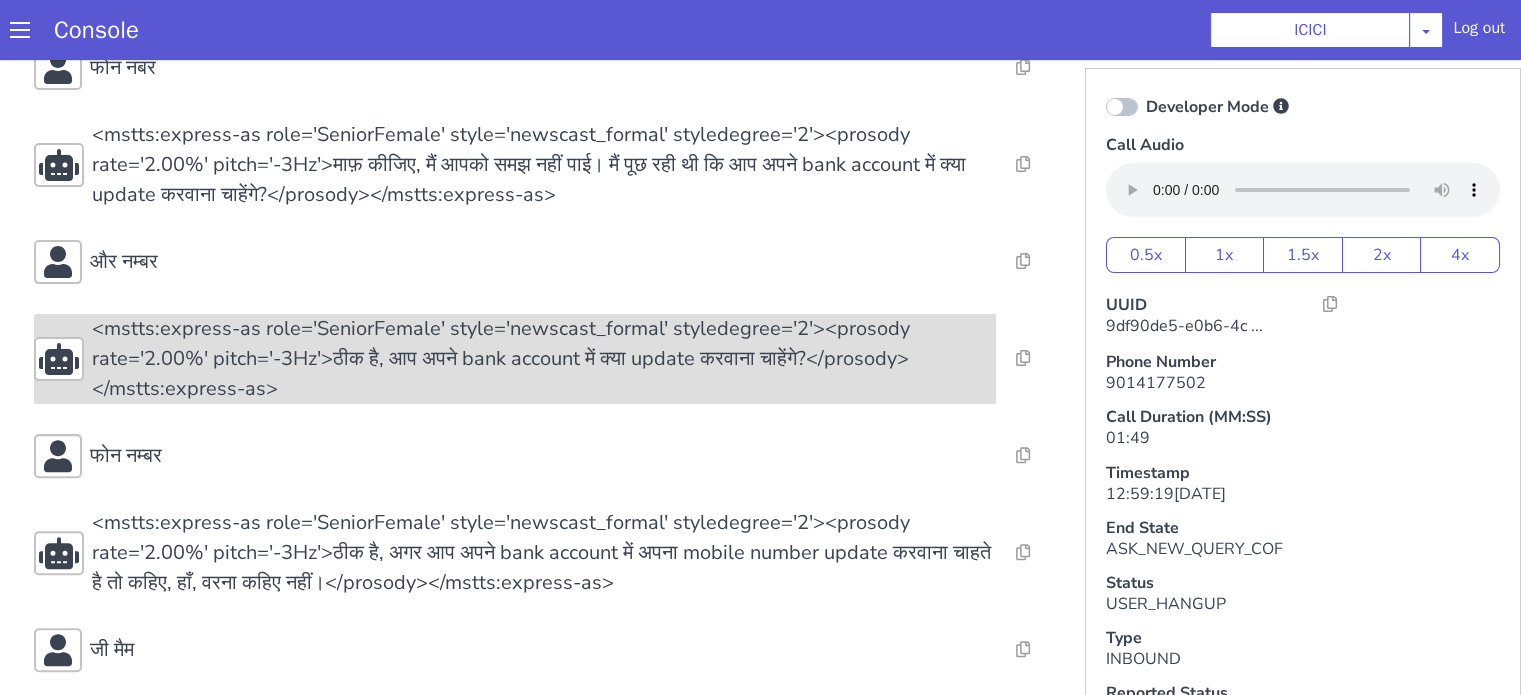 scroll, scrollTop: 700, scrollLeft: 0, axis: vertical 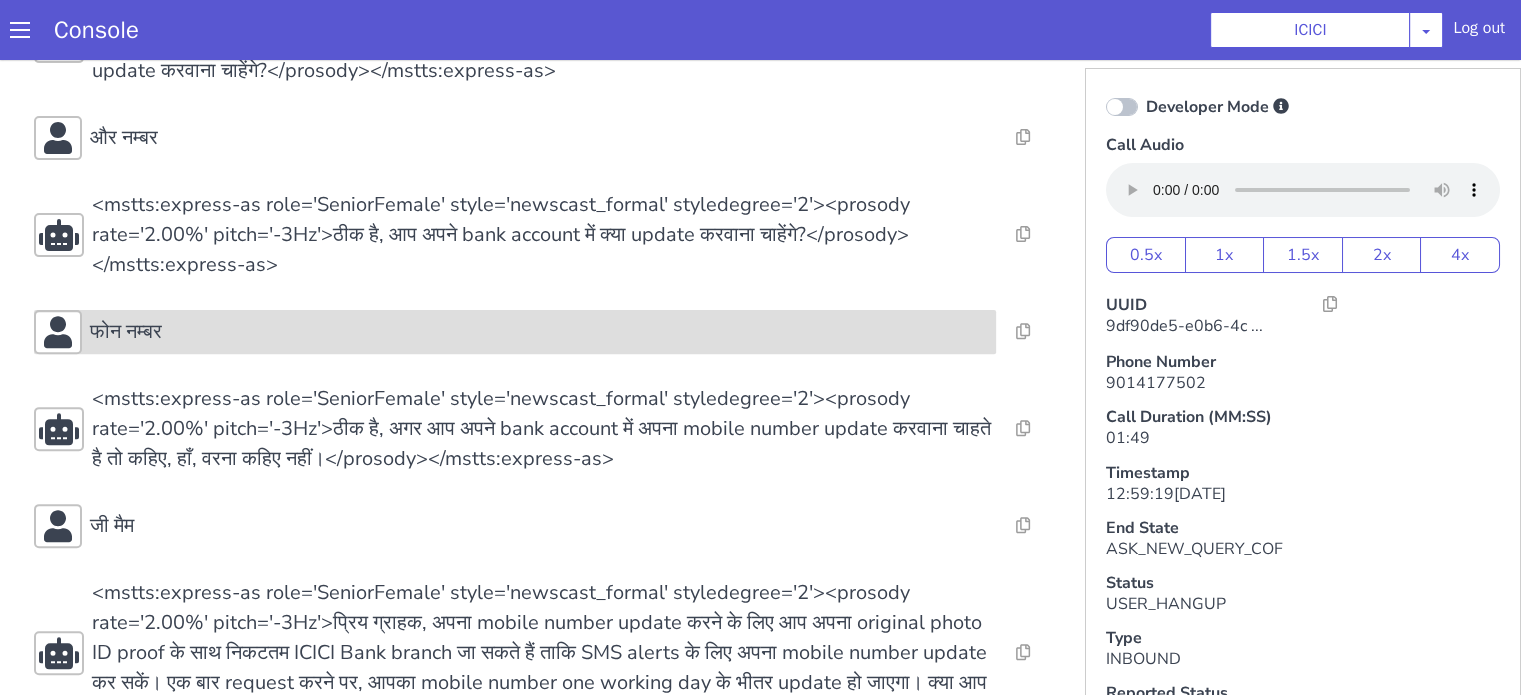 click on "फोन नम्बर" at bounding box center (680, 1147) 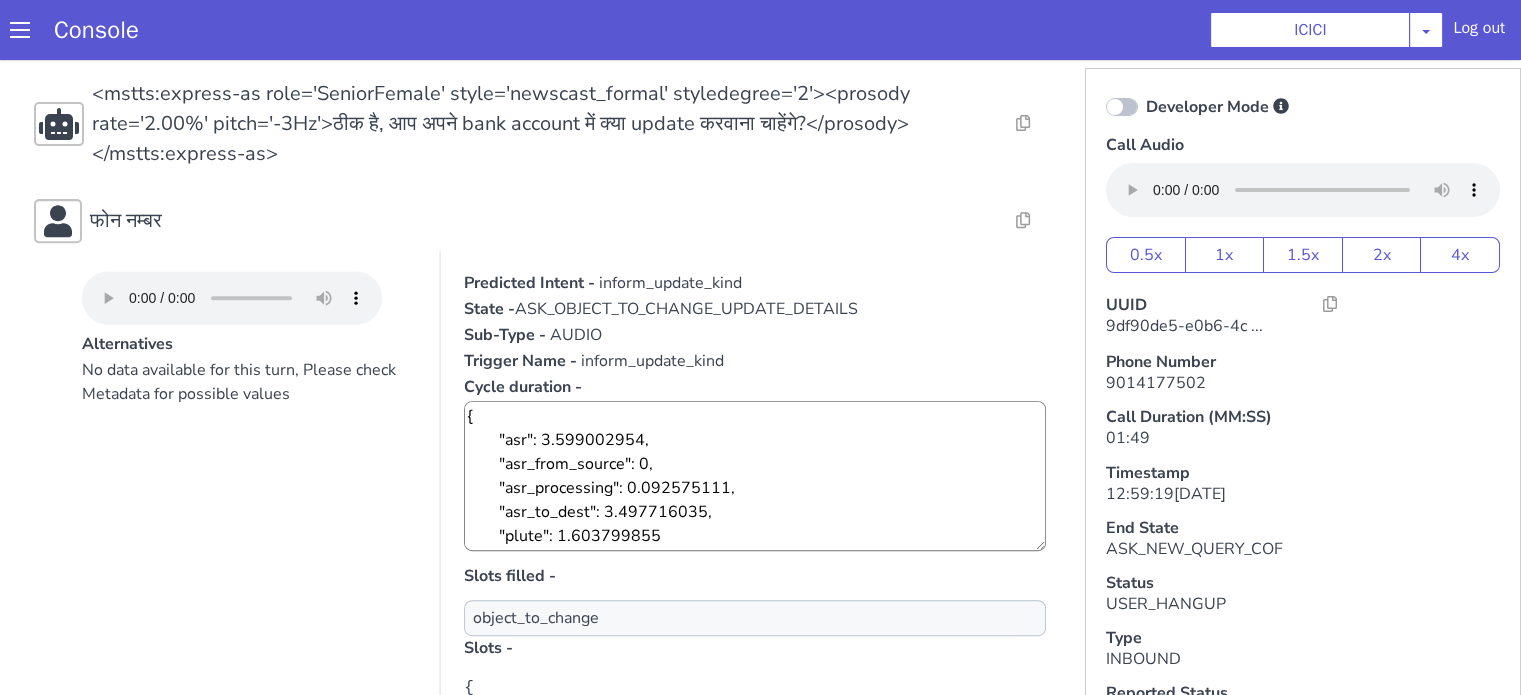 scroll, scrollTop: 1000, scrollLeft: 0, axis: vertical 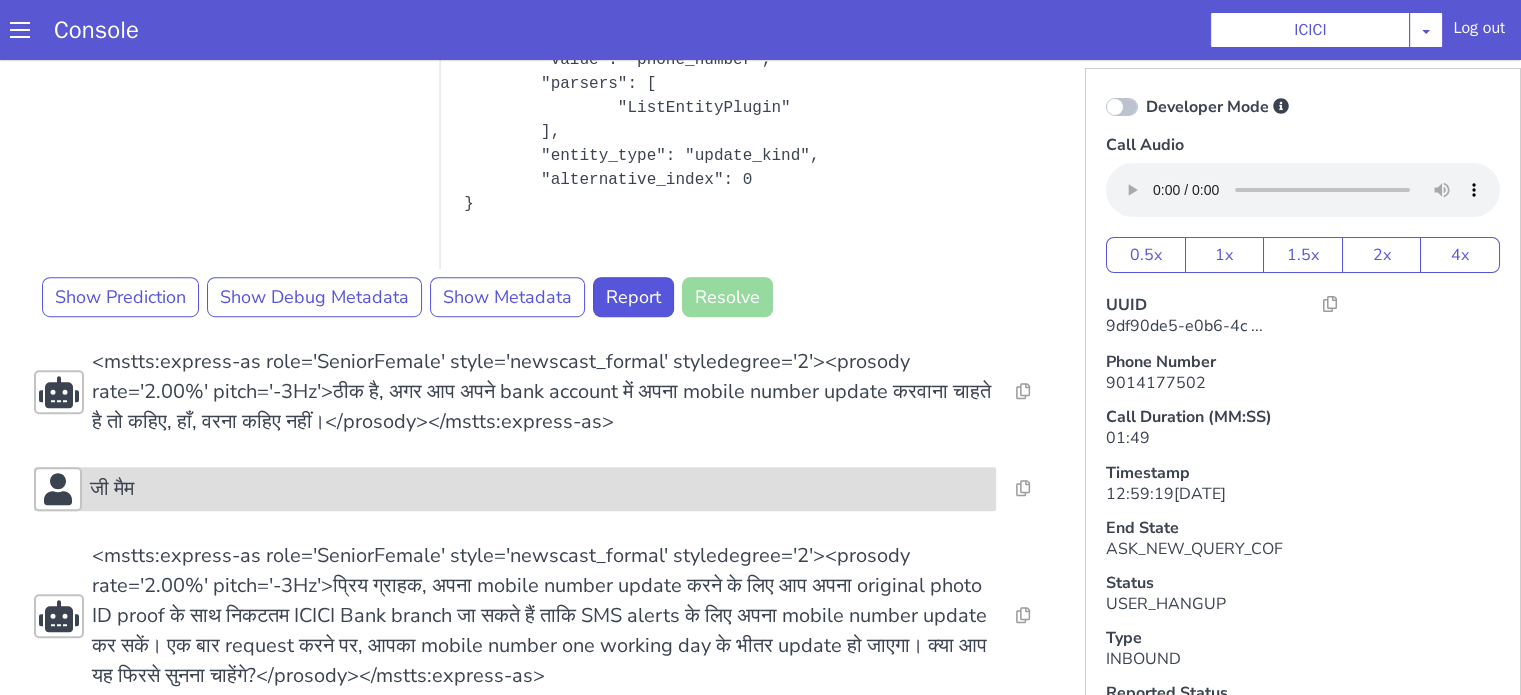click on "जी मैम" at bounding box center (495, 892) 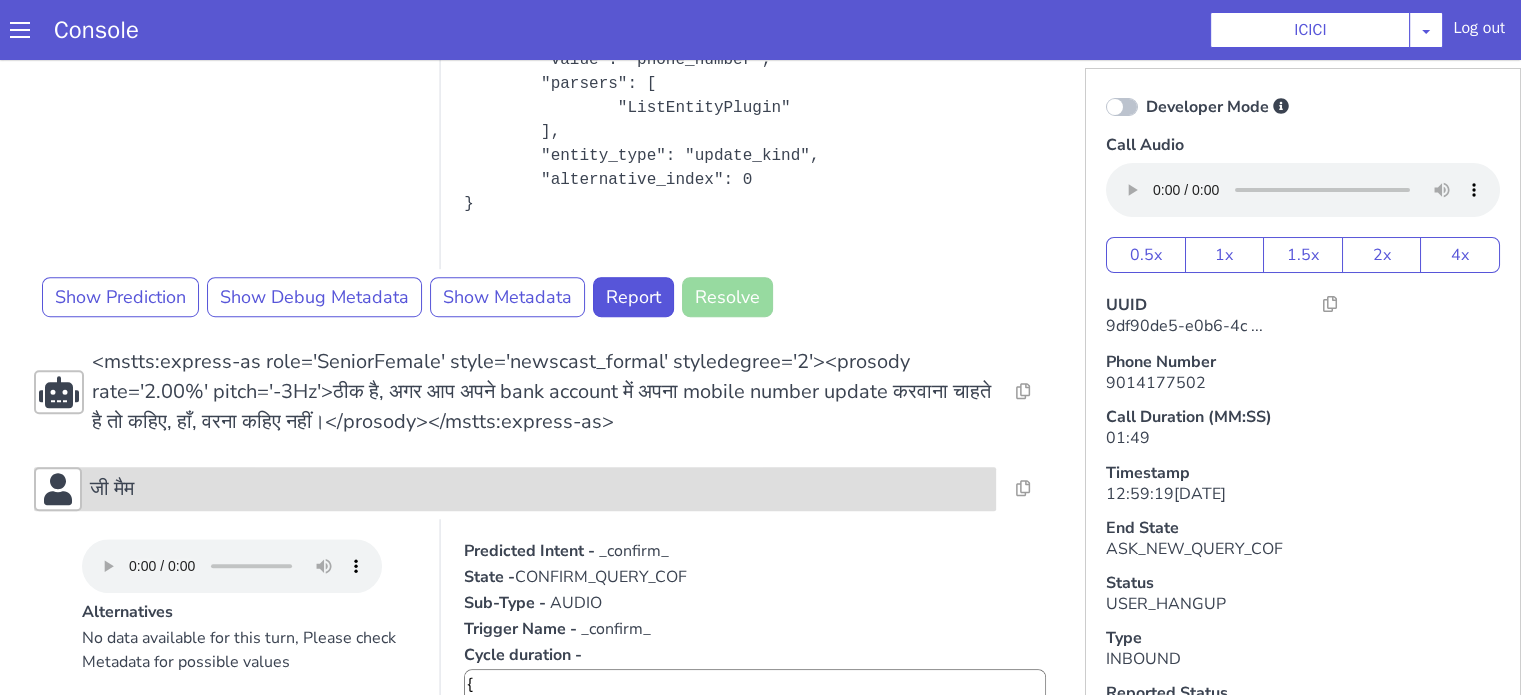 click on "जी मैम" at bounding box center [520, 1006] 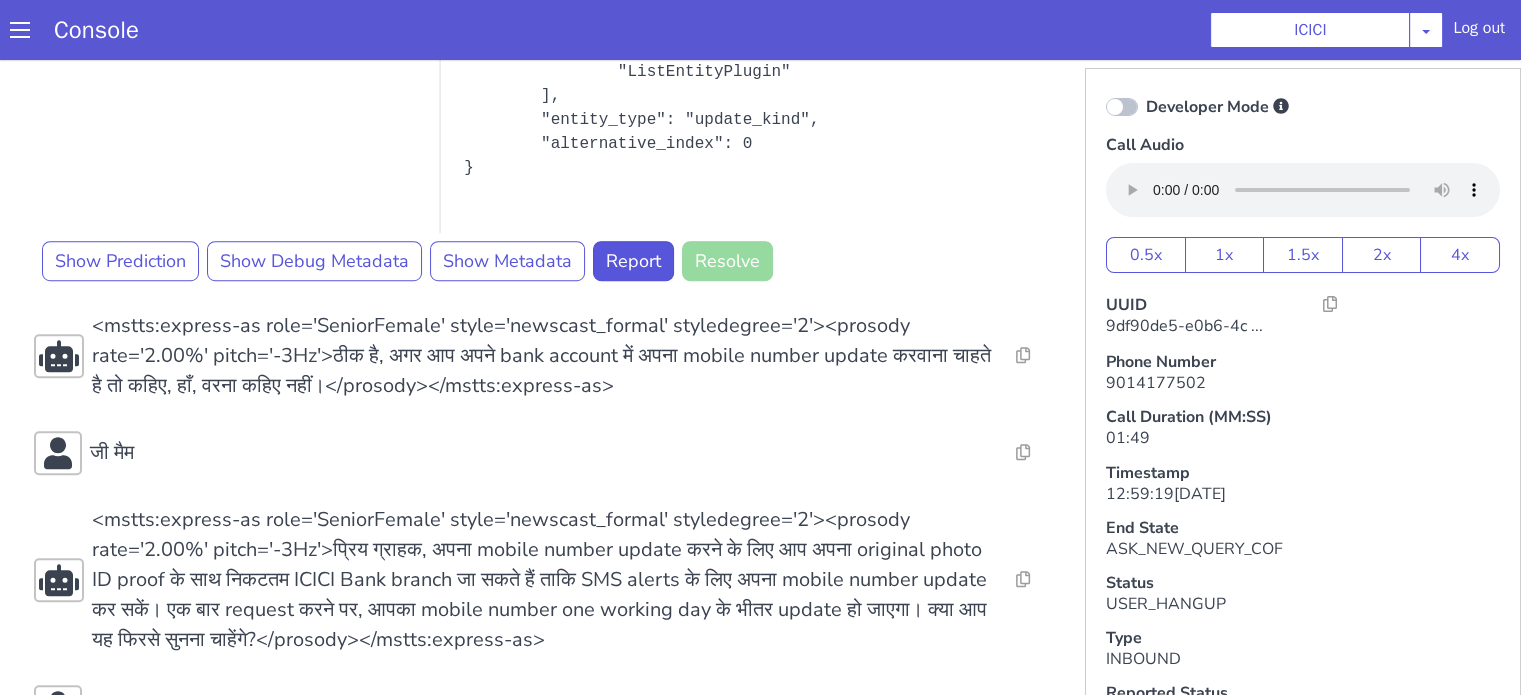 scroll, scrollTop: 1700, scrollLeft: 0, axis: vertical 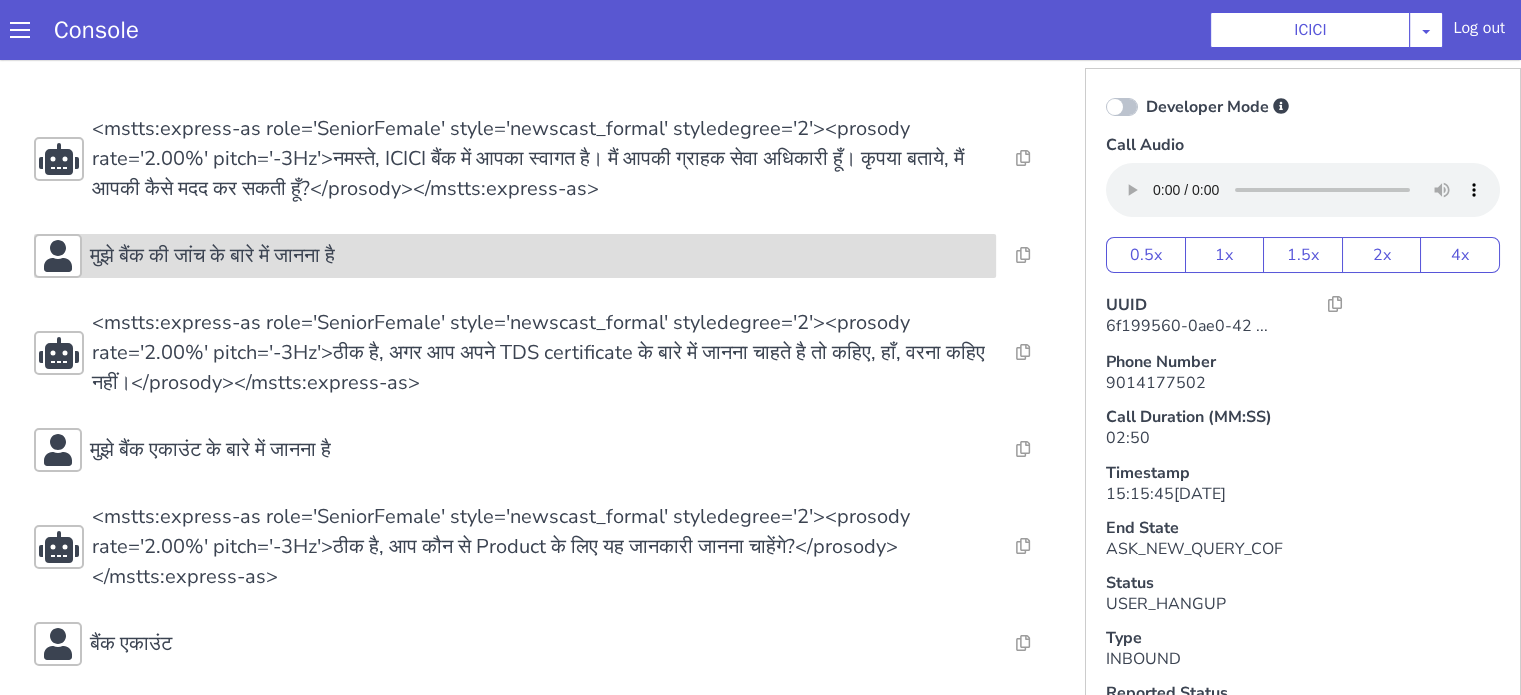 click on "मुझे बैंक की जांच के बारे में जानना है" at bounding box center [2042, 212] 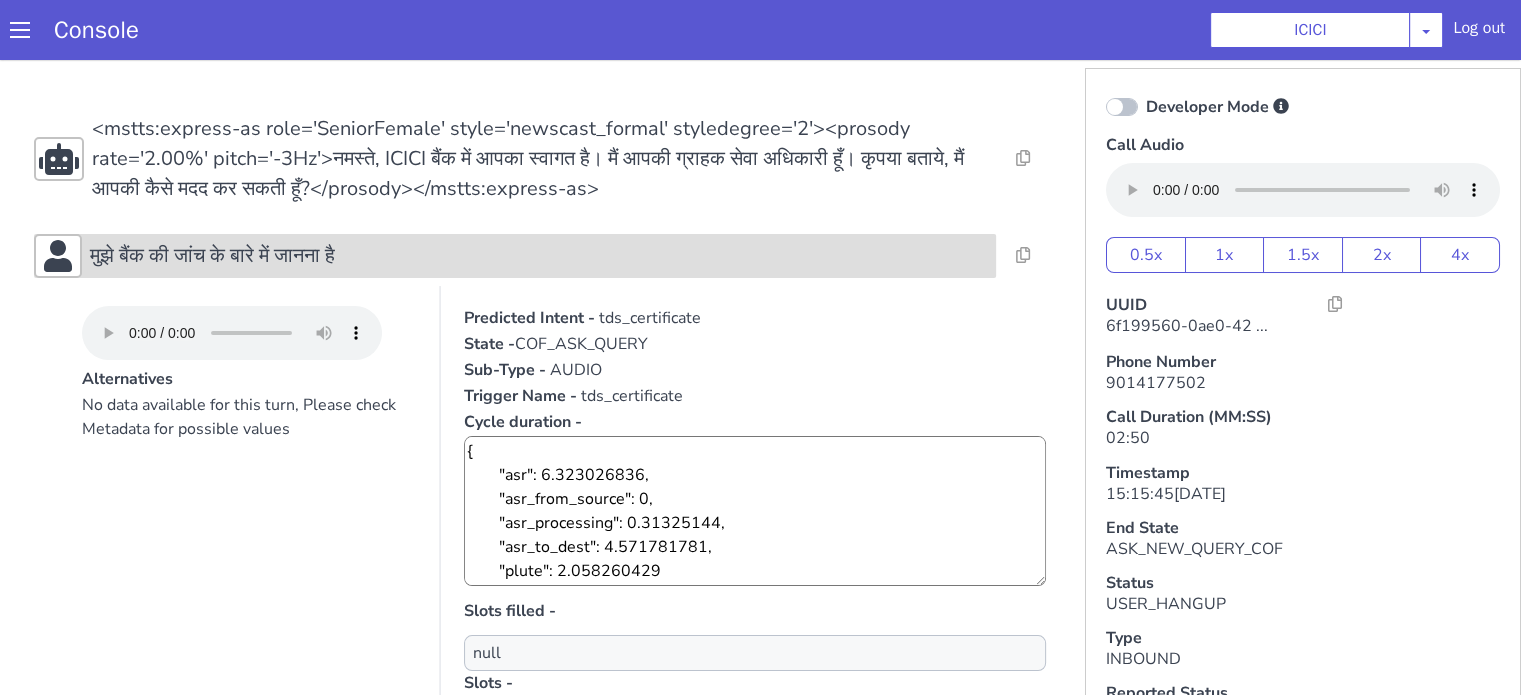 click on "मुझे बैंक की जांच के बारे में जानना है" at bounding box center [781, 1170] 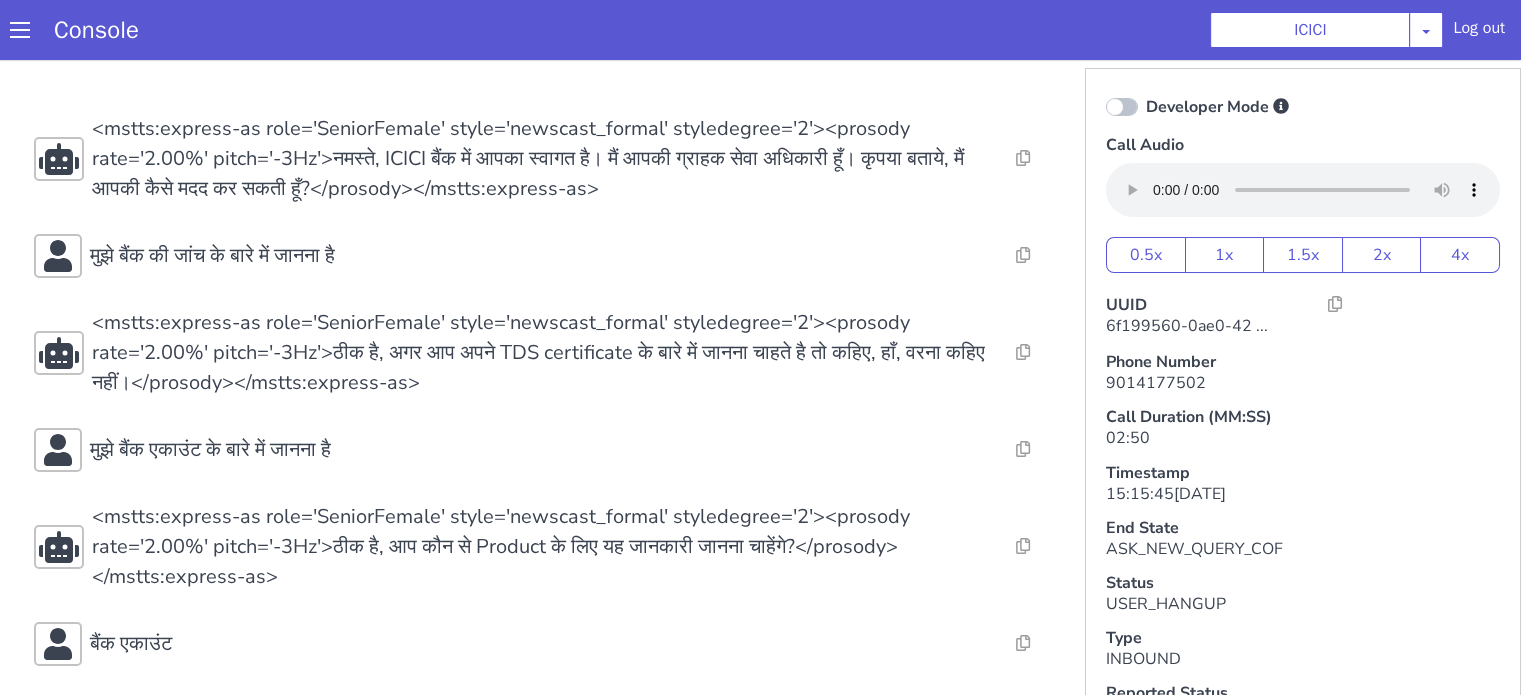 click on "Resolve  Intent Error  Entity Error  Transcription Error  Miscellaneous Submit Resolve  Intent Error  Entity Error  Transcription Error  Miscellaneous Submit Resolve  Intent Error  Entity Error  Transcription Error  Miscellaneous Submit <mstts:express-as role='SeniorFemale' style='newscast_formal' styledegree='2'><prosody rate='2.00%' pitch='-3Hz'>नमस्ते, ICICI बैंक में आपका स्वागत है। मैं आपकी ग्राहक सेवा अधिकारी हूँ। कृपया बताये, मैं आपकी कैसे मदद कर सकती हूँ?</prosody></mstts:express-as> Resolve  Intent Error  Entity Error  Transcription Error  Miscellaneous Submit मुझे बैंक की जांच के बारे में जानना है Resolve  Intent Error  Entity Error  Transcription Error  Miscellaneous Submit Resolve  Intent Error  Entity Error  Transcription Error  Miscellaneous Submit Resolve Submit" at bounding box center [2111, 1431] 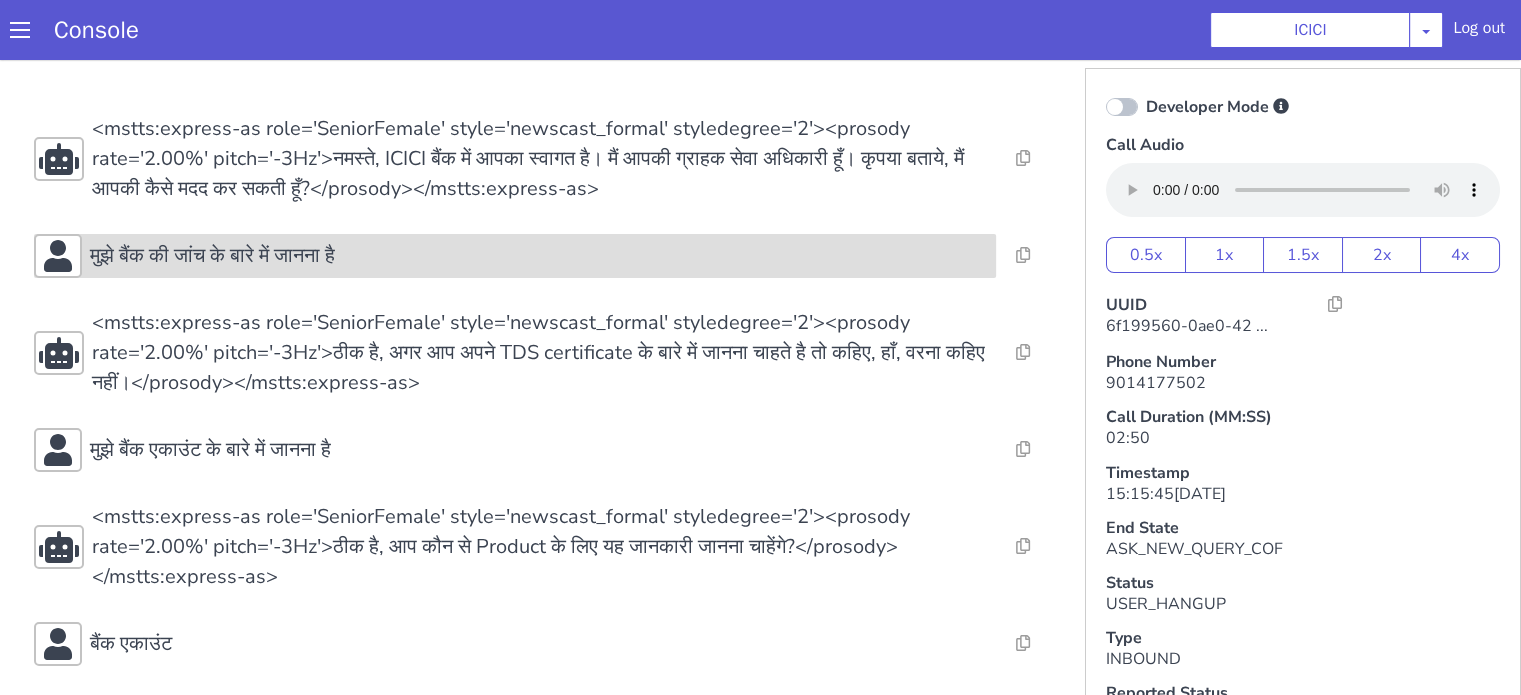 drag, startPoint x: 1688, startPoint y: 1000, endPoint x: 1658, endPoint y: 1019, distance: 35.510563 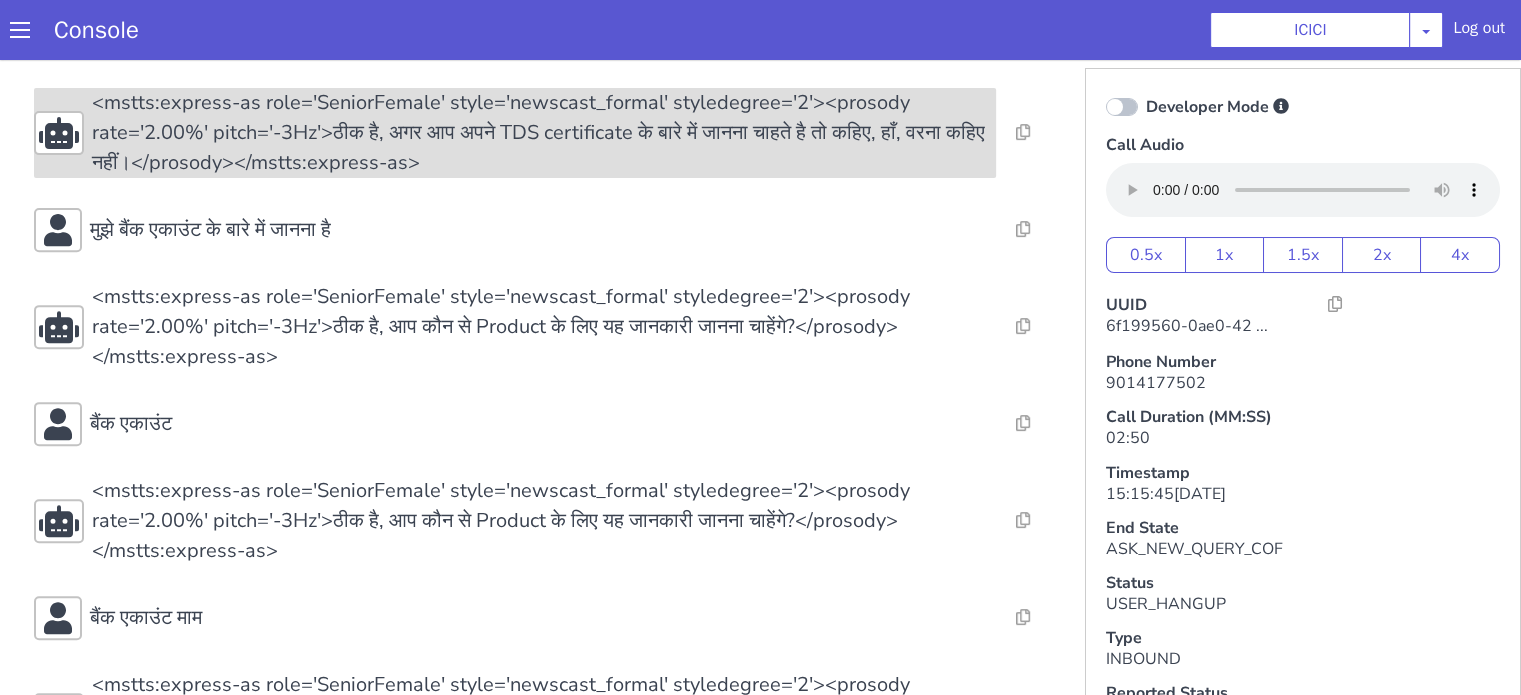 scroll, scrollTop: 900, scrollLeft: 0, axis: vertical 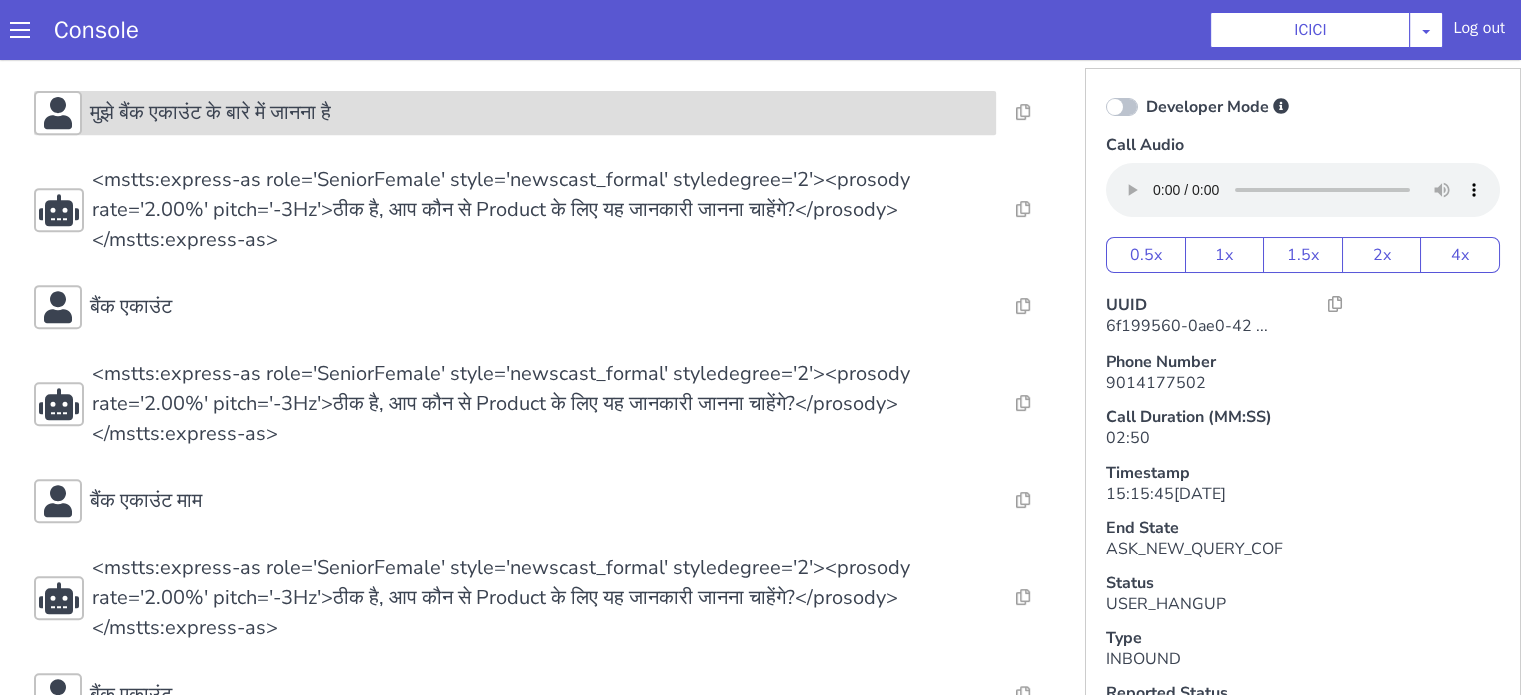 click on "मुझे बैंक एकाउंट के बारे में जानना है" at bounding box center [1728, 695] 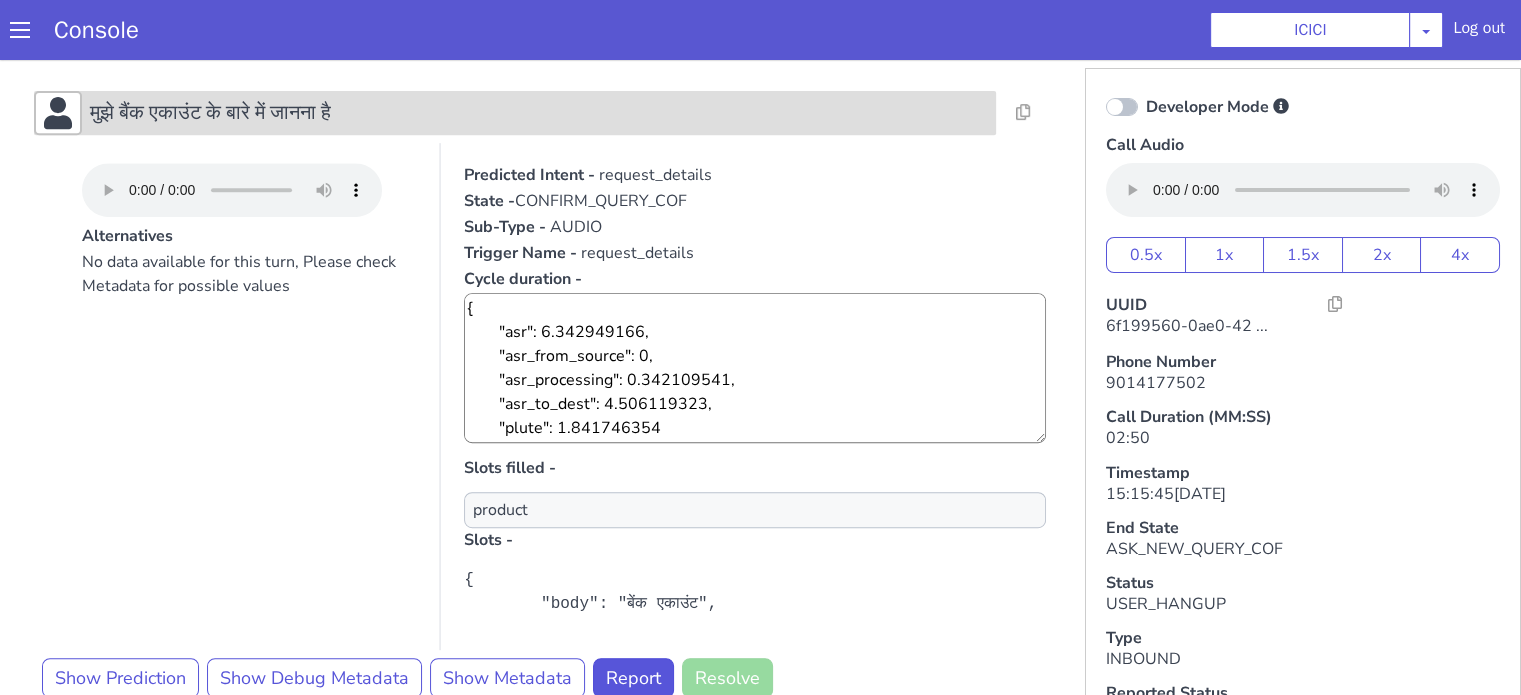 click on "मुझे बैंक एकाउंट के बारे में जानना है" 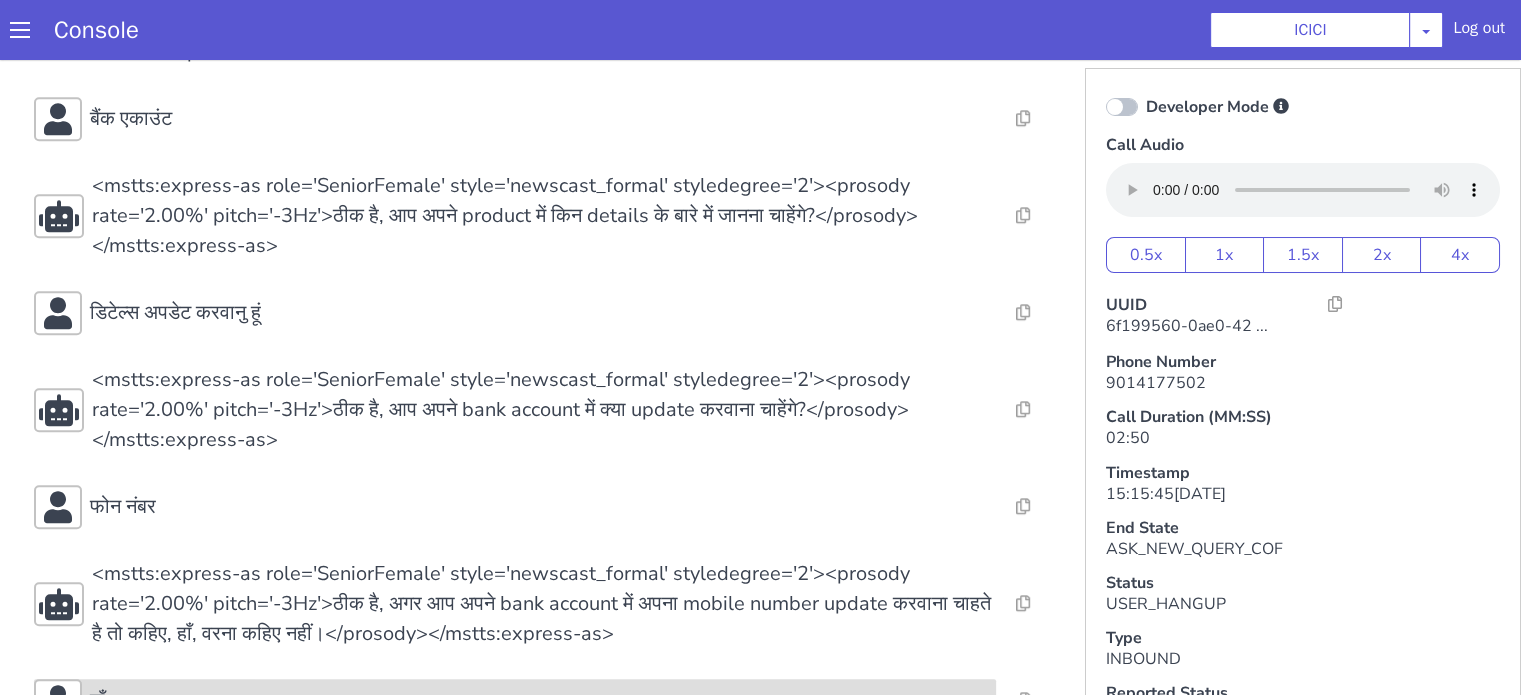 scroll, scrollTop: 1579, scrollLeft: 0, axis: vertical 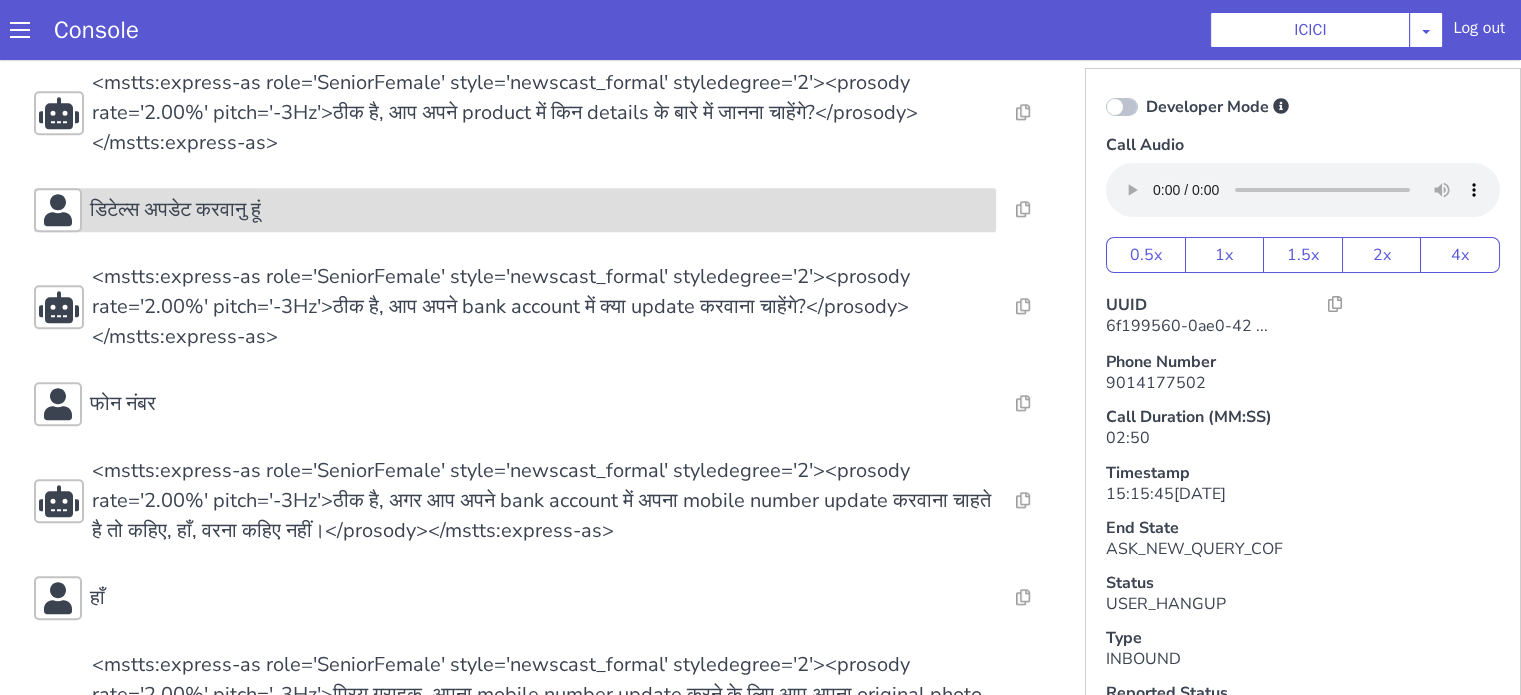 click on "डिटेल्स अपडेट करवानु हूं" 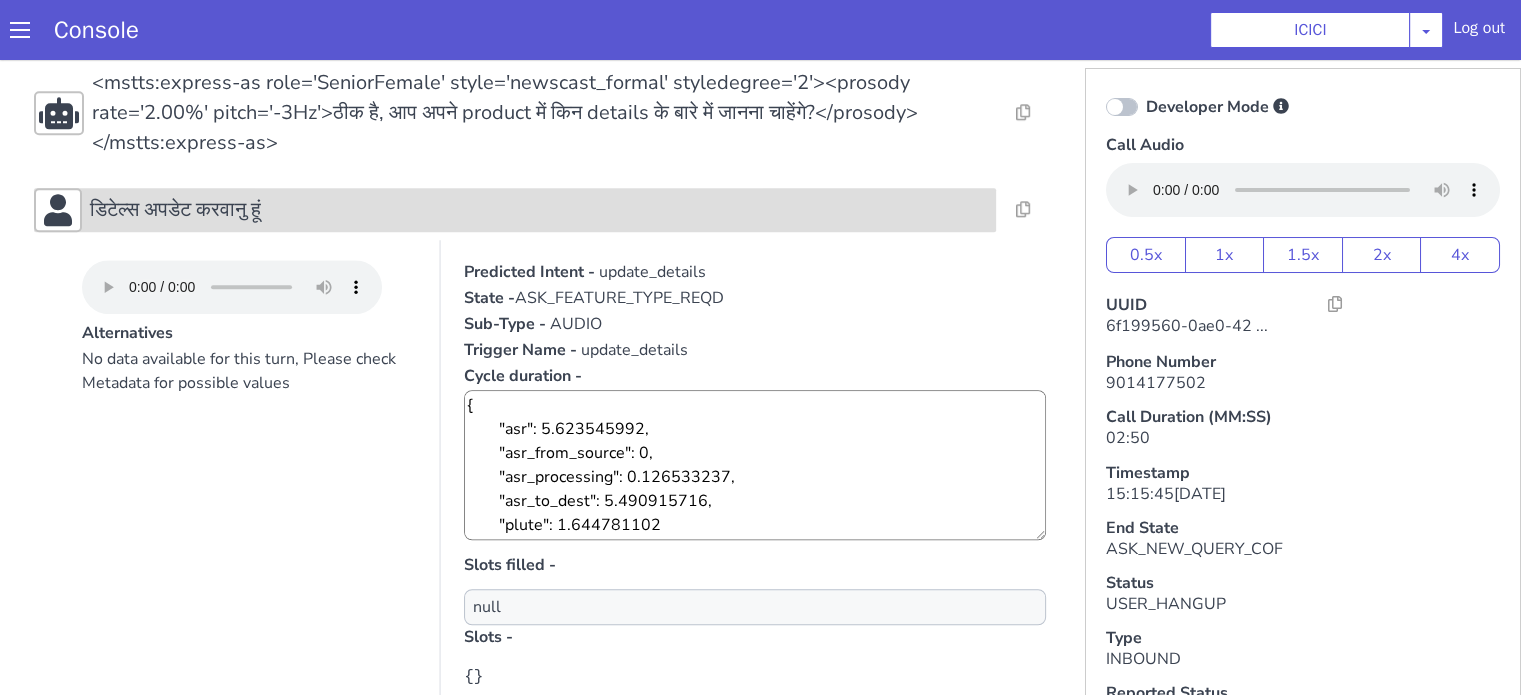 click on "डिटेल्स अपडेट करवानु हूं" 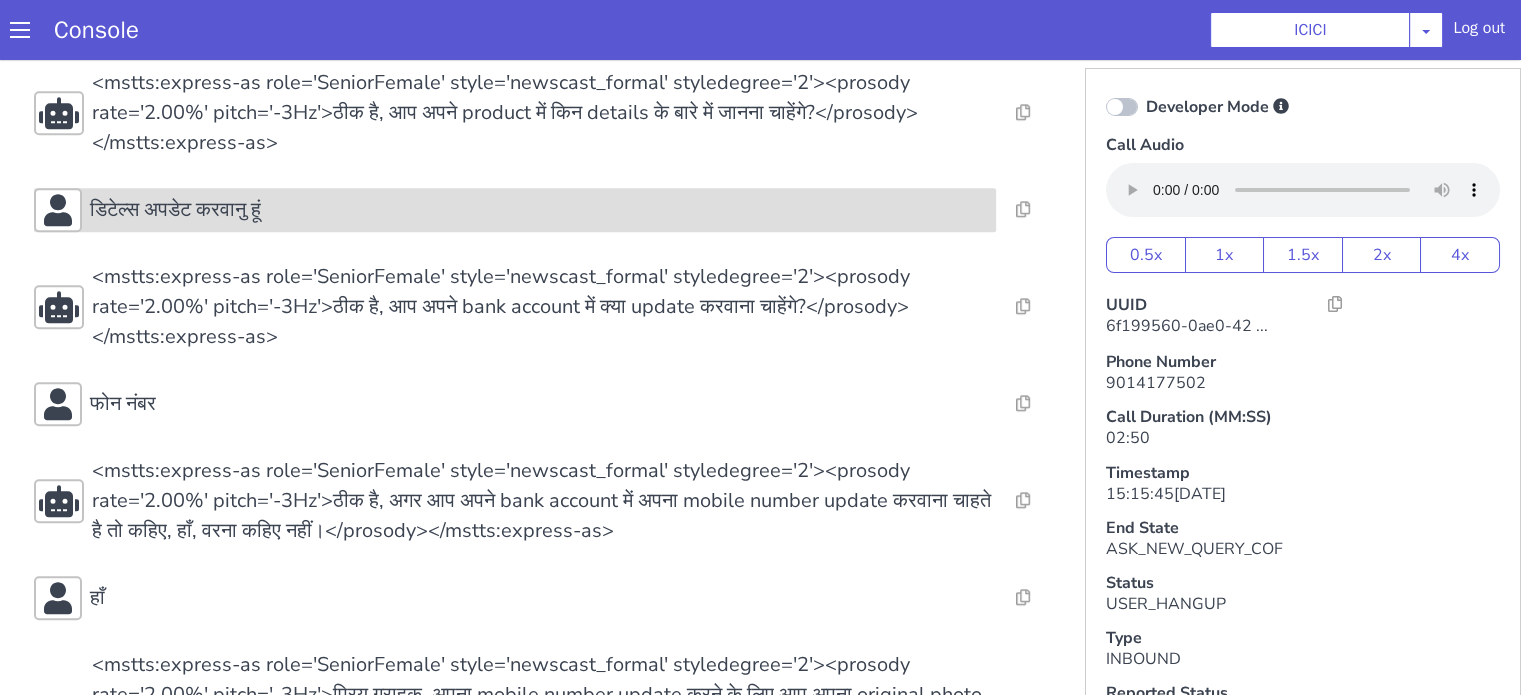 click on "डिटेल्स अपडेट करवानु हूं" 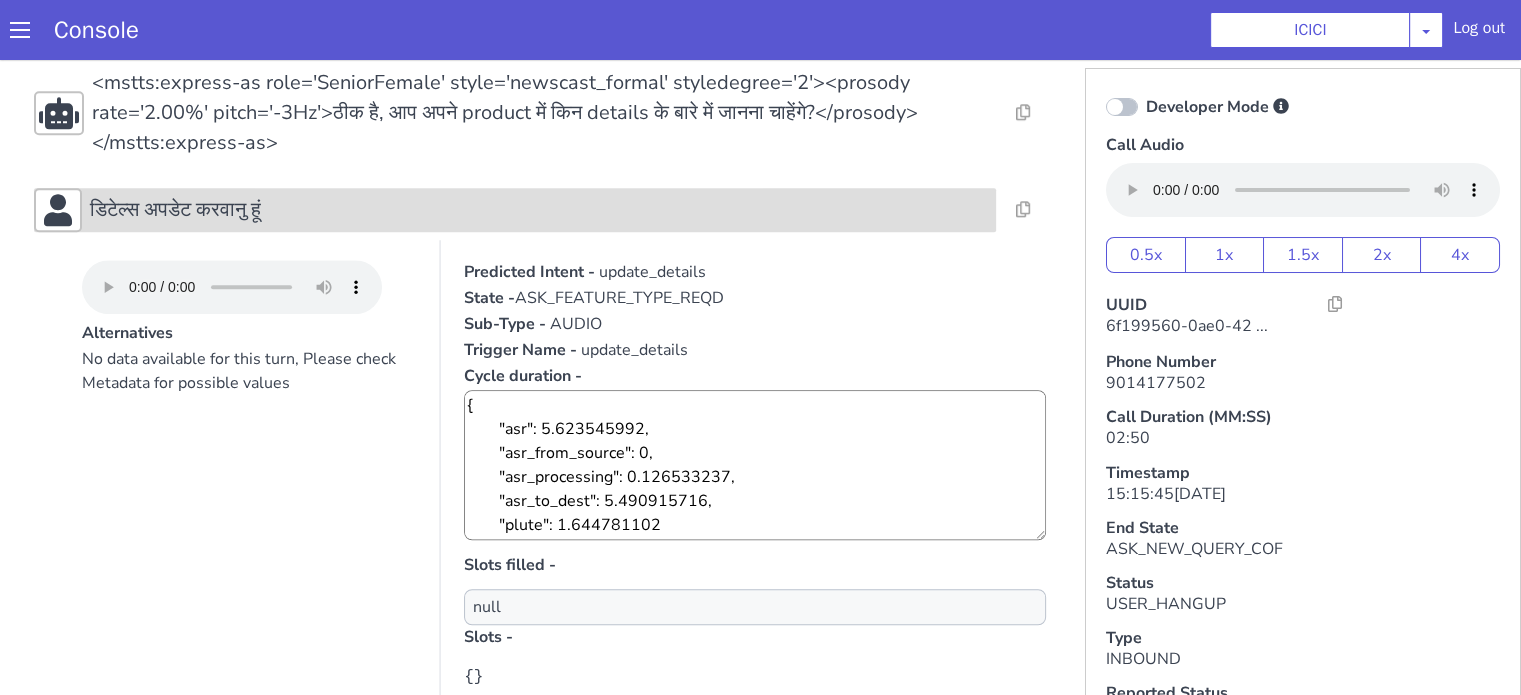 click on "डिटेल्स अपडेट करवानु हूं" 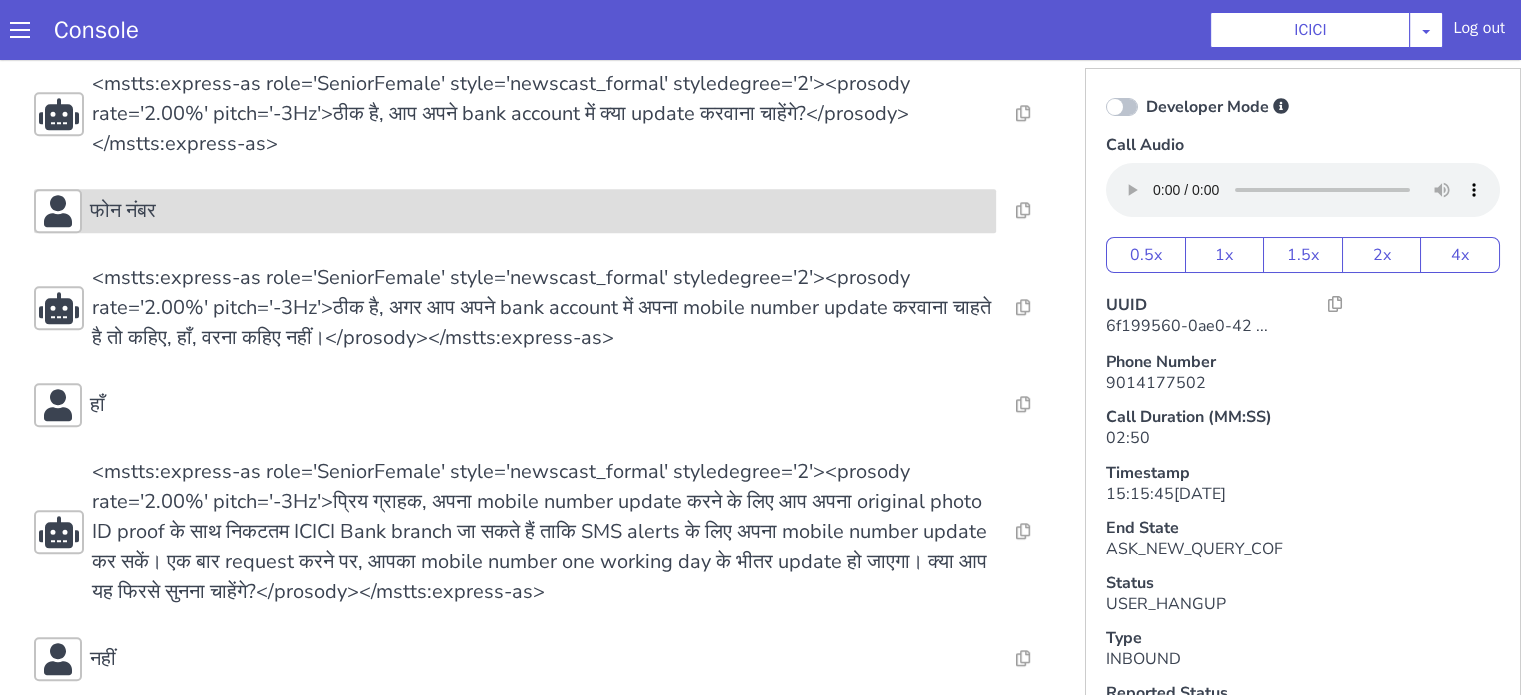 scroll, scrollTop: 1779, scrollLeft: 0, axis: vertical 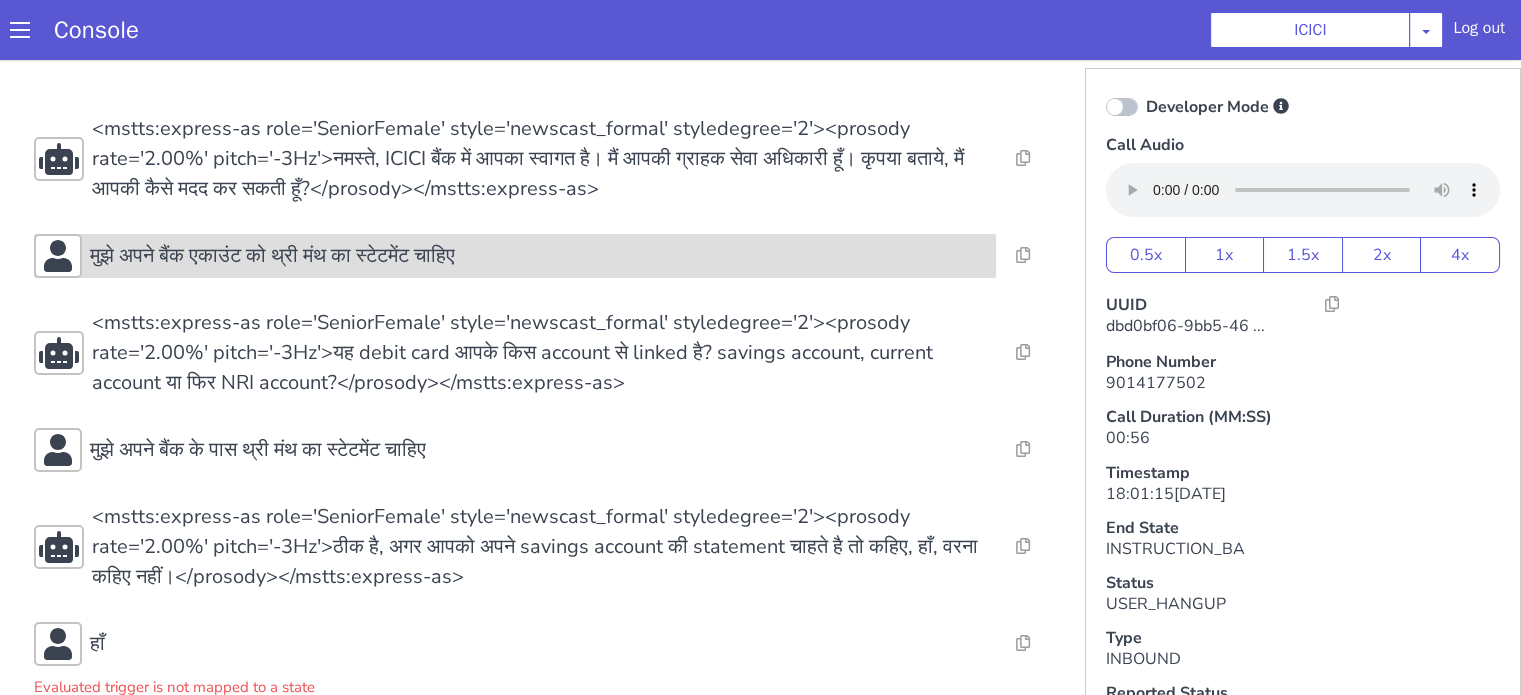 click on "मुझे अपने बैंक एकाउंट को थ्री मंथ का स्टेटमेंट चाहिए" at bounding box center [1790, 838] 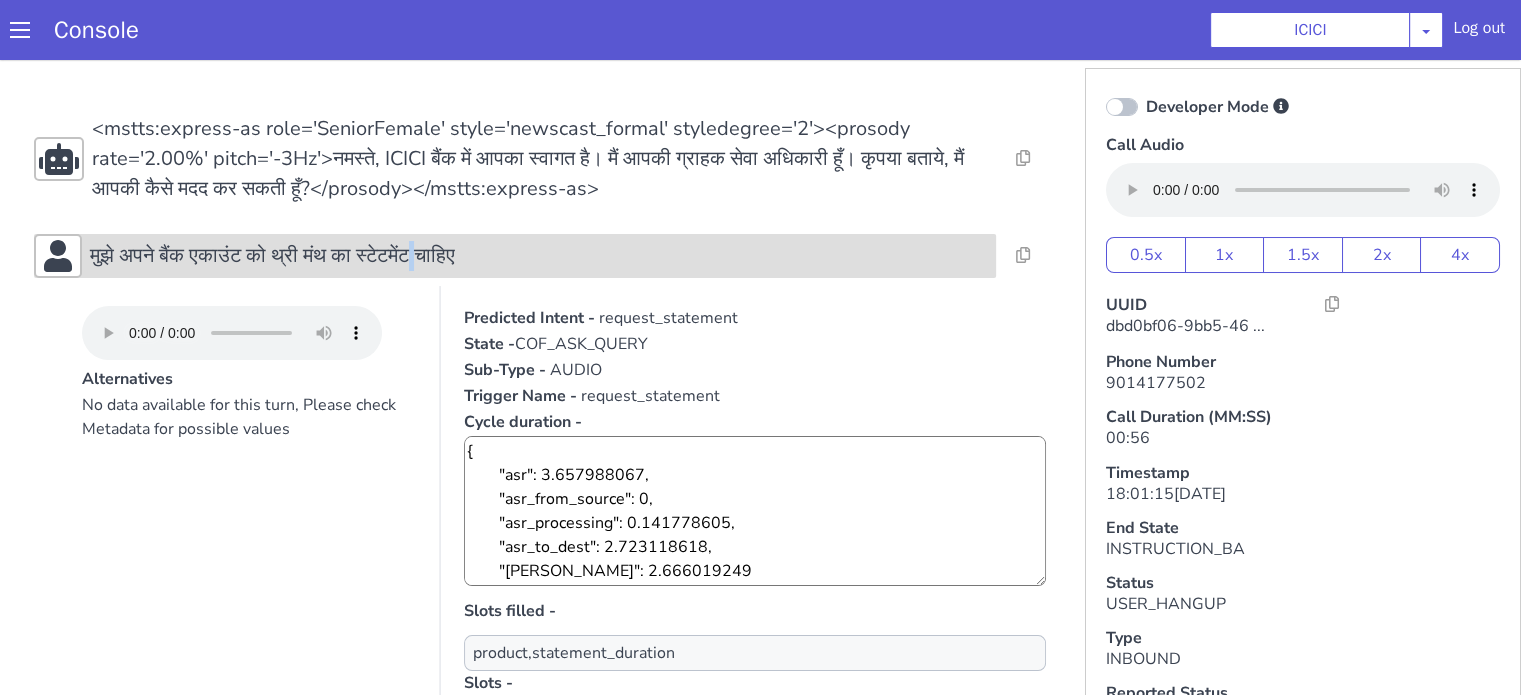 click on "मुझे अपने बैंक एकाउंट को थ्री मंथ का स्टेटमेंट चाहिए" at bounding box center [1790, 838] 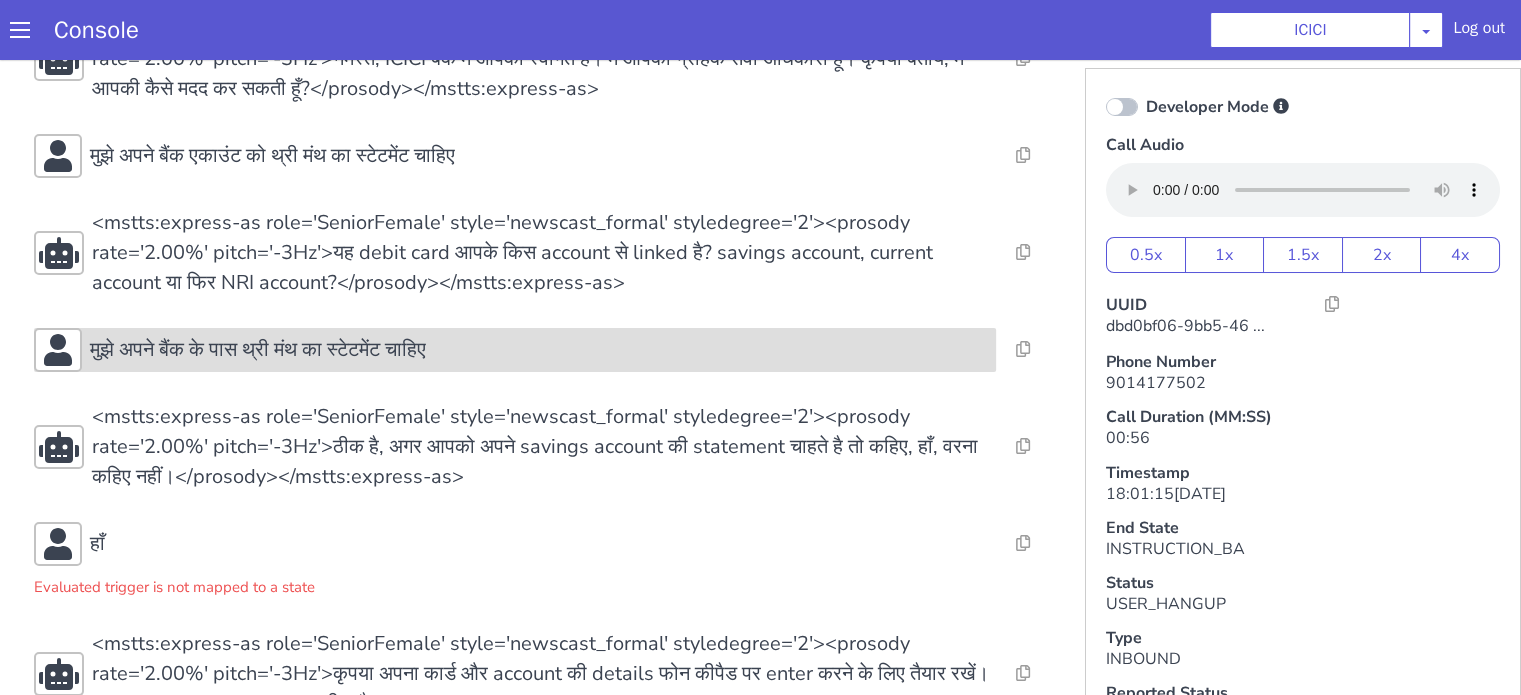 click on "मुझे अपने बैंक के पास थ्री मंथ का स्टेटमेंट चाहिए" at bounding box center [467, 554] 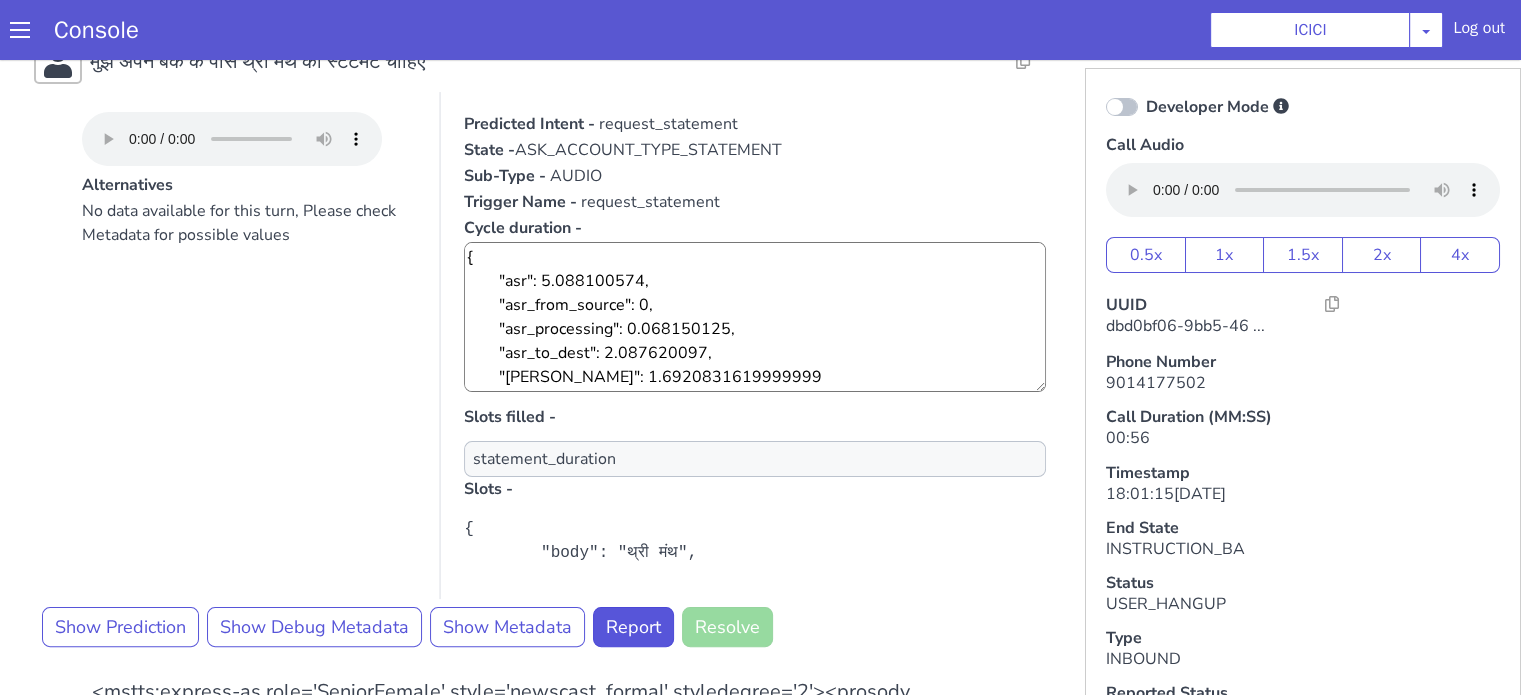 scroll, scrollTop: 600, scrollLeft: 0, axis: vertical 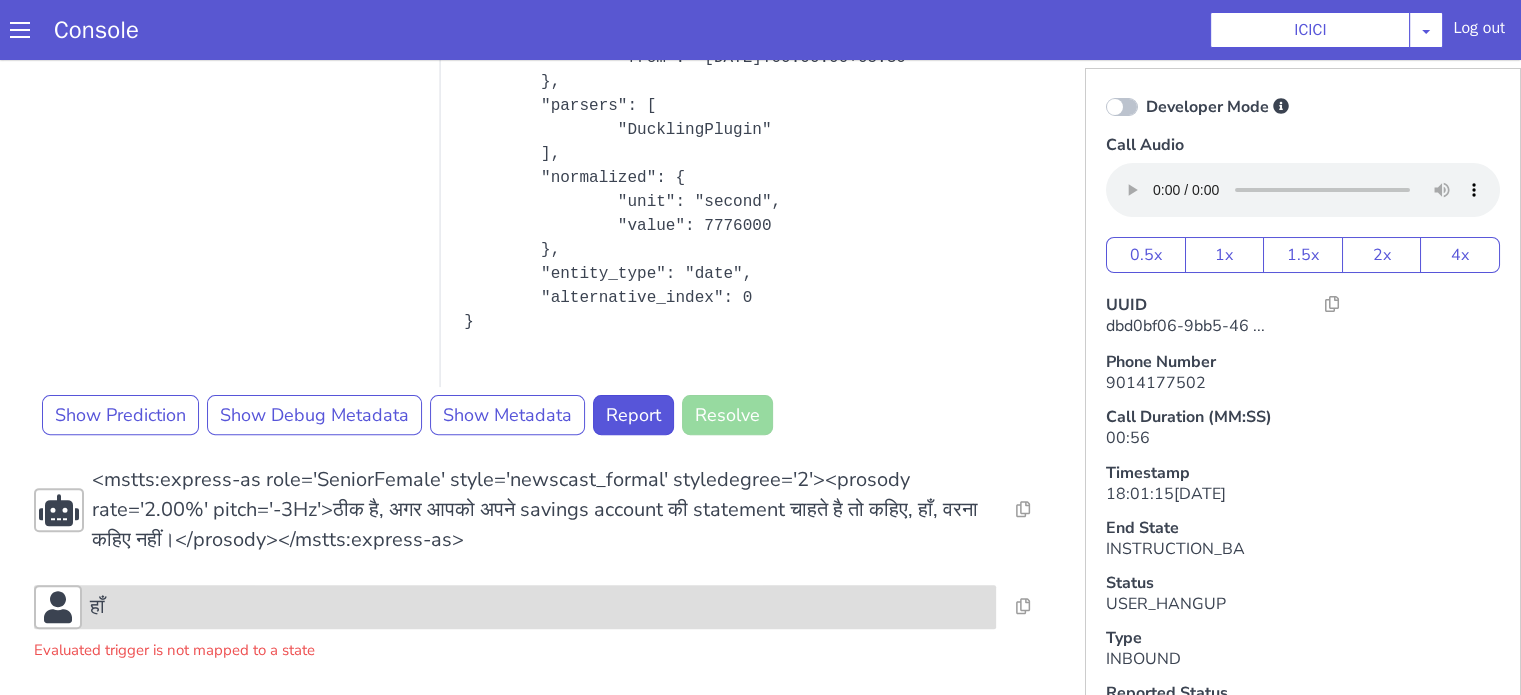 click on "हाँ" at bounding box center (539, 607) 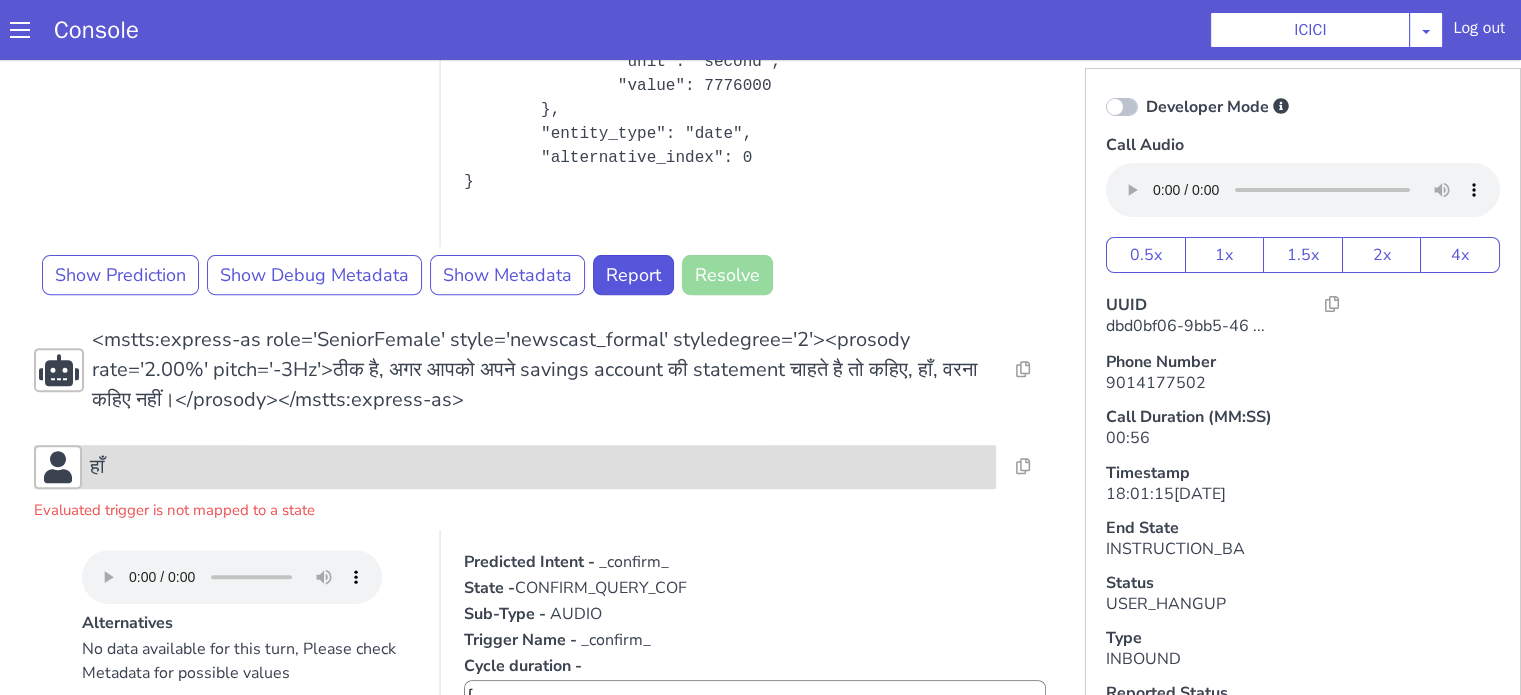 scroll, scrollTop: 800, scrollLeft: 0, axis: vertical 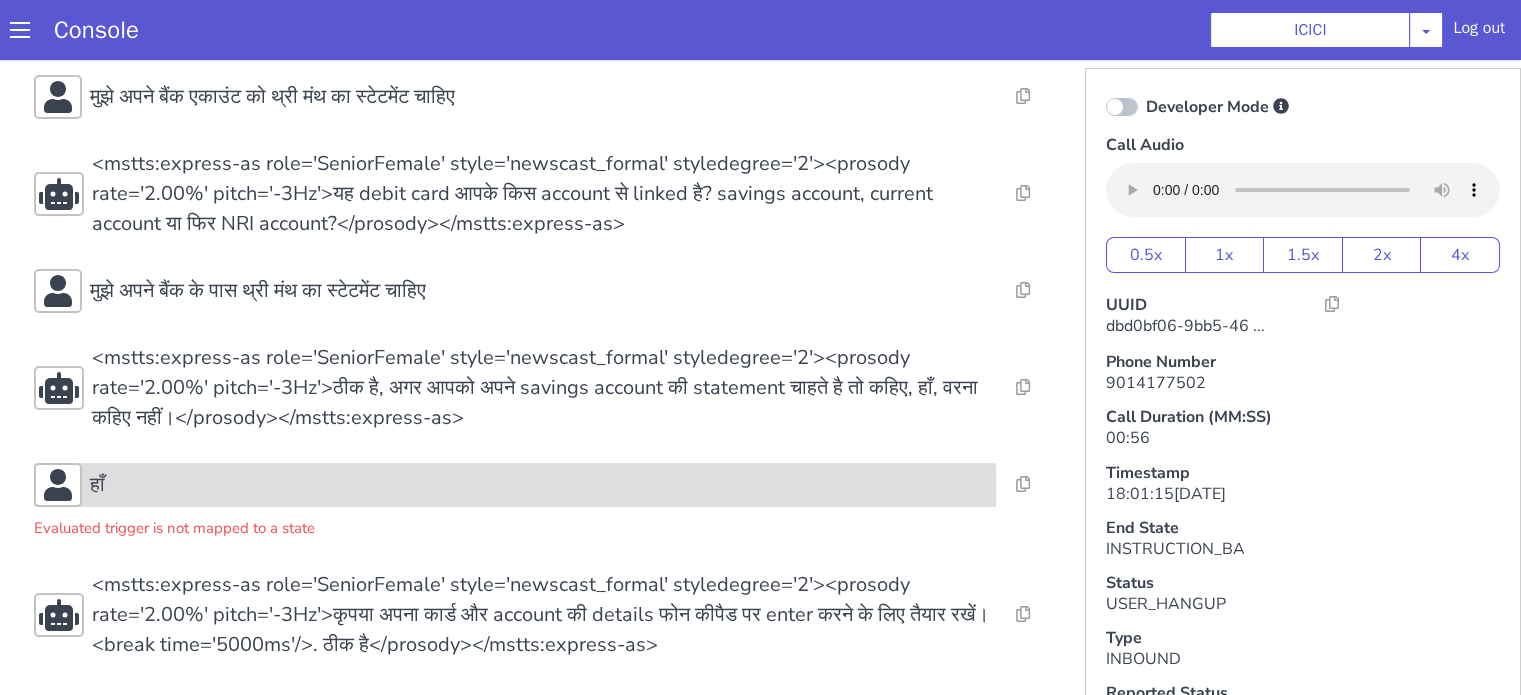 click on "हाँ" at bounding box center (539, 485) 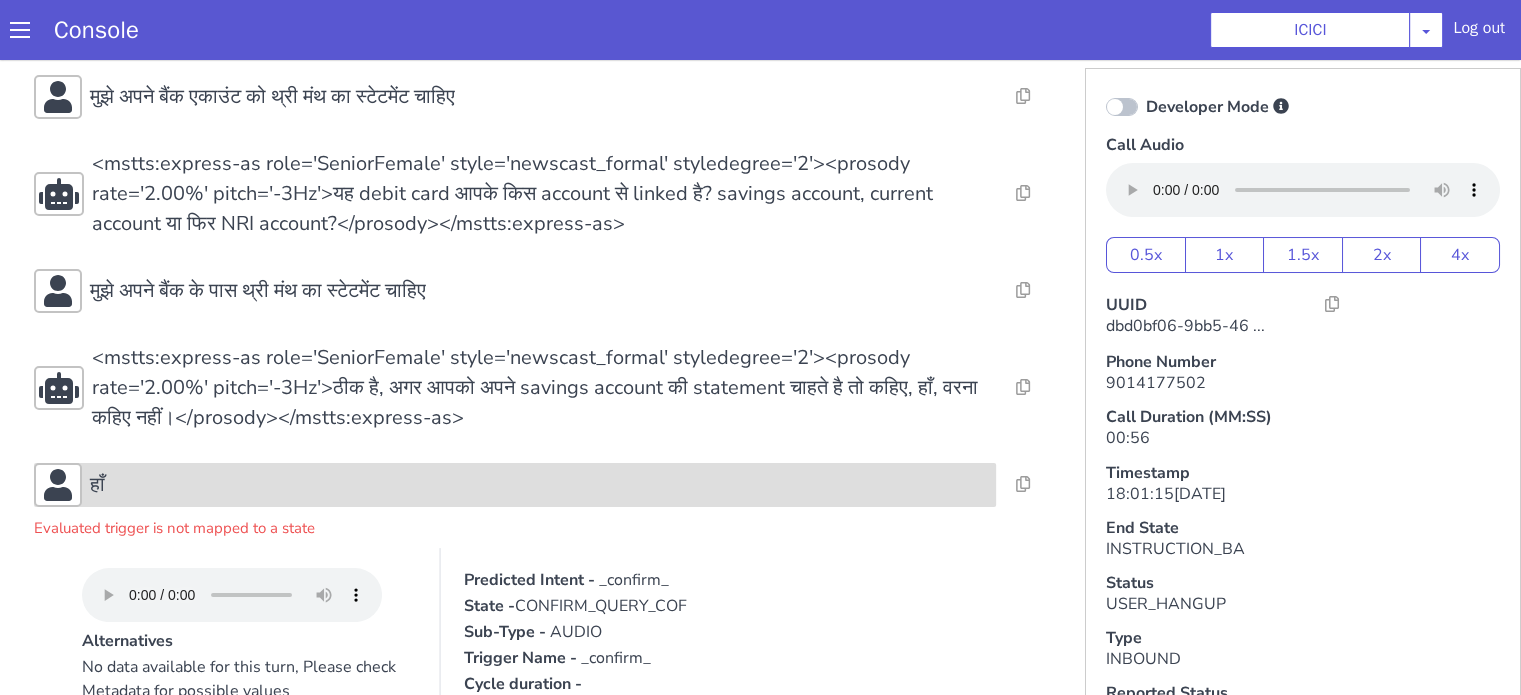 click on "हाँ" at bounding box center [539, 485] 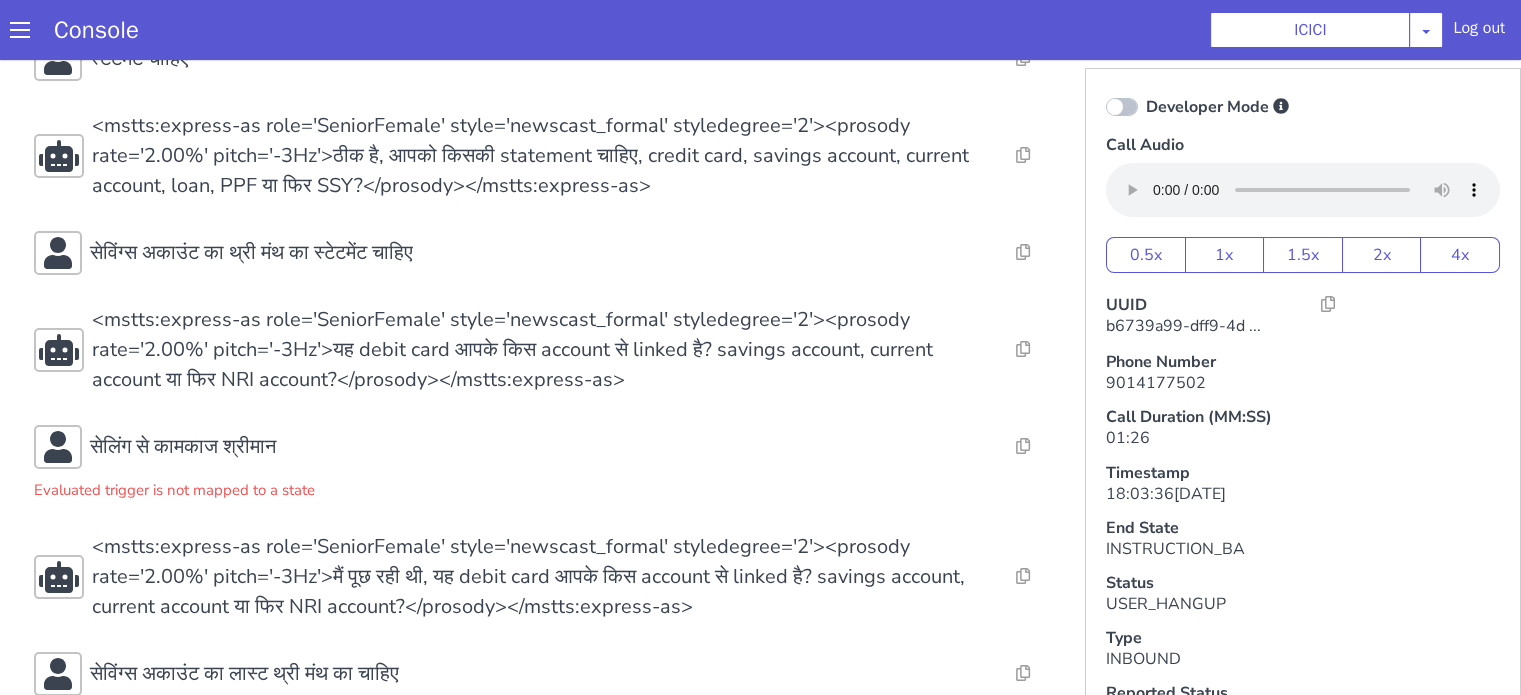 scroll, scrollTop: 200, scrollLeft: 0, axis: vertical 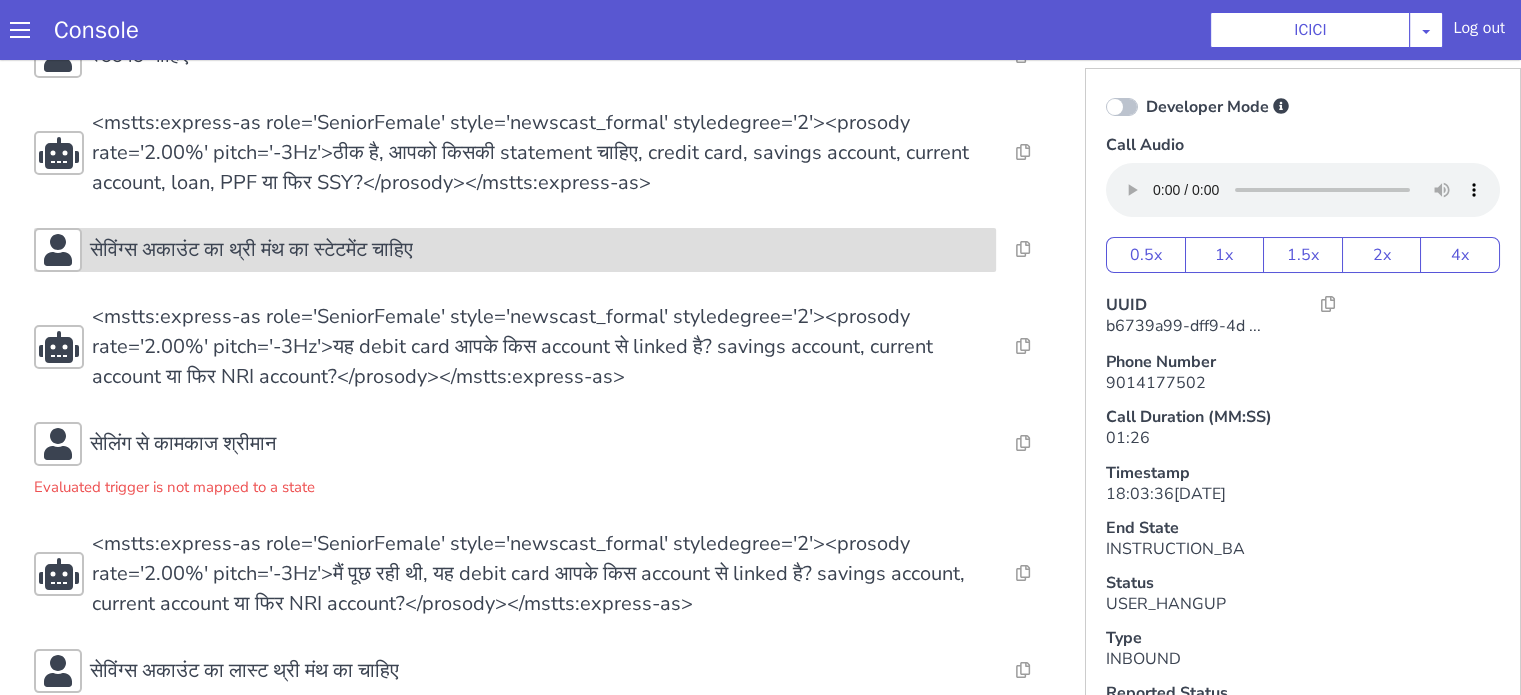 click on "सेविंग्स अकाउंट का थ्री मंथ का स्टेटमेंट चाहिए" at bounding box center (251, 250) 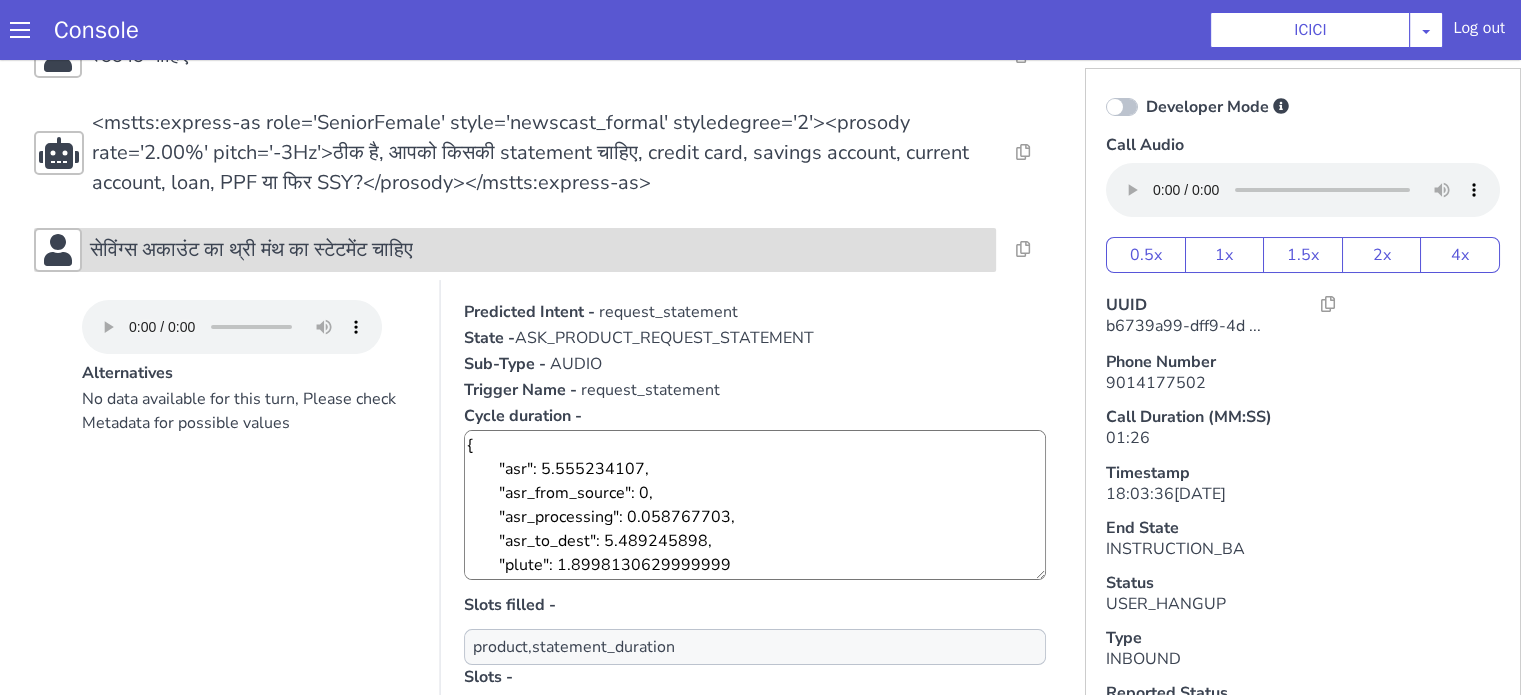 click on "सेविंग्स अकाउंट का थ्री मंथ का स्टेटमेंट चाहिए" at bounding box center [251, 250] 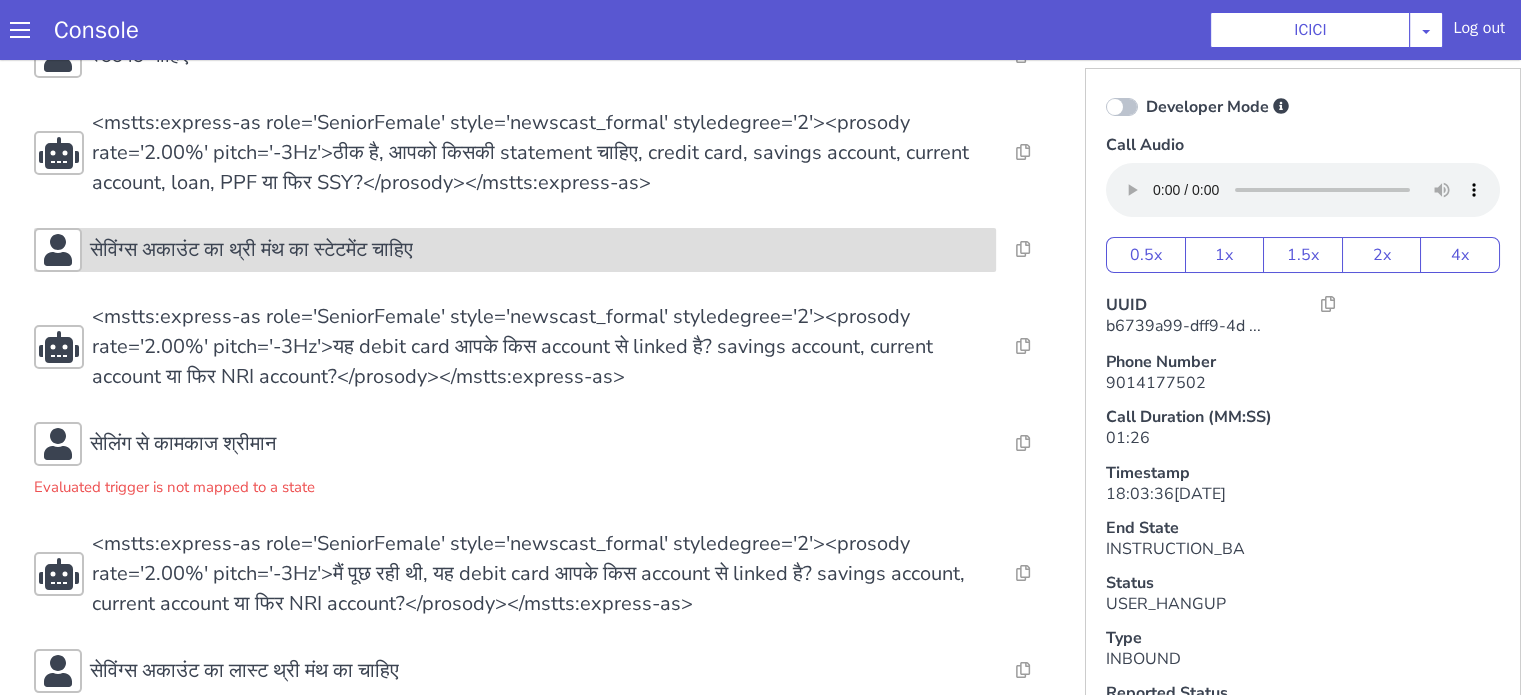 click on "सेविंग्स अकाउंट का थ्री मंथ का स्टेटमेंट चाहिए" at bounding box center [251, 250] 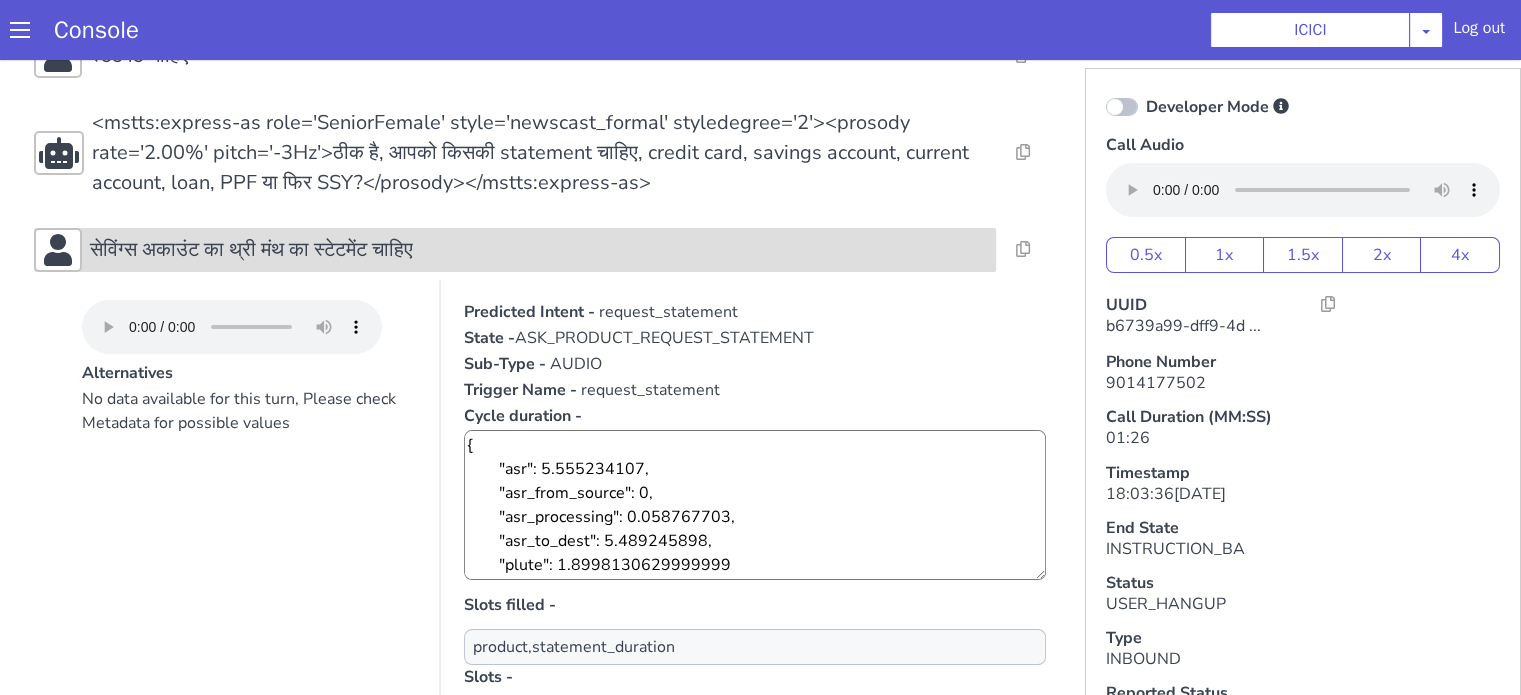 click on "सेविंग्स अकाउंट का थ्री मंथ का स्टेटमेंट चाहिए" at bounding box center (251, 250) 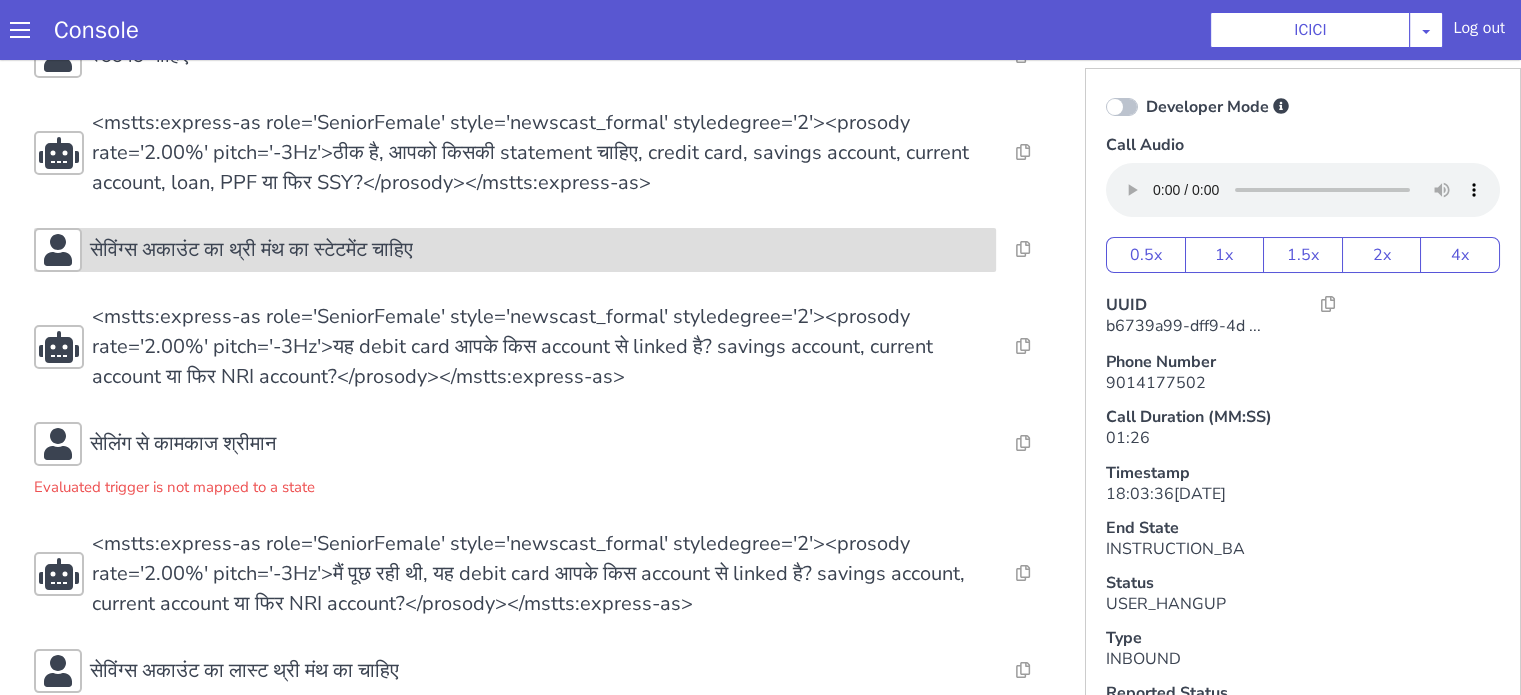 click on "सेविंग्स अकाउंट का थ्री मंथ का स्टेटमेंट चाहिए" at bounding box center (251, 250) 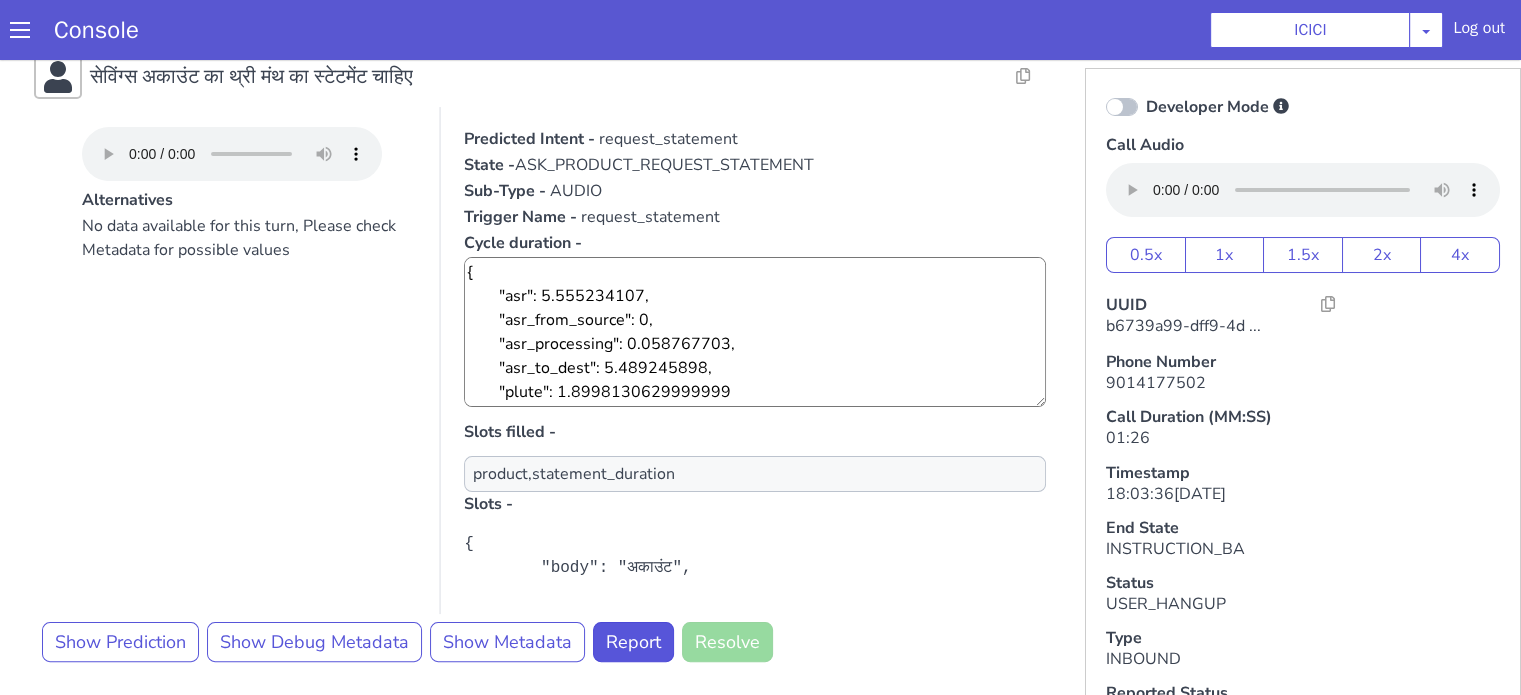 scroll, scrollTop: 500, scrollLeft: 0, axis: vertical 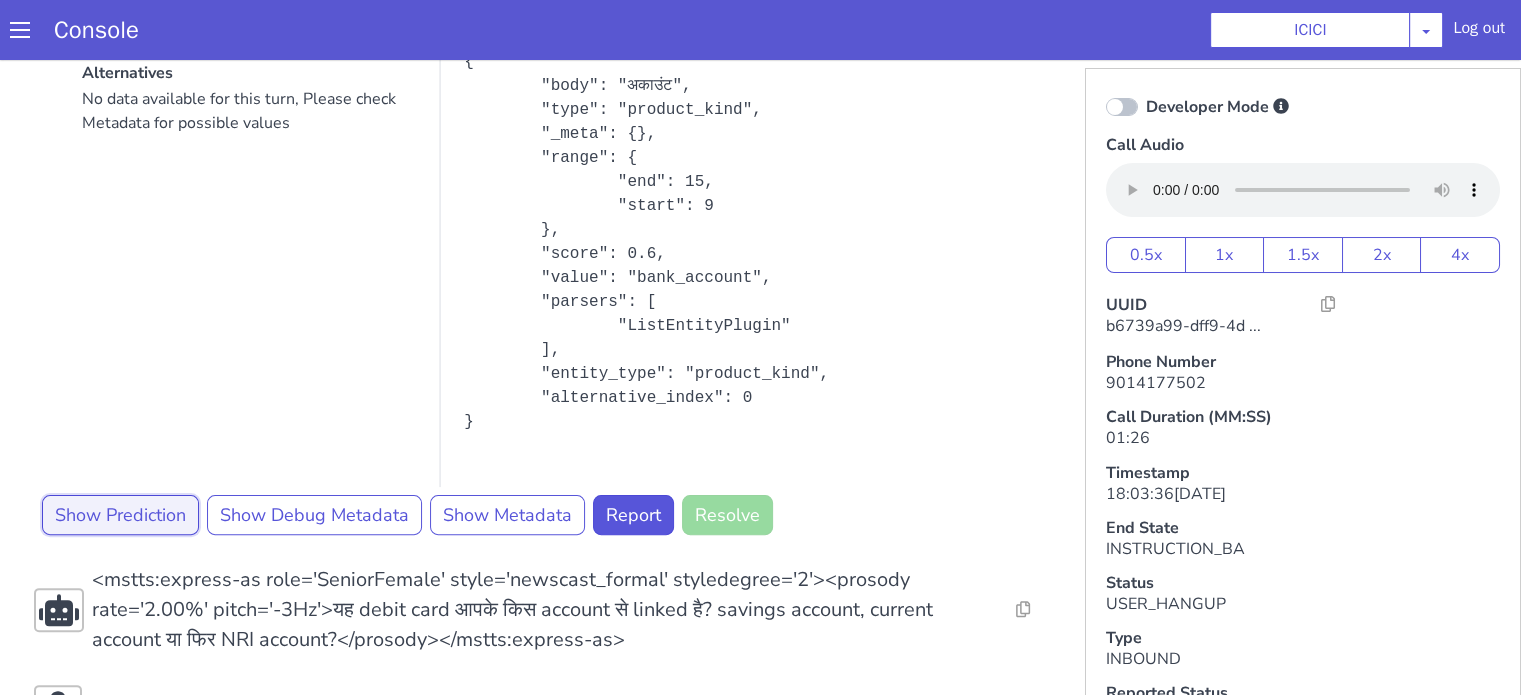 click on "Show Prediction" at bounding box center [120, 515] 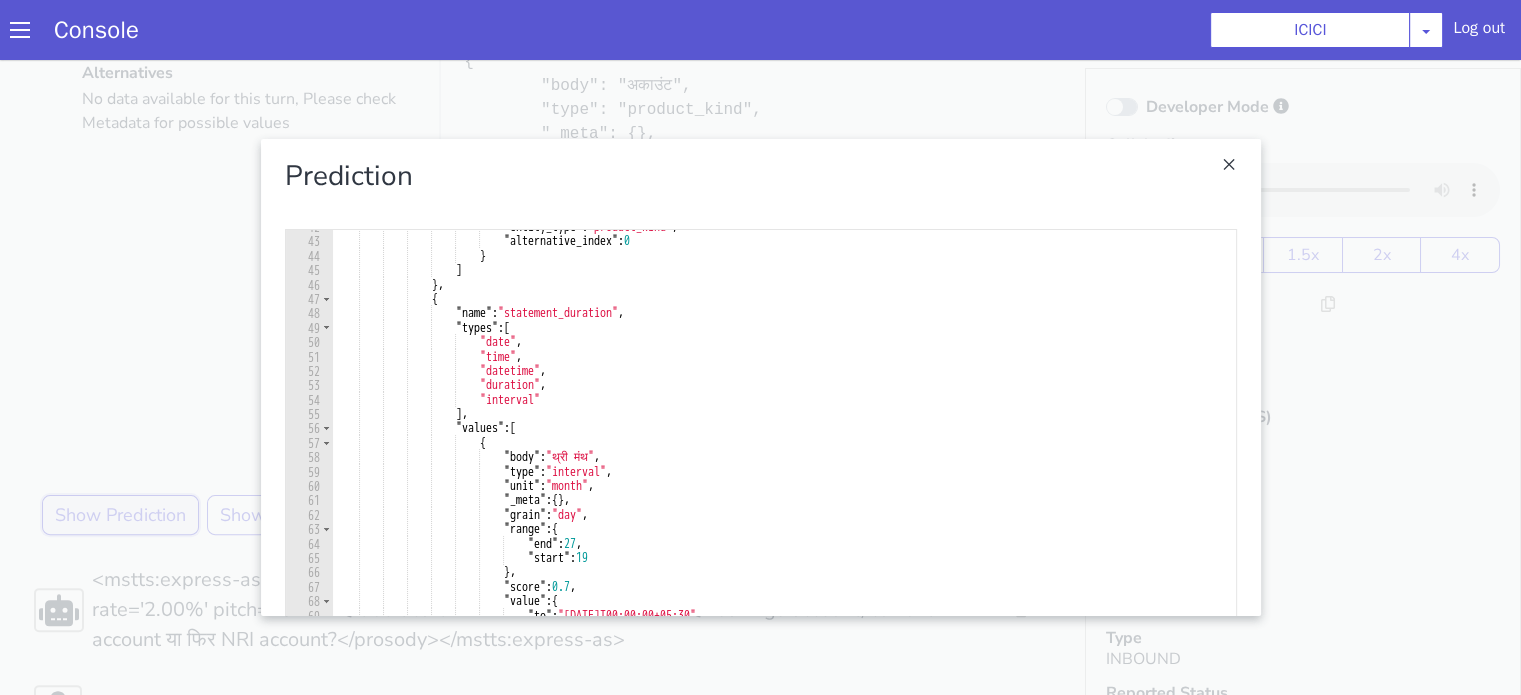 scroll, scrollTop: 720, scrollLeft: 0, axis: vertical 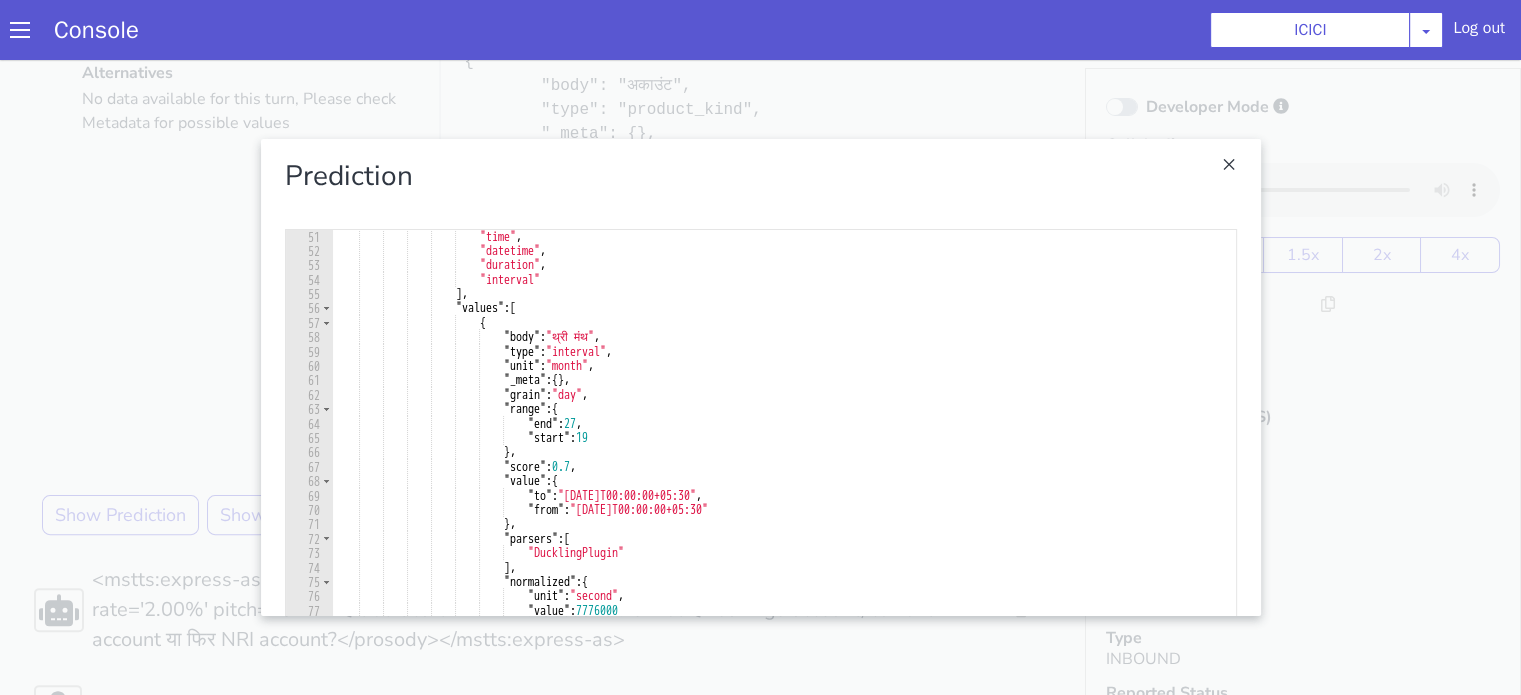 drag, startPoint x: 0, startPoint y: 330, endPoint x: 19, endPoint y: 320, distance: 21.470911 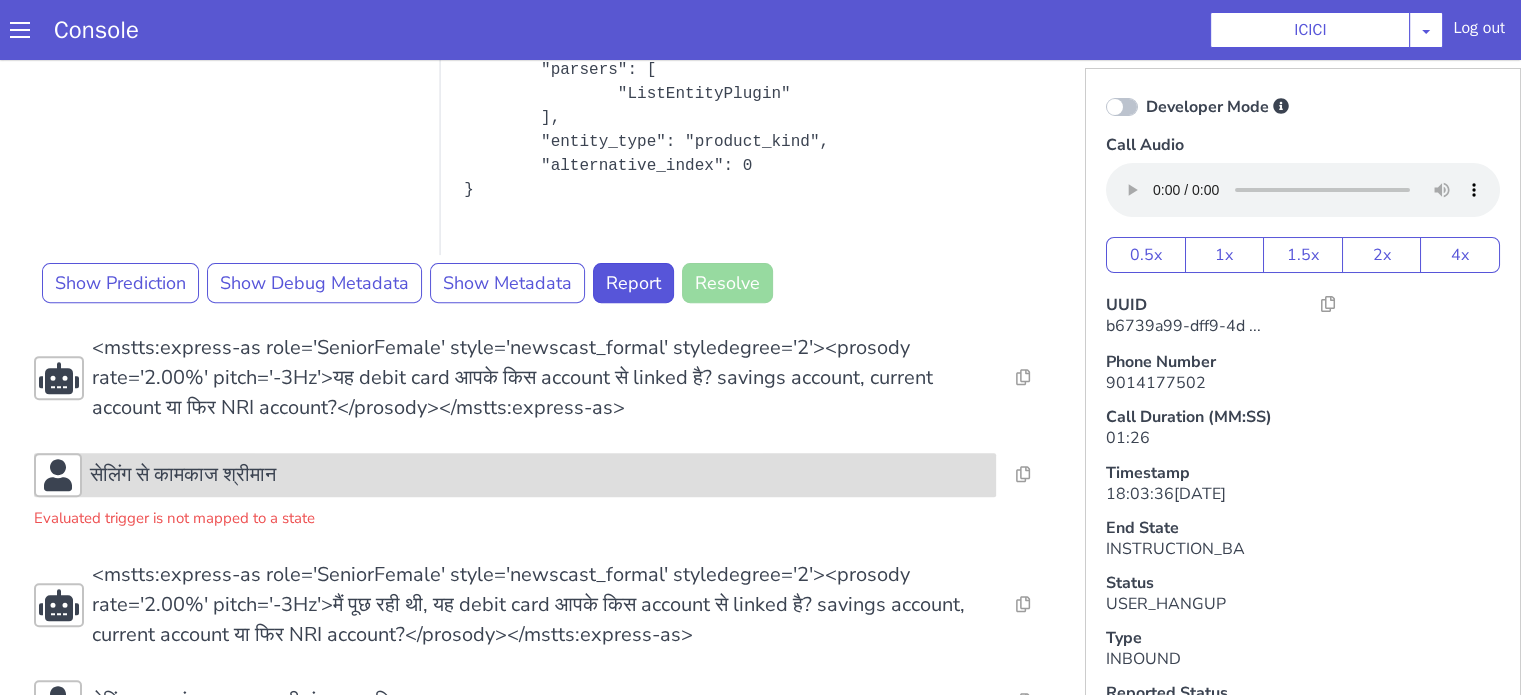 scroll, scrollTop: 900, scrollLeft: 0, axis: vertical 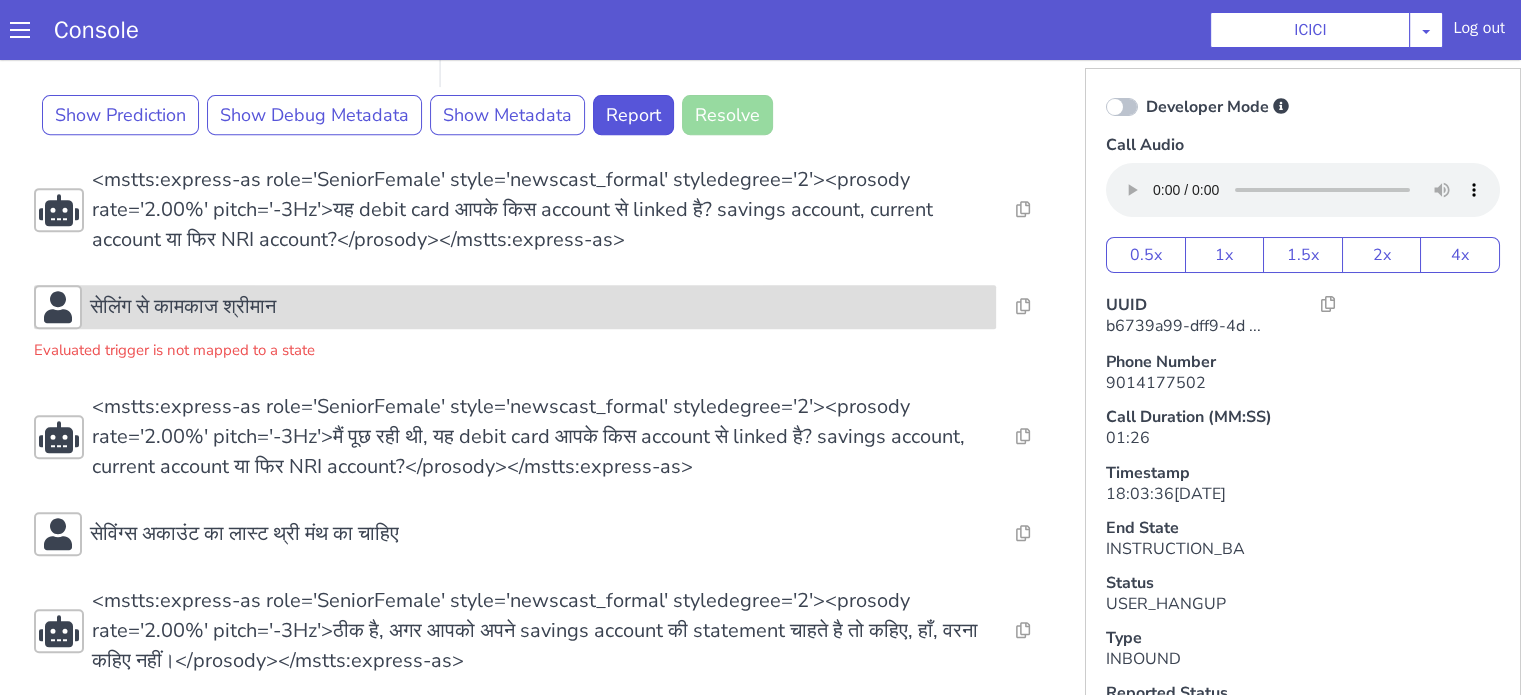 click on "सेलिंग से कामकाज श्रीमान" at bounding box center [183, 307] 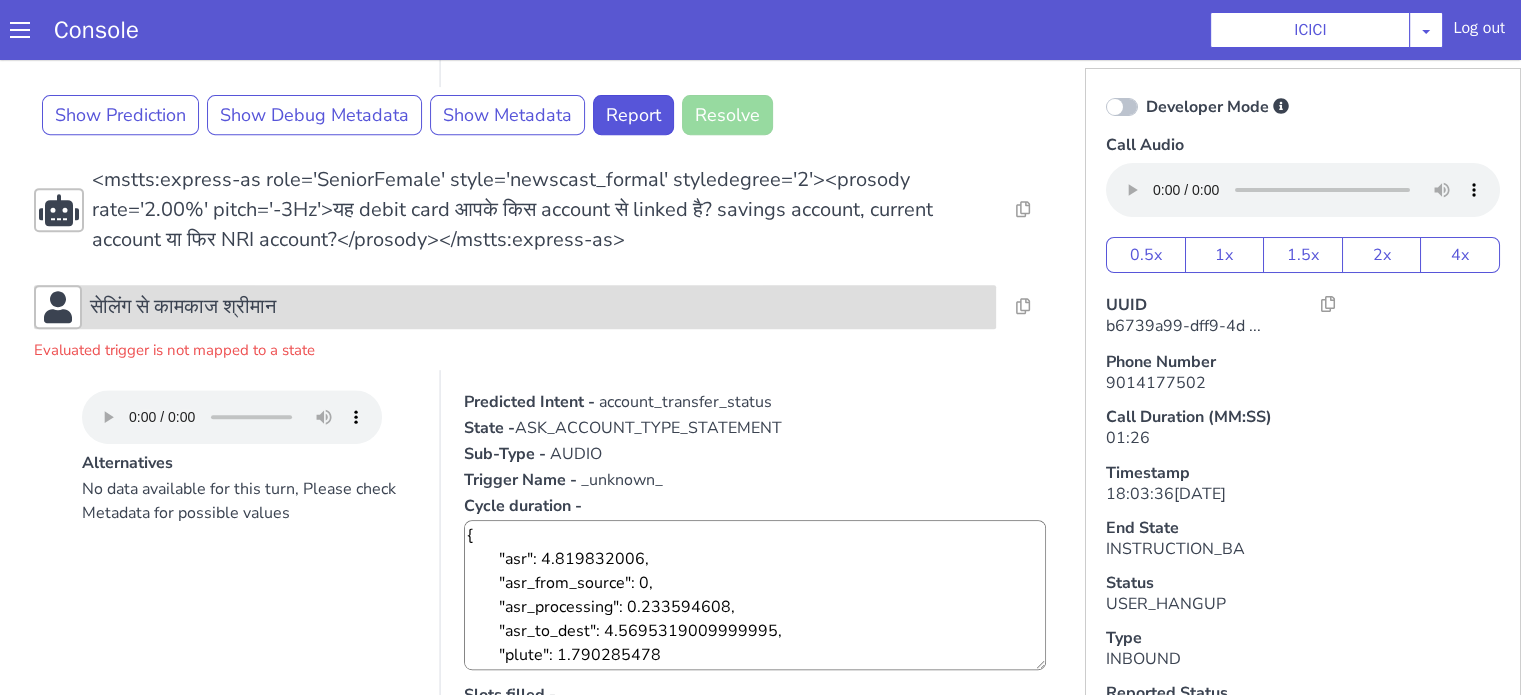 click on "सेलिंग से कामकाज श्रीमान" at bounding box center (539, 307) 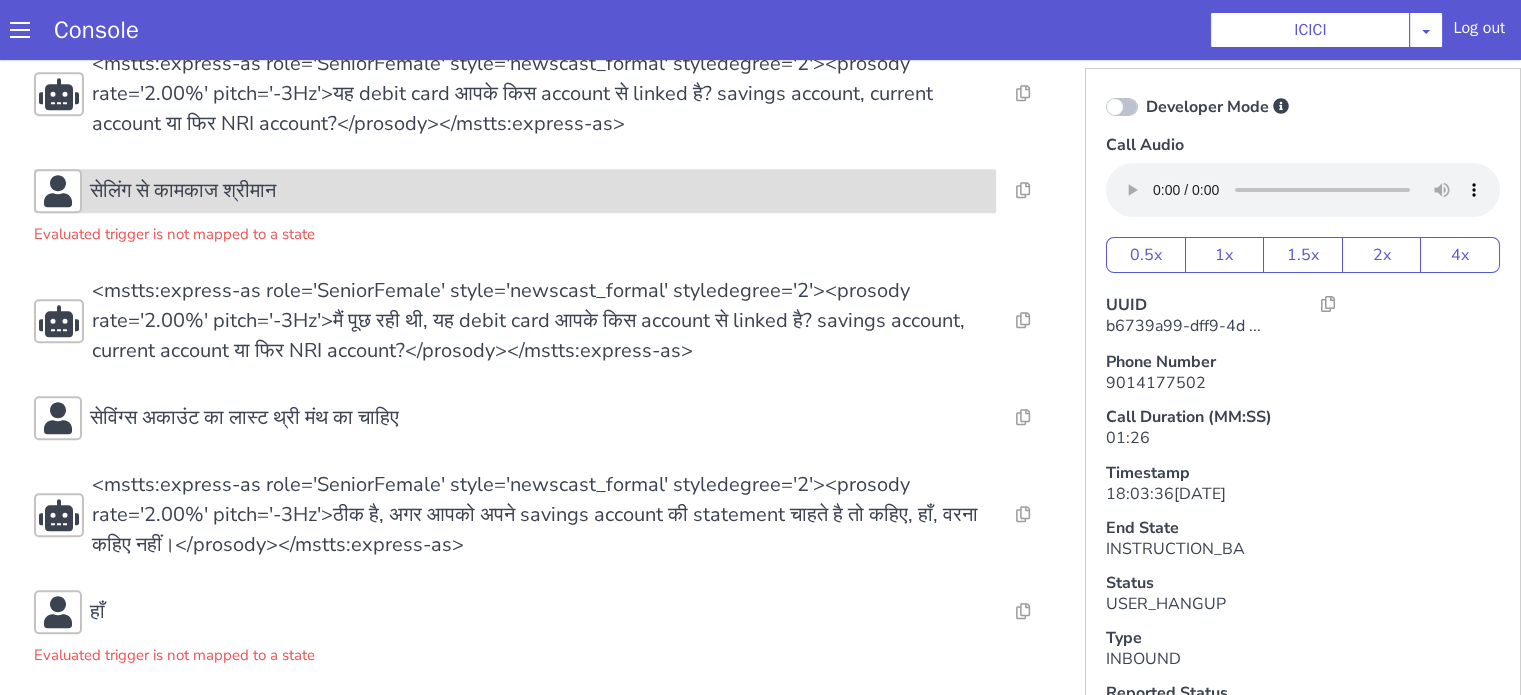 scroll, scrollTop: 1140, scrollLeft: 0, axis: vertical 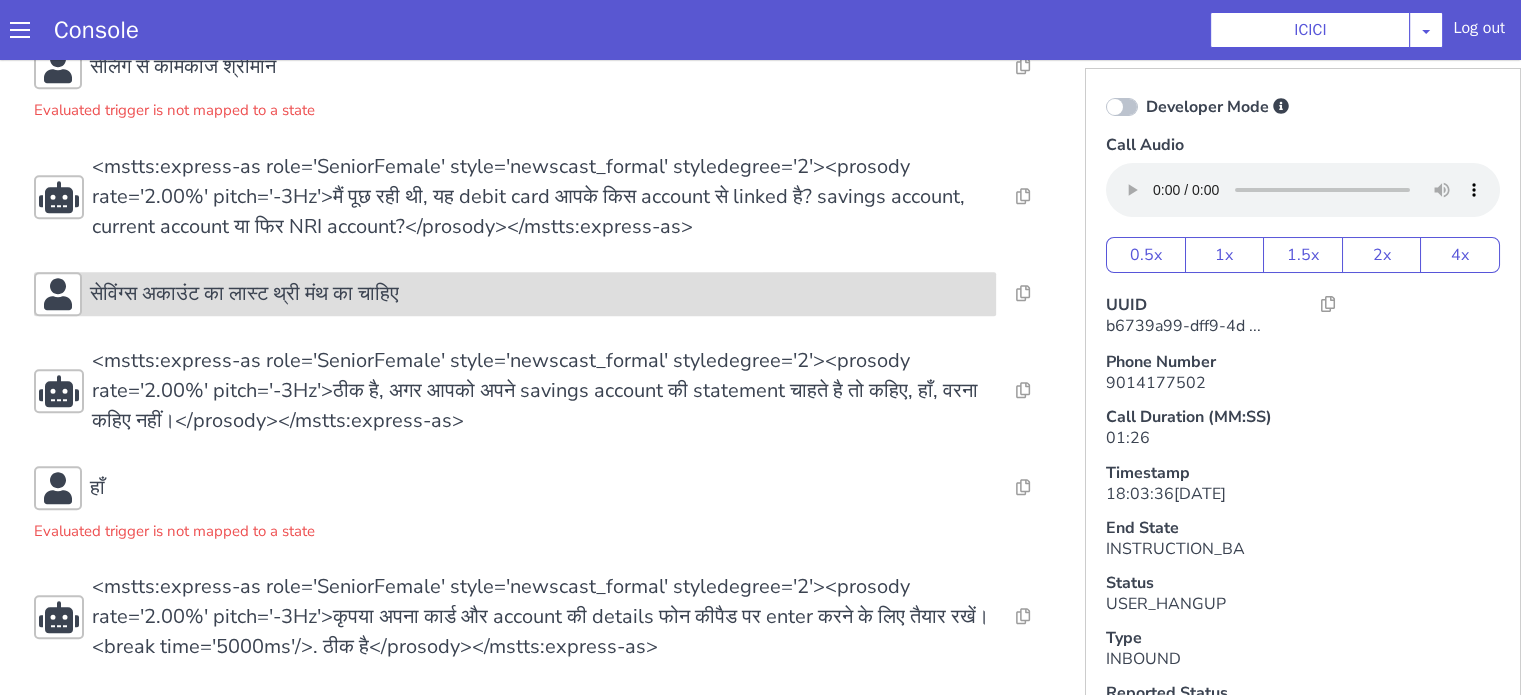 click on "सेविंग्स अकाउंट का लास्ट थ्री मंथ का चाहिए" at bounding box center [244, 294] 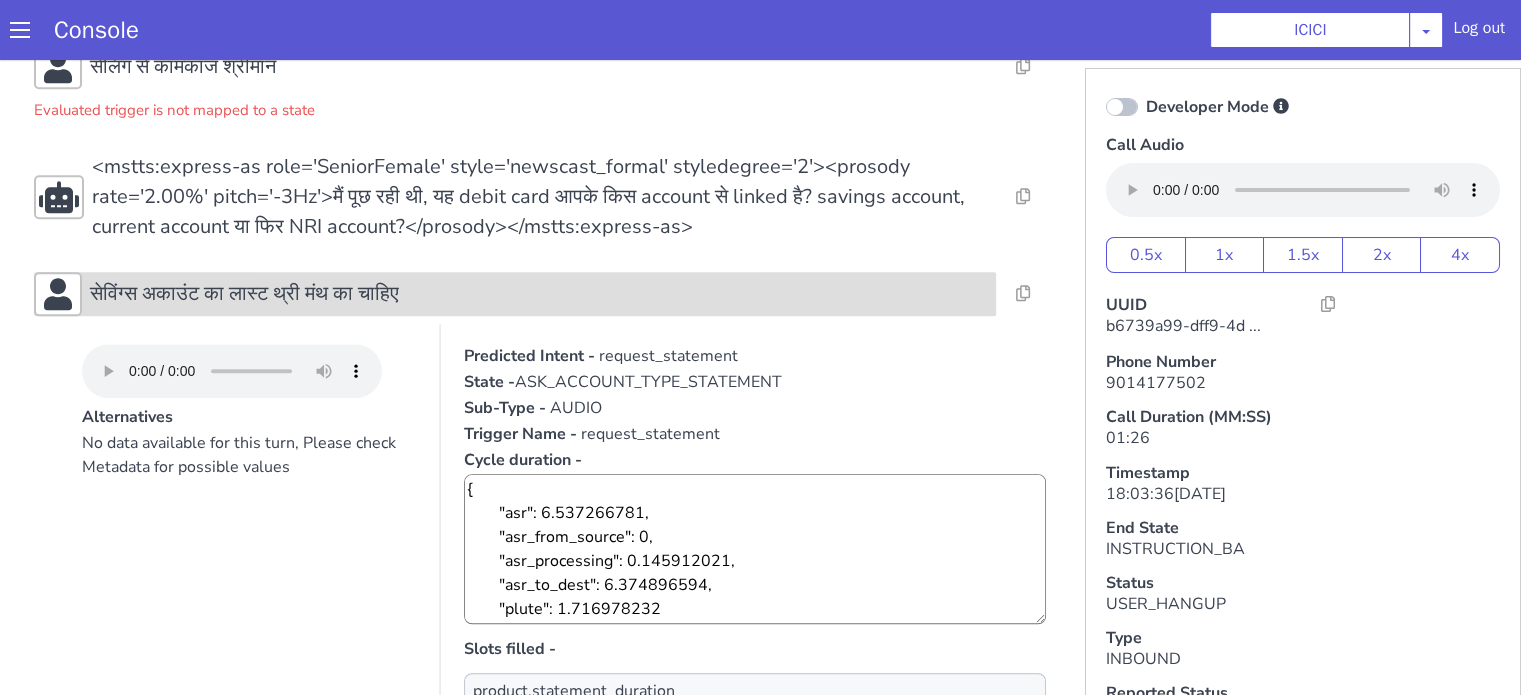 scroll, scrollTop: 1340, scrollLeft: 0, axis: vertical 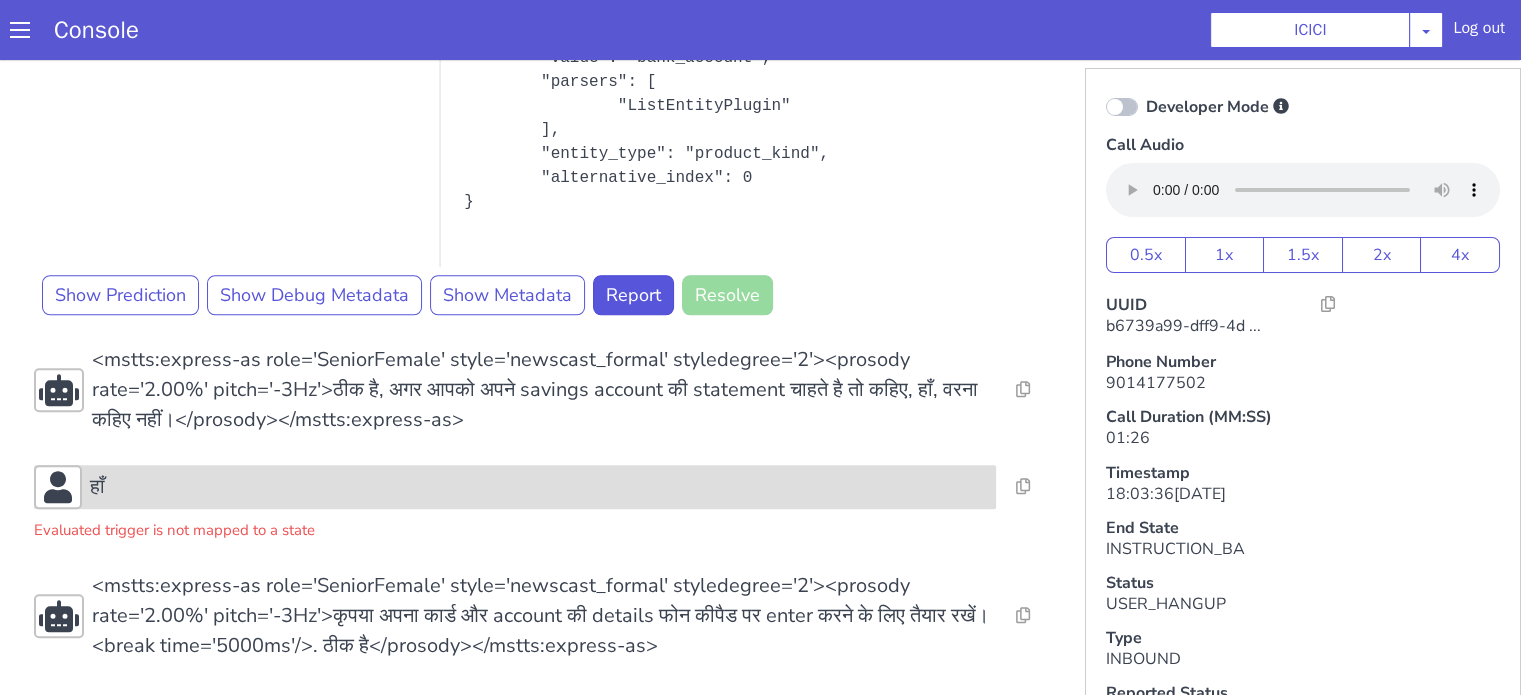 click on "हाँ" at bounding box center [539, 487] 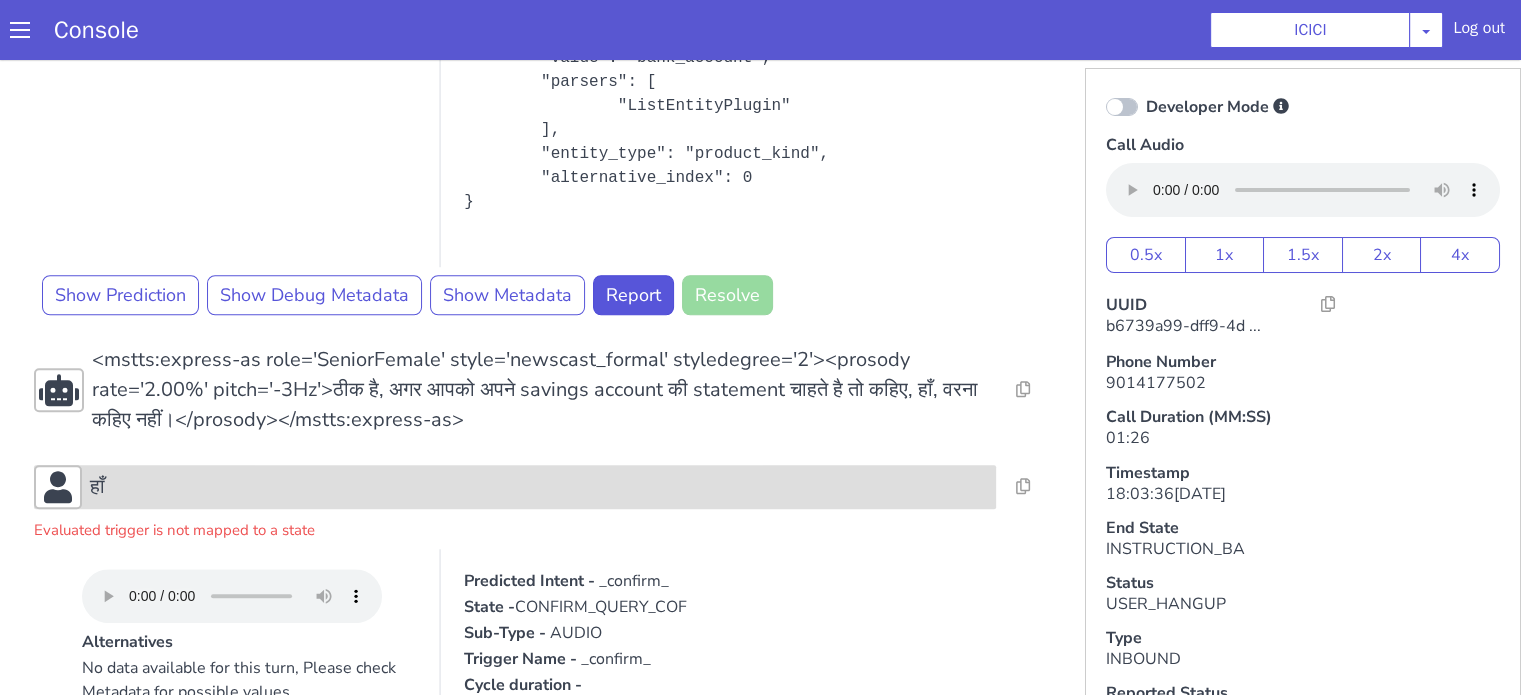 click on "हाँ" at bounding box center [539, 487] 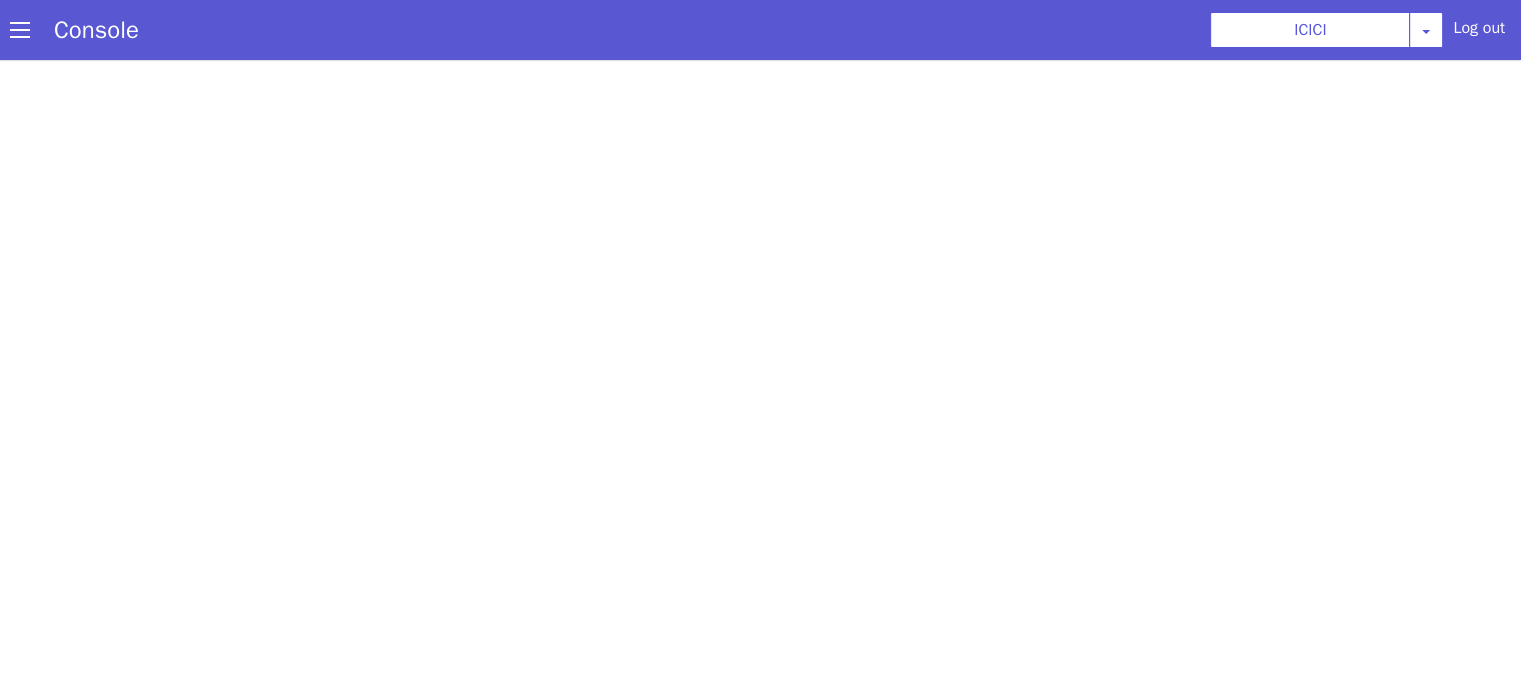 scroll, scrollTop: 0, scrollLeft: 0, axis: both 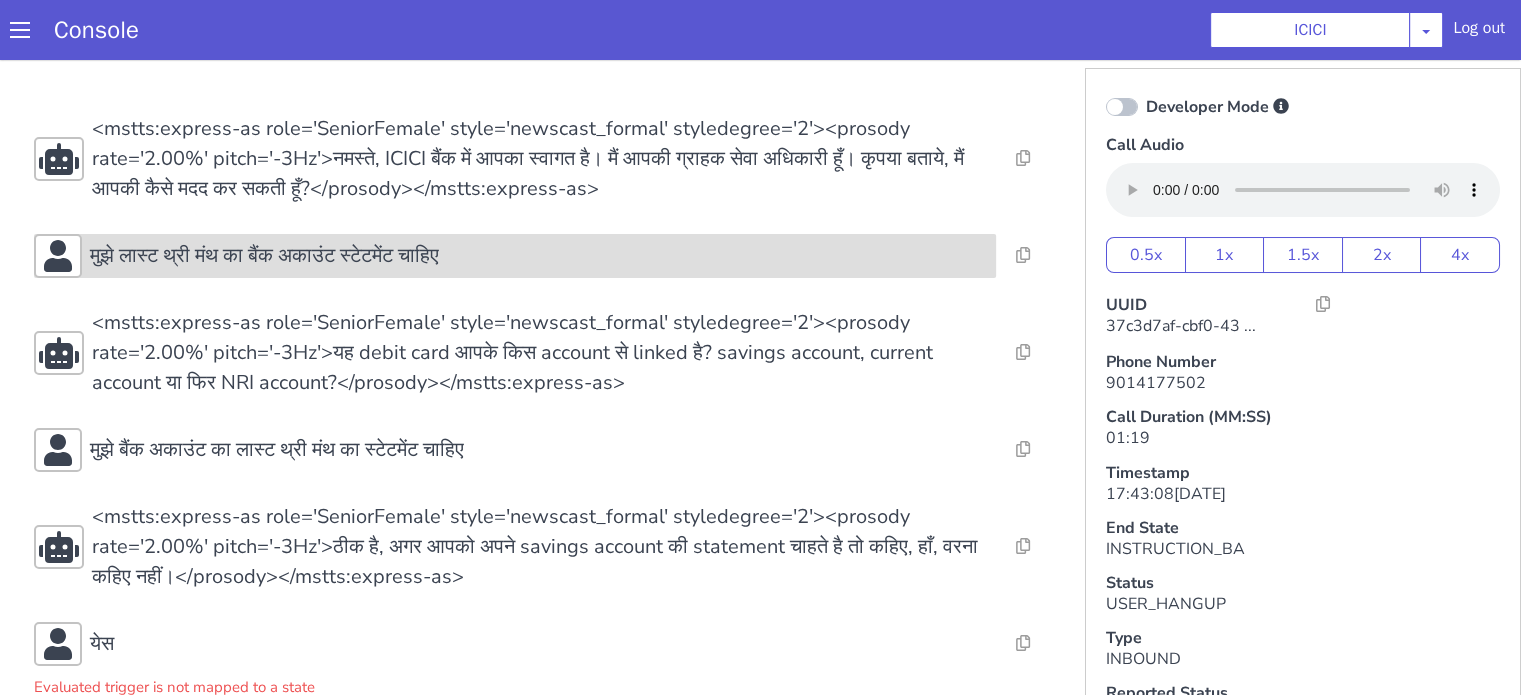 click on "मुझे लास्ट थ्री मंथ का बैंक अकाउंट स्टेटमेंट चाहिए" at bounding box center (1378, -188) 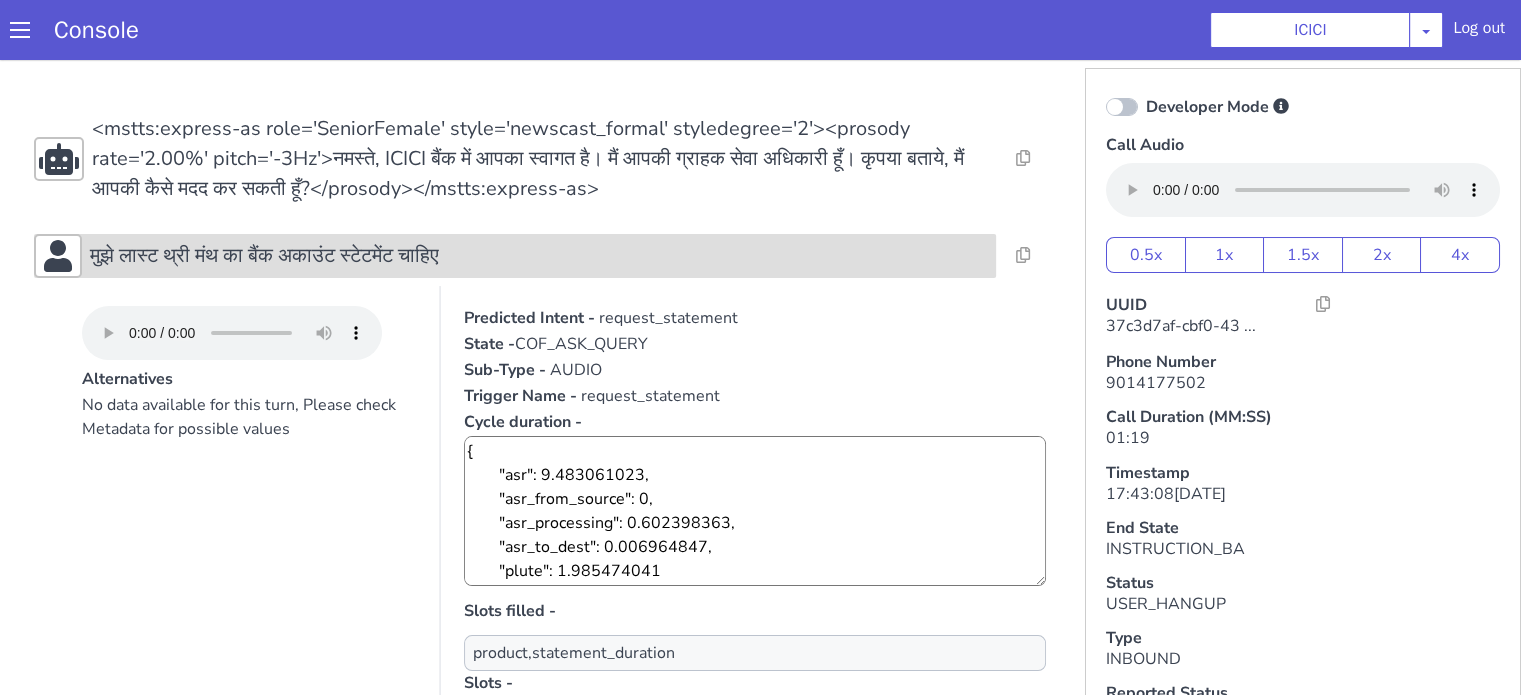 click on "मुझे लास्ट थ्री मंथ का बैंक अकाउंट स्टेटमेंट चाहिए" at bounding box center (1568, 1148) 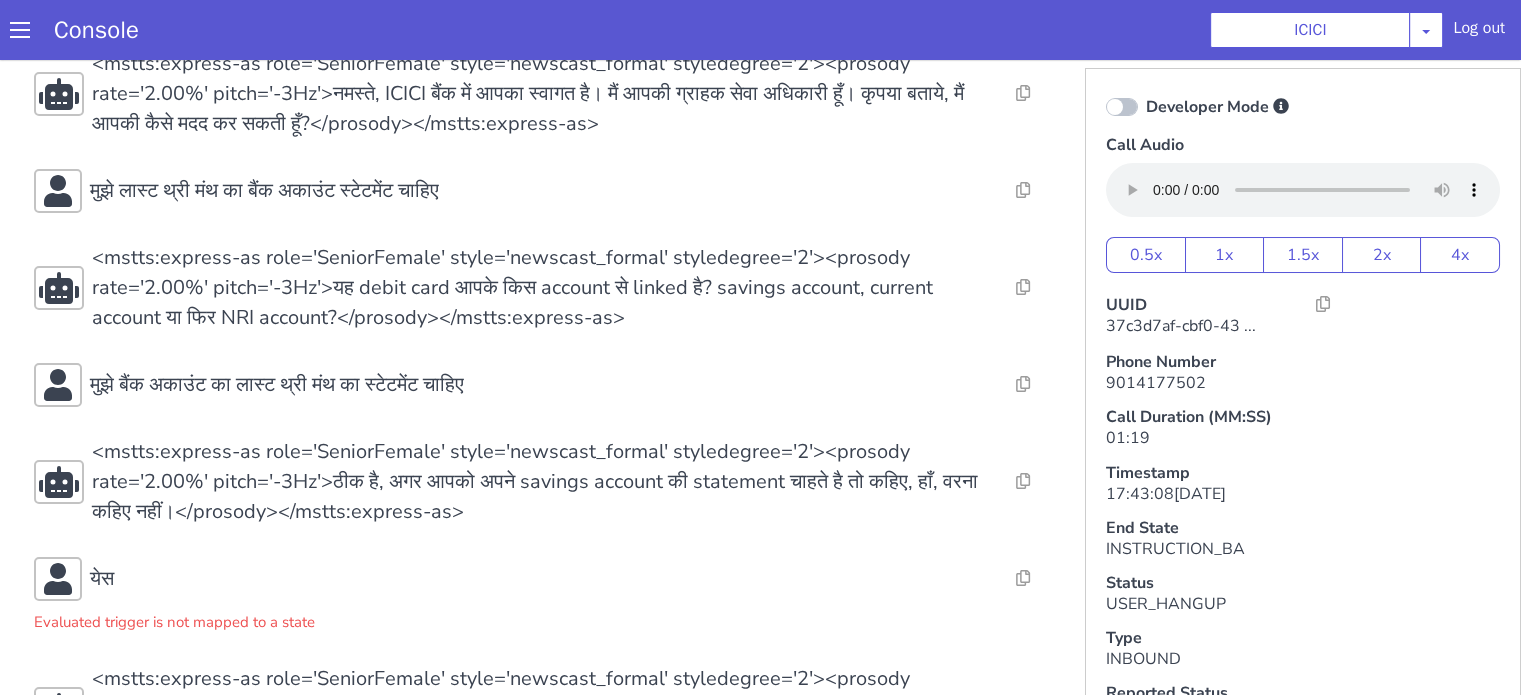 scroll, scrollTop: 100, scrollLeft: 0, axis: vertical 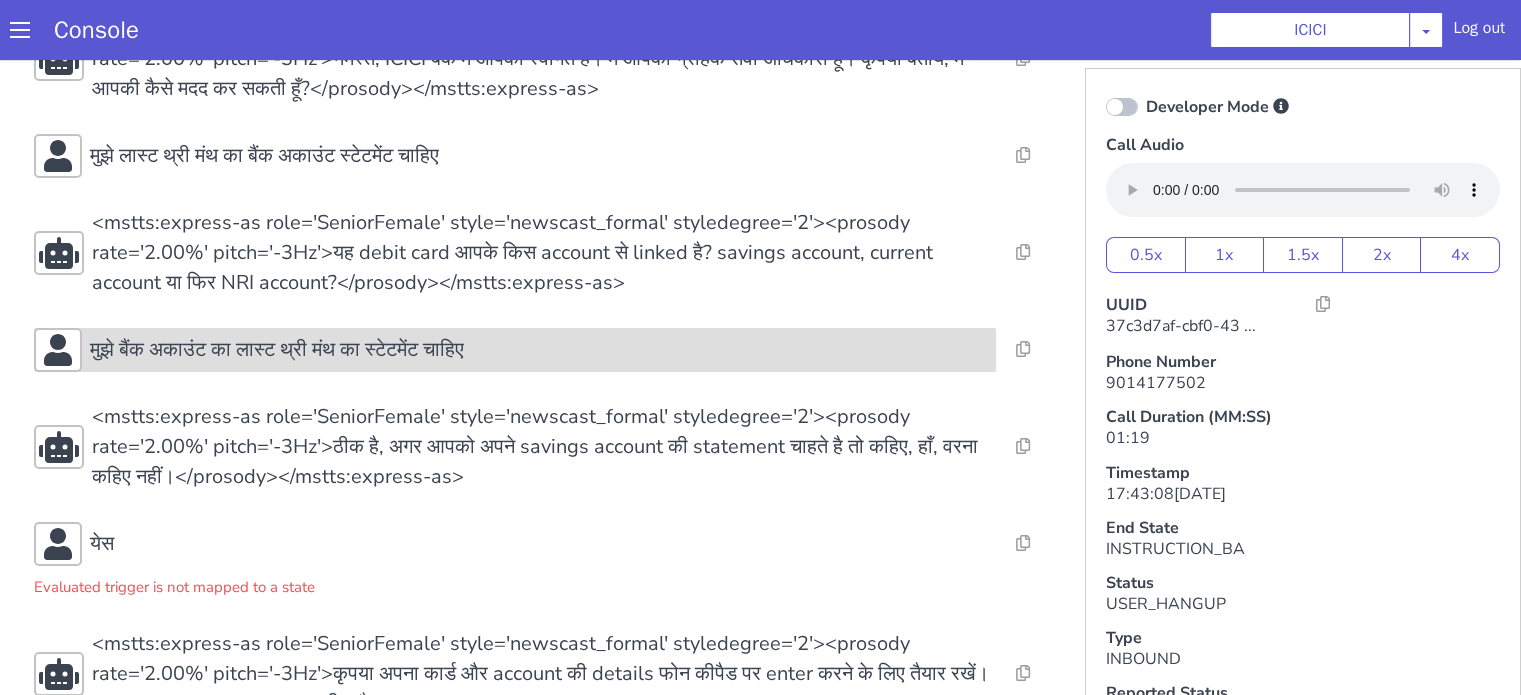 click on "मुझे बैंक अकाउंट का लास्ट थ्री मंथ का स्टेटमेंट चाहिए" at bounding box center (603, 1325) 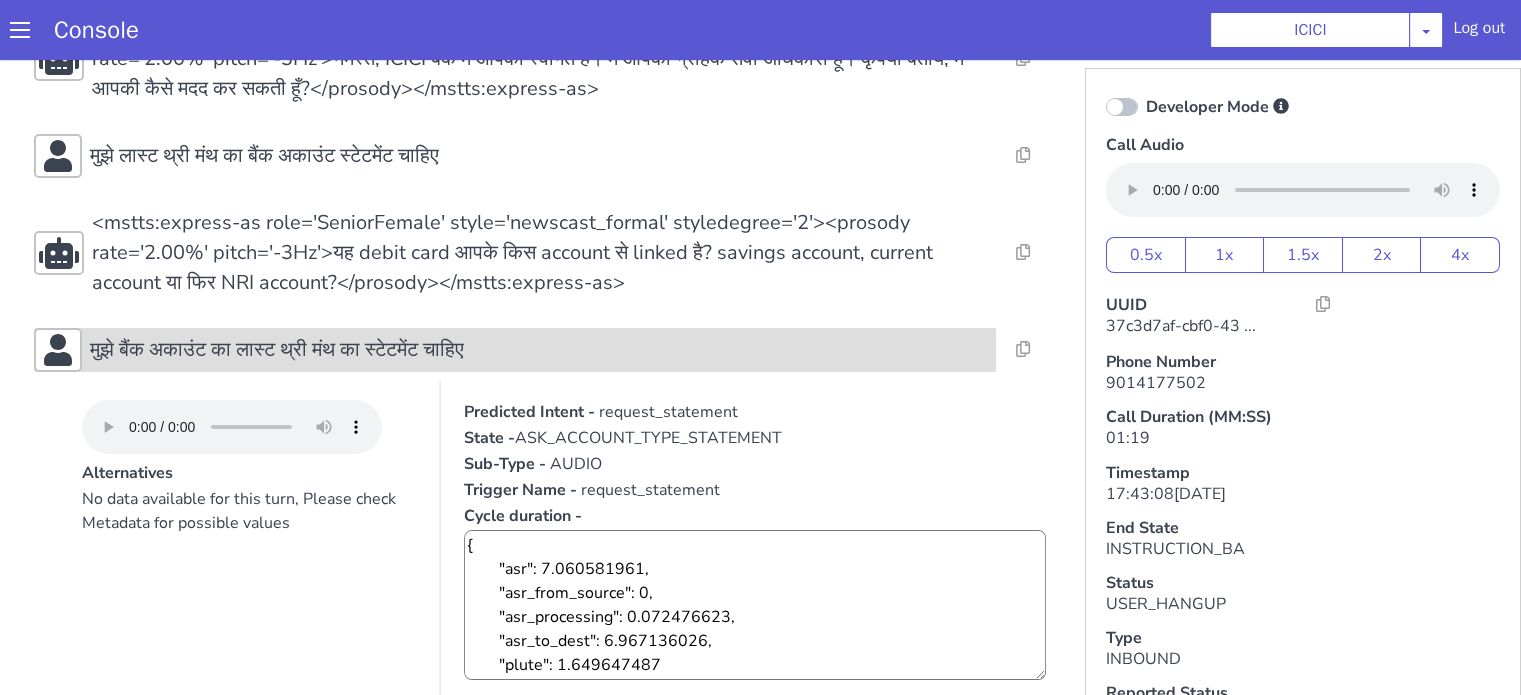 click on "मुझे बैंक अकाउंट का लास्ट थ्री मंथ का स्टेटमेंट चाहिए" at bounding box center (1703, 1104) 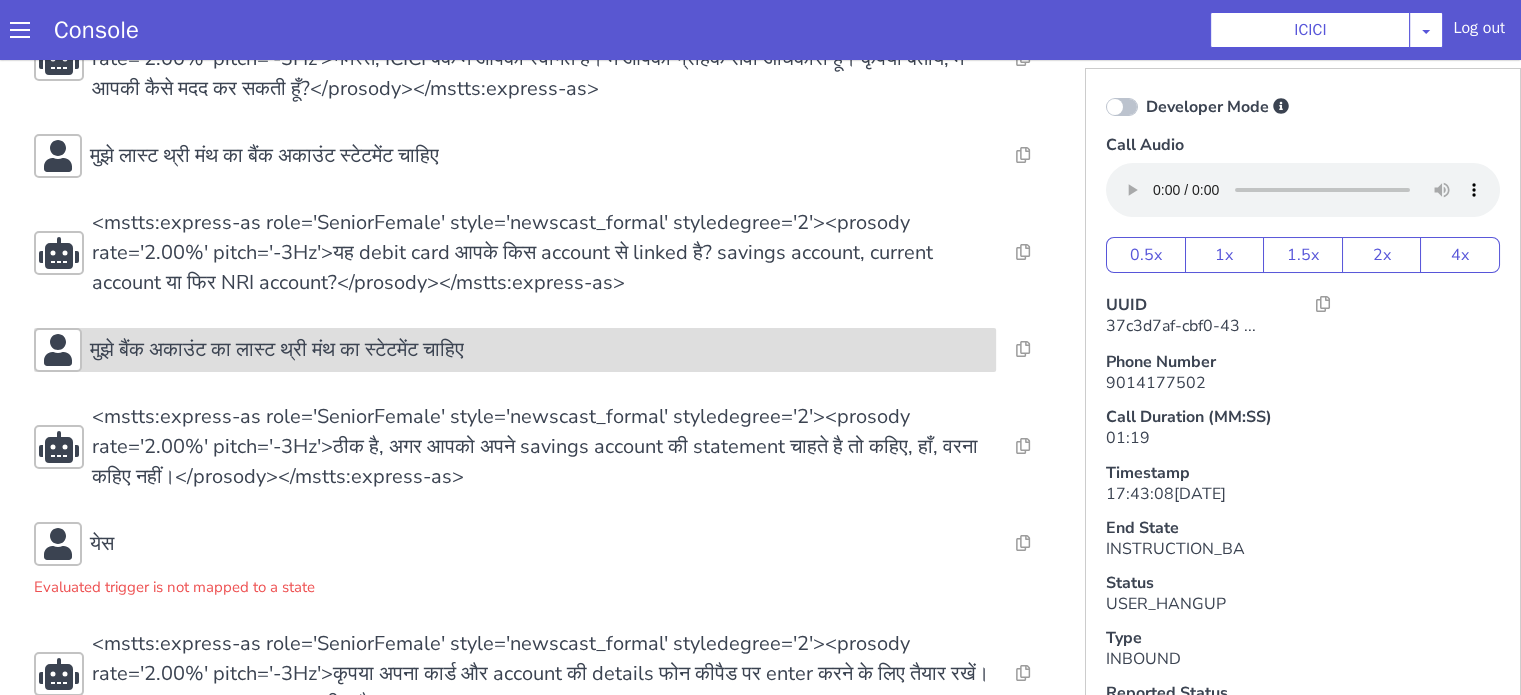 click on "मुझे बैंक अकाउंट का लास्ट थ्री मंथ का स्टेटमेंट चाहिए" at bounding box center (1850, 627) 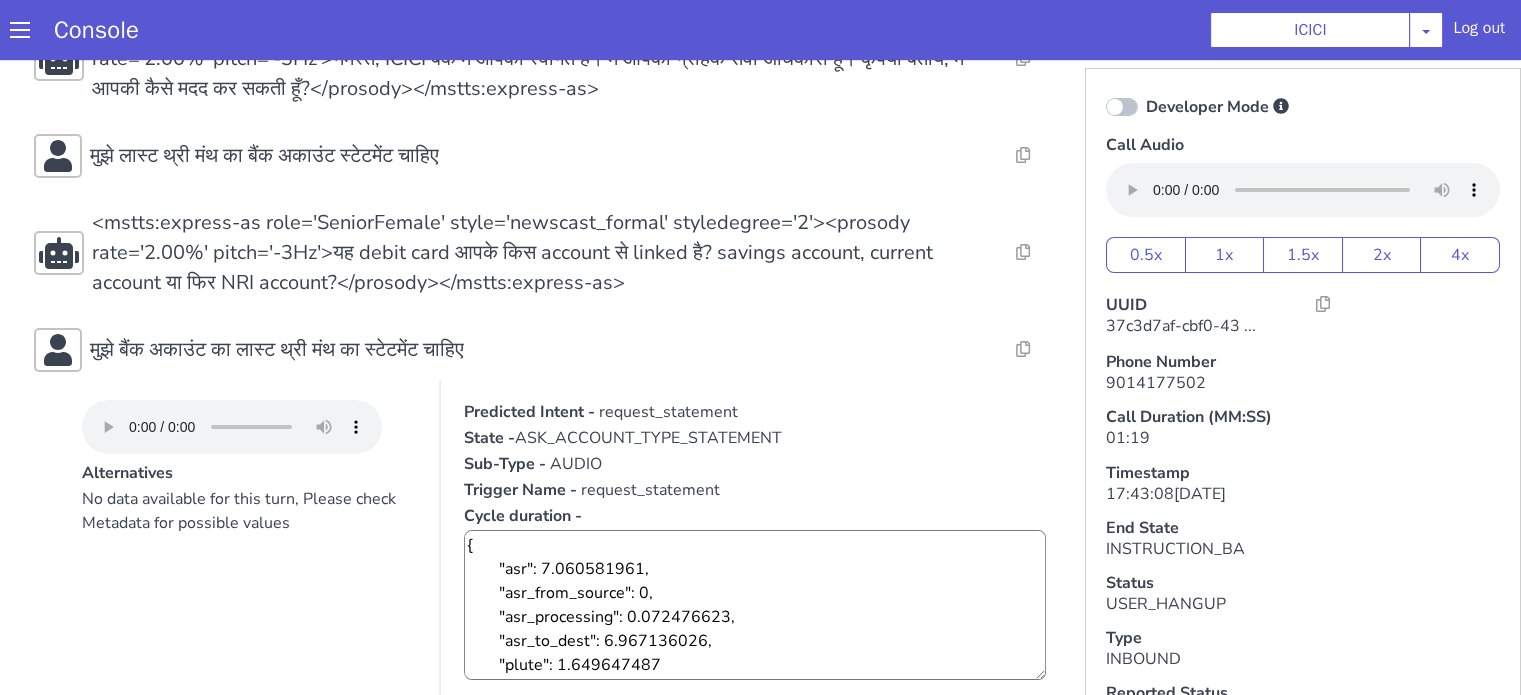 scroll, scrollTop: 600, scrollLeft: 0, axis: vertical 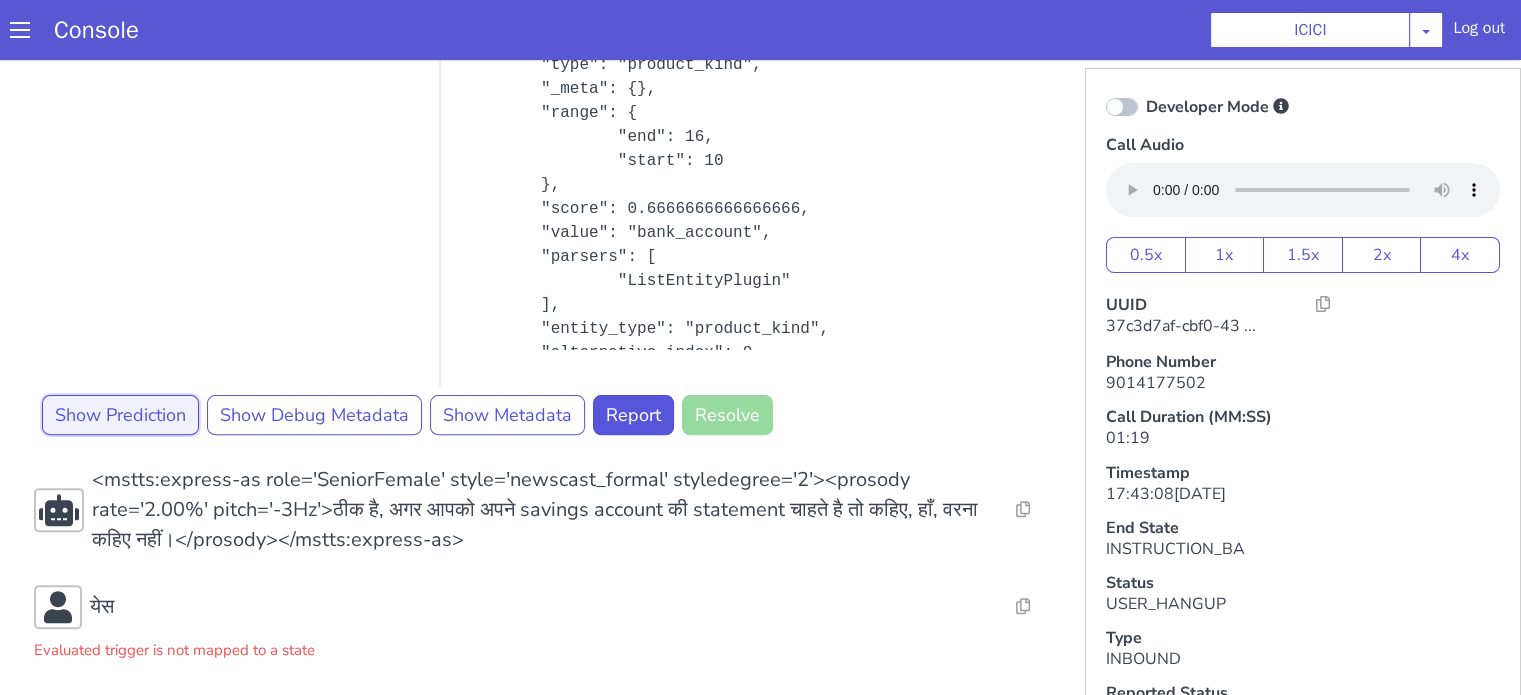 click on "Show Prediction" at bounding box center [814, -107] 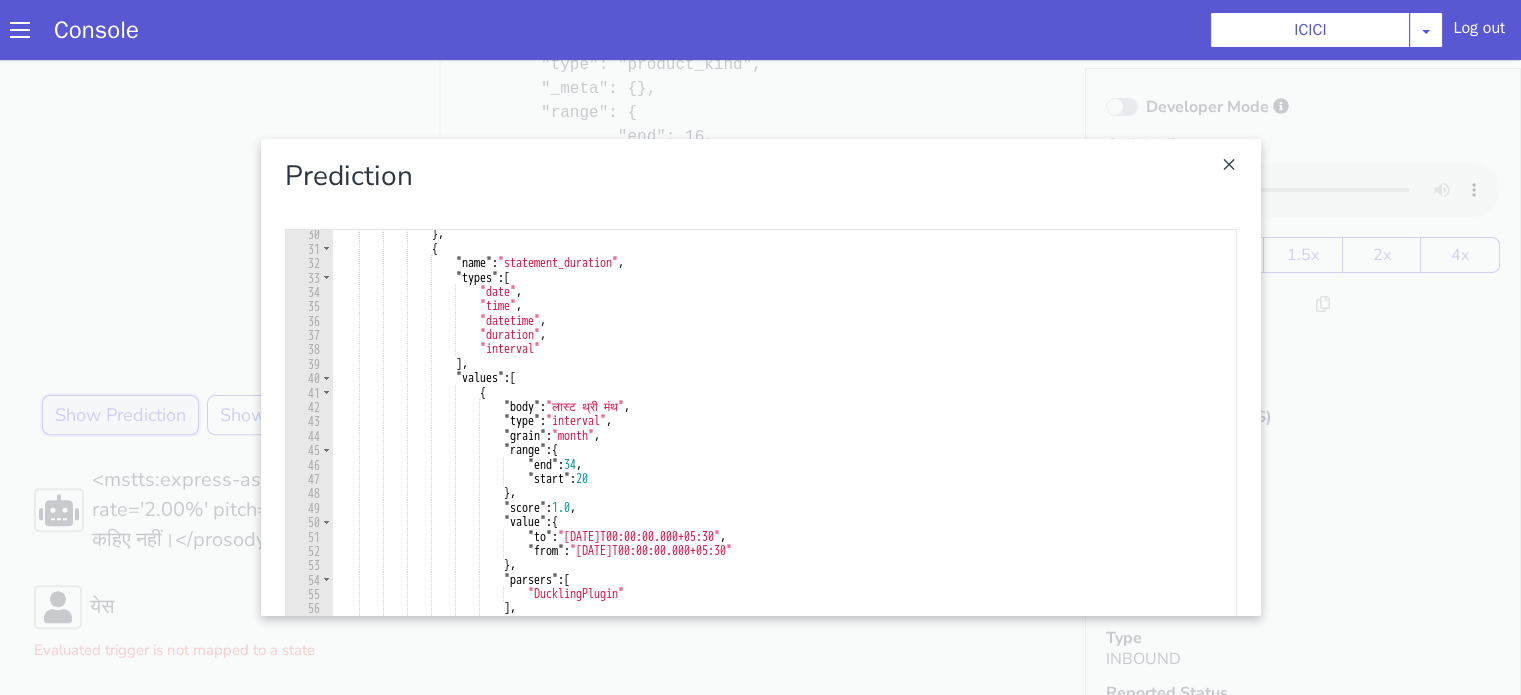 scroll, scrollTop: 420, scrollLeft: 0, axis: vertical 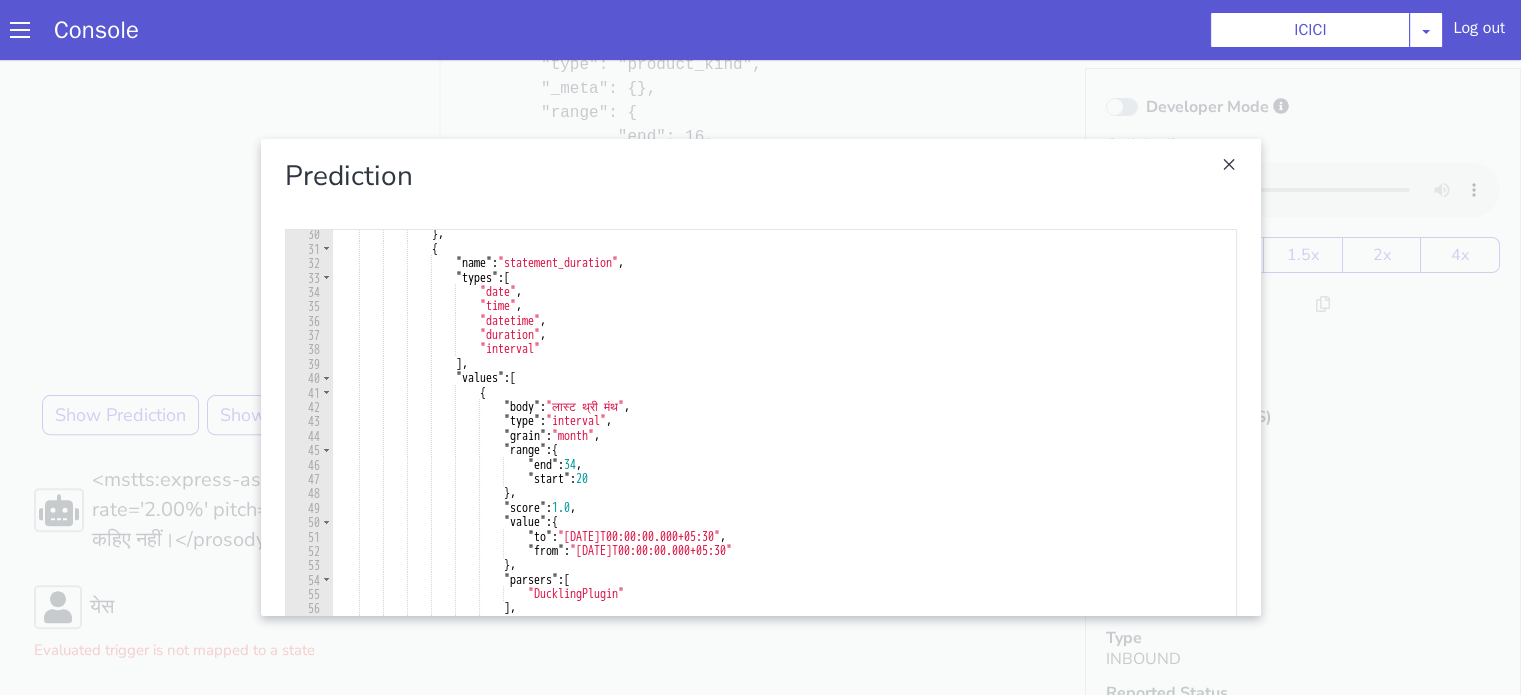 click at bounding box center [708, 682] 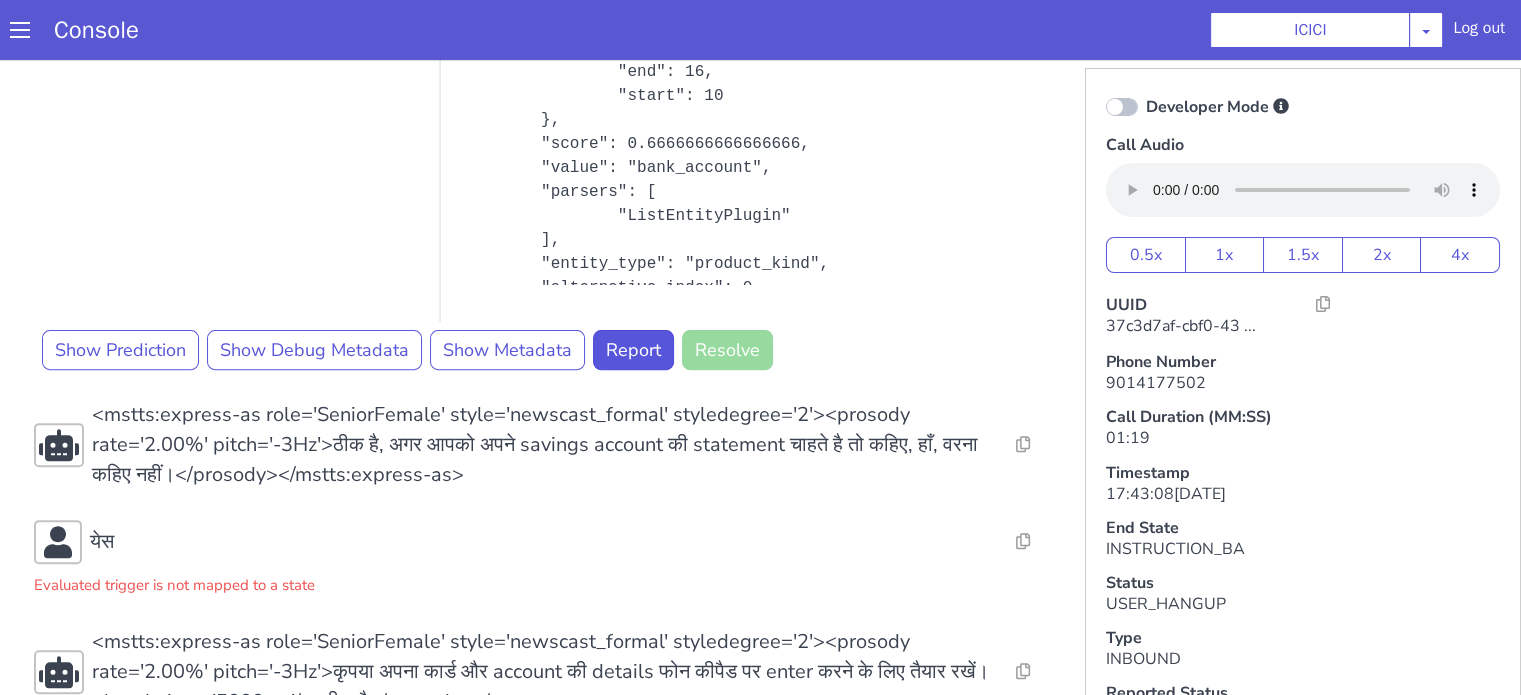scroll, scrollTop: 722, scrollLeft: 0, axis: vertical 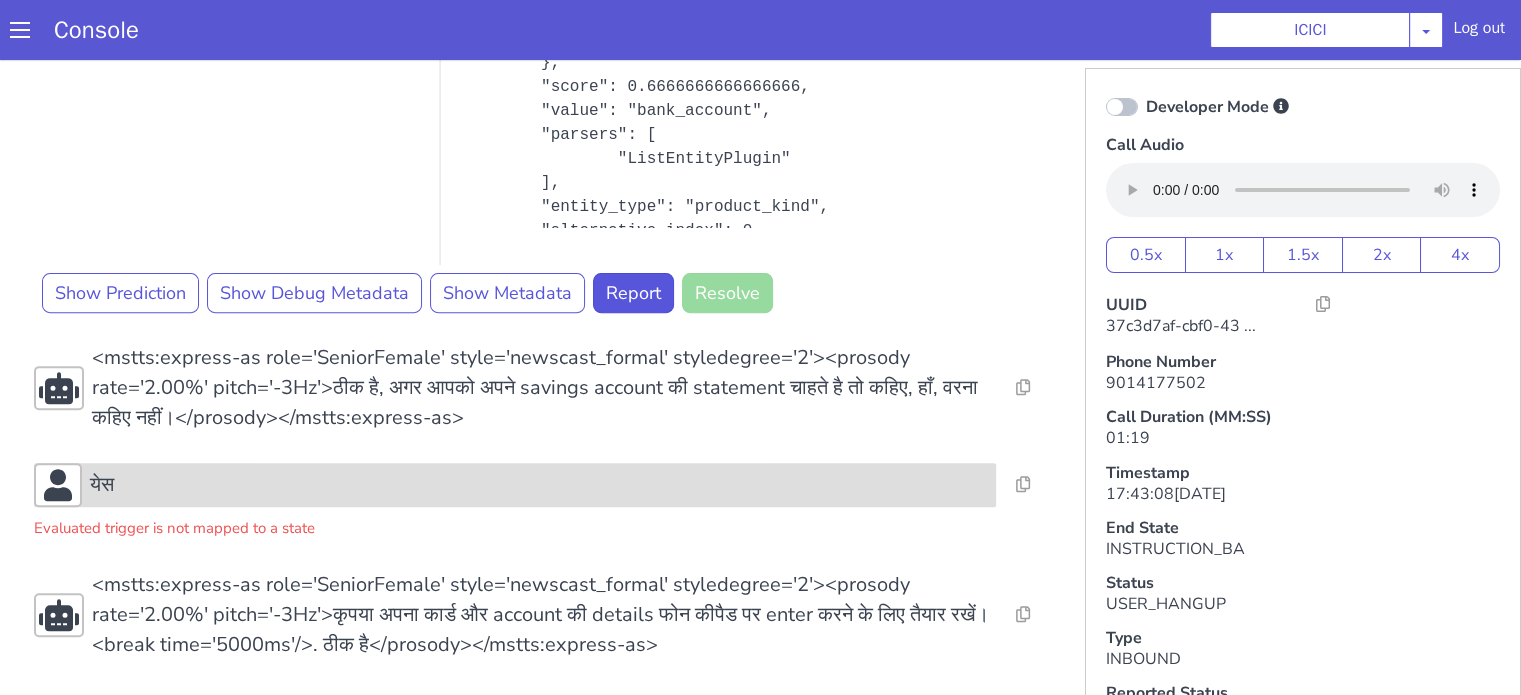 click on "येस" at bounding box center [520, 1002] 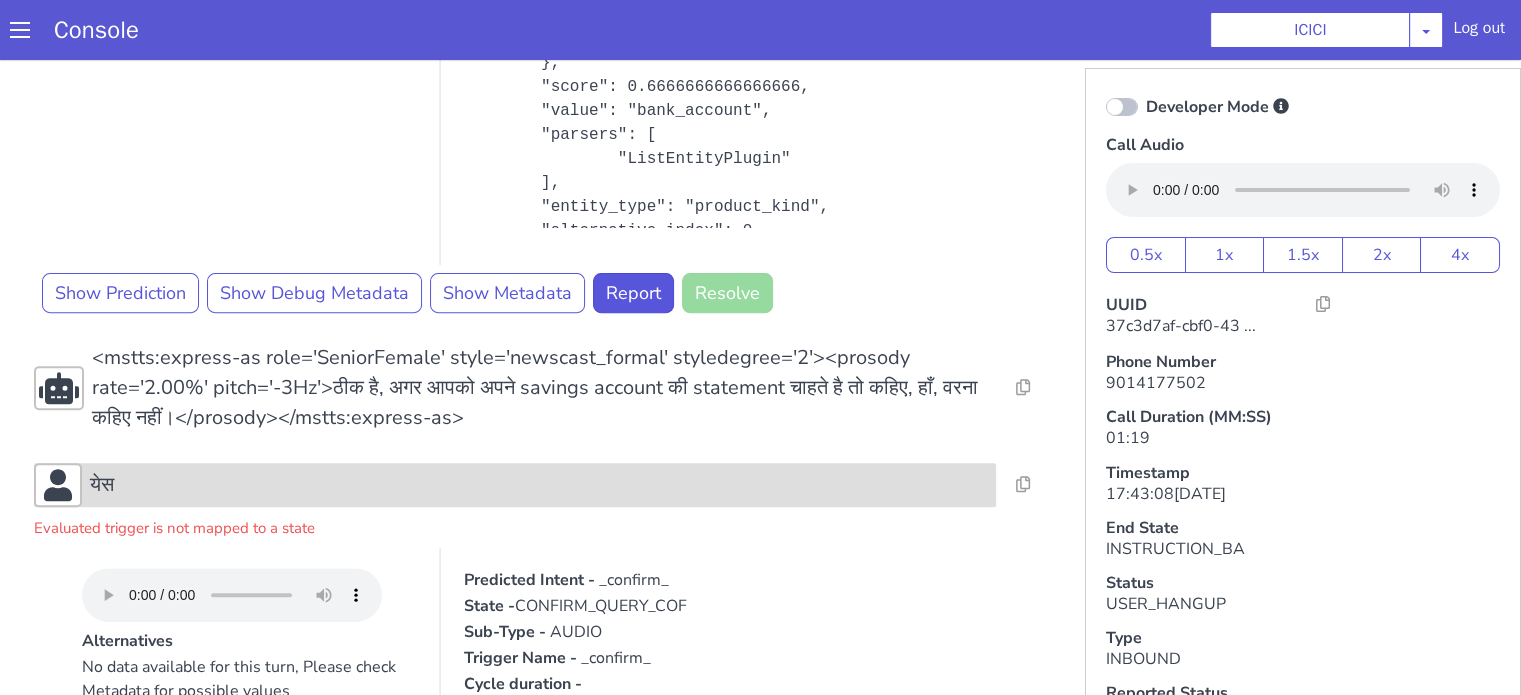 drag, startPoint x: 1505, startPoint y: 1487, endPoint x: 1516, endPoint y: 1478, distance: 14.21267 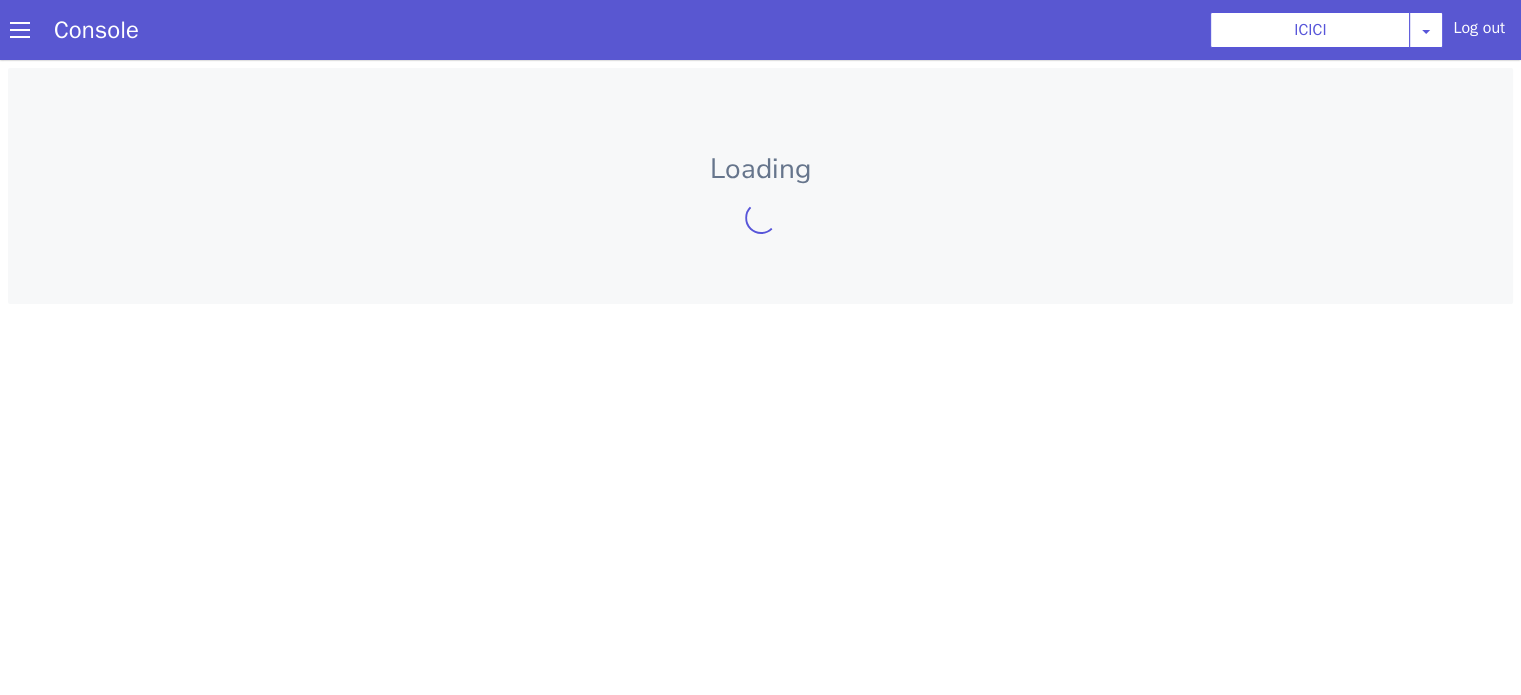 scroll, scrollTop: 0, scrollLeft: 0, axis: both 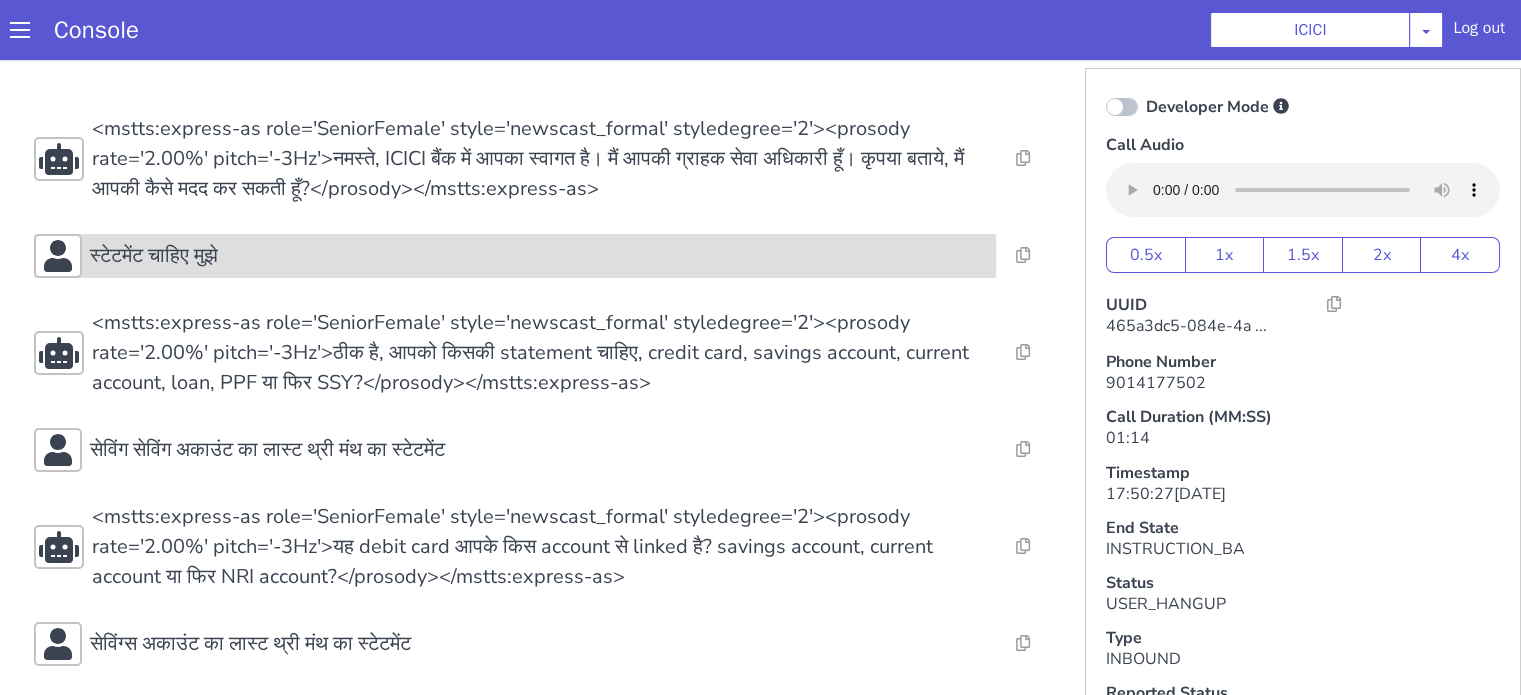 click on "स्टेटमेंट चाहिए मुझे" at bounding box center [539, 256] 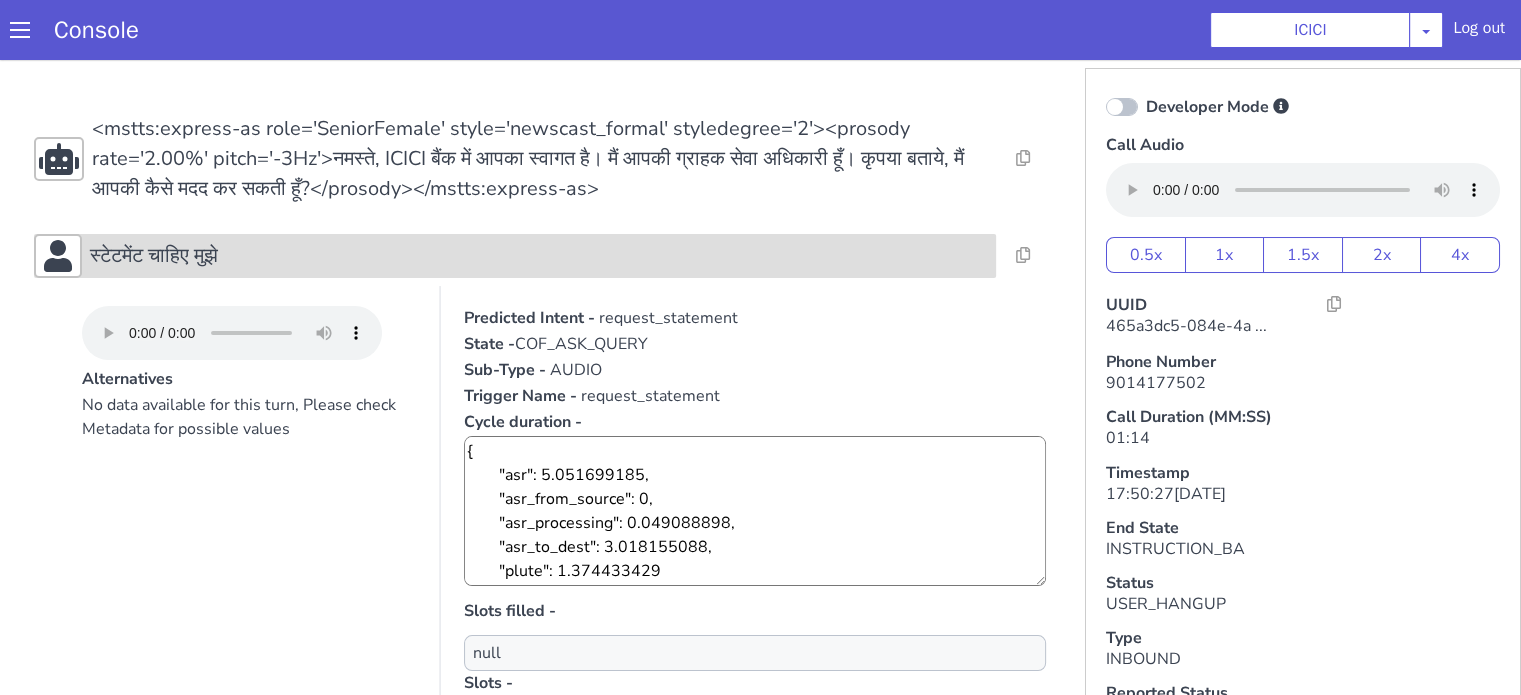 click on "स्टेटमेंट चाहिए मुझे" at bounding box center (539, 256) 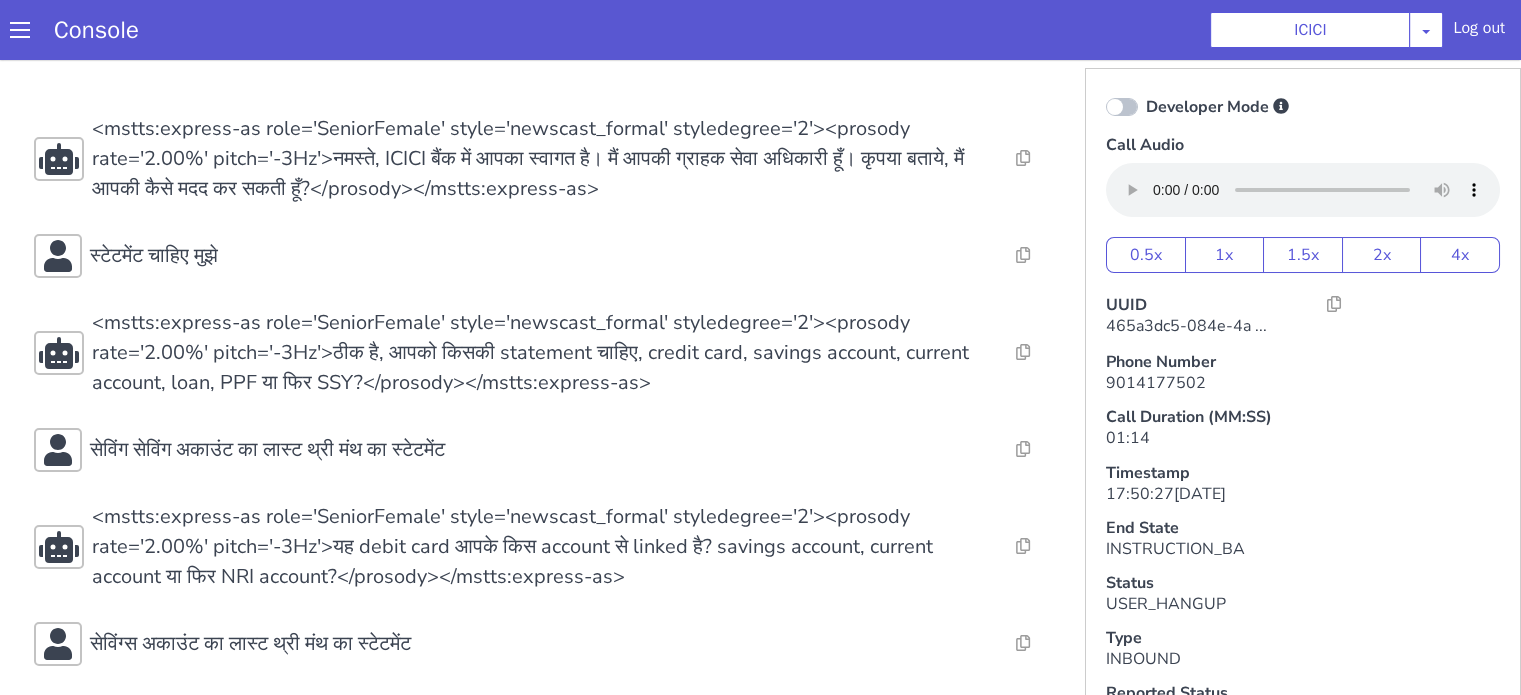 scroll, scrollTop: 300, scrollLeft: 0, axis: vertical 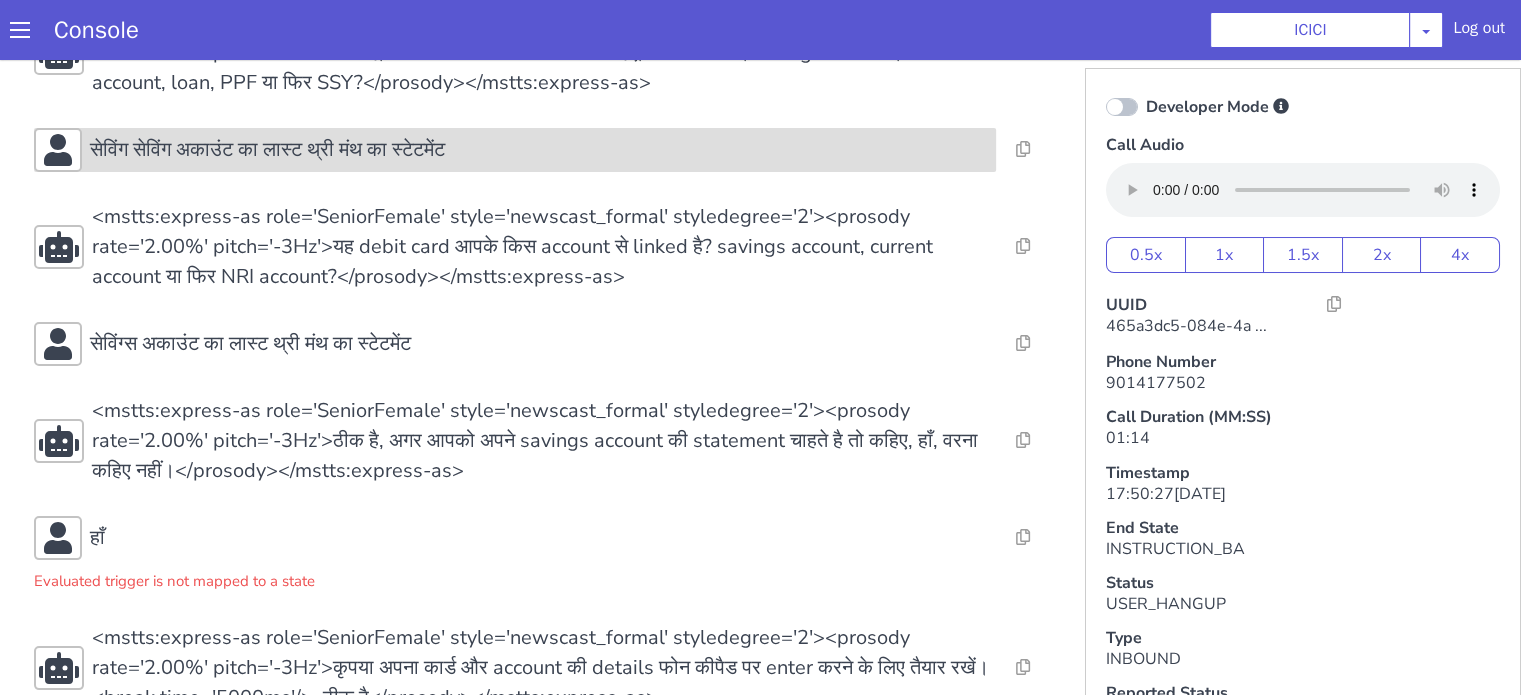 click on "सेविंग सेविंग अकाउंट का लास्ट थ्री मंथ का स्टेटमेंट" at bounding box center (515, 150) 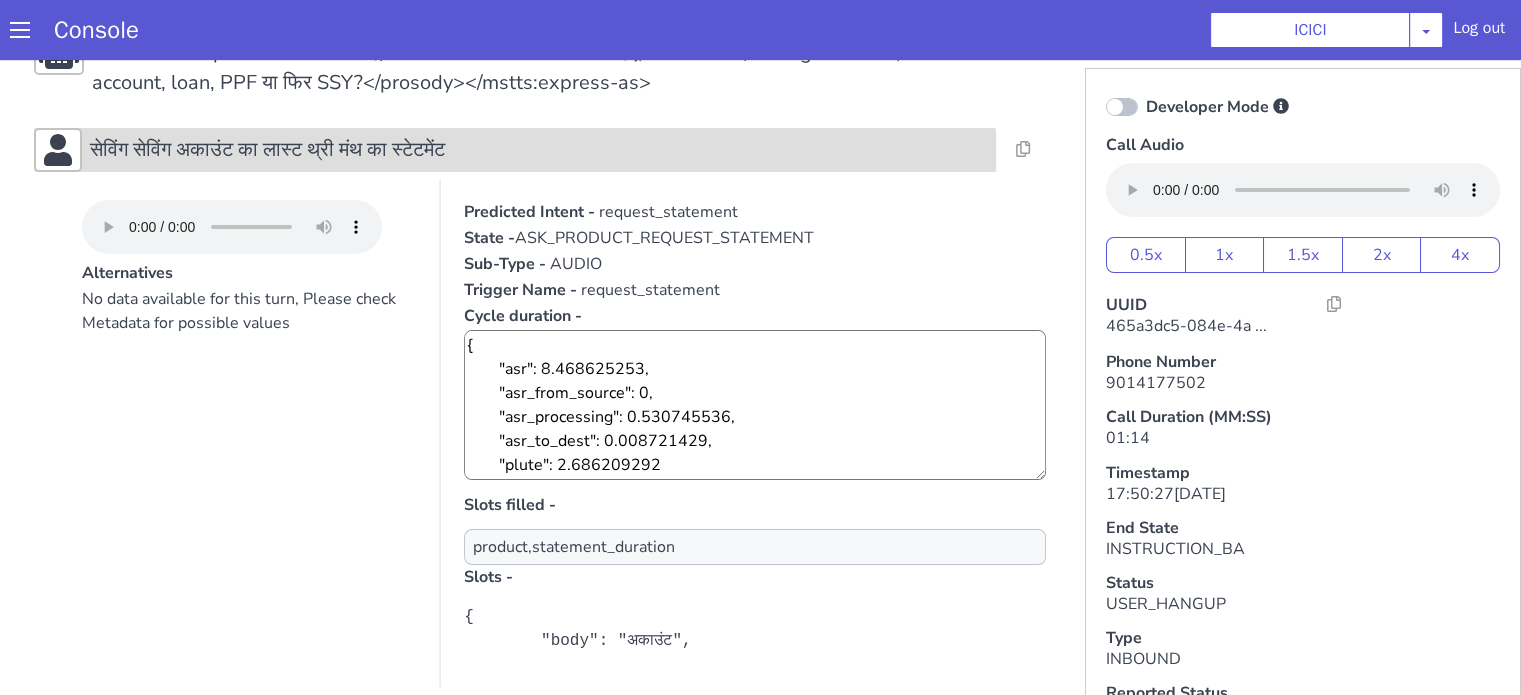 click on "सेविंग सेविंग अकाउंट का लास्ट थ्री मंथ का स्टेटमेंट" at bounding box center (267, 150) 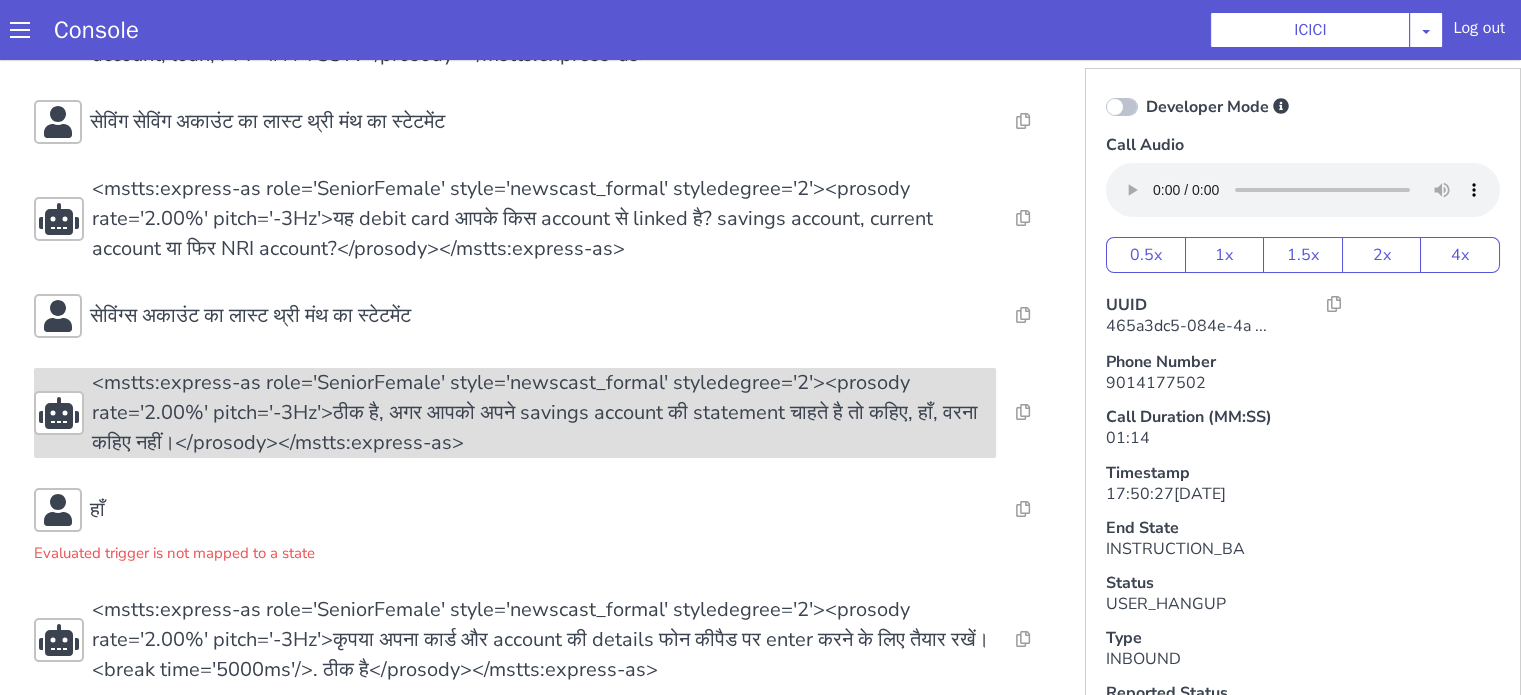 scroll, scrollTop: 352, scrollLeft: 0, axis: vertical 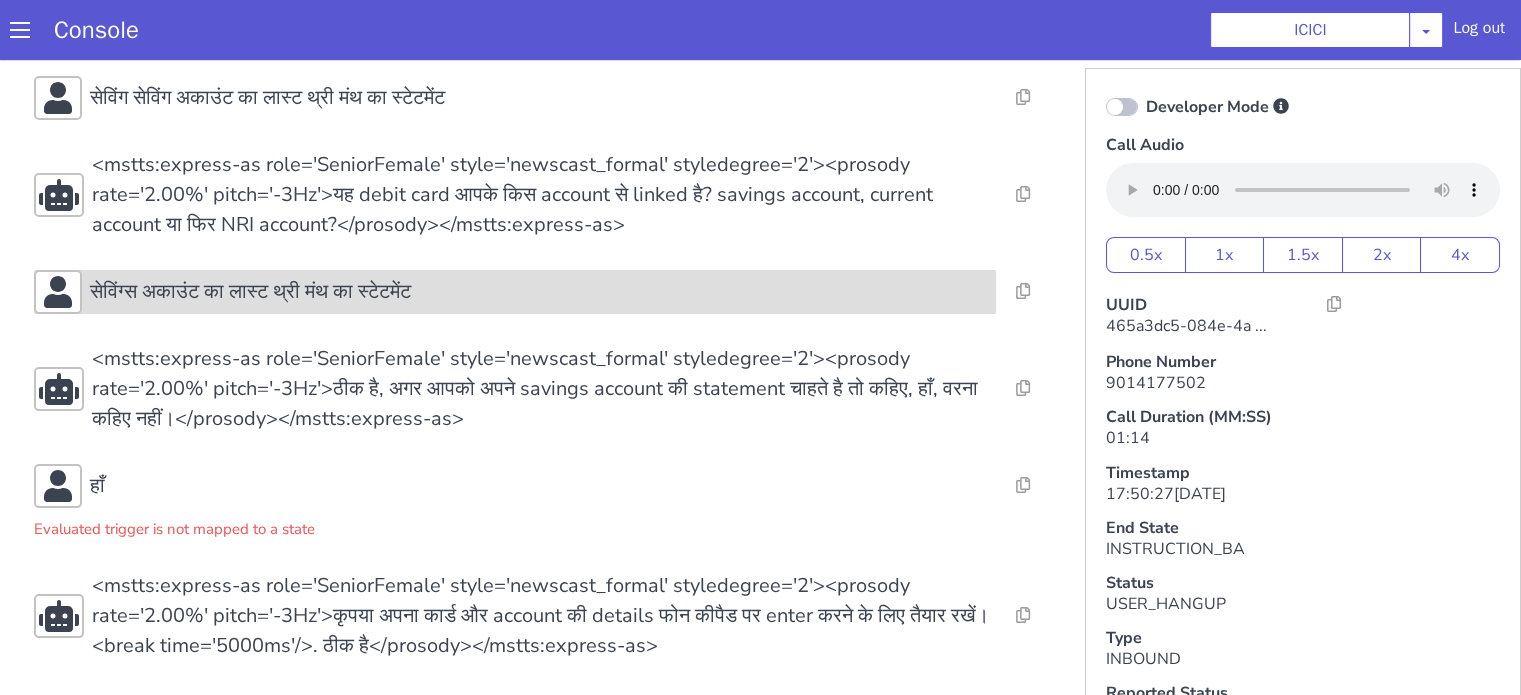 click on "सेविंग्स अकाउंट का लास्ट थ्री मंथ का स्टेटमेंट" at bounding box center [250, 292] 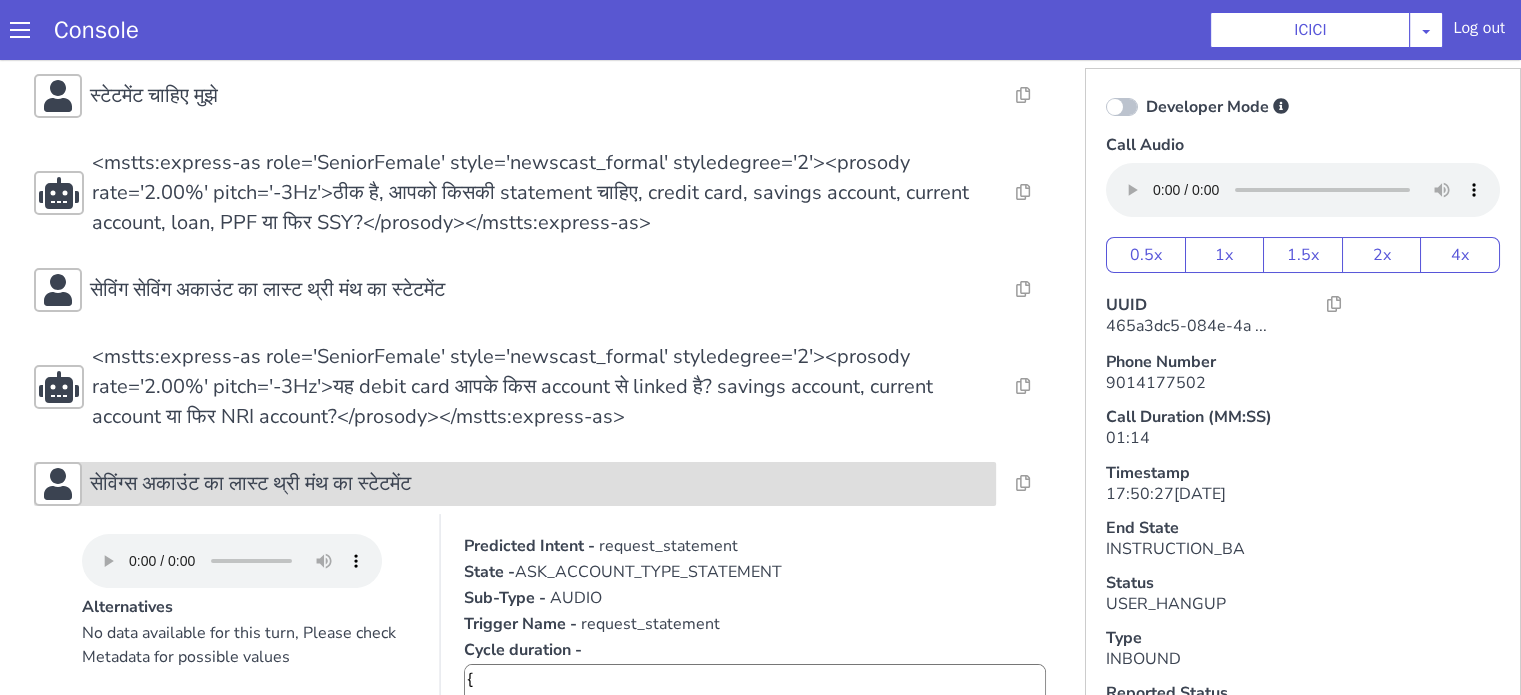 scroll, scrollTop: 152, scrollLeft: 0, axis: vertical 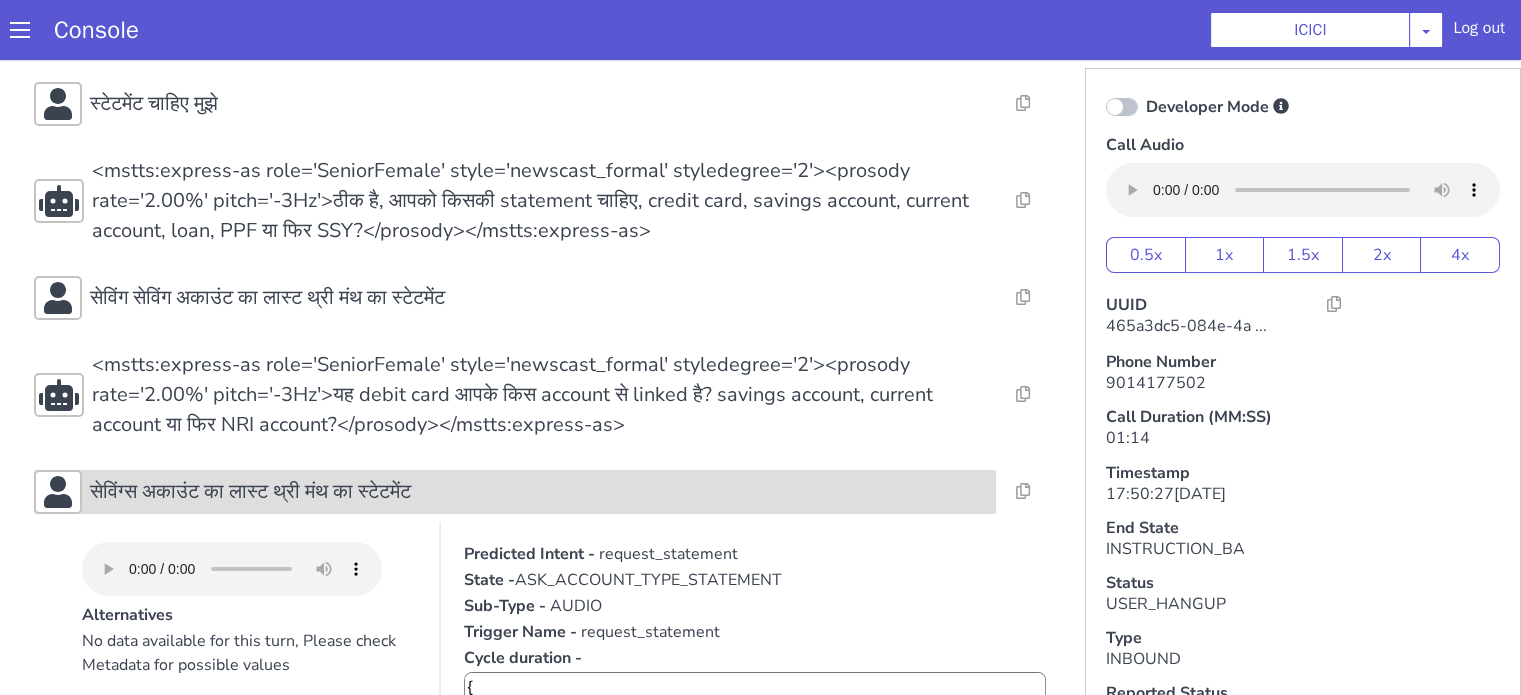 click on "सेविंग सेविंग अकाउंट का लास्ट थ्री मंथ का स्टेटमेंट" at bounding box center (515, 298) 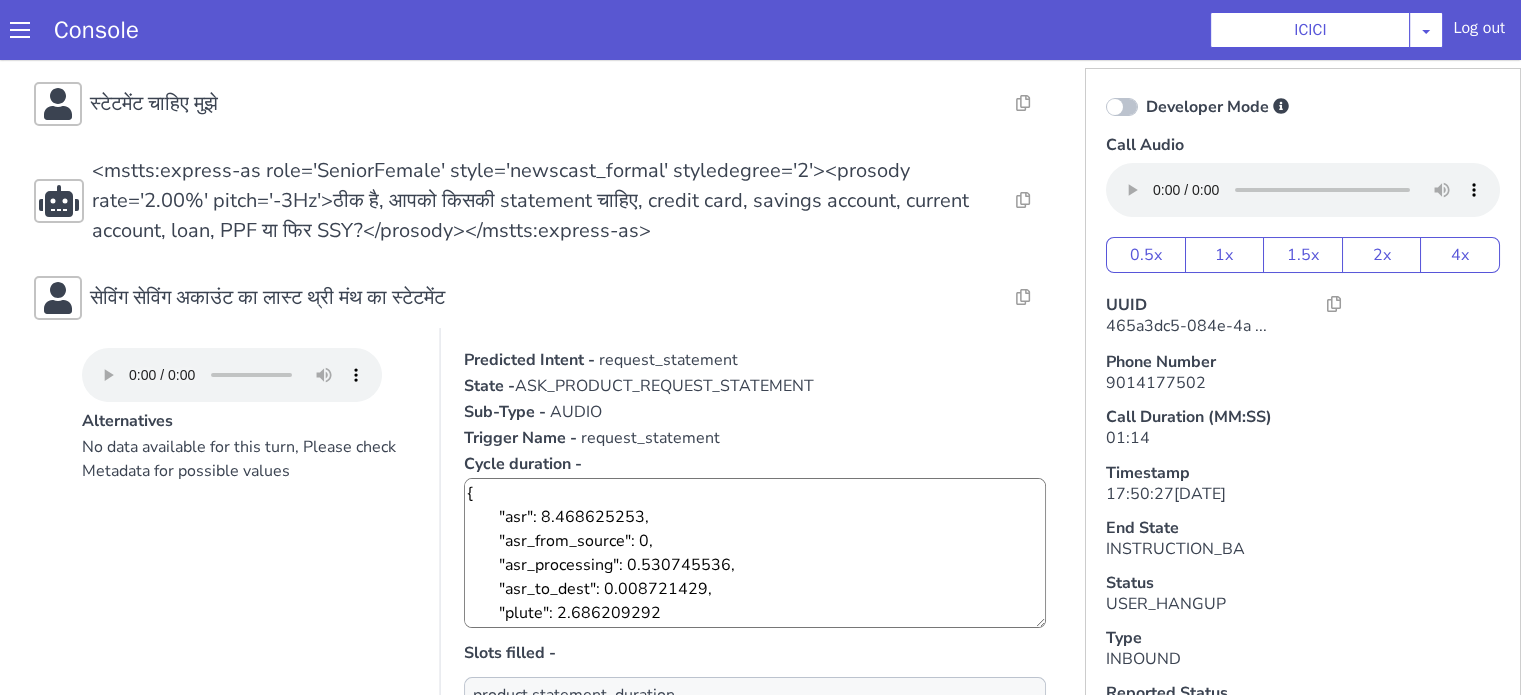 click on "सेविंग सेविंग अकाउंट का लास्ट थ्री मंथ का स्टेटमेंट" at bounding box center (515, 298) 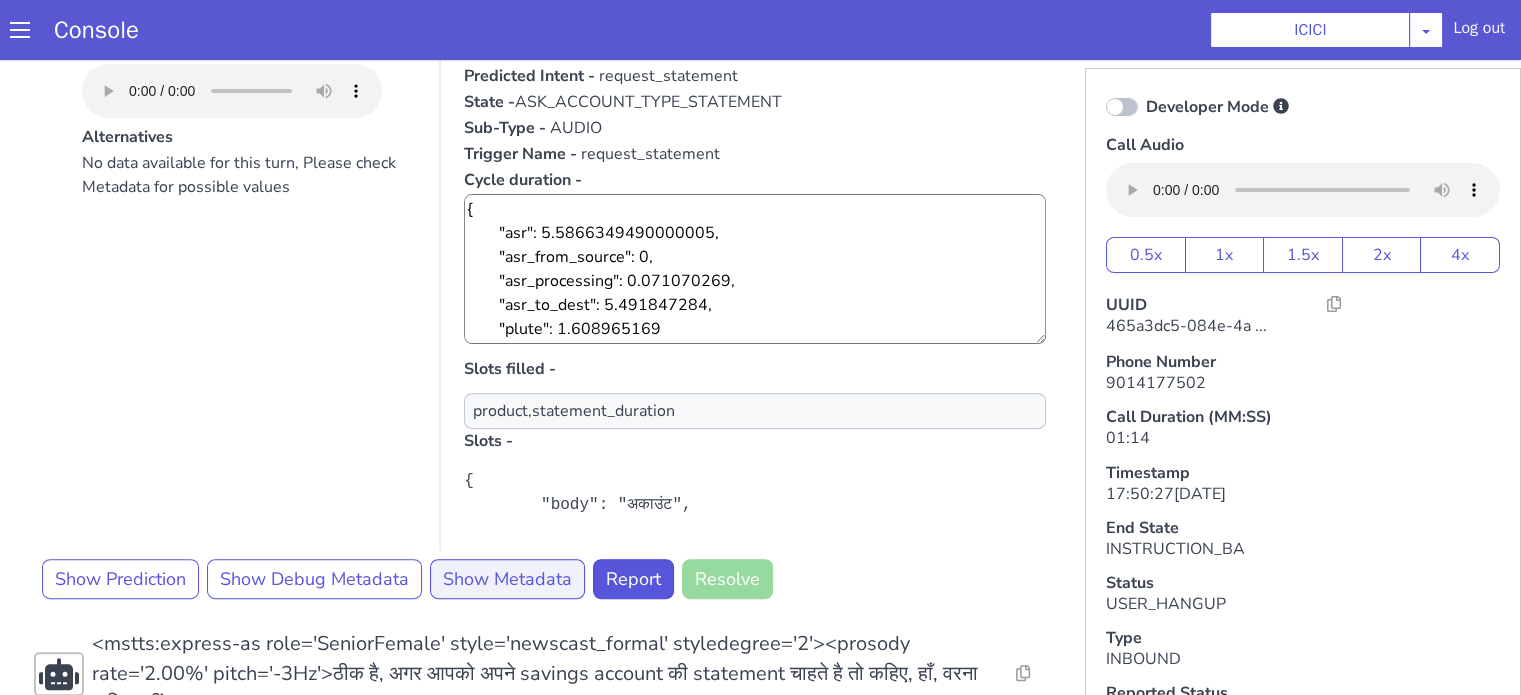 scroll, scrollTop: 752, scrollLeft: 0, axis: vertical 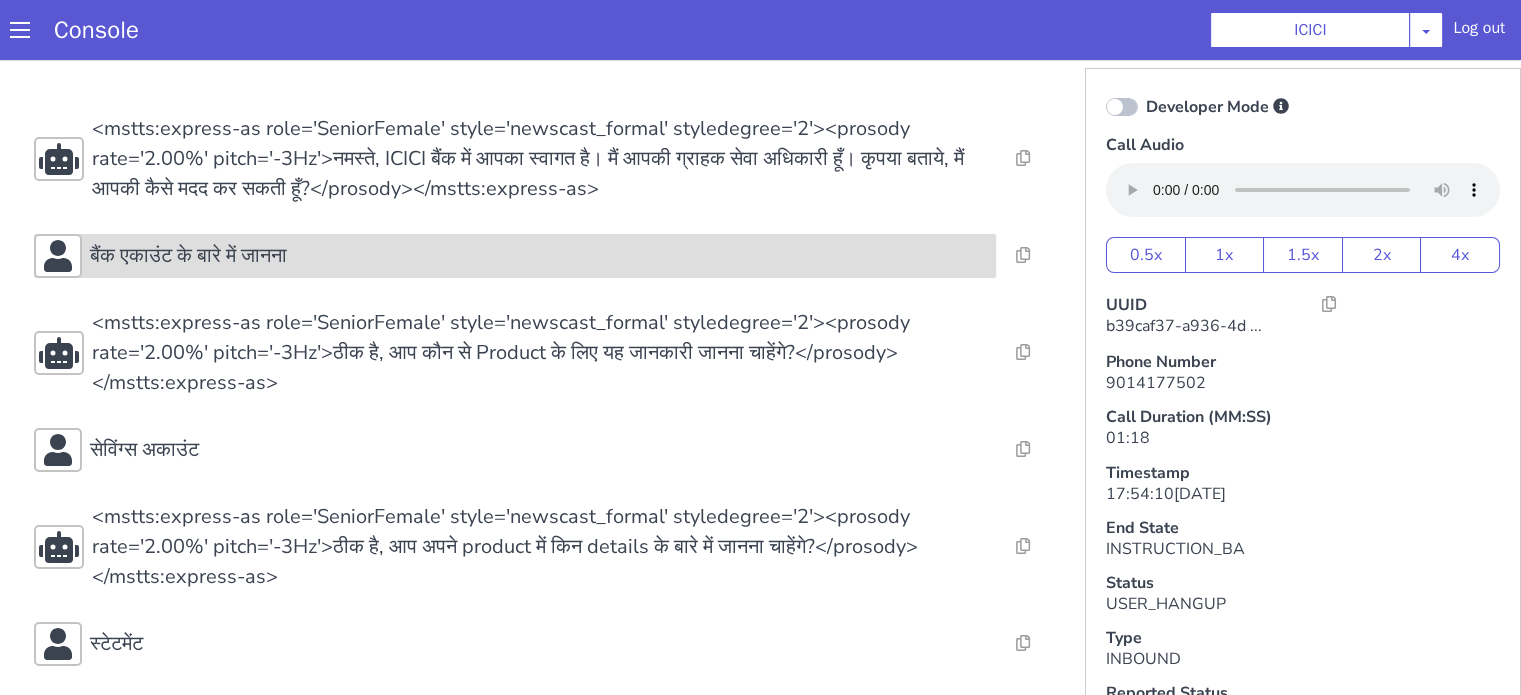 click on "बैंक एकाउंट के बारे में जानना" at bounding box center (761, -66) 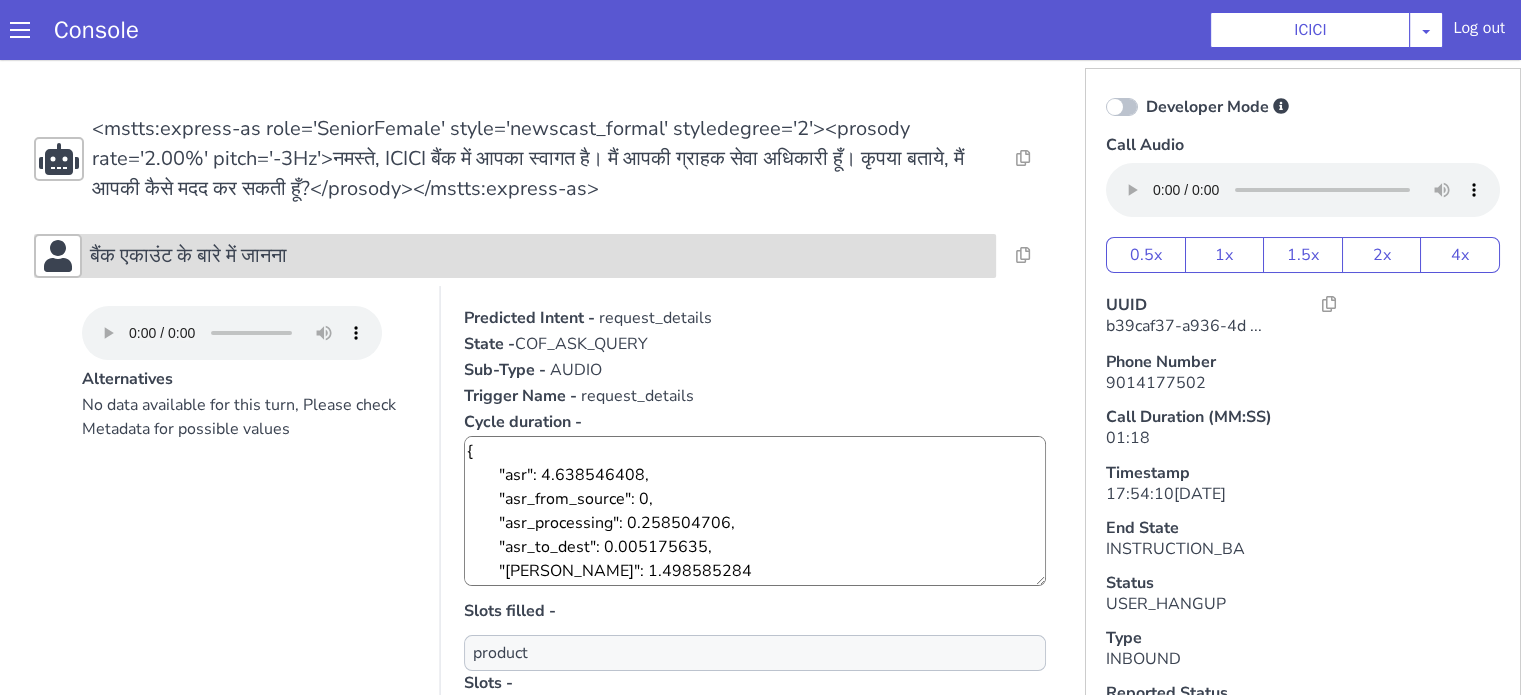 click on "बैंक एकाउंट के बारे में जानना" at bounding box center [761, -66] 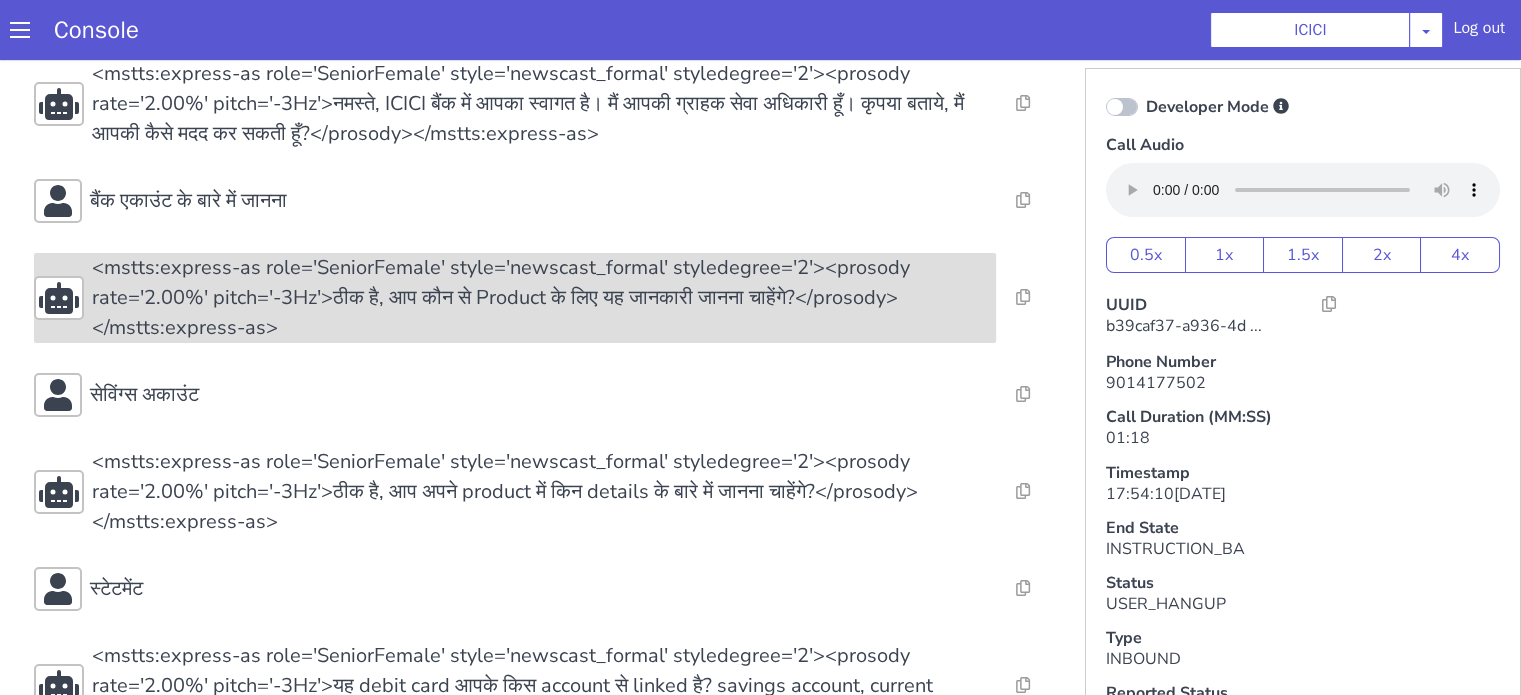 scroll, scrollTop: 100, scrollLeft: 0, axis: vertical 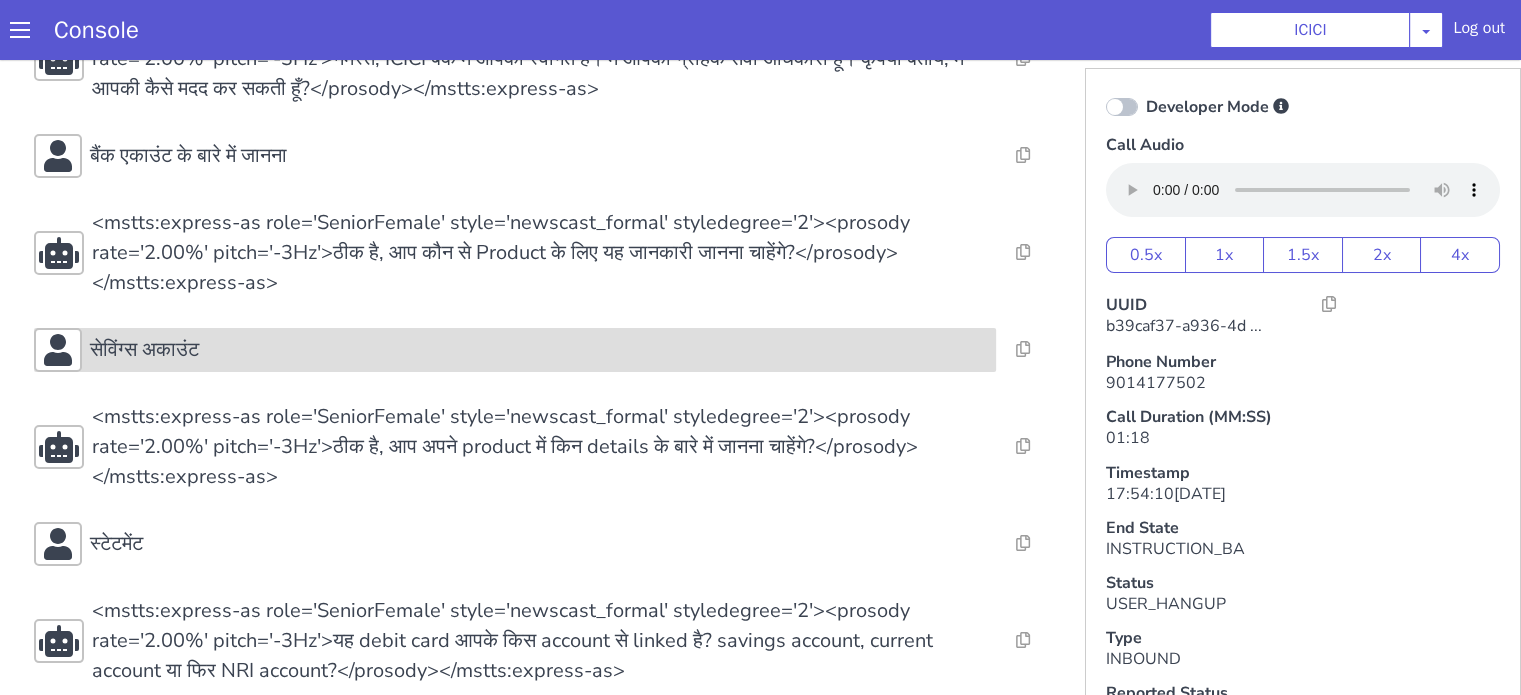 click on "सेविंग्स अकाउंट" at bounding box center [761, 28] 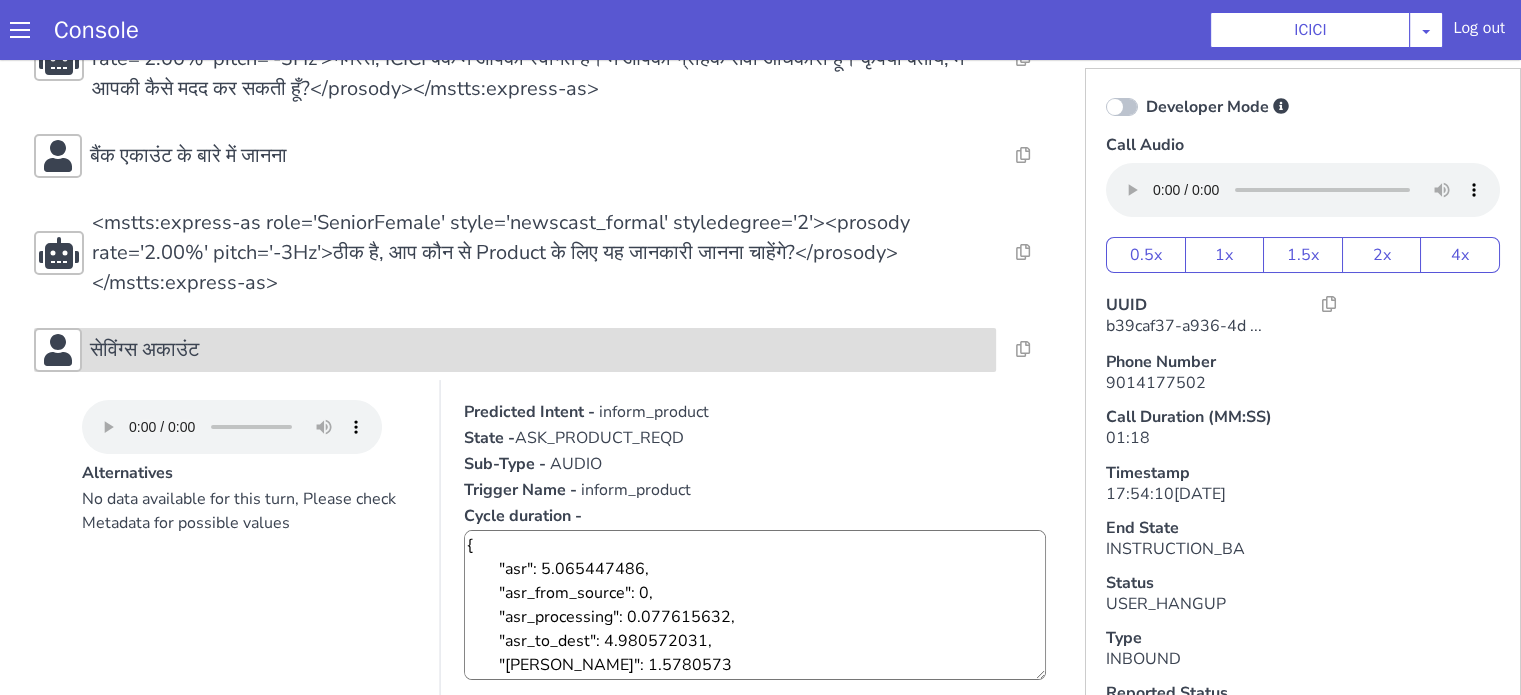 click on "सेविंग्स अकाउंट" at bounding box center [761, 28] 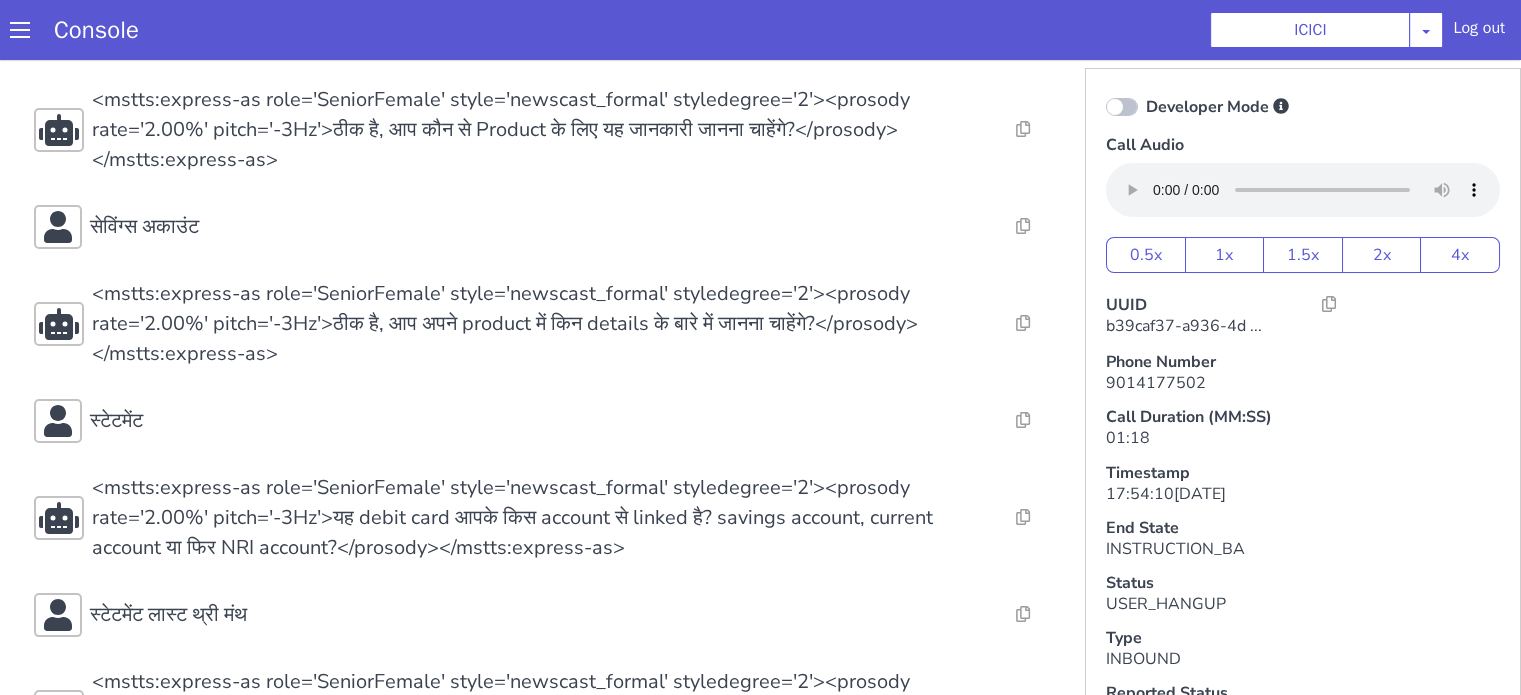 scroll, scrollTop: 300, scrollLeft: 0, axis: vertical 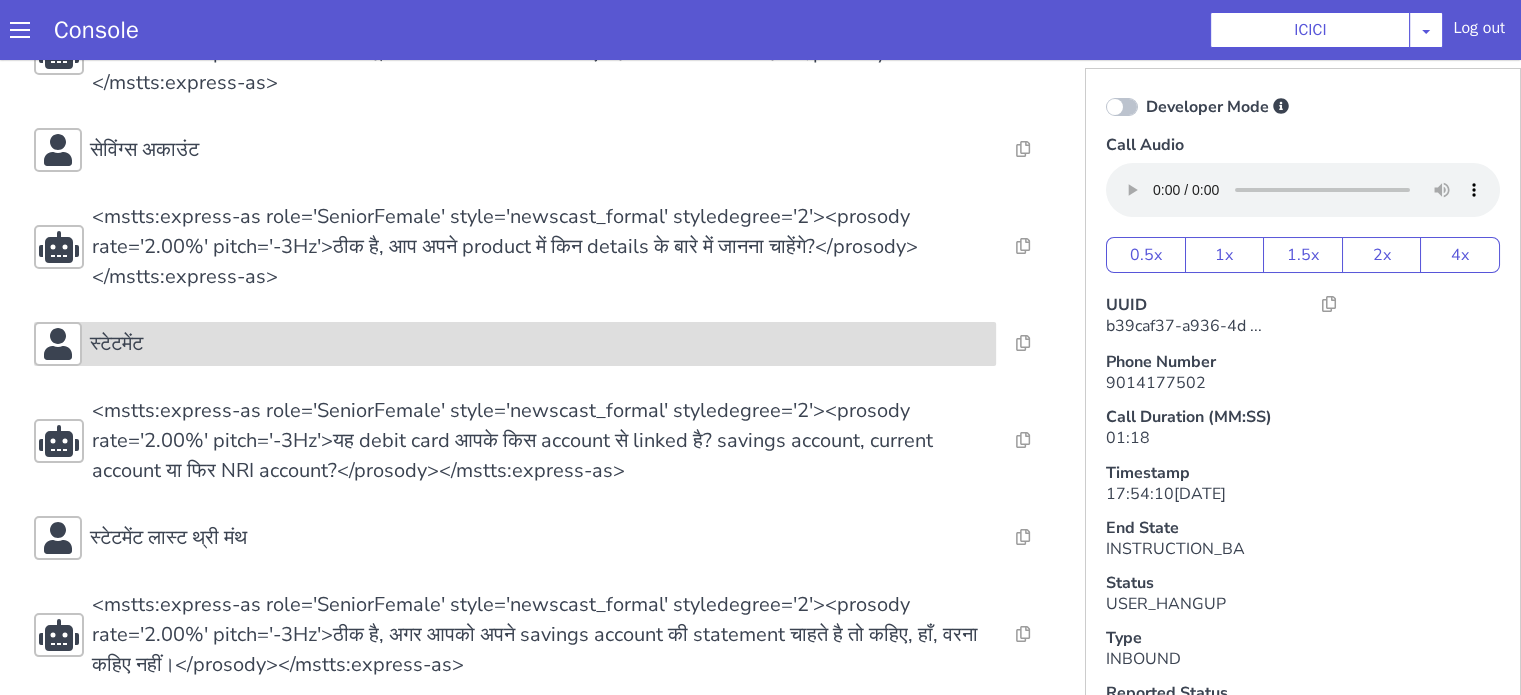 click on "स्टेटमेंट" at bounding box center (819, -24) 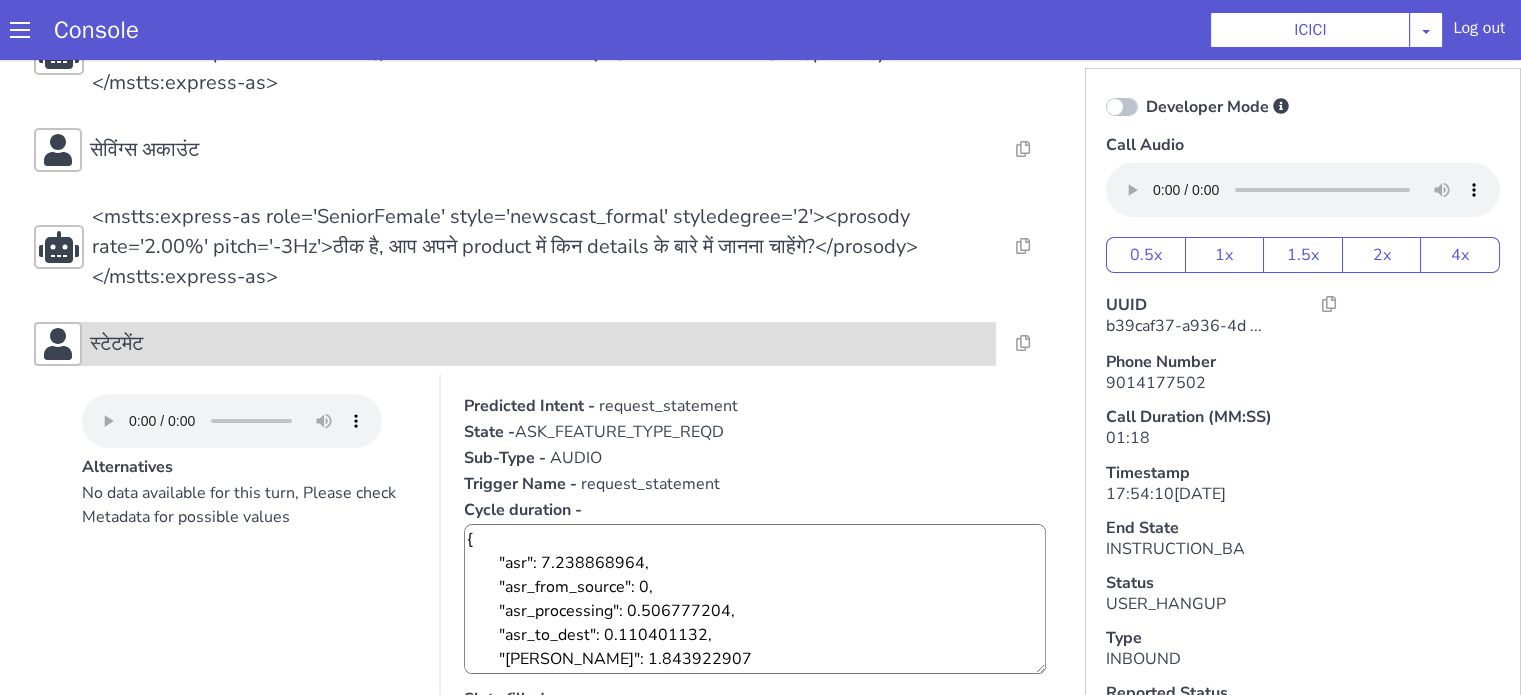 click on "स्टेटमेंट" at bounding box center (959, -107) 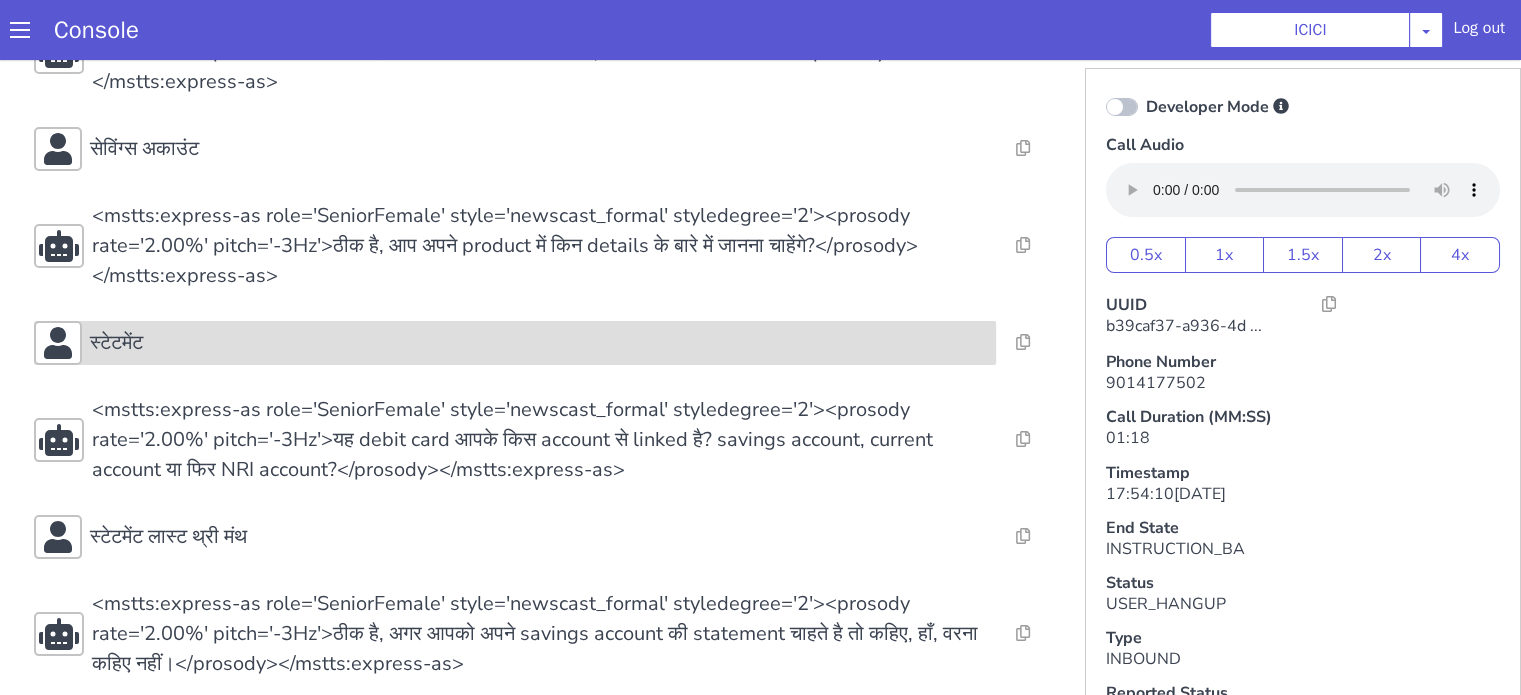 scroll, scrollTop: 400, scrollLeft: 0, axis: vertical 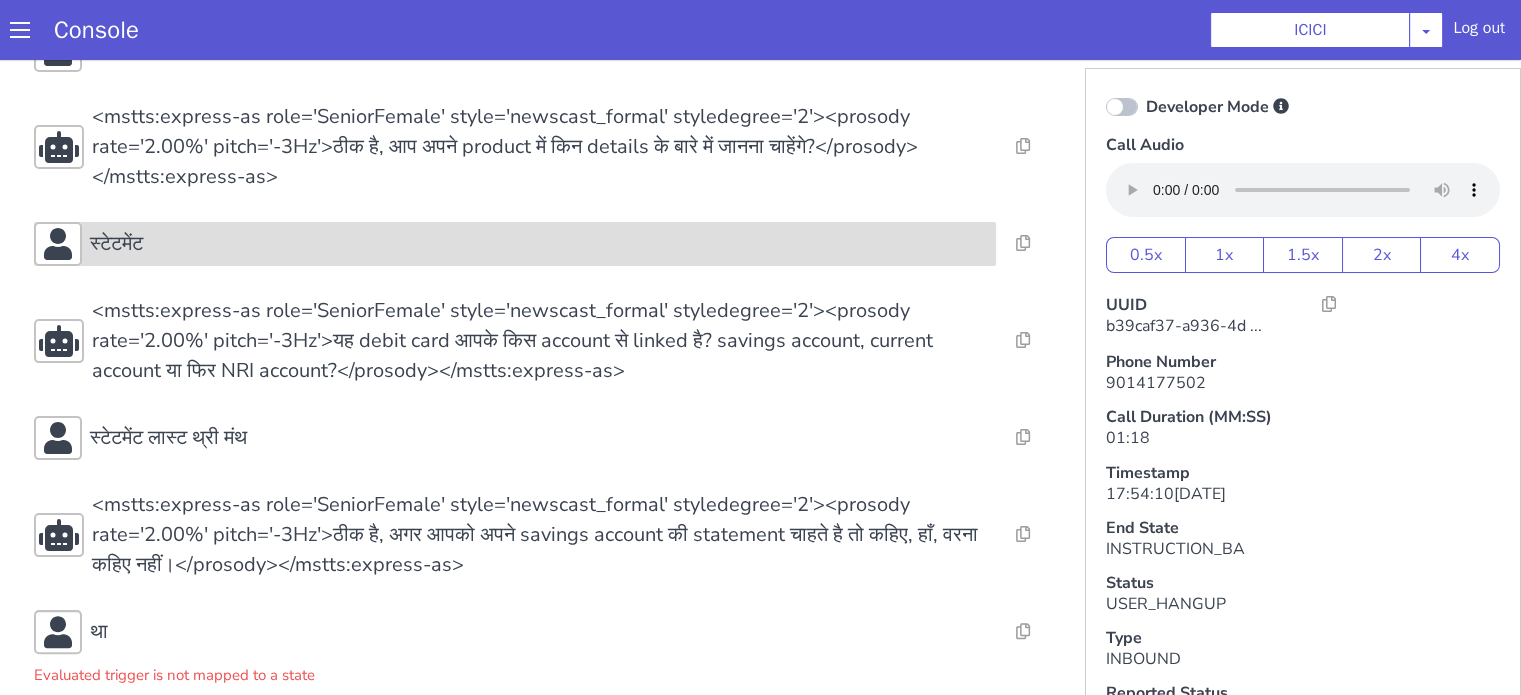 click on "स्टेटमेंट" at bounding box center [884, -167] 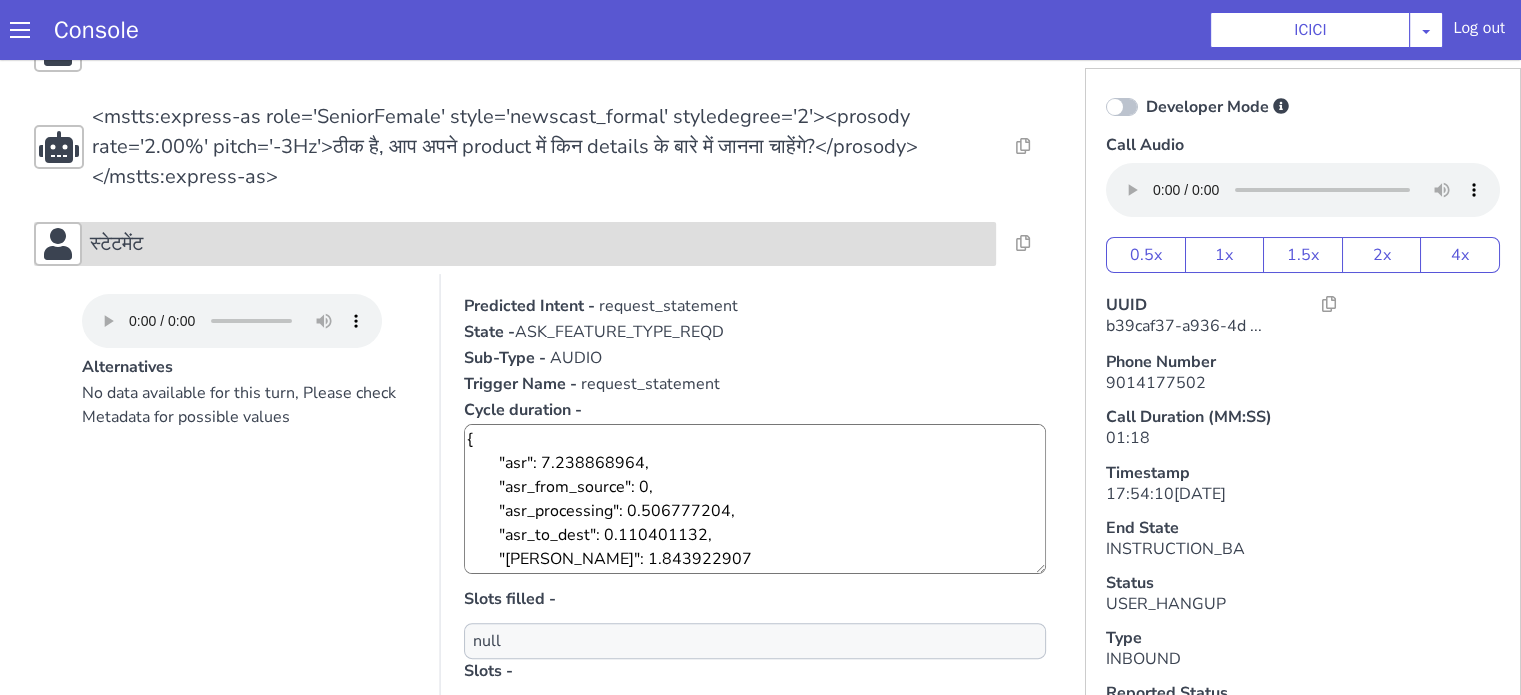 click on "स्टेटमेंट" at bounding box center (818, -124) 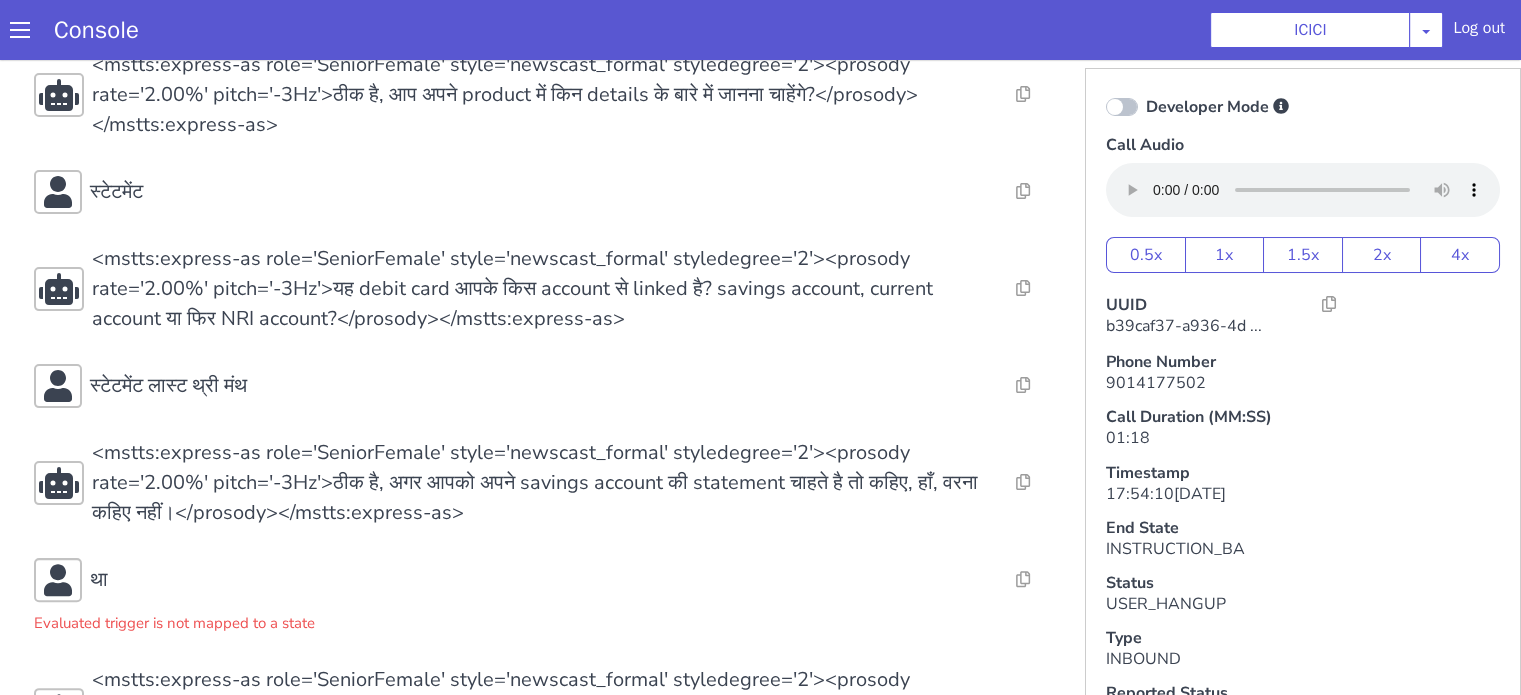 scroll, scrollTop: 500, scrollLeft: 0, axis: vertical 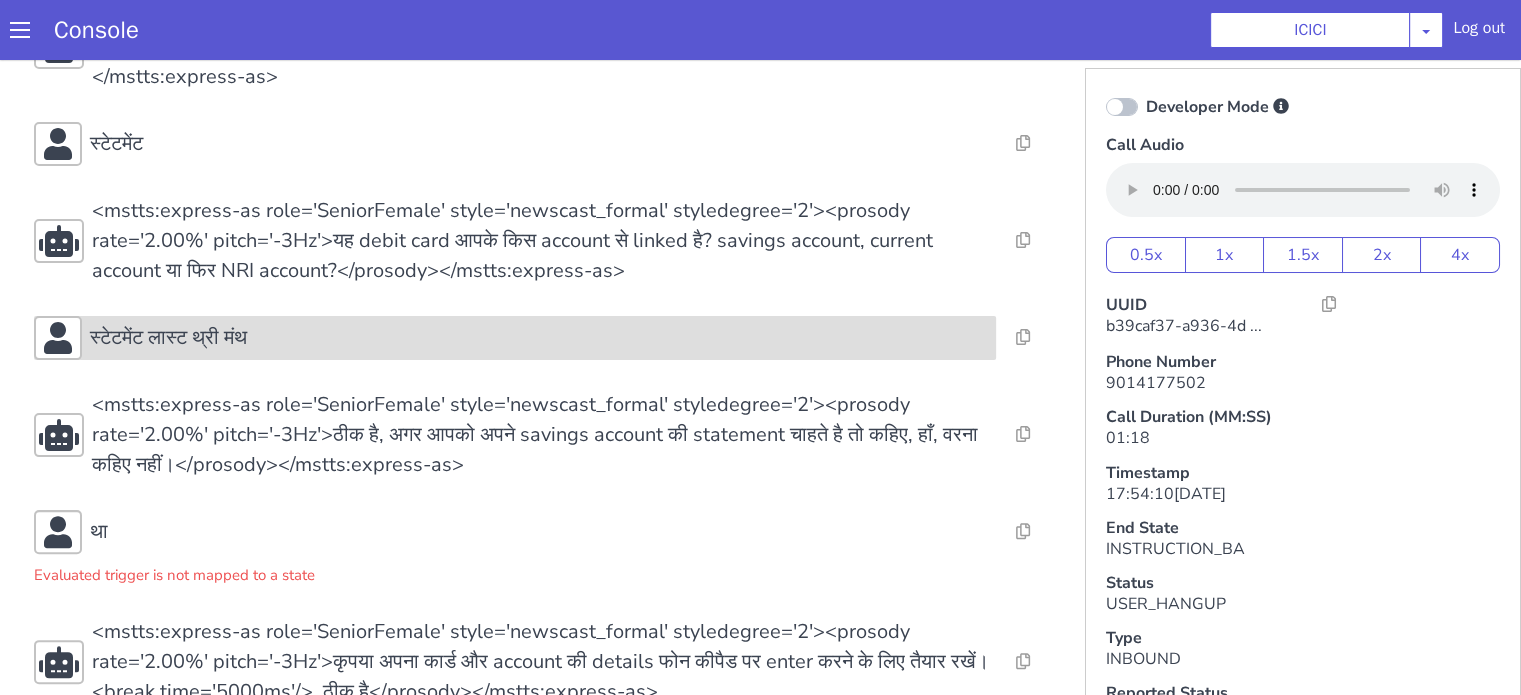 click on "स्टेटमेंट लास्ट थ्री मंथ" at bounding box center (1442, -174) 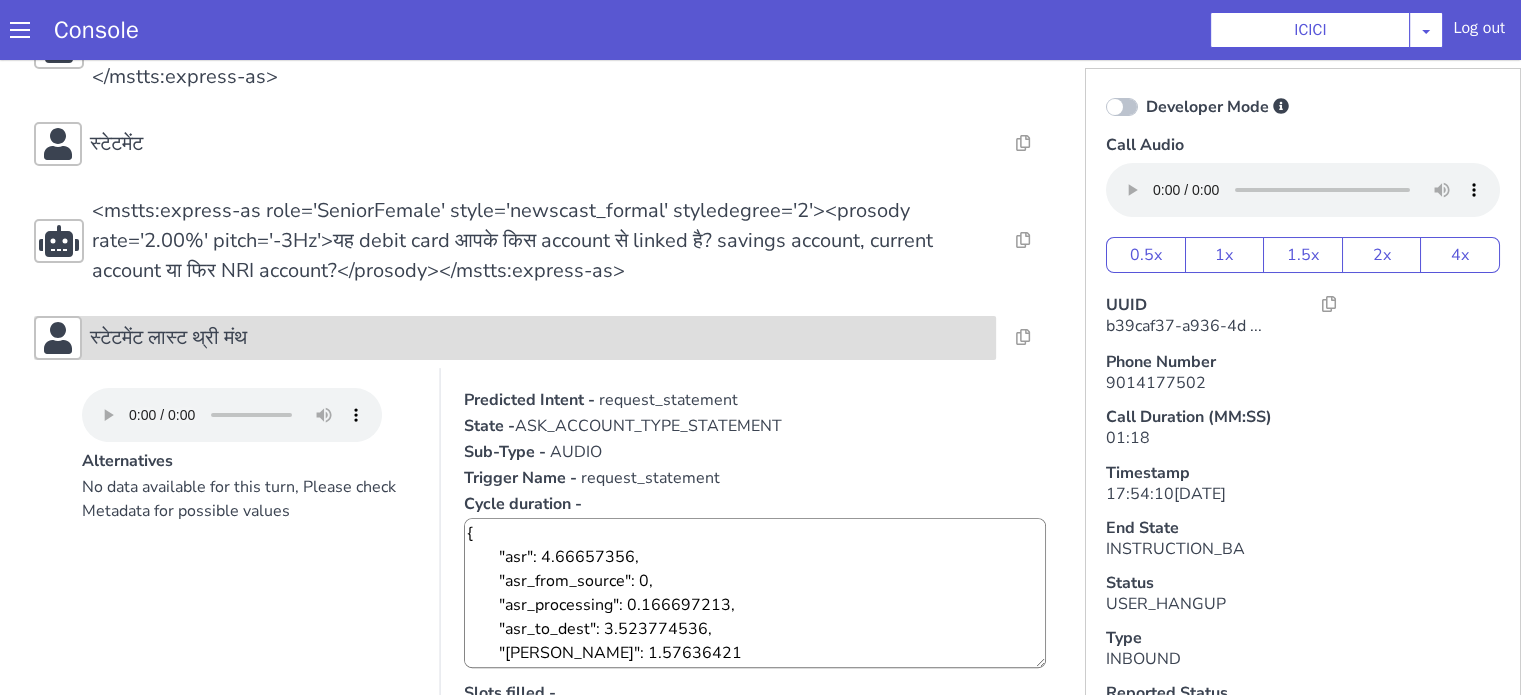 click on "स्टेटमेंट लास्ट थ्री मंथ" at bounding box center [818, -30] 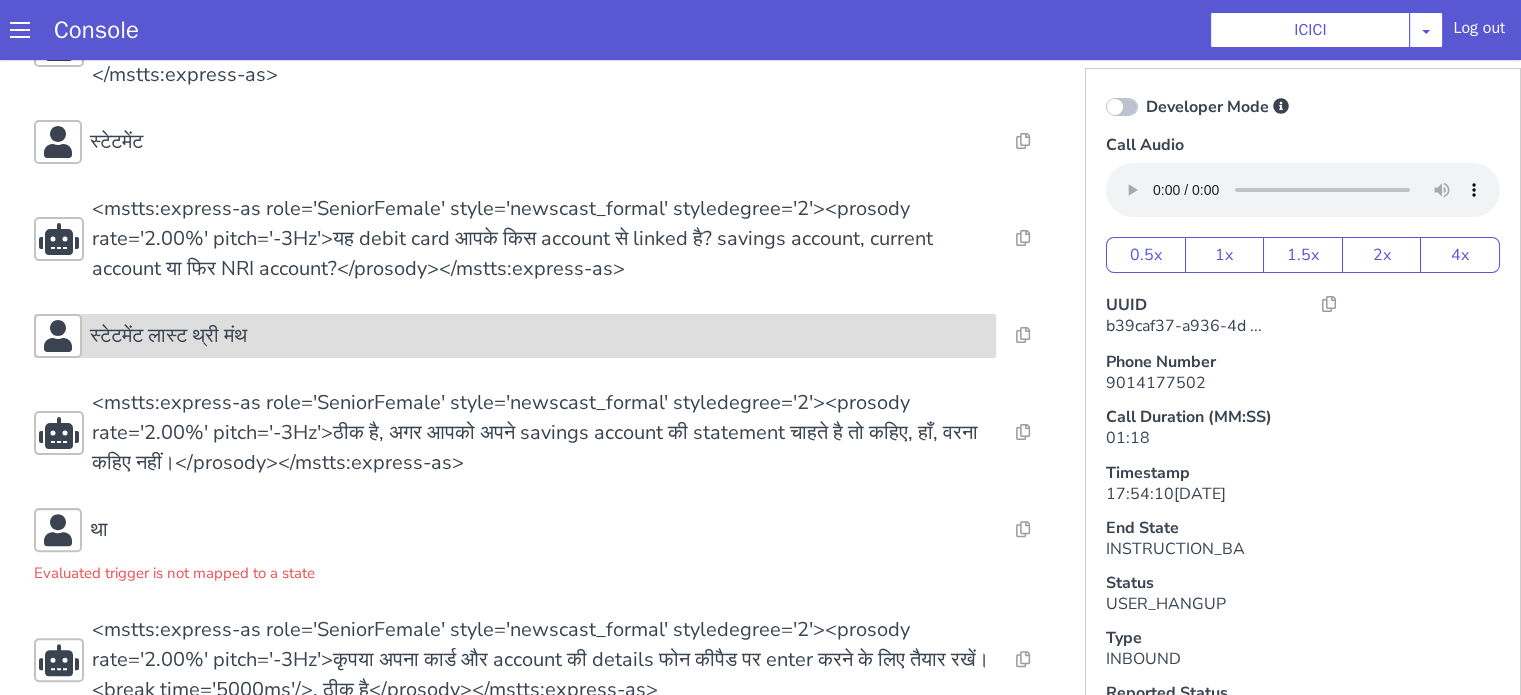 scroll, scrollTop: 545, scrollLeft: 0, axis: vertical 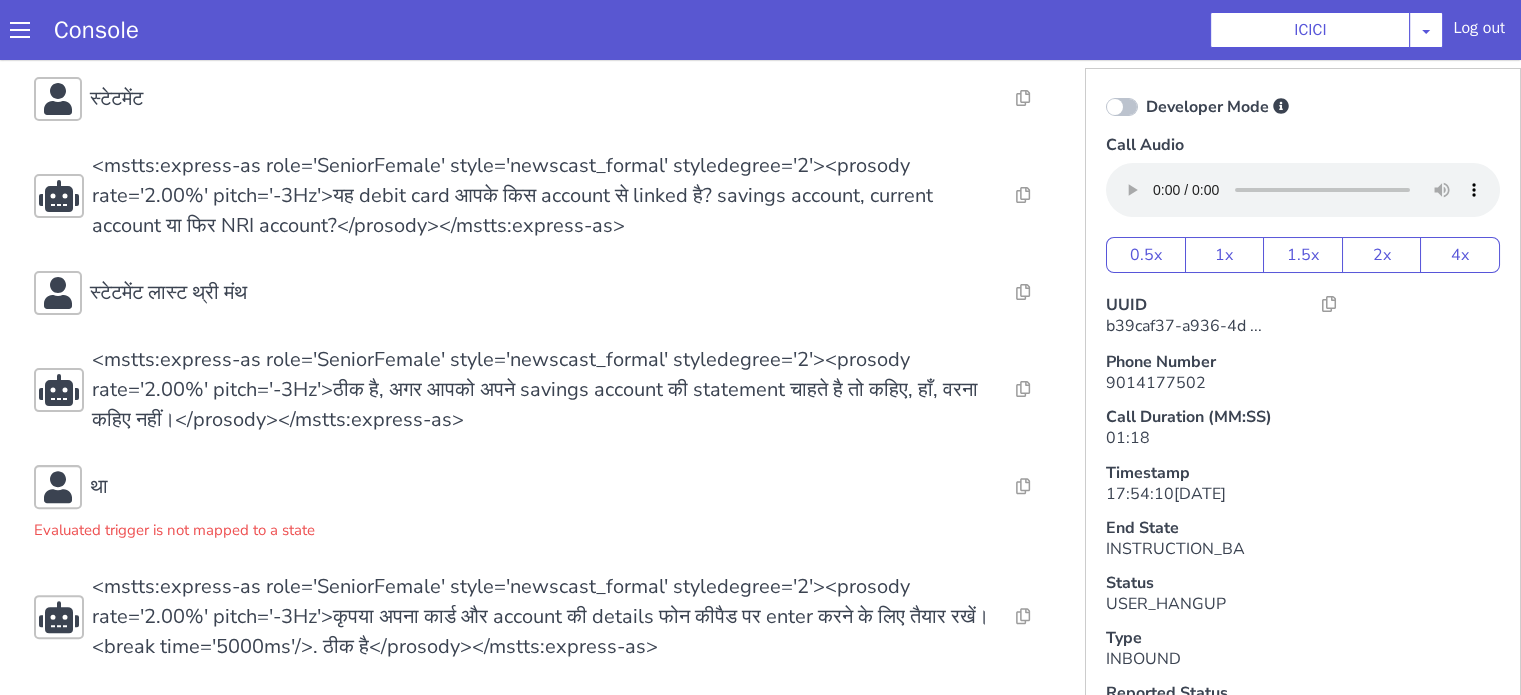 click on "Resolve  Intent Error  Entity Error  Transcription Error  Miscellaneous Submit Resolve  Intent Error  Entity Error  Transcription Error  Miscellaneous Submit Resolve  Intent Error  Entity Error  Transcription Error  Miscellaneous Submit <mstts:express-as role='SeniorFemale' style='newscast_formal' styledegree='2'><prosody rate='2.00%' pitch='-3Hz'>नमस्ते, ICICI बैंक में आपका स्वागत है। मैं आपकी ग्राहक सेवा अधिकारी हूँ। कृपया बताये, मैं आपकी कैसे मदद कर सकती हूँ?</prosody></mstts:express-as> Resolve  Intent Error  Entity Error  Transcription Error  Miscellaneous Submit बैंक एकाउंट के बारे में जानना Resolve  Intent Error  Entity Error  Transcription Error  Miscellaneous Submit Resolve  Intent Error  Entity Error  Transcription Error  Miscellaneous Submit Resolve  Intent Error  Entity Error" at bounding box center (889, -296) 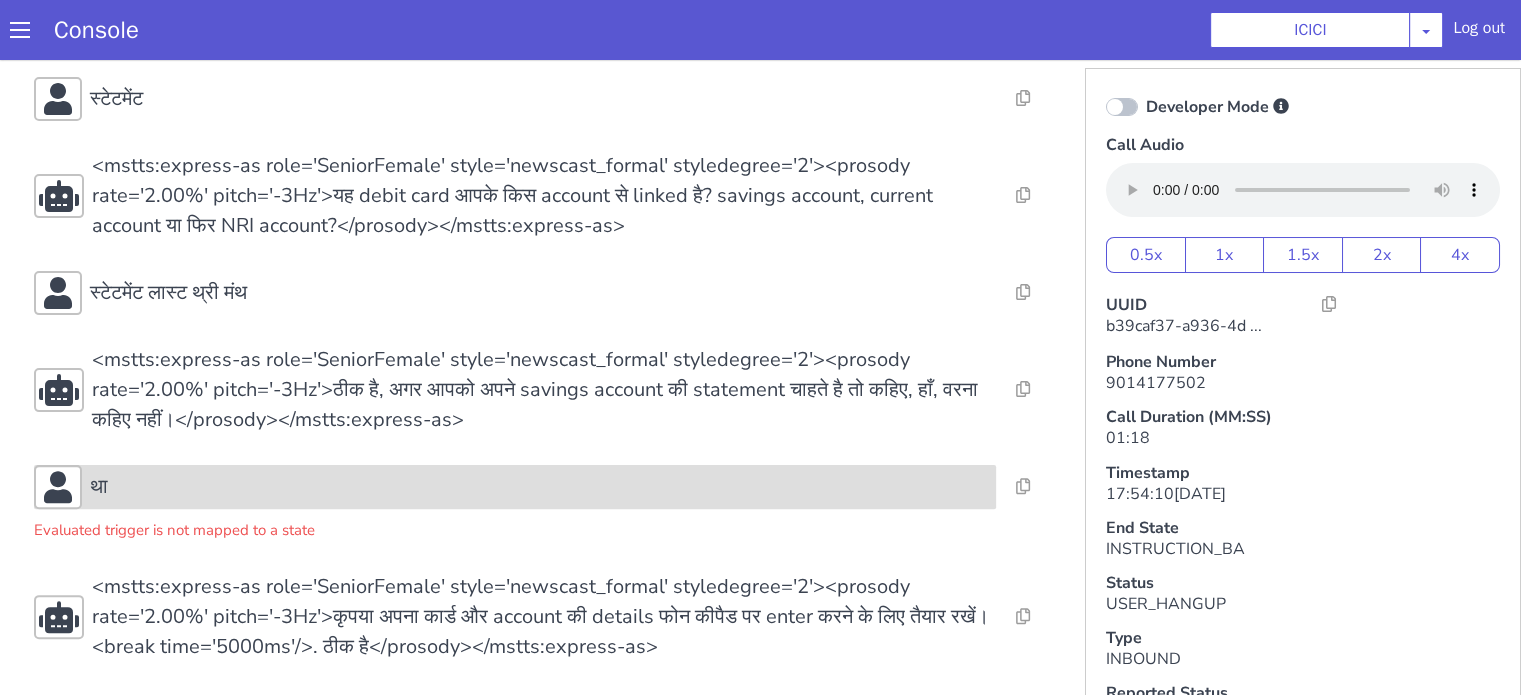 click on "था" at bounding box center [818, 119] 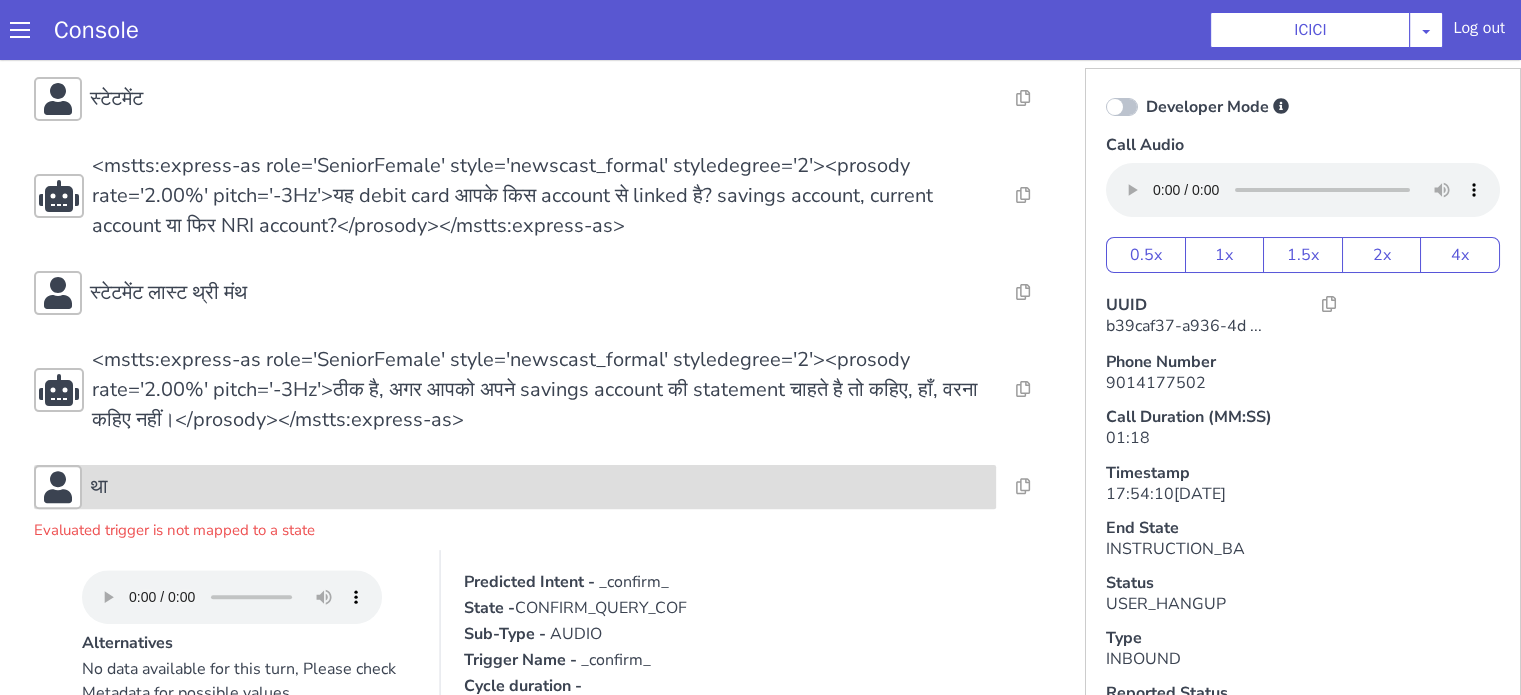 click on "था" at bounding box center (1549, 1) 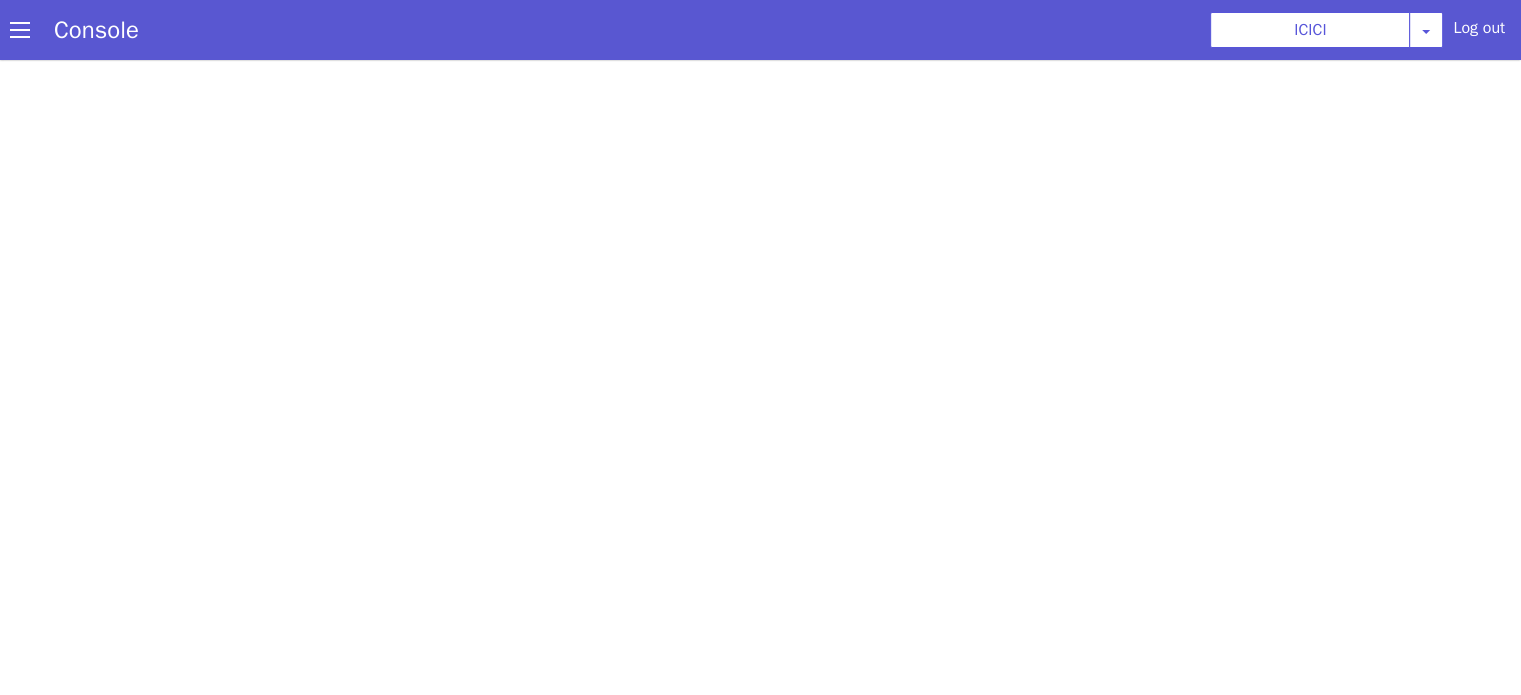 scroll, scrollTop: 0, scrollLeft: 0, axis: both 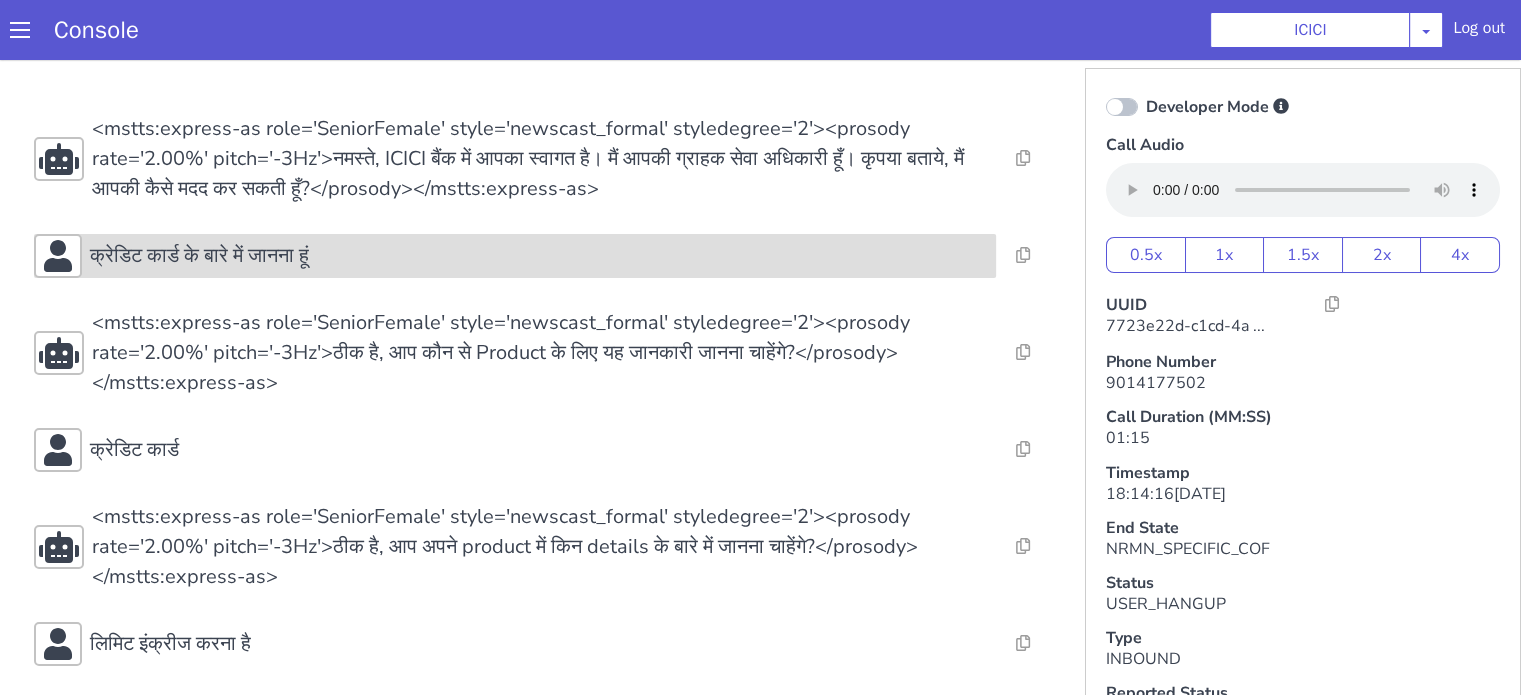 click on "क्रेडिट कार्ड के बारे में जानना हूं" at bounding box center [515, 256] 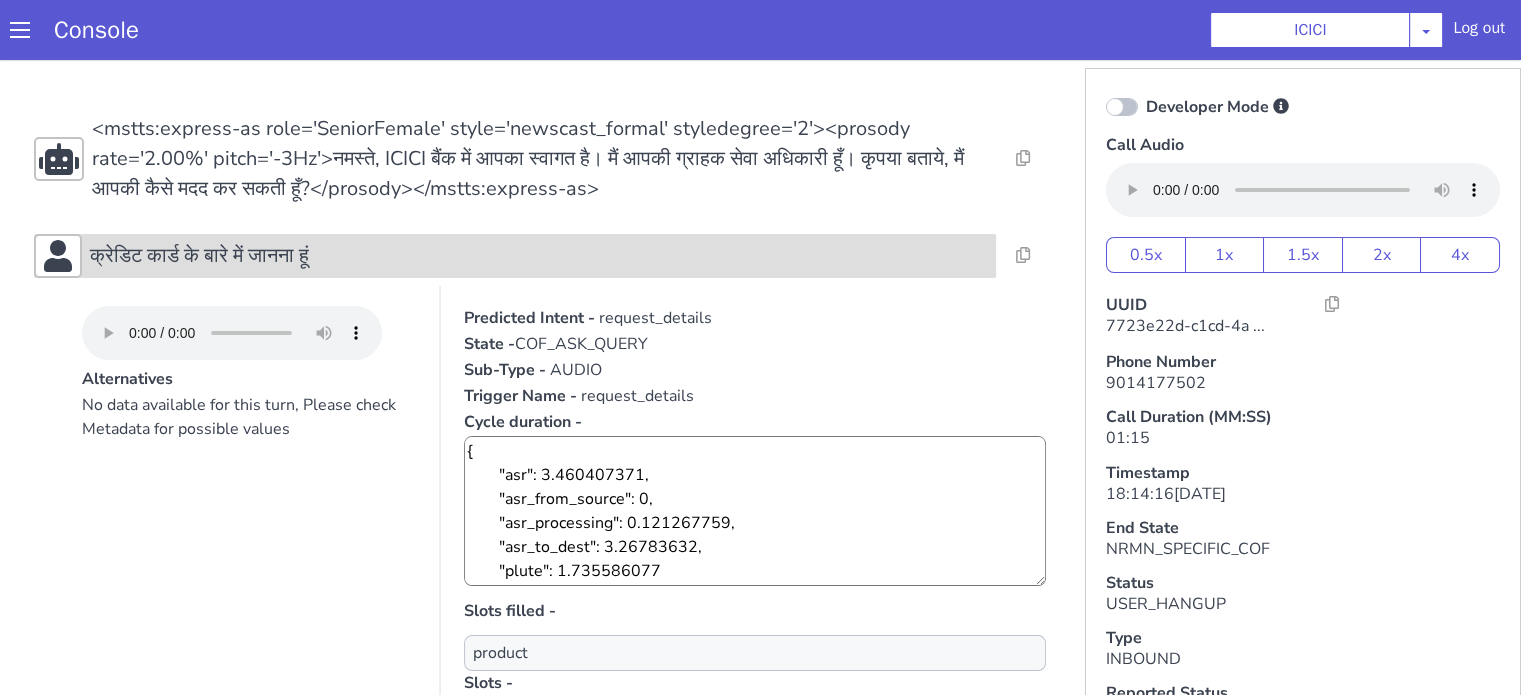 click on "क्रेडिट कार्ड के बारे में जानना हूं" at bounding box center [539, 256] 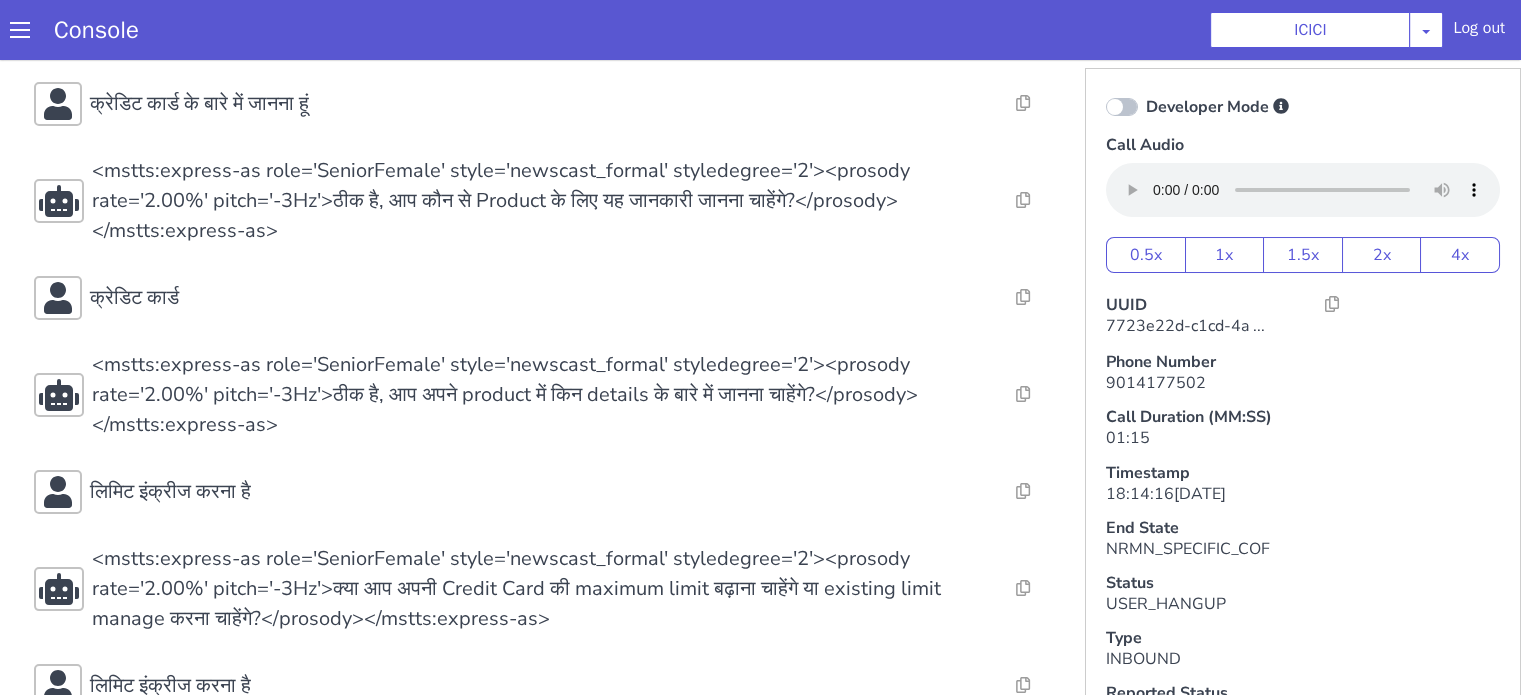 scroll, scrollTop: 300, scrollLeft: 0, axis: vertical 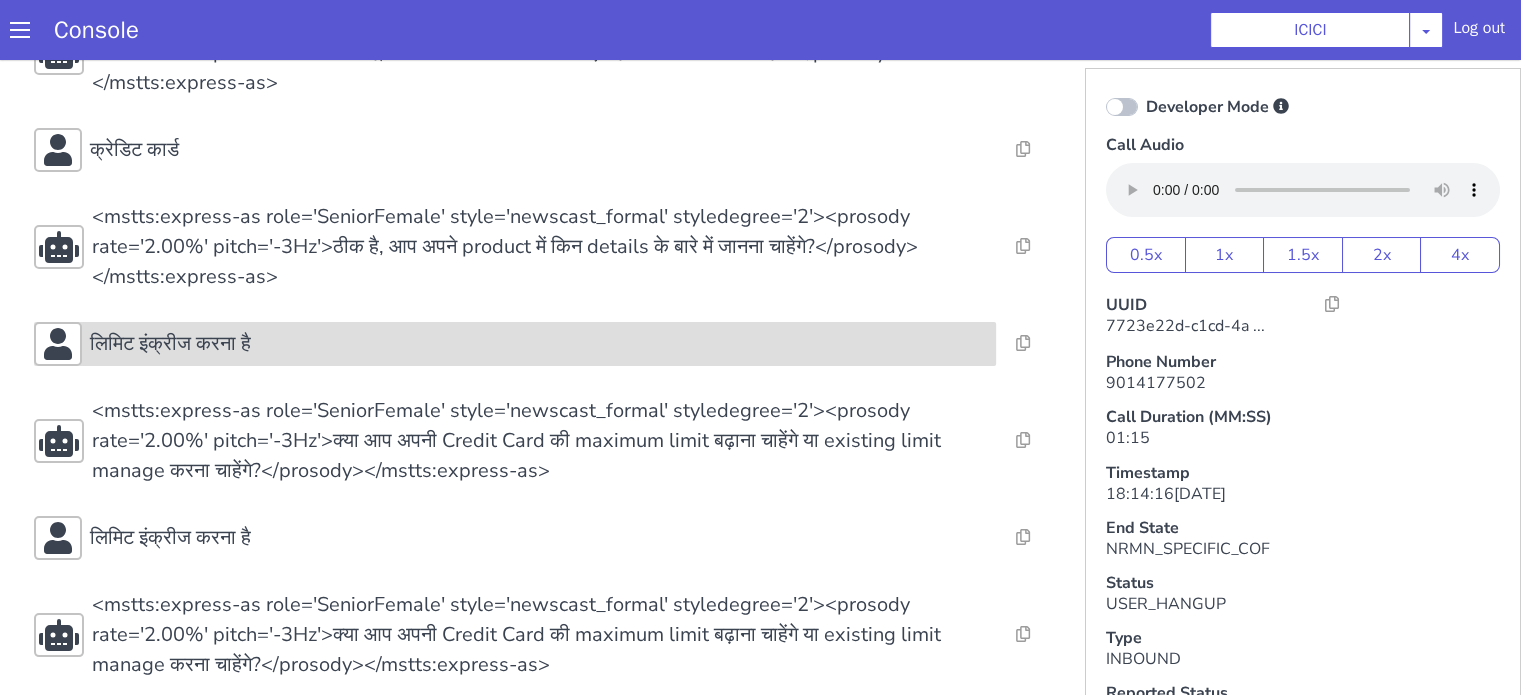 click on "लिमिट इंक्रीज करना है" at bounding box center [170, 344] 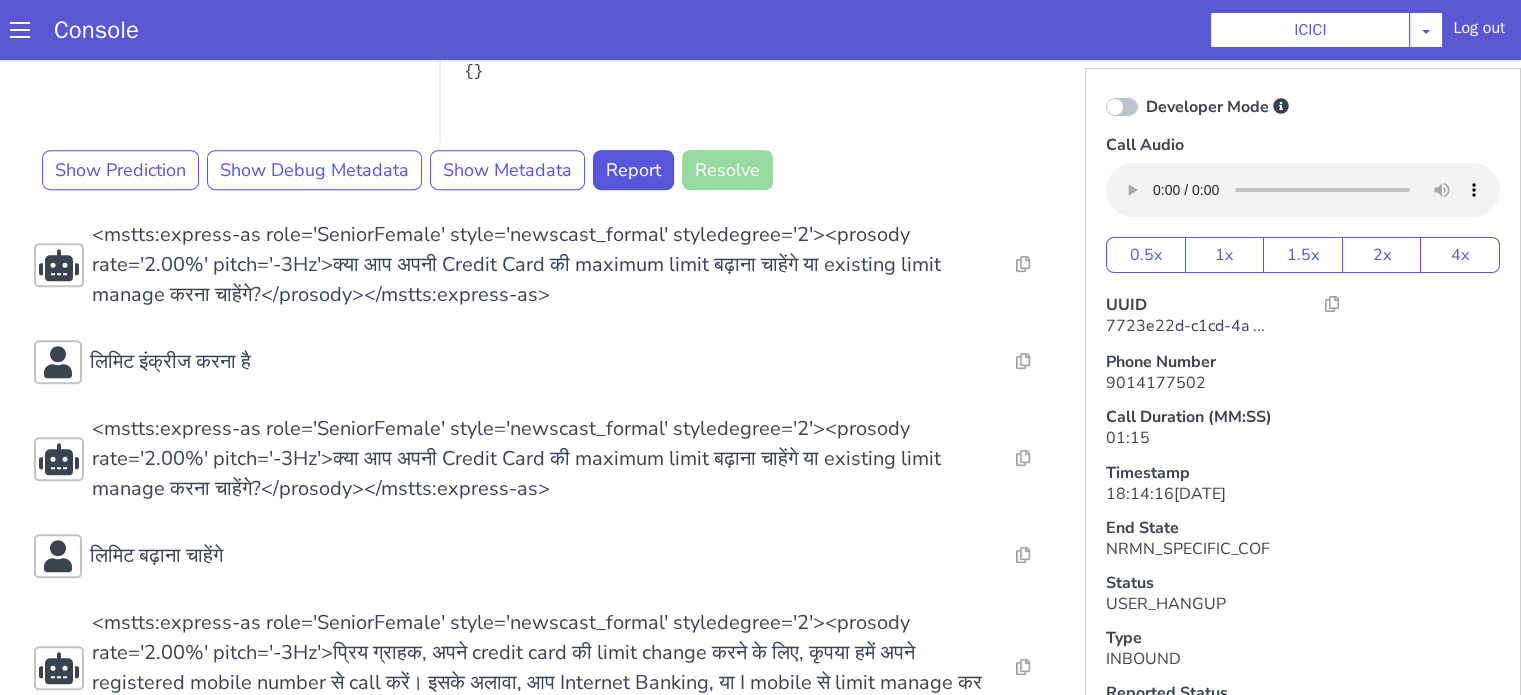 scroll, scrollTop: 1100, scrollLeft: 0, axis: vertical 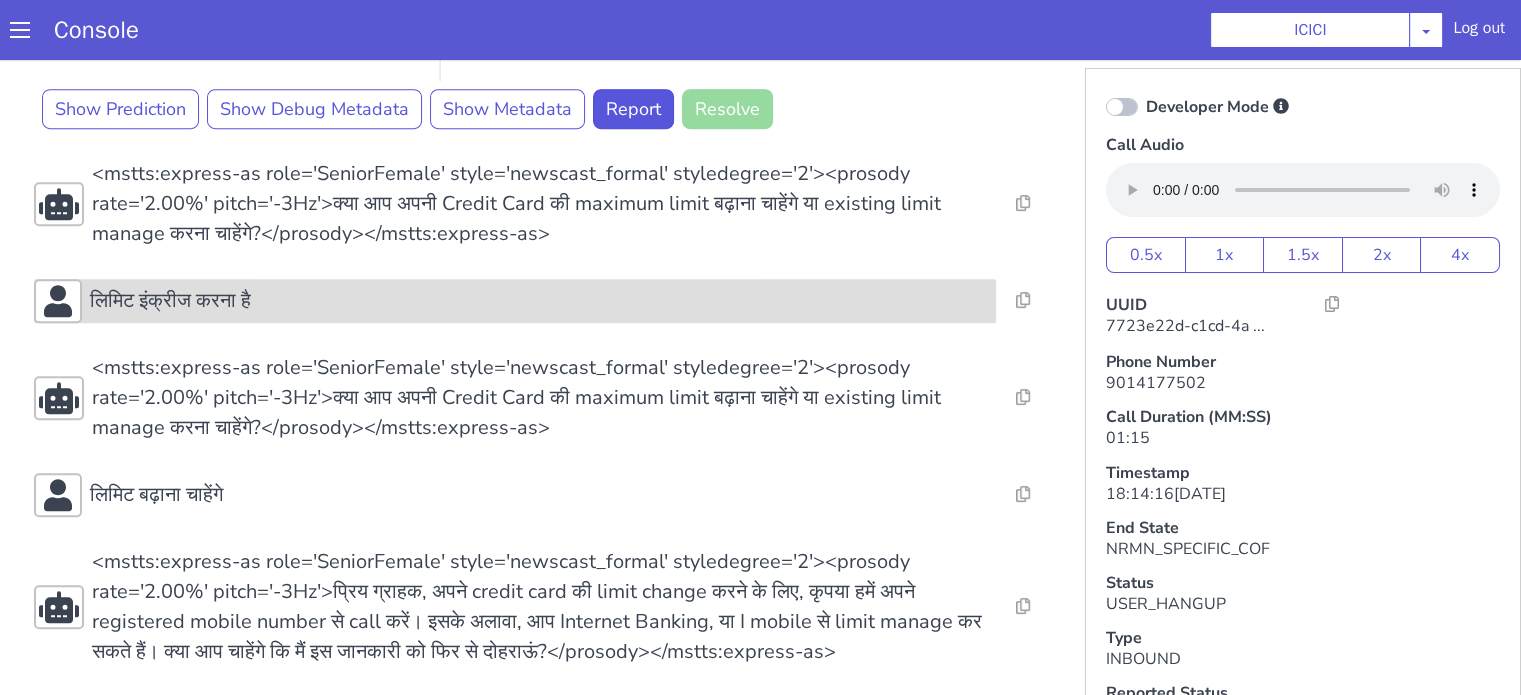click on "लिमिट इंक्रीज करना है" at bounding box center (170, 301) 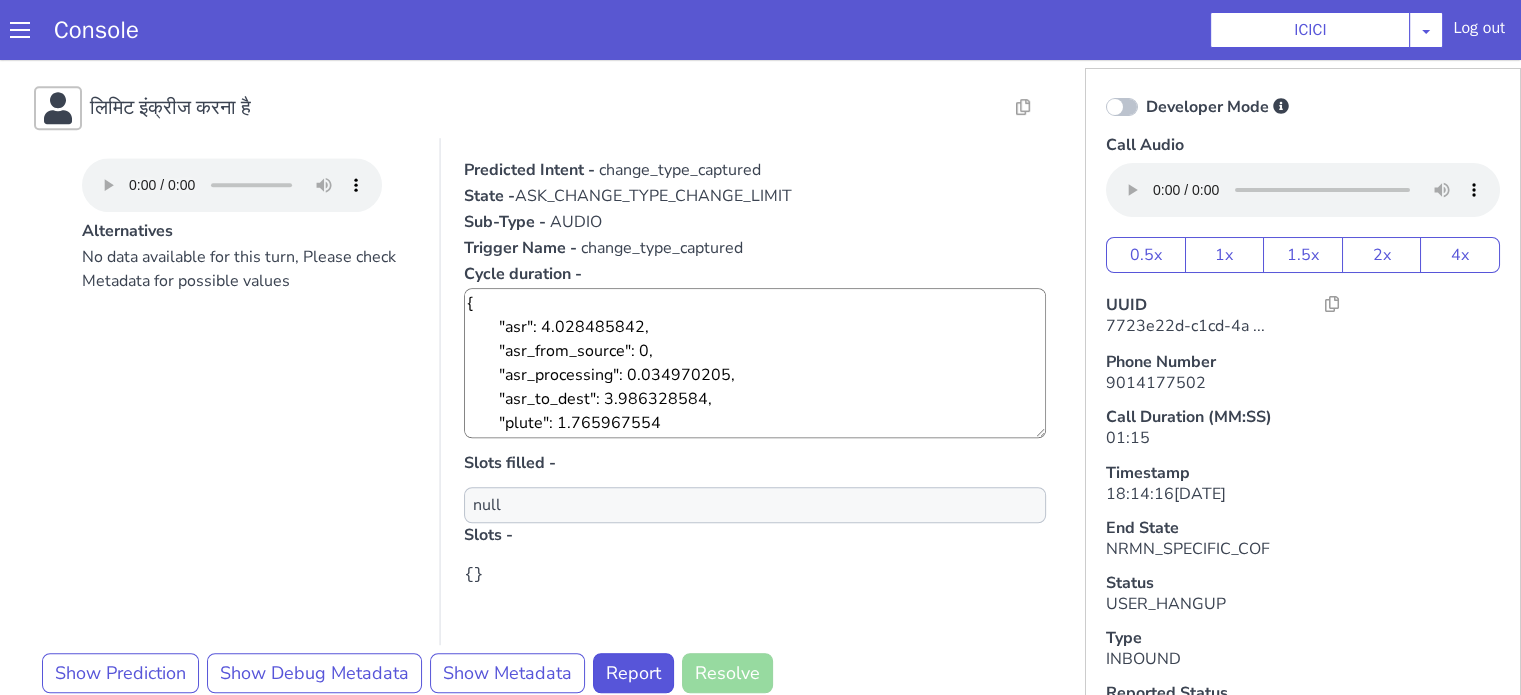 scroll, scrollTop: 1000, scrollLeft: 0, axis: vertical 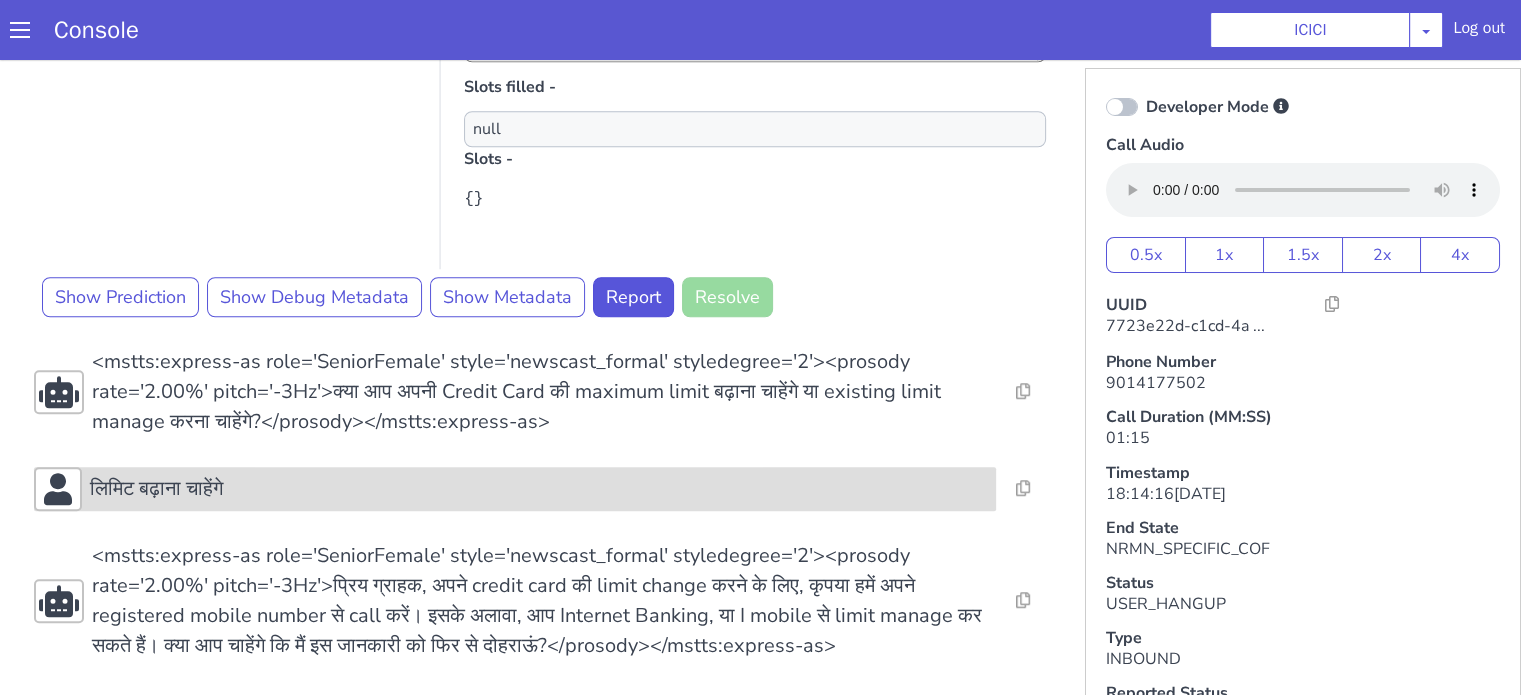 drag, startPoint x: 276, startPoint y: 484, endPoint x: 278, endPoint y: 472, distance: 12.165525 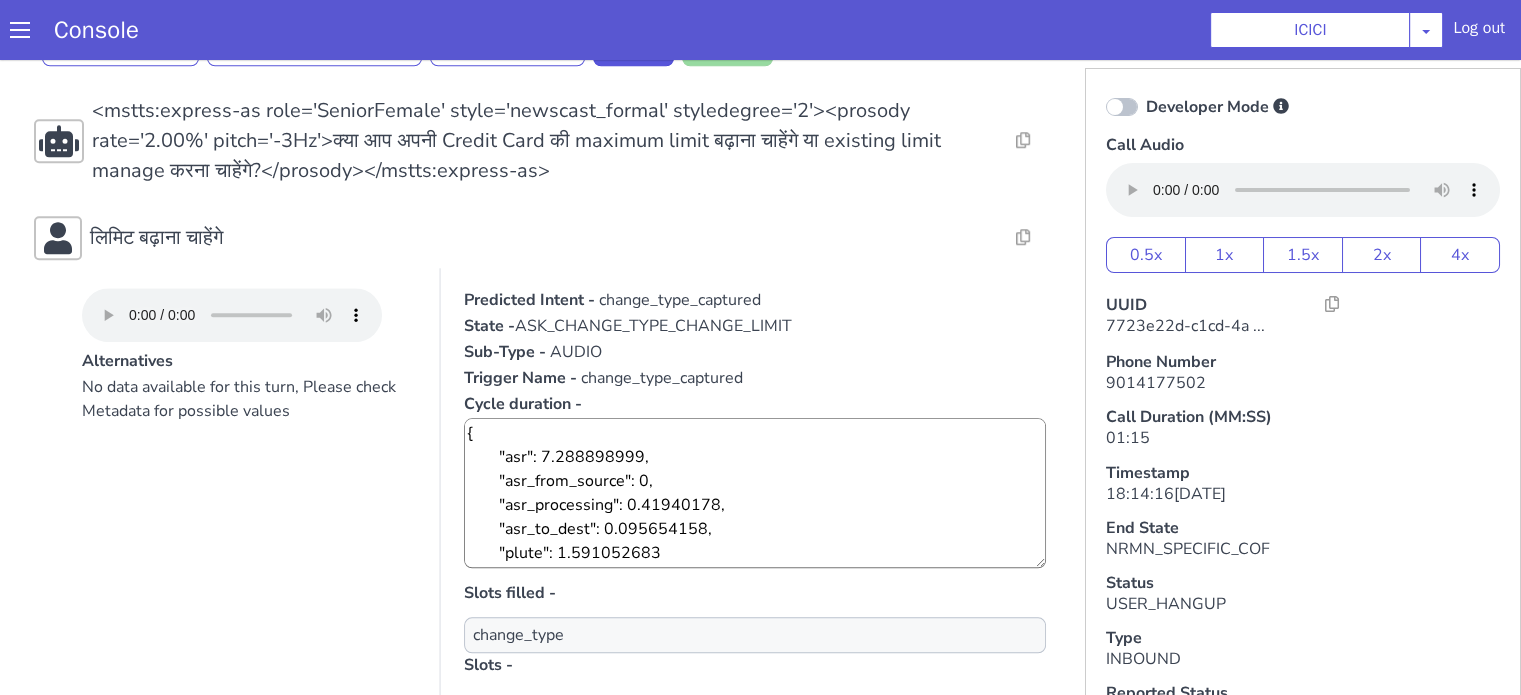scroll, scrollTop: 2069, scrollLeft: 0, axis: vertical 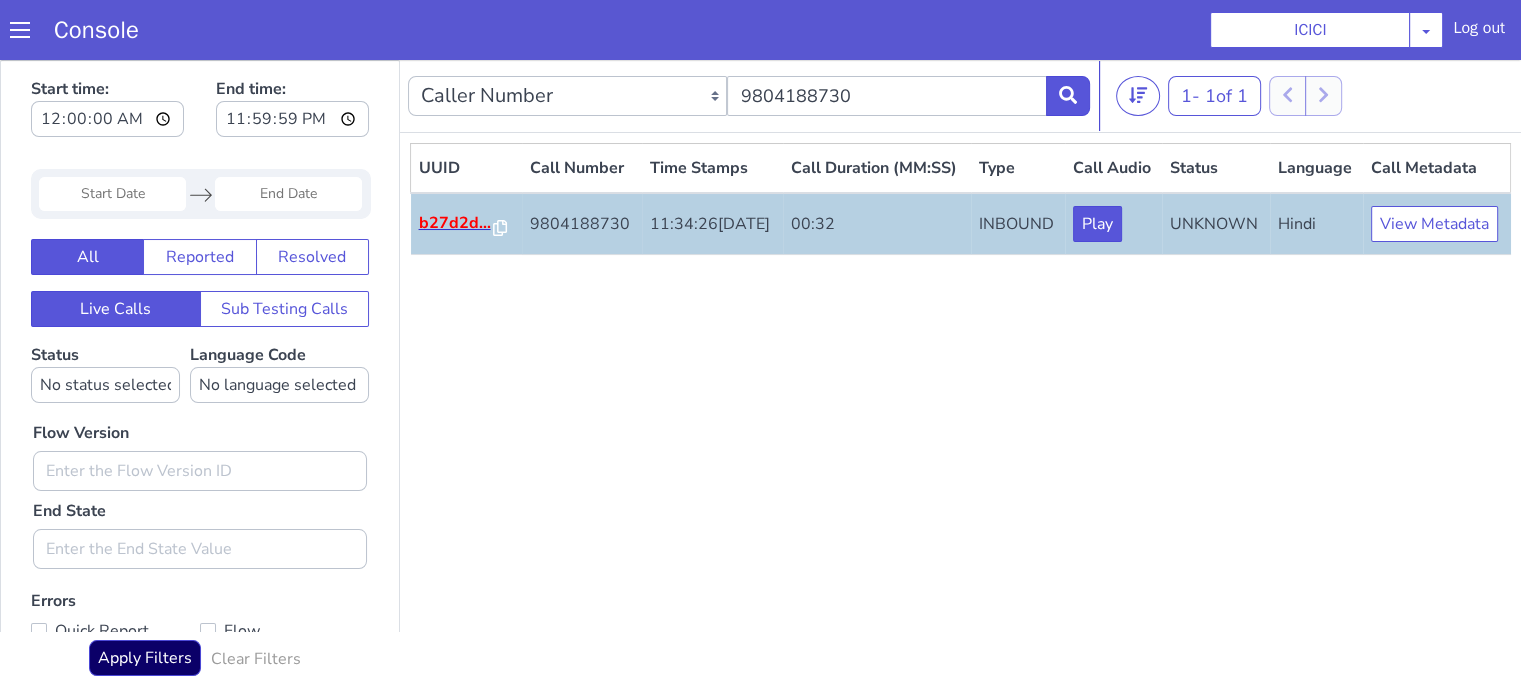 drag, startPoint x: 0, startPoint y: 60, endPoint x: 427, endPoint y: 216, distance: 454.60422 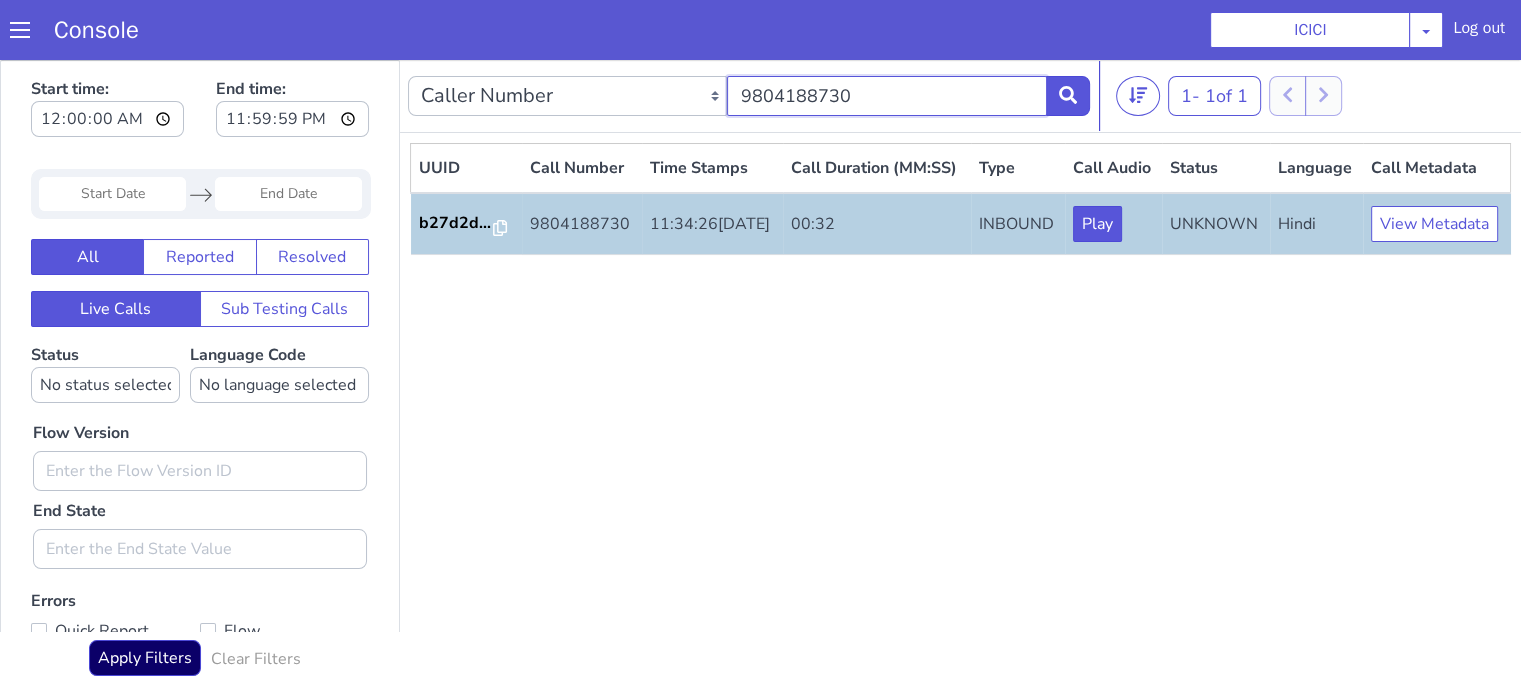 click on "9804188730" at bounding box center [886, 96] 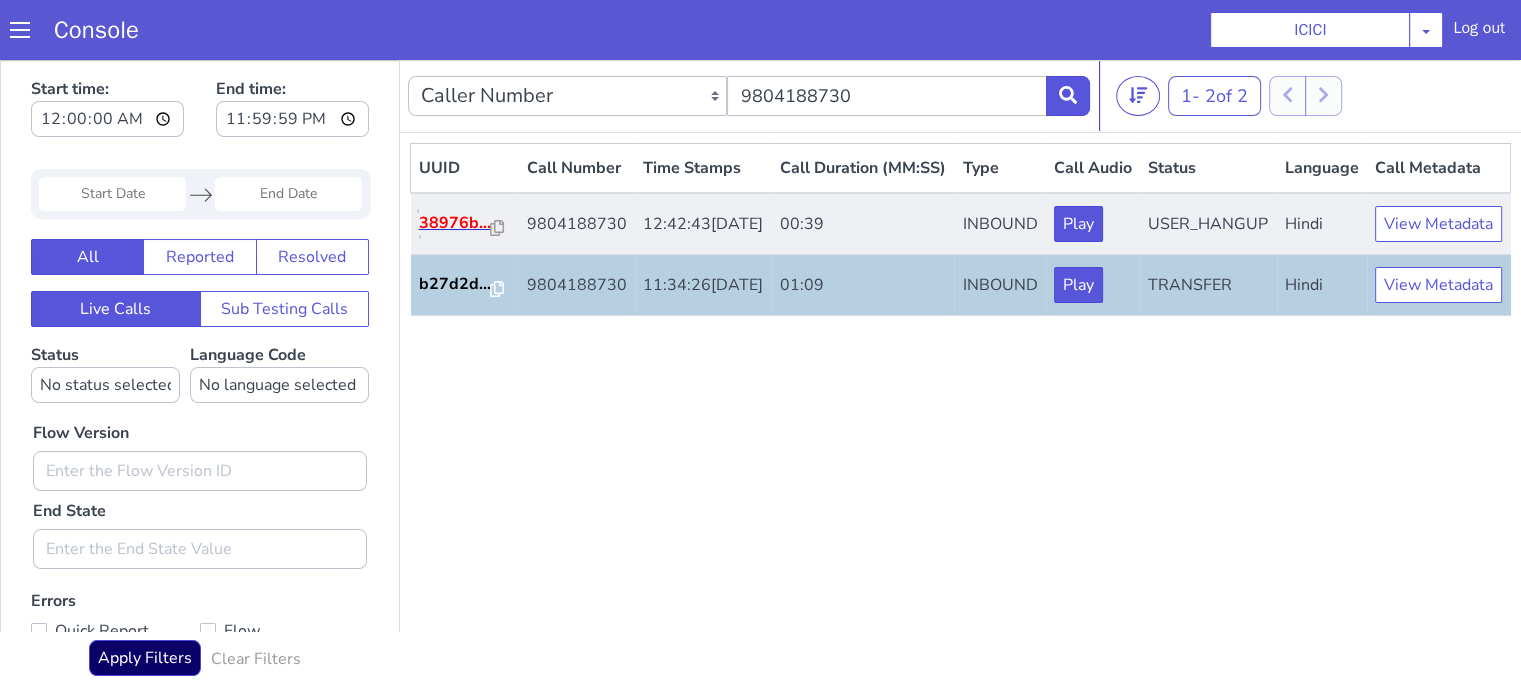 click on "38976b..." at bounding box center (455, 223) 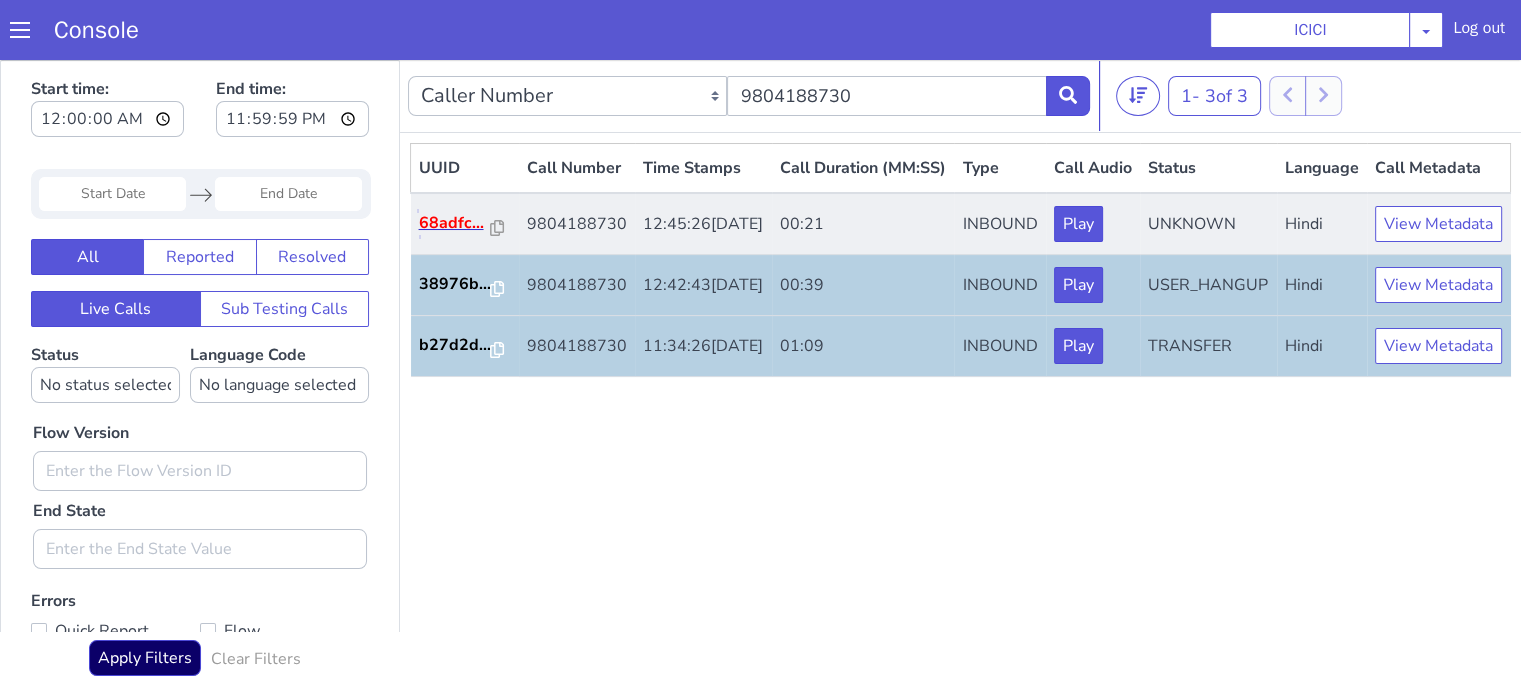 click on "68adfc..." at bounding box center (455, 223) 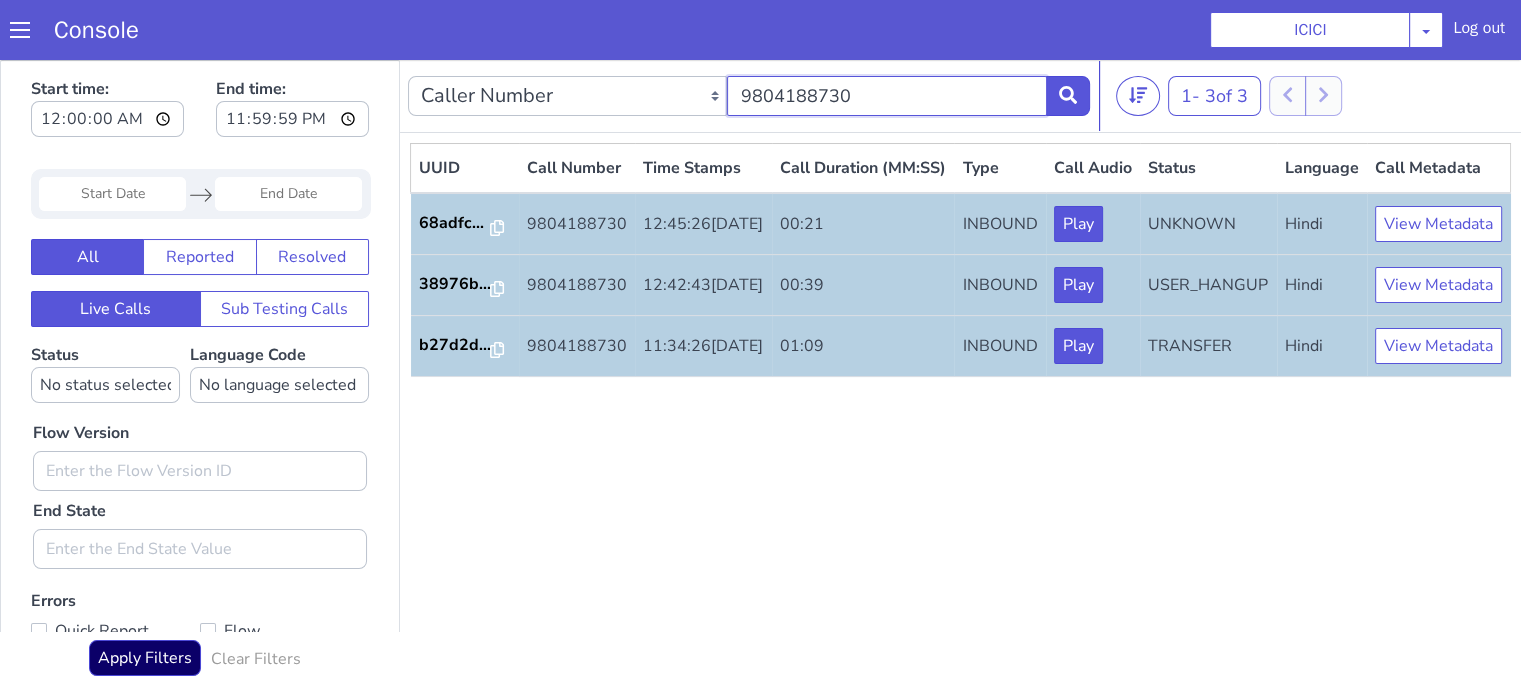 click on "9804188730" at bounding box center [886, 96] 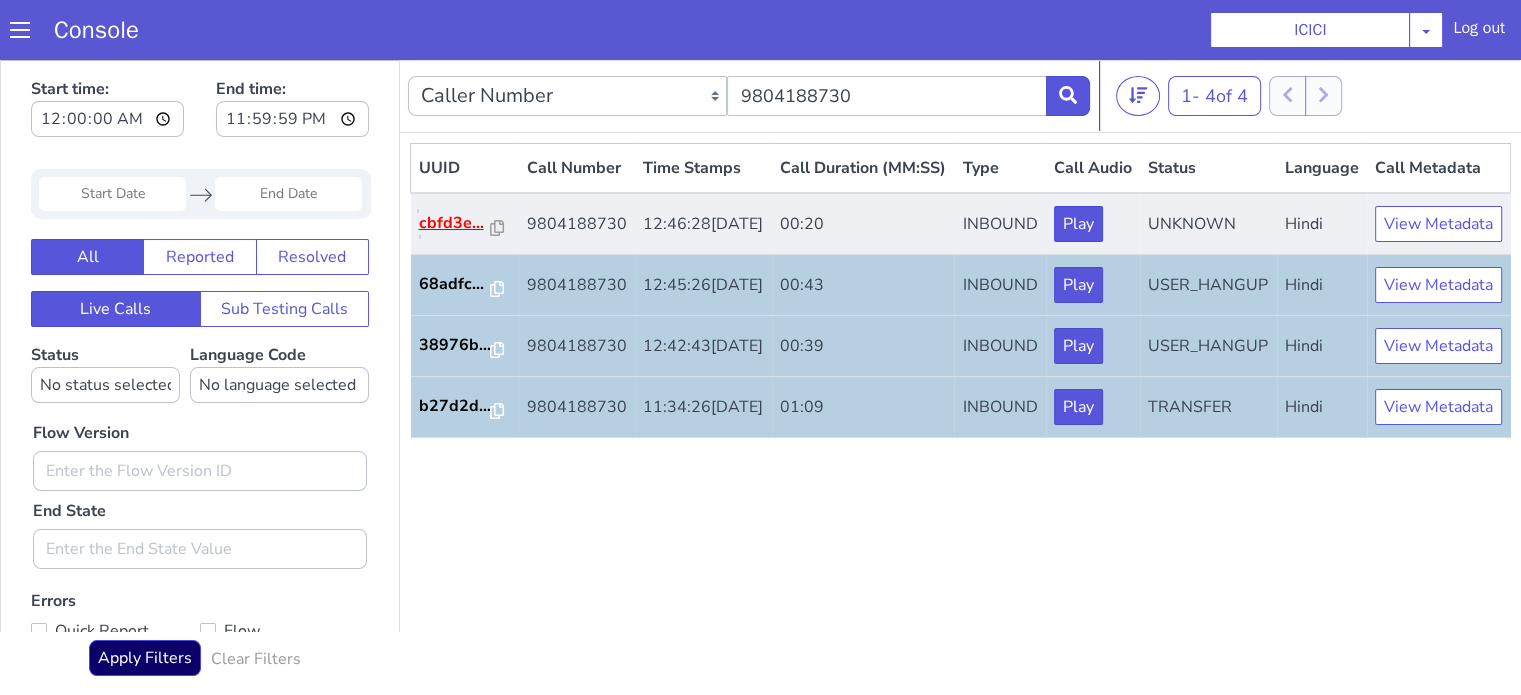 click on "cbfd3e..." at bounding box center (455, 223) 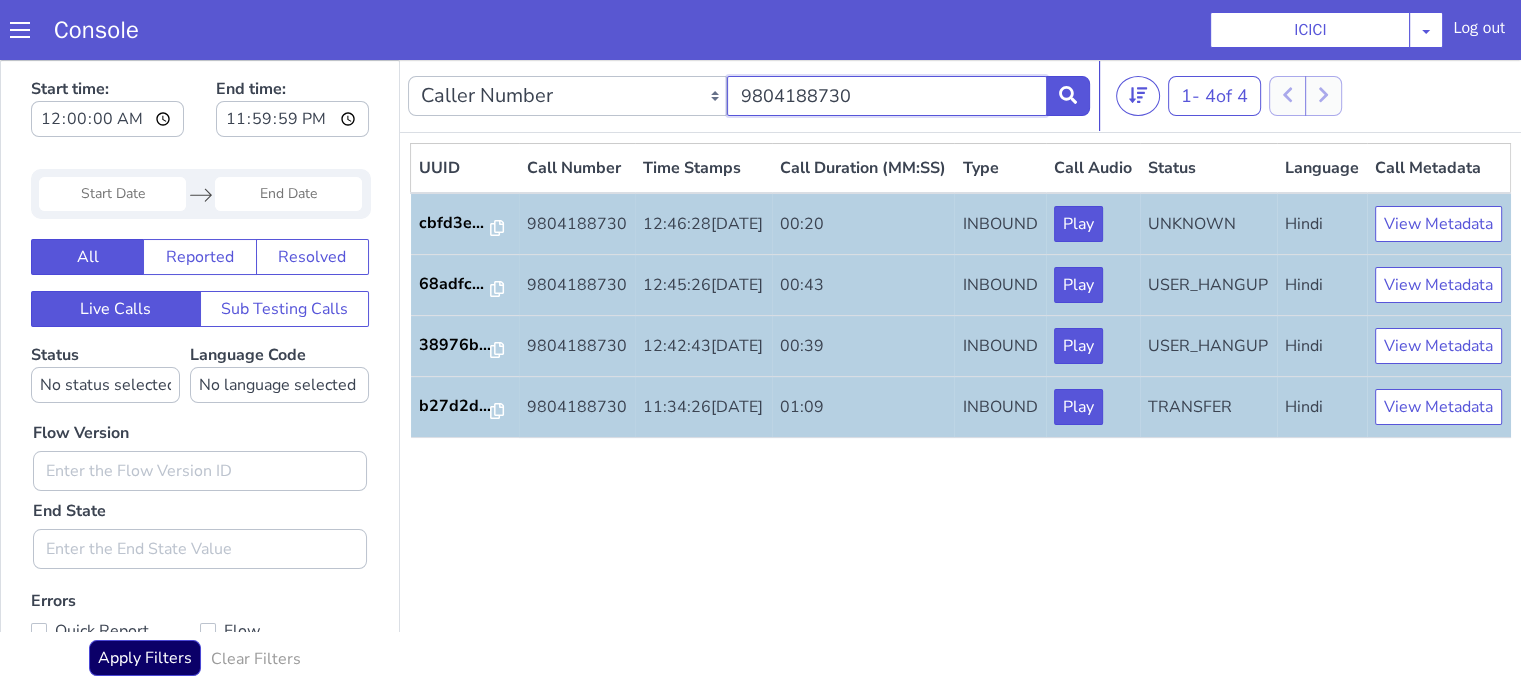 click on "9804188730" at bounding box center [886, 96] 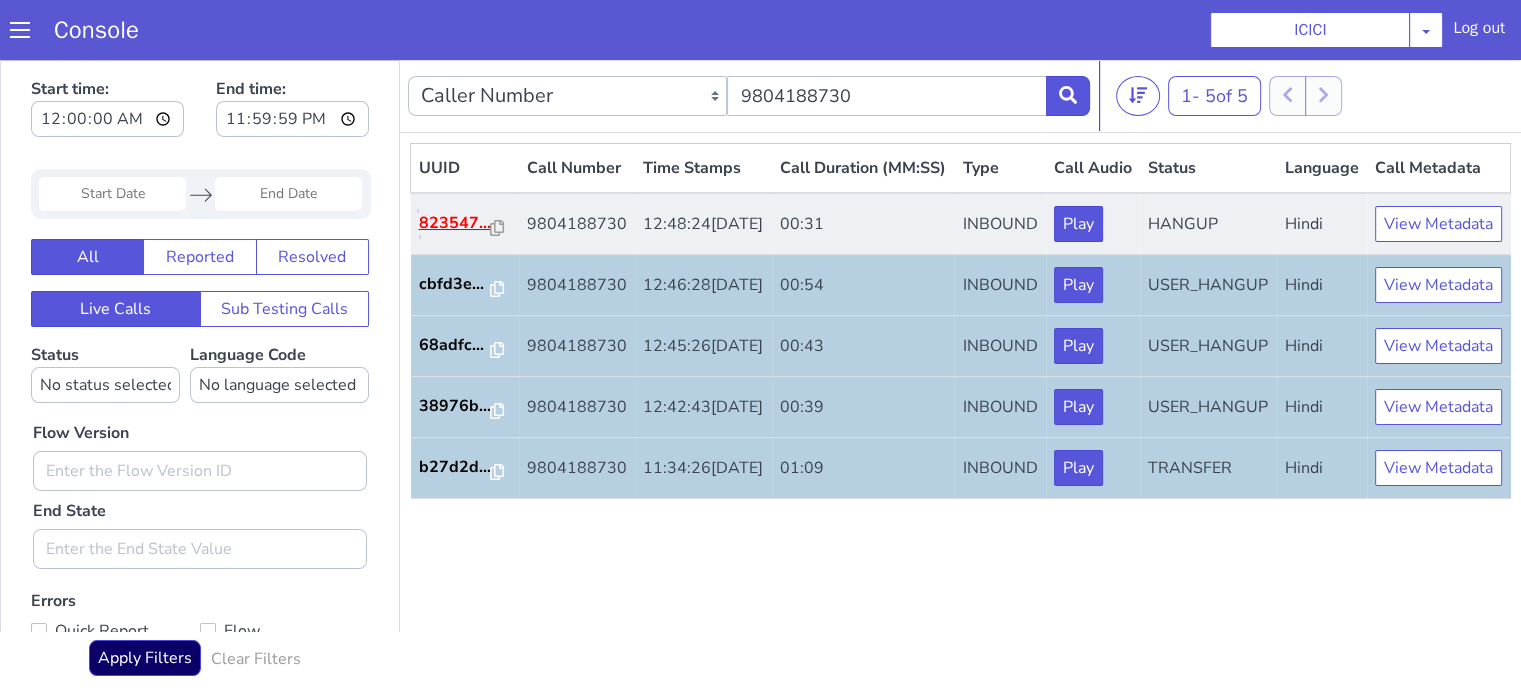 click on "823547..." at bounding box center (455, 223) 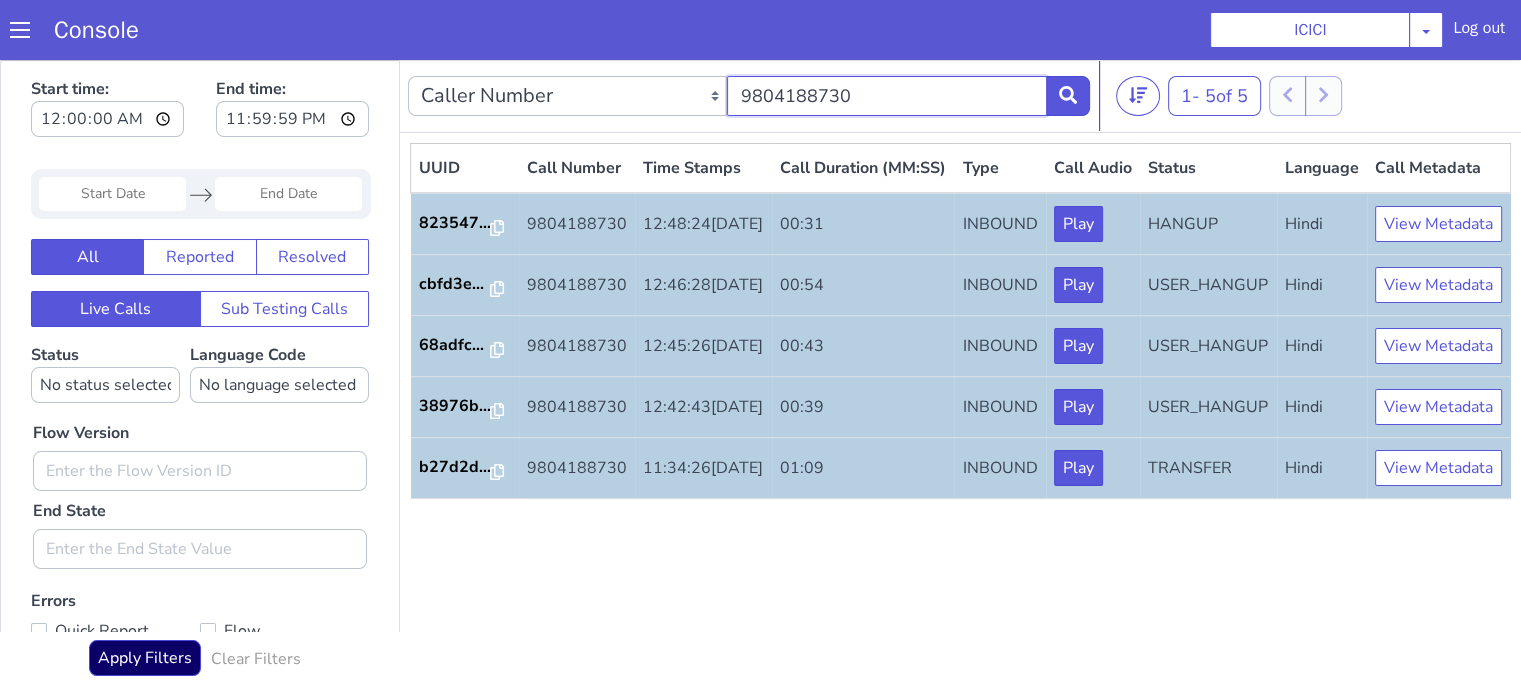 click on "9804188730" at bounding box center [886, 96] 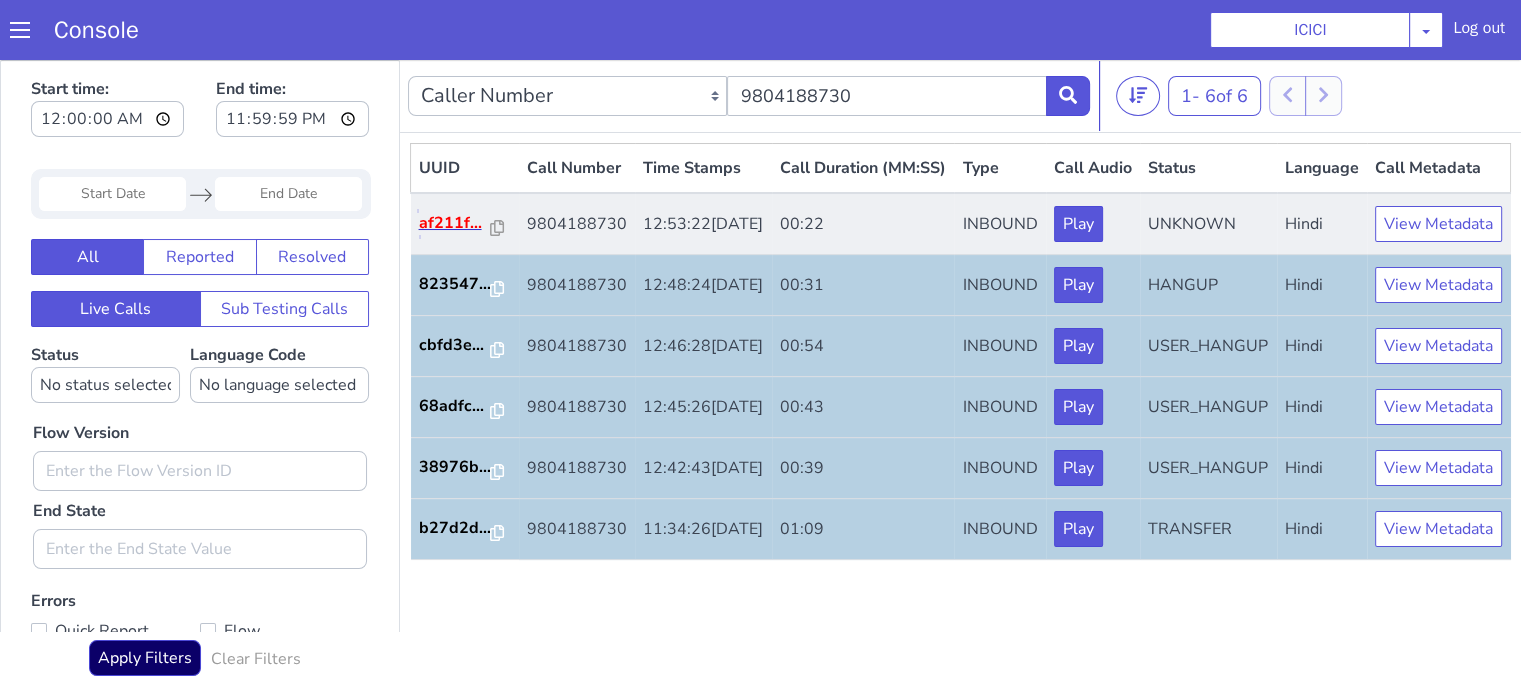 click on "af211f..." at bounding box center [455, 223] 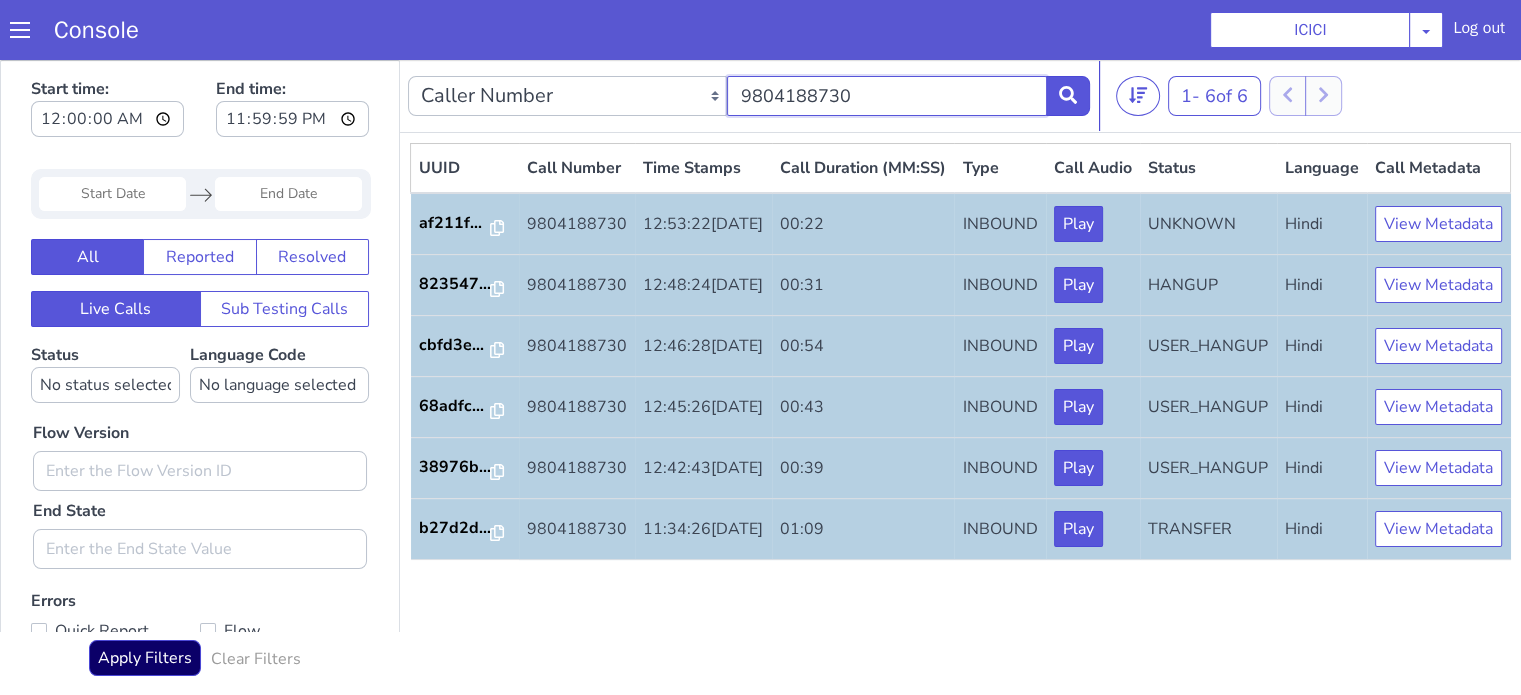 click on "9804188730" at bounding box center (886, 96) 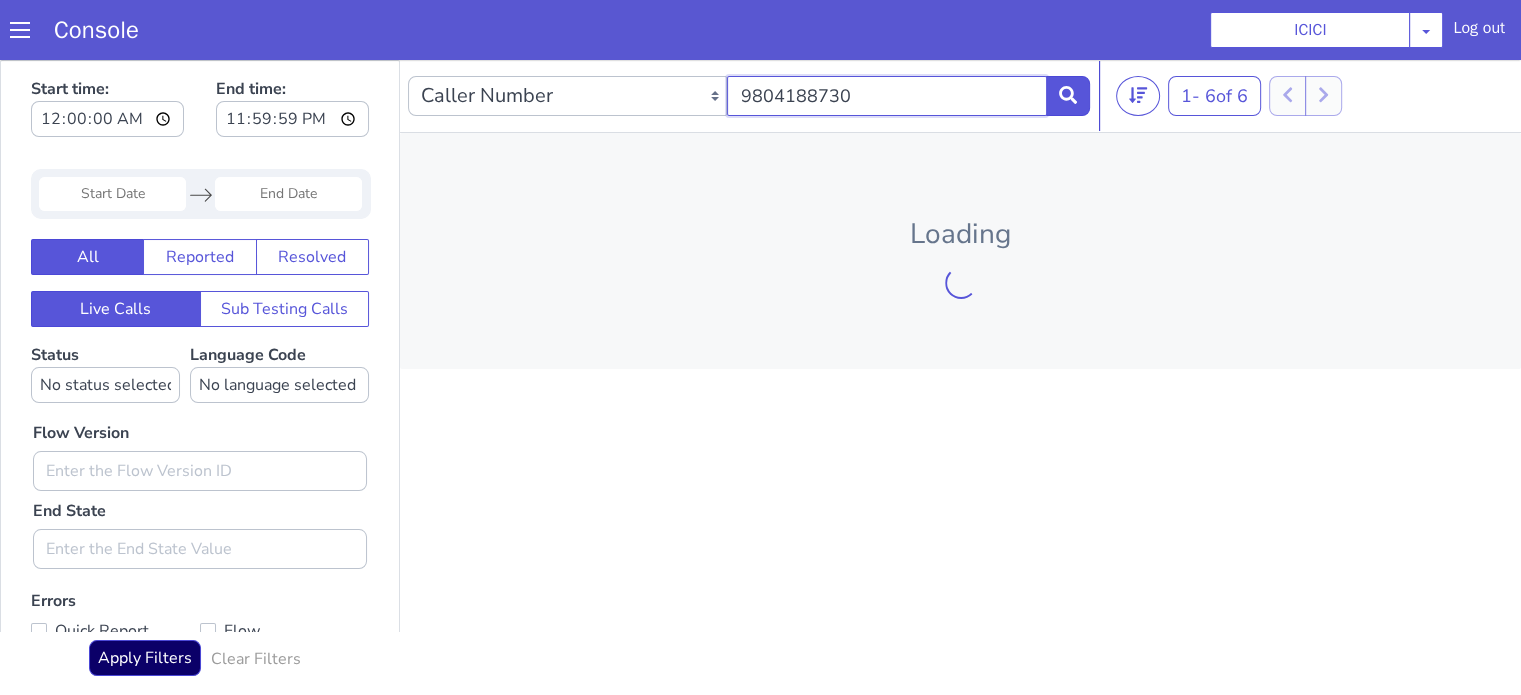 click on "9804188730" at bounding box center (886, 96) 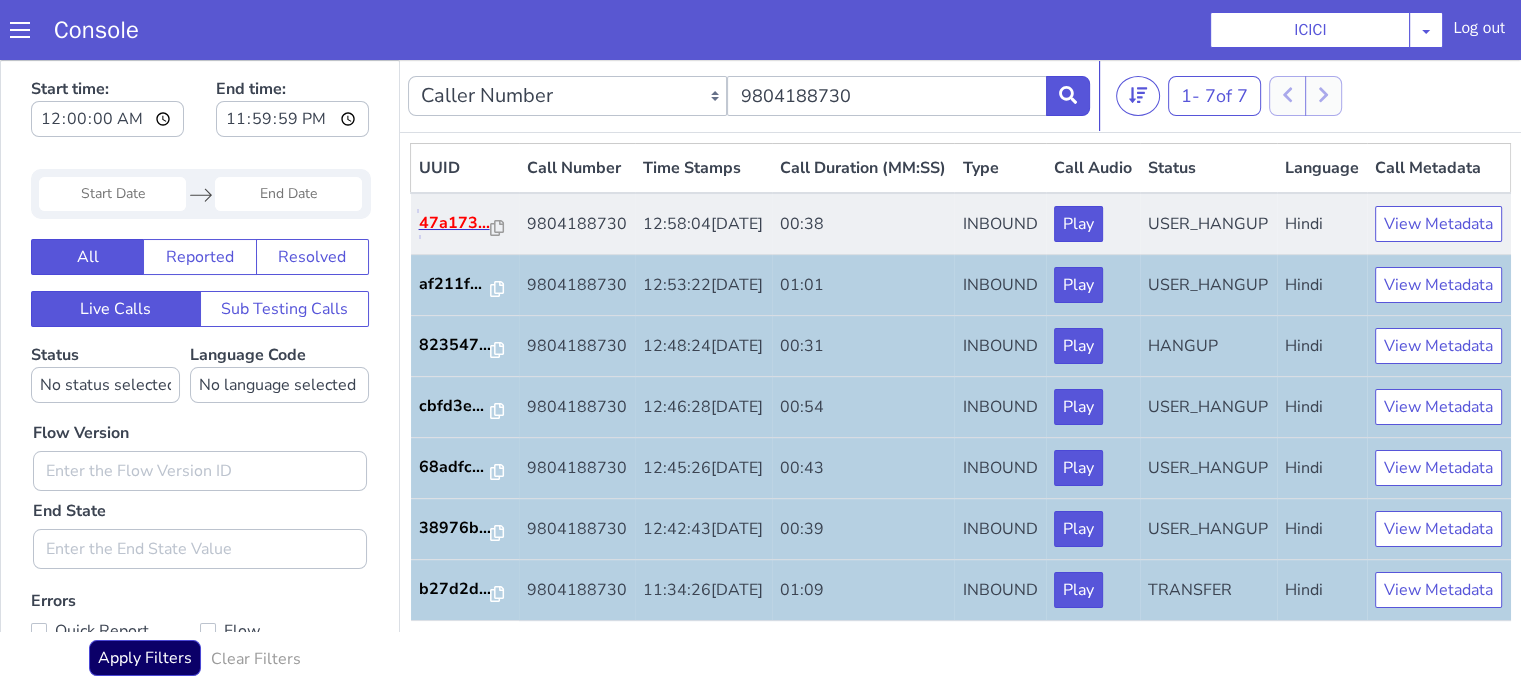 click on "47a173..." at bounding box center (455, 223) 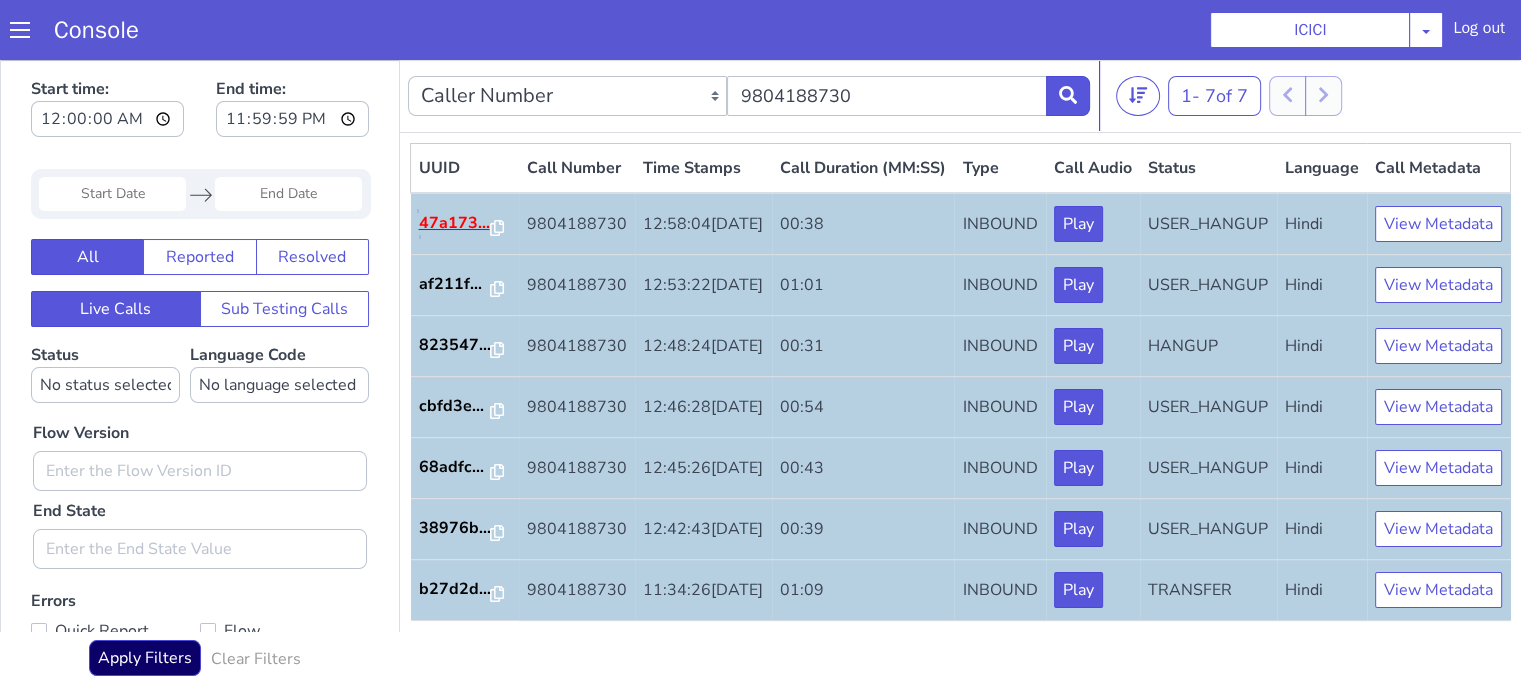 click on "47a173..." at bounding box center (455, 223) 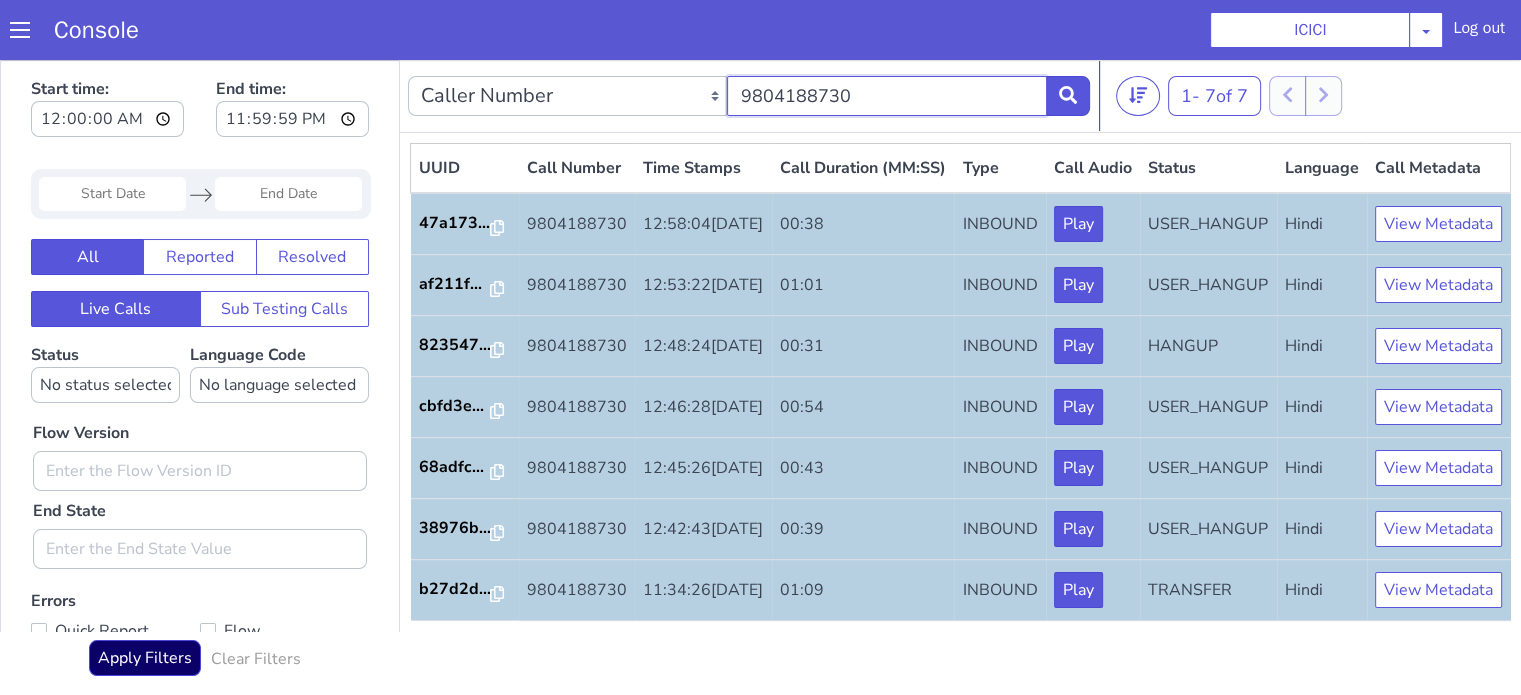 click on "9804188730" at bounding box center [886, 96] 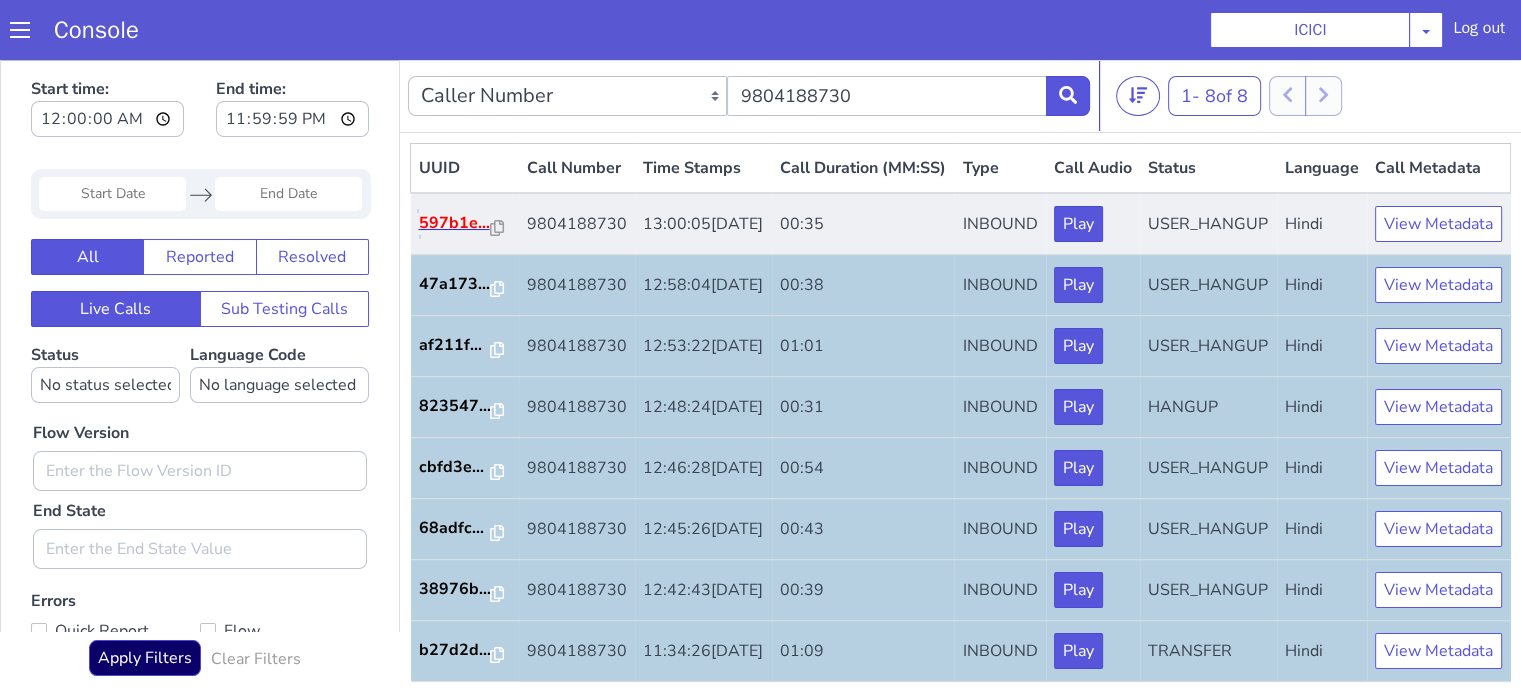 click on "597b1e..." at bounding box center (455, 223) 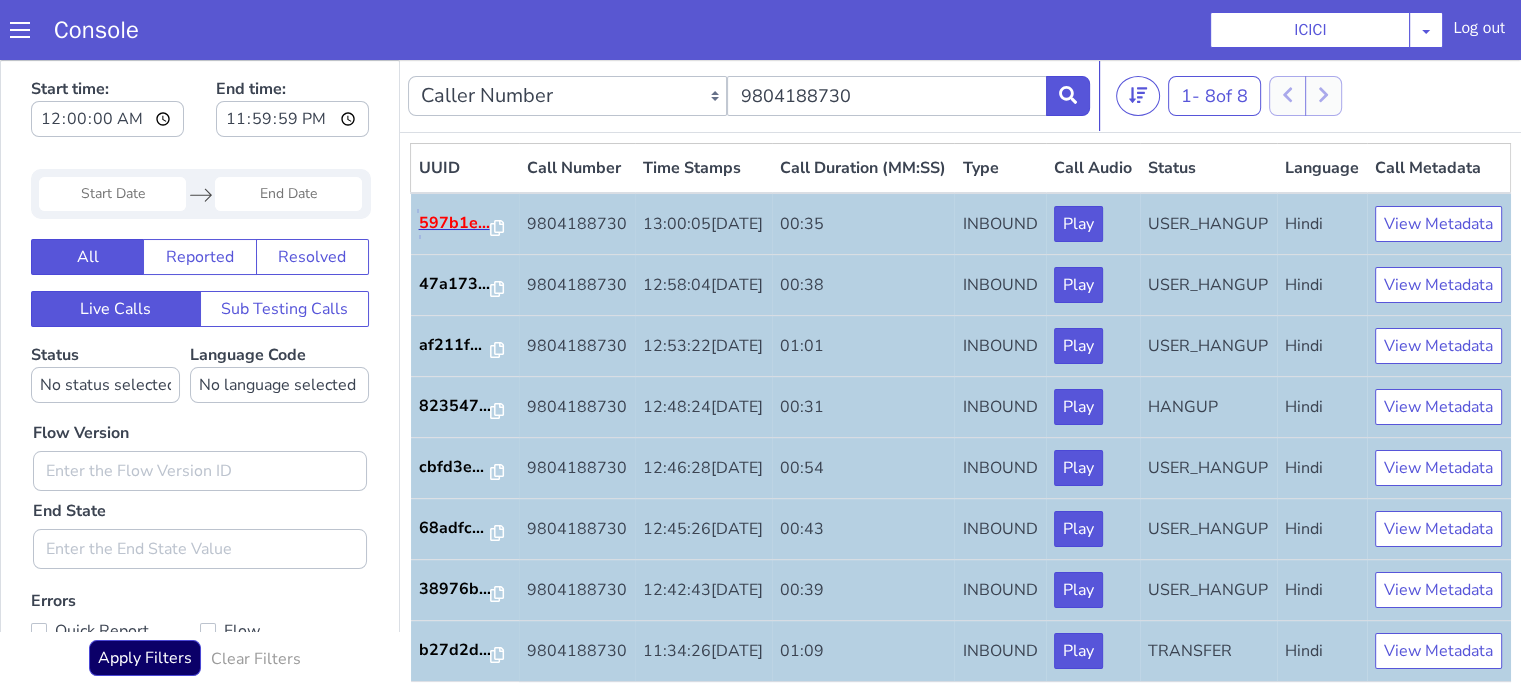 click on "597b1e..." at bounding box center (455, 223) 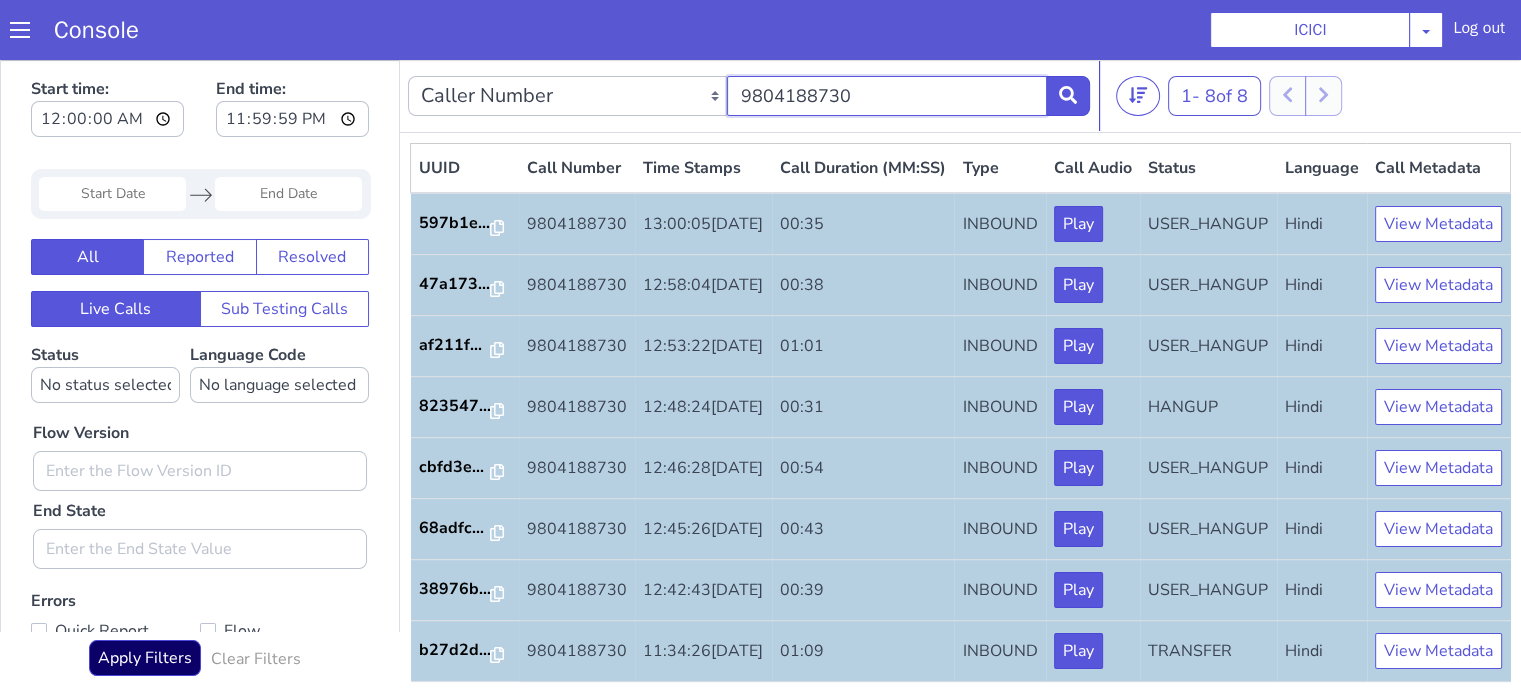 click on "9804188730" at bounding box center (886, 96) 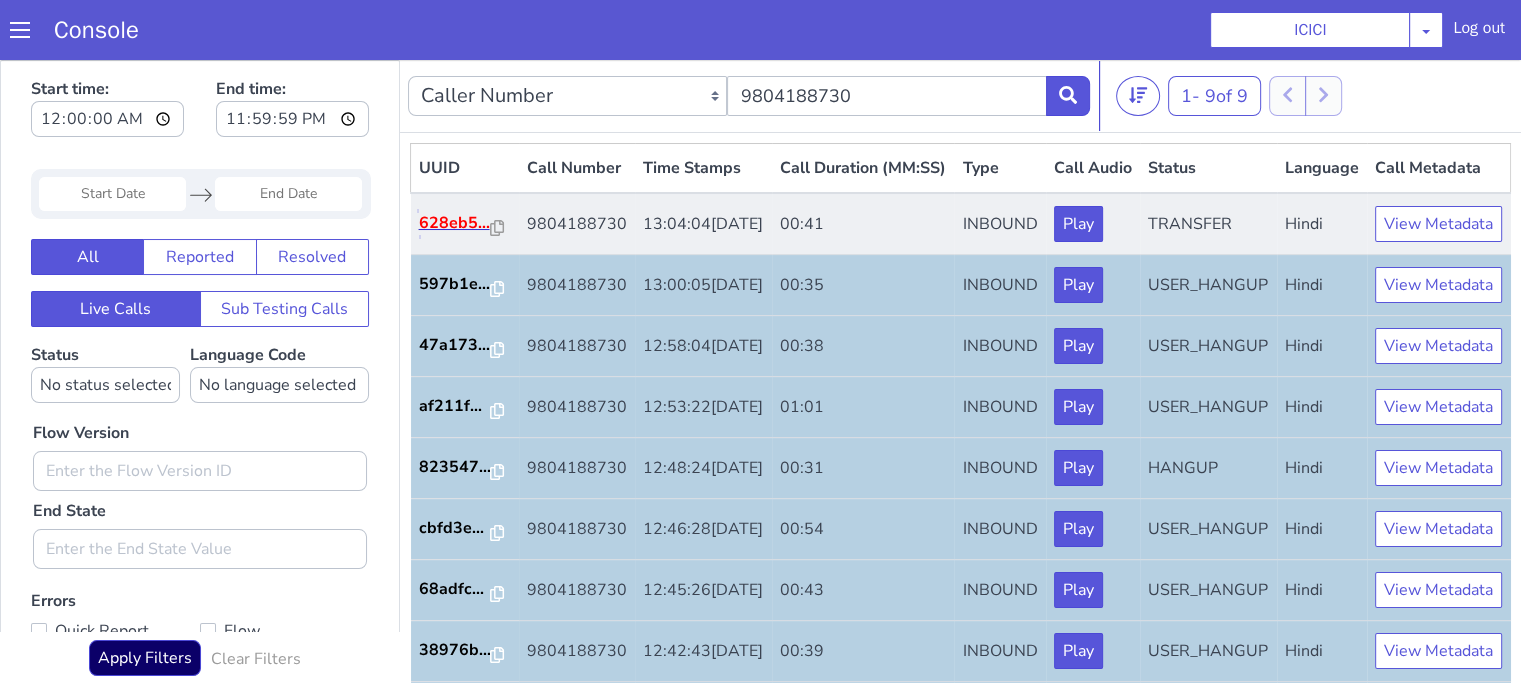 click on "628eb5..." at bounding box center [455, 223] 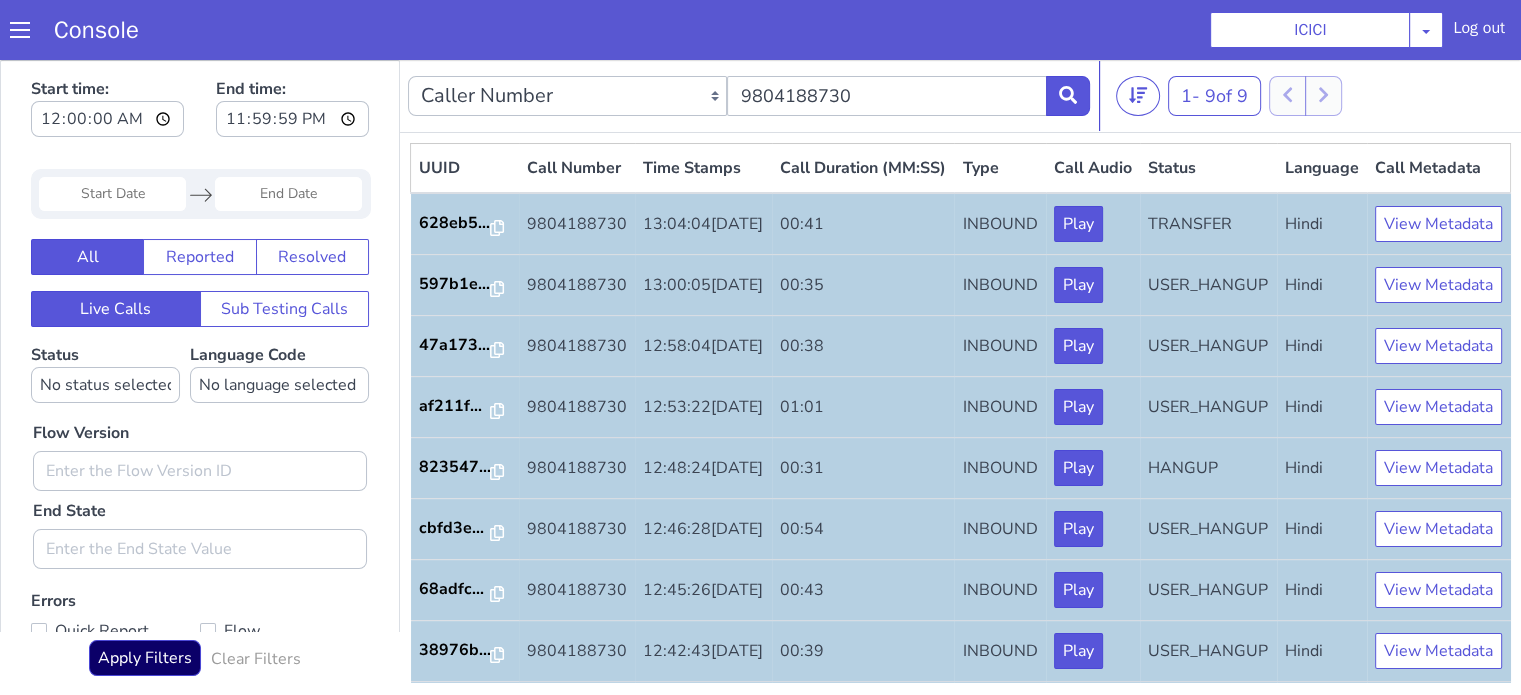 click on "Caller Number Call UUID Custom Parameter 9804188730" at bounding box center (749, 96) 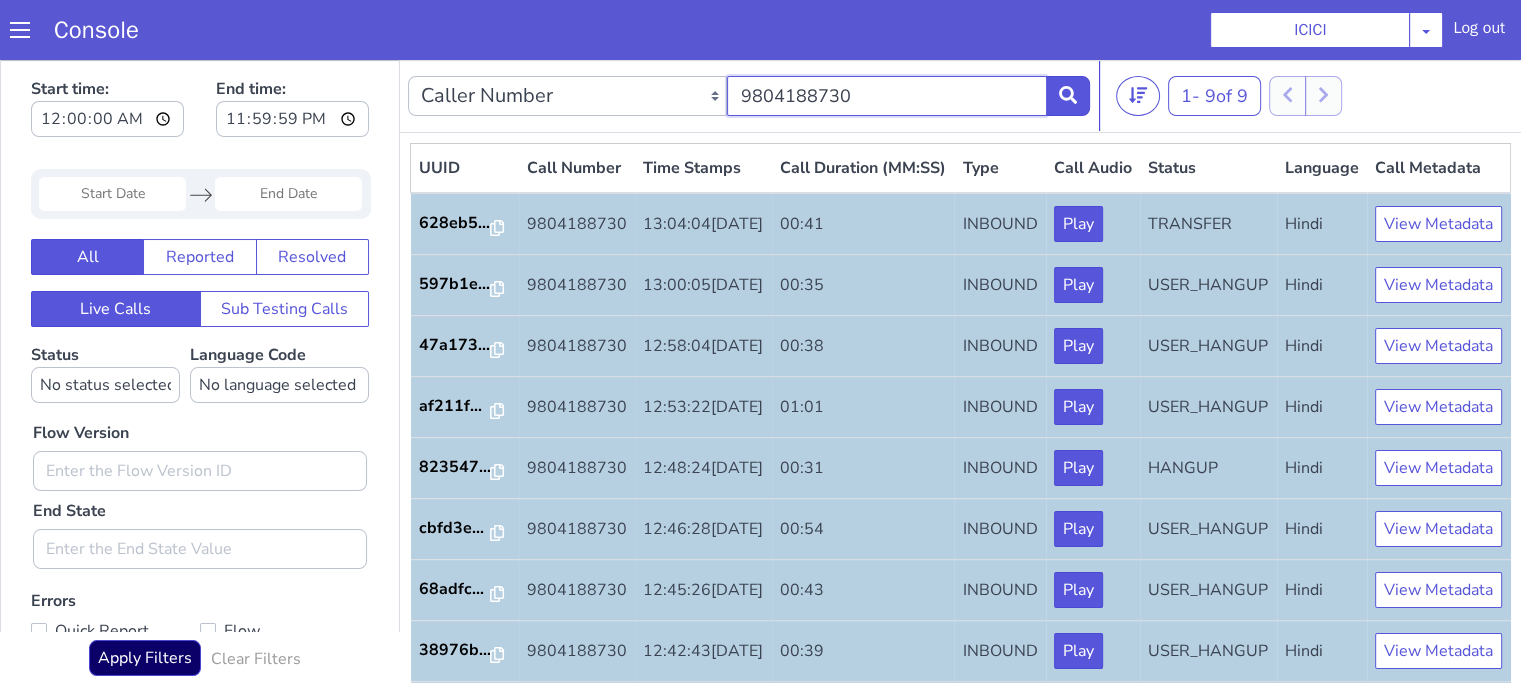 click on "9804188730" at bounding box center (886, 96) 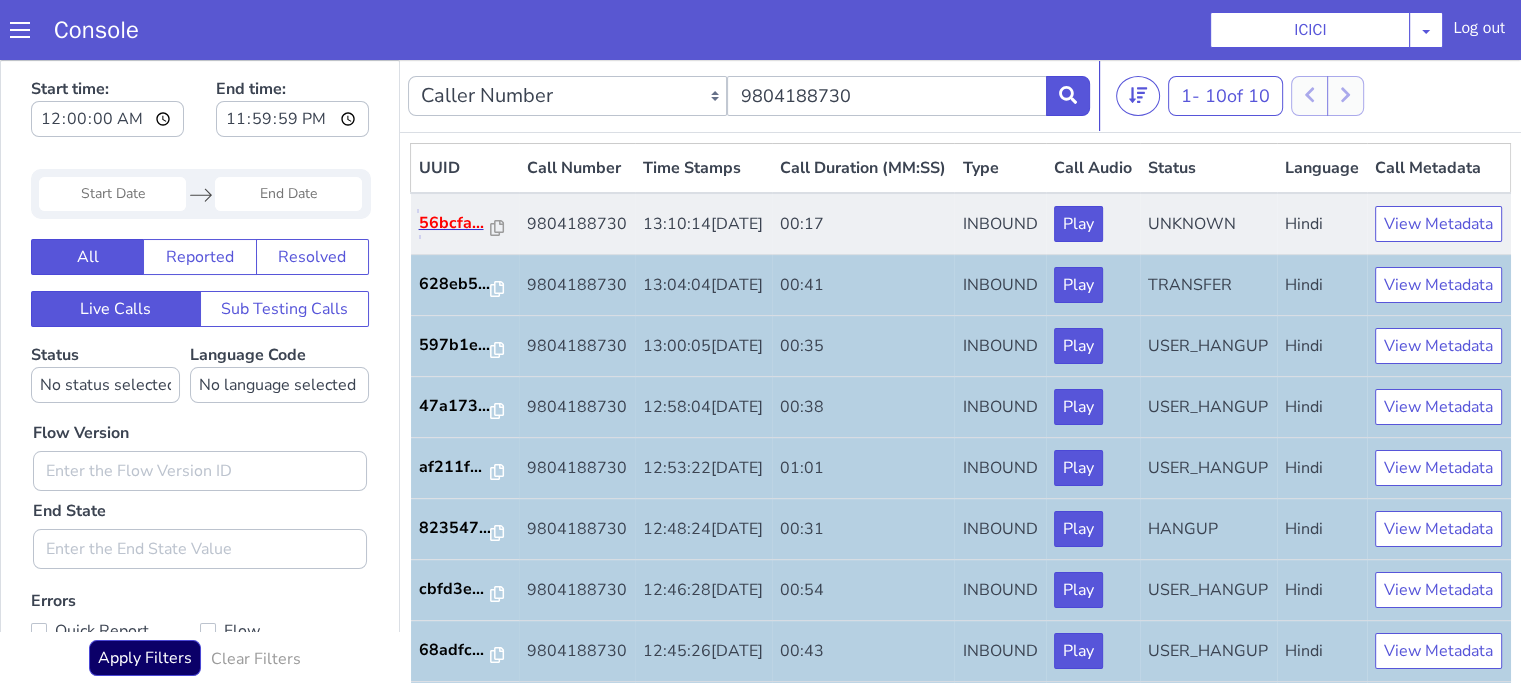 click on "56bcfa..." at bounding box center (455, 223) 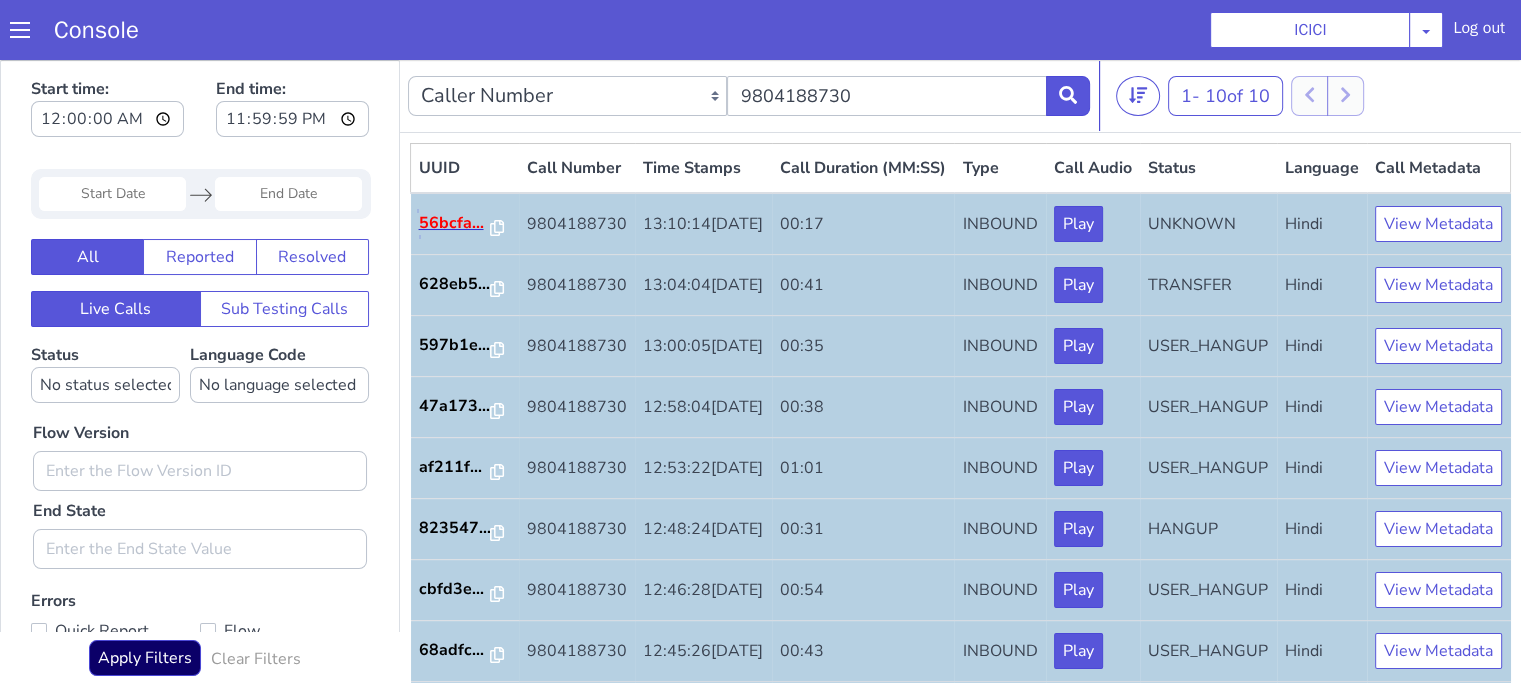 click on "56bcfa..." at bounding box center [455, 223] 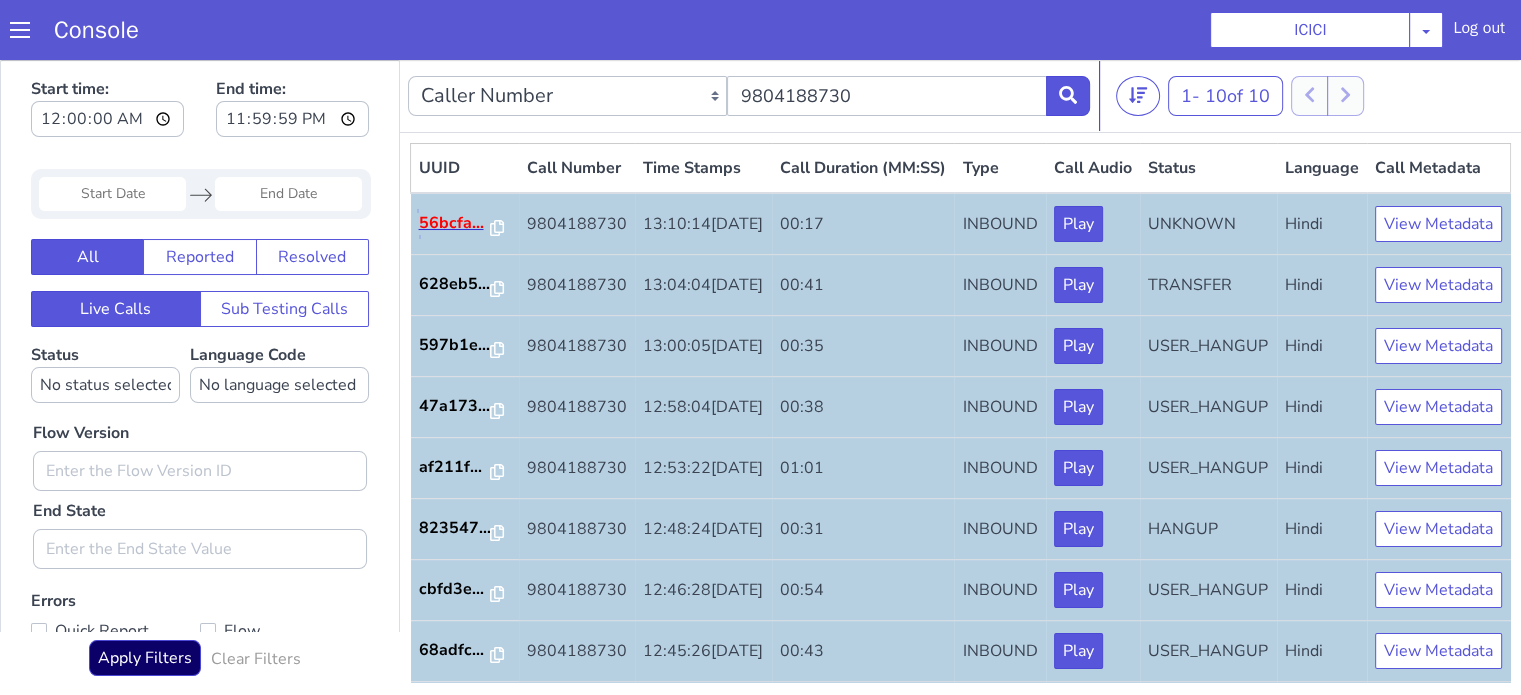 click on "56bcfa..." at bounding box center (455, 223) 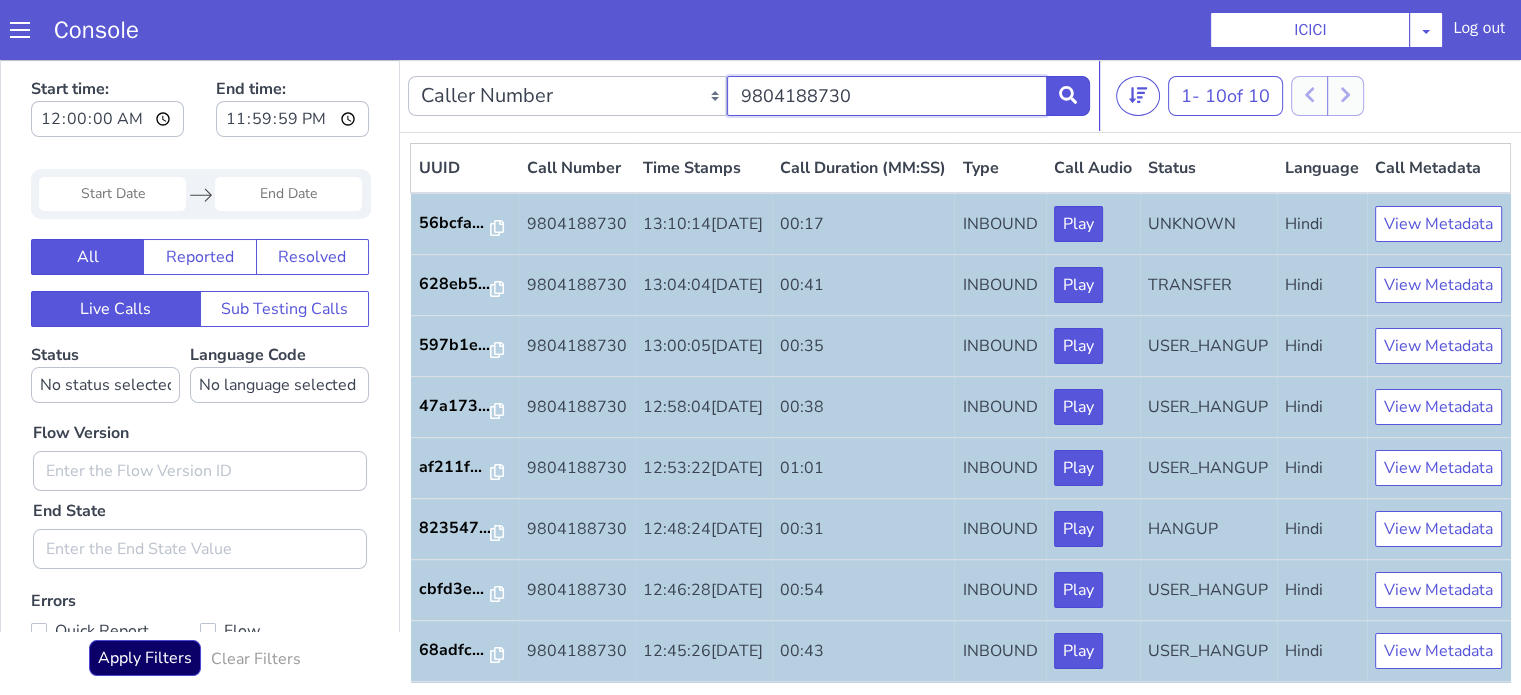 click on "9804188730" at bounding box center (886, 96) 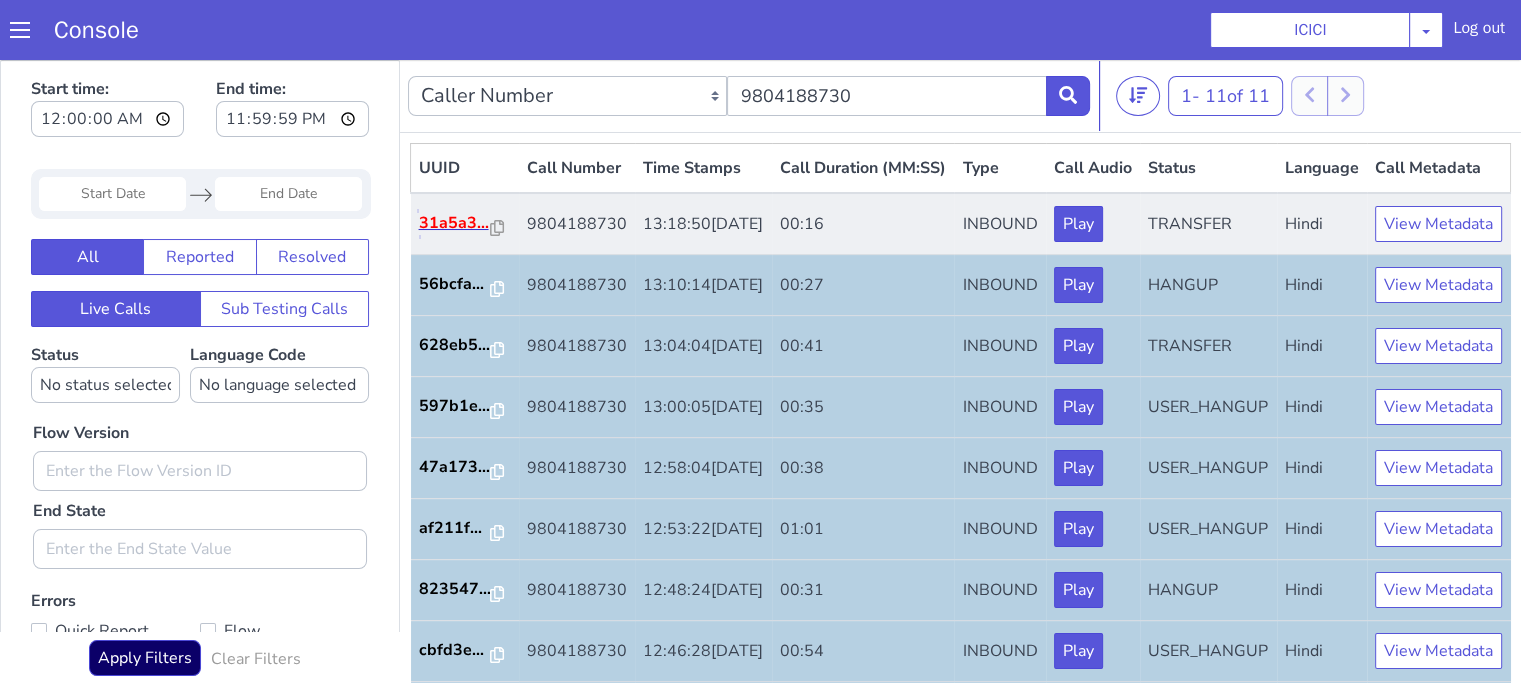 click on "31a5a3..." at bounding box center [455, 223] 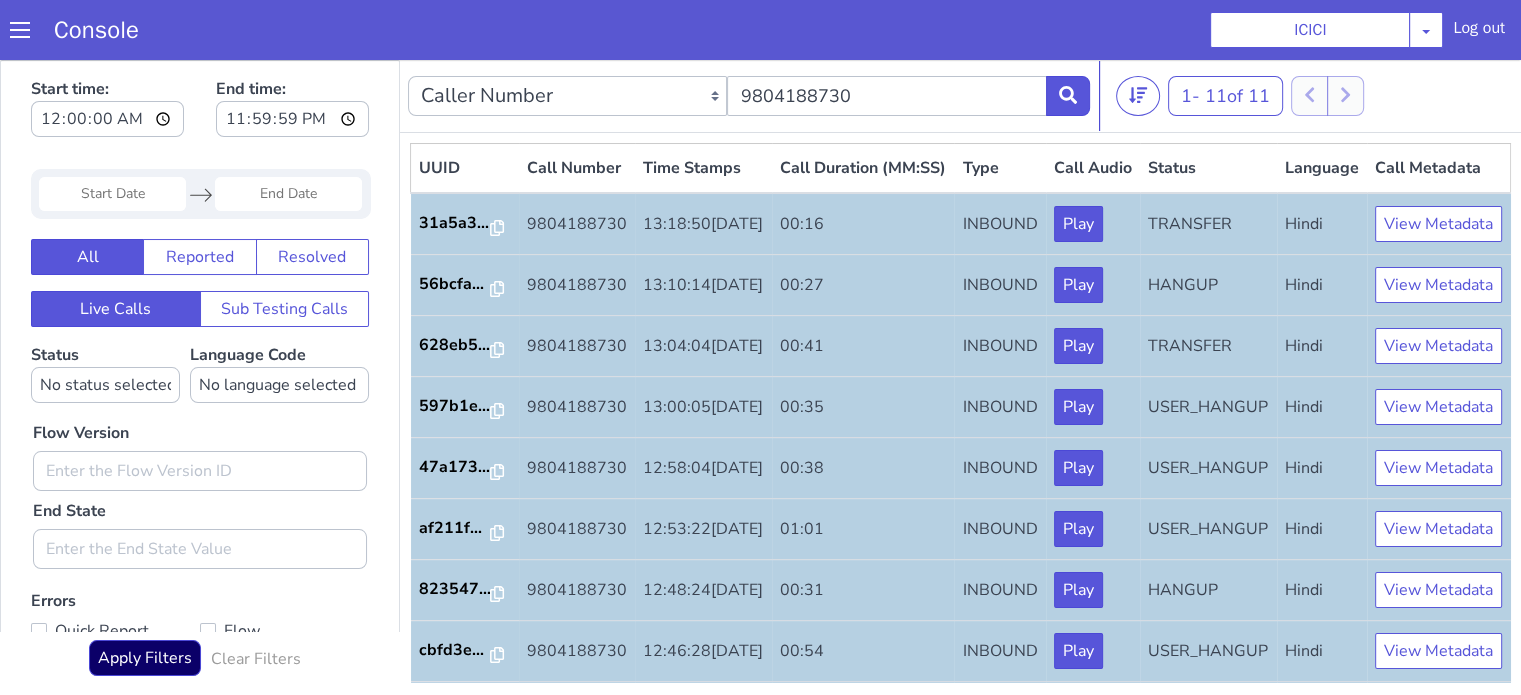 click on "Console ICICI AO Smith Airtel DTH Pilot Airtel POC Alice Blue NT Aliceblue American Finance - US Apollo Apollo 24*7 Application - Collections Auto NPS feedback Avaya Devconnect Axis Axis AMC Axis Outbound BAGIC BALIC BALIC Old 2 Bajaj Autofinance Bajaj Fin Banking Demo Barbeque Nation Buy Now Pay Later Cars24 Cashe Central Bank of India Charles Tyrwhitt Cholamandalam Finance Consumer Durables Coverfox Covid19 Helpline Credgenics CreditMate DPDzero DUMMY Data collection Demo - Collections Dish TV ERCM Emeritus Eureka Forbes - LQ FFAM360 - US Familiarity Farming_Axis Finaccel Flipkart Flow Templates Fusion Microfinance Giorgos_TestBot Great Learning Grievance Bot HDB Finance HDFC HDFC Ergo HDFC Freedom CC HDFC Life Demo HDFC Securities Hathway Internet Hathway V2 Home Credit IBM IBM Banking Demo ICICI ICICI Bank Outbound ICICI Lombard Persistency ICICI Prudential ICICI securities ICICI_lombard IDFC First Bank IFFCO Tokio Insurance Iffco Tokio Indiamart Indigo IndusInd - Settlement IndusInd CC Insurance Jarvis" at bounding box center [760, 30] 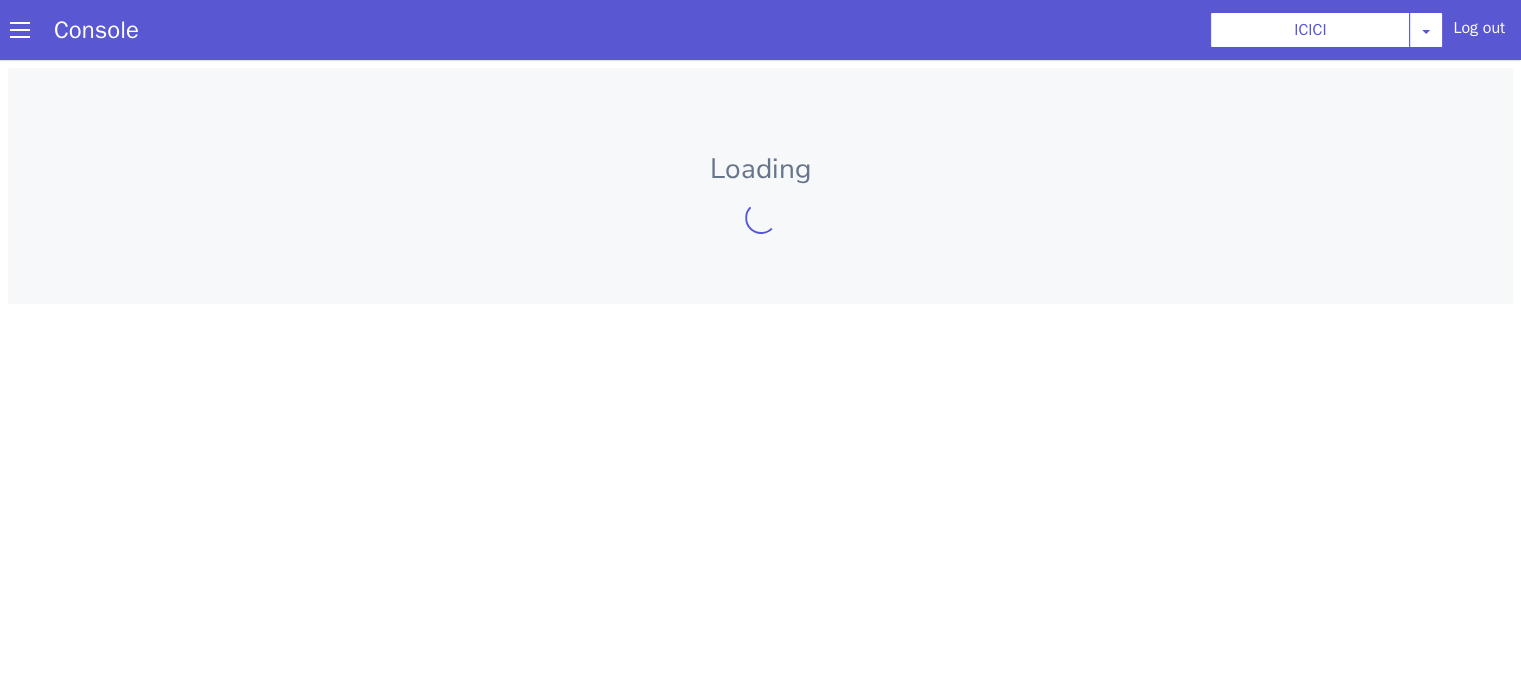 scroll, scrollTop: 0, scrollLeft: 0, axis: both 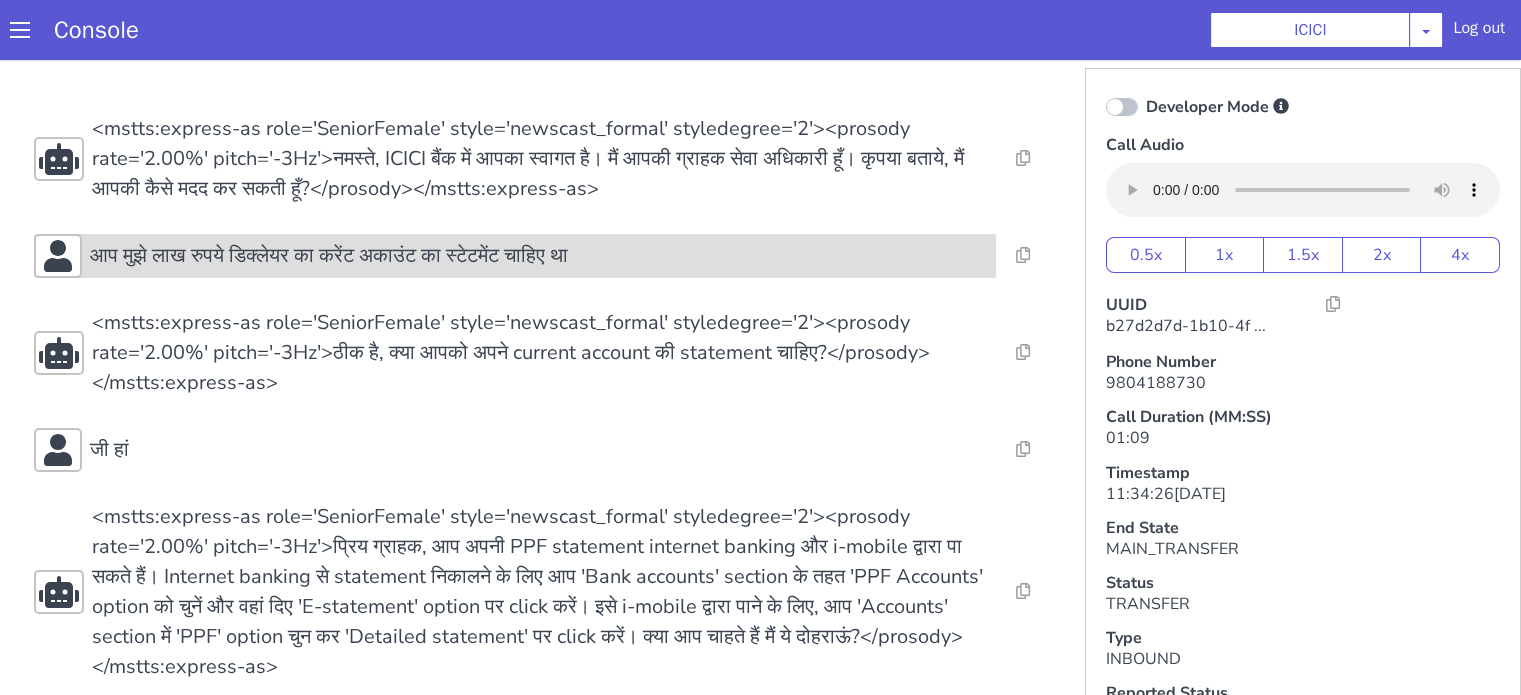 click on "आप मुझे लाख रुपये डिक्लेयर का करेंट अकाउंट का स्टेटमेंट चाहिए था" at bounding box center [295, 714] 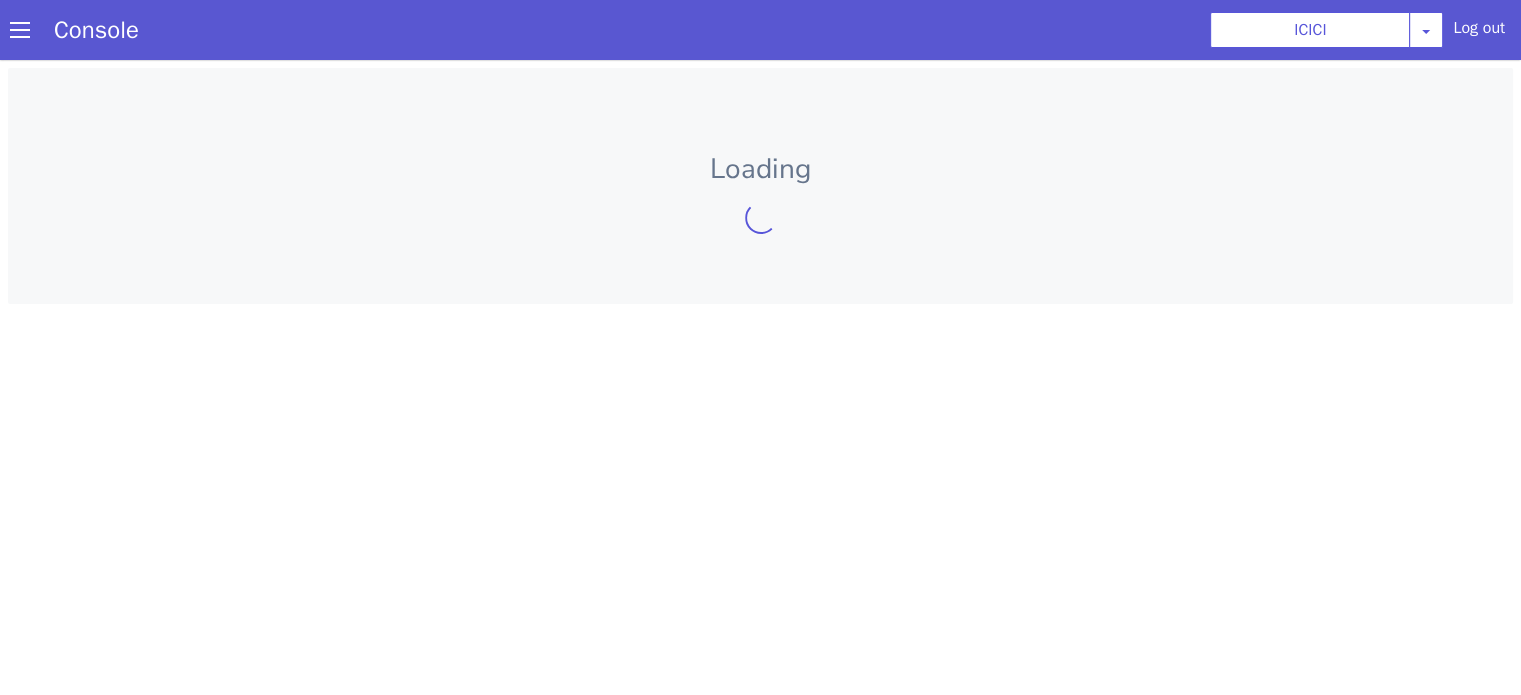 scroll, scrollTop: 0, scrollLeft: 0, axis: both 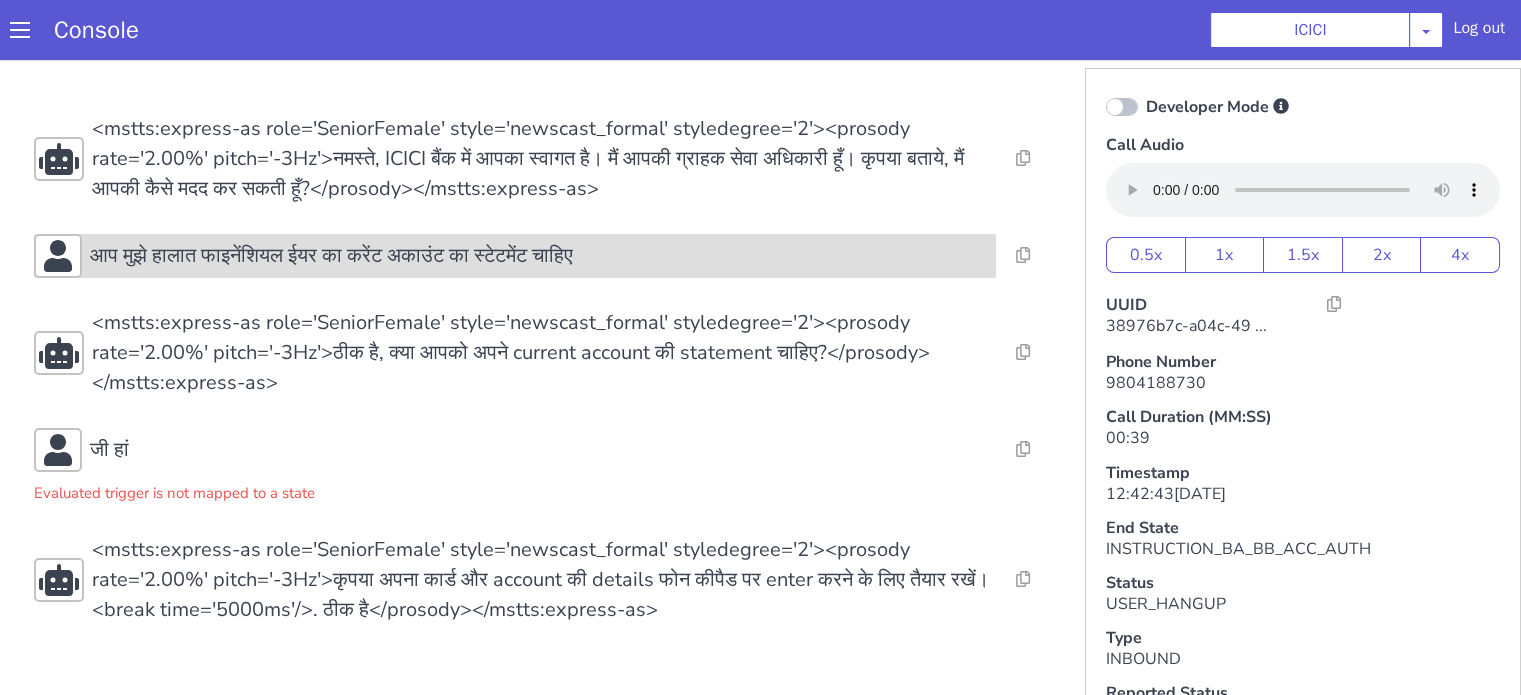 click on "आप मुझे हालात फाइनेंशियल ईयर का करेंट अकाउंट का स्टेटमेंट चाहिए" at bounding box center (331, 256) 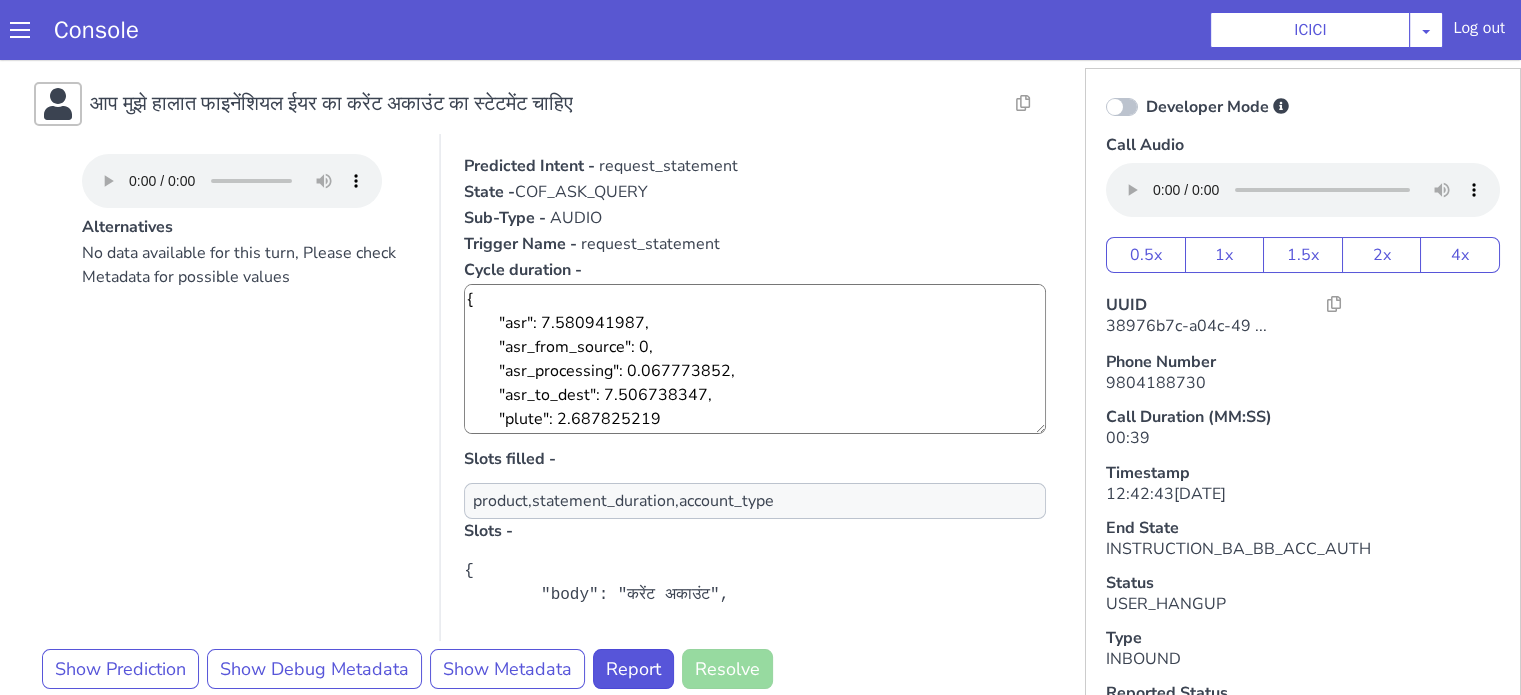 scroll, scrollTop: 300, scrollLeft: 0, axis: vertical 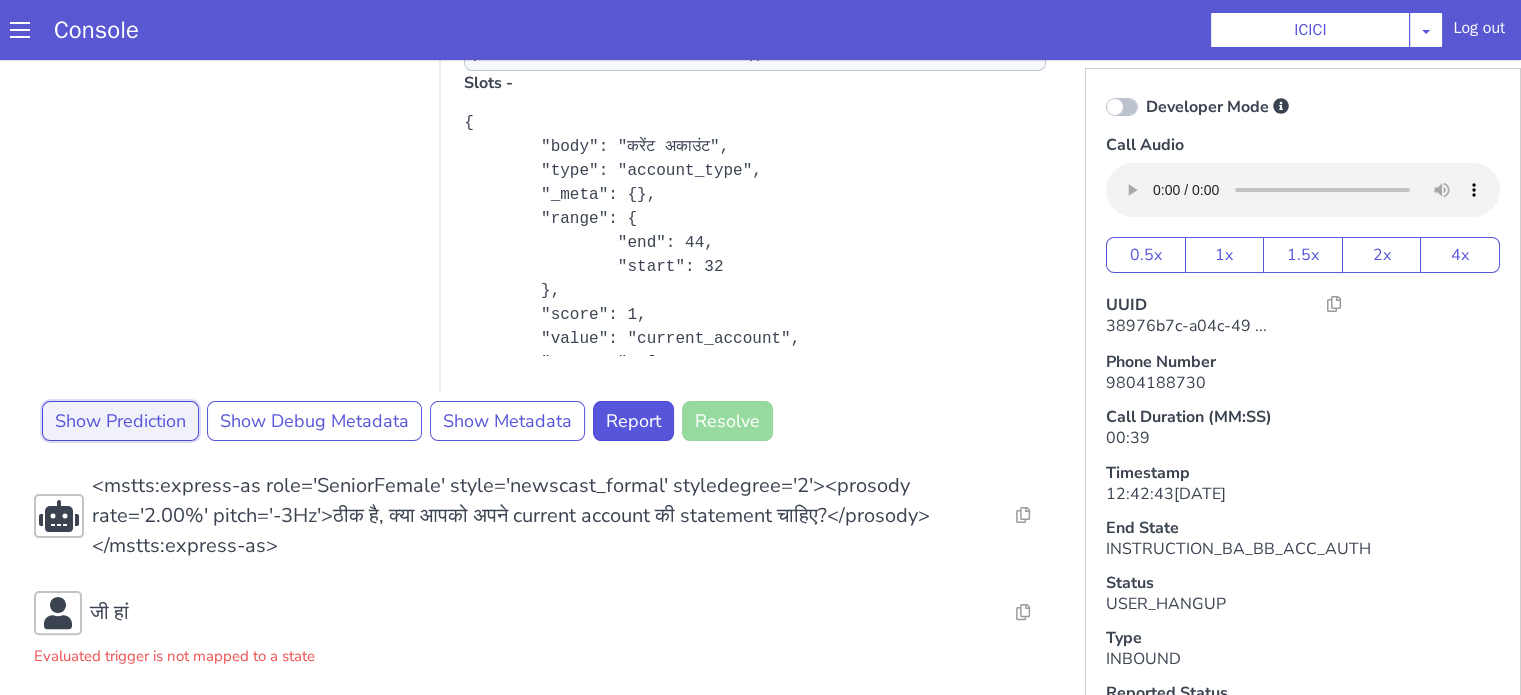 click on "Show Prediction" at bounding box center [120, 421] 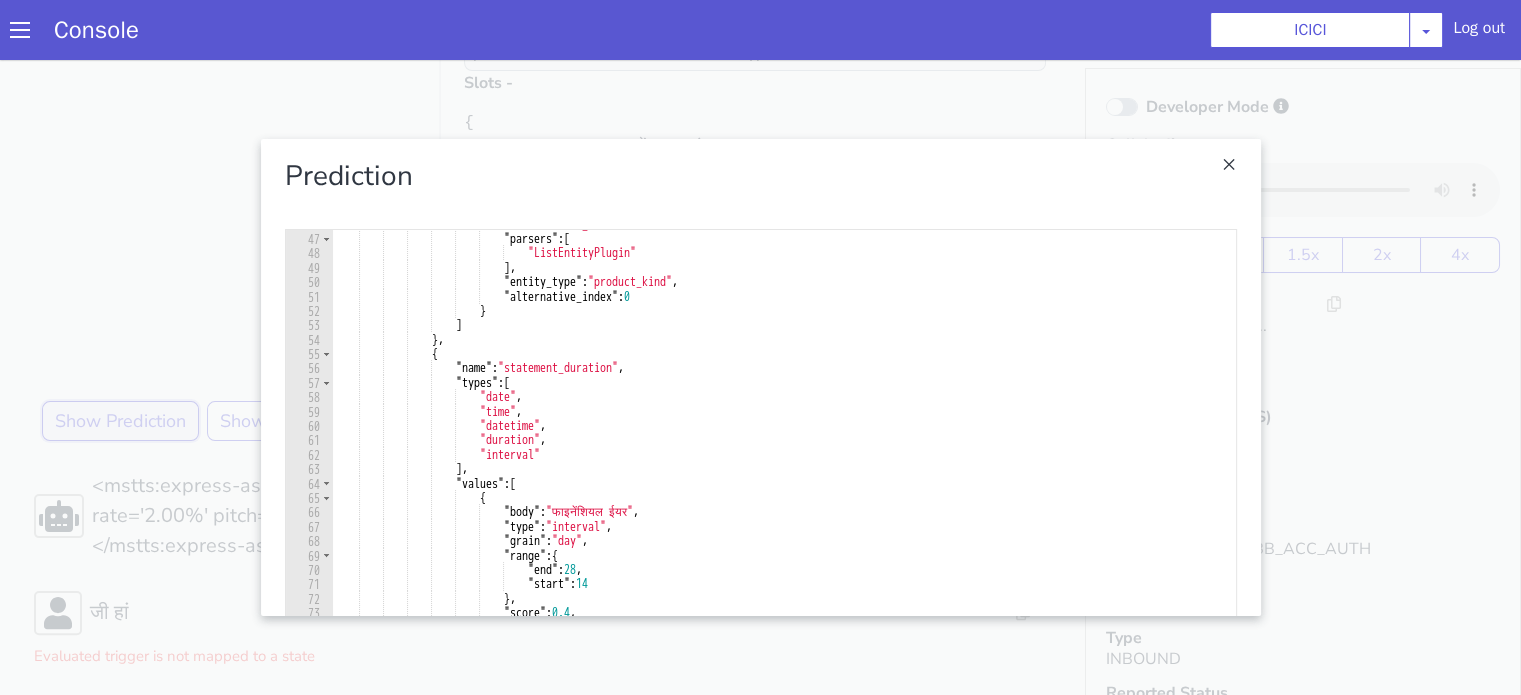 scroll, scrollTop: 720, scrollLeft: 0, axis: vertical 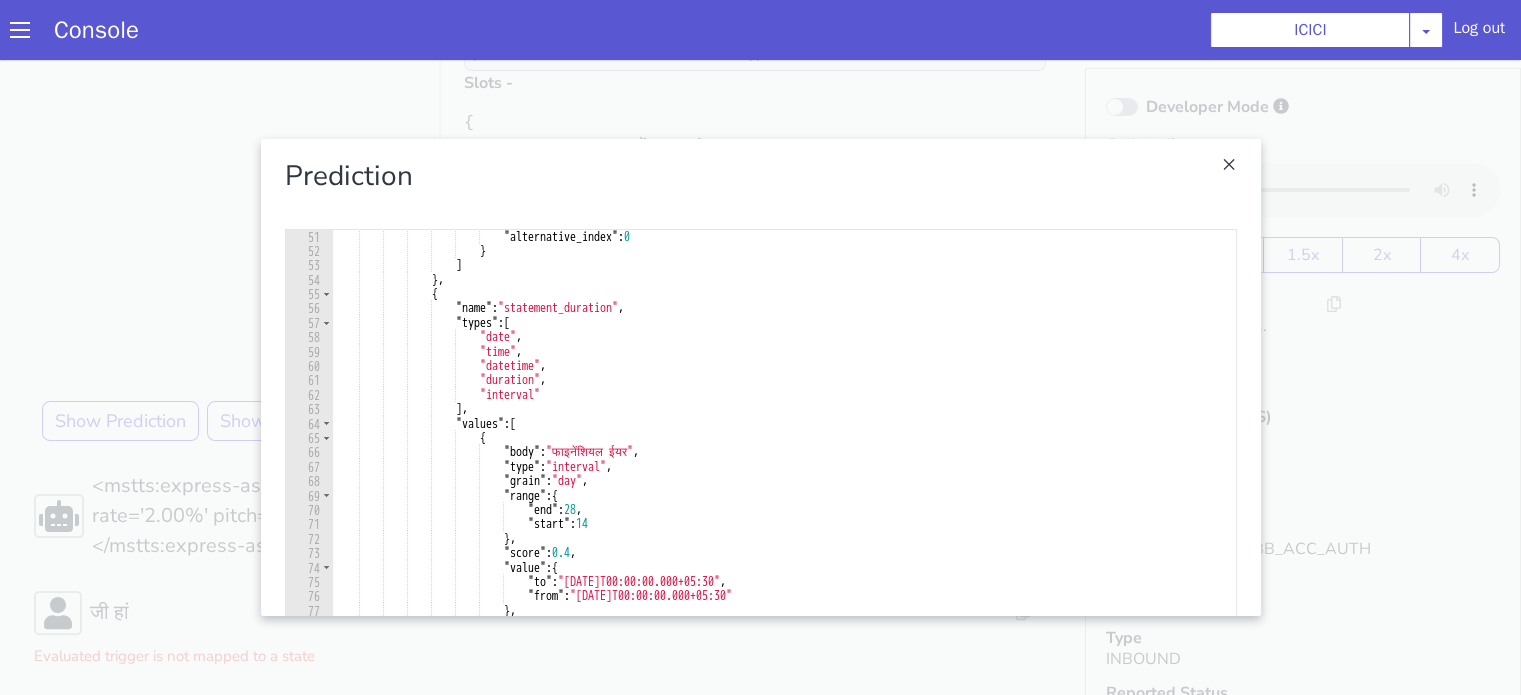 click at bounding box center (760, 377) 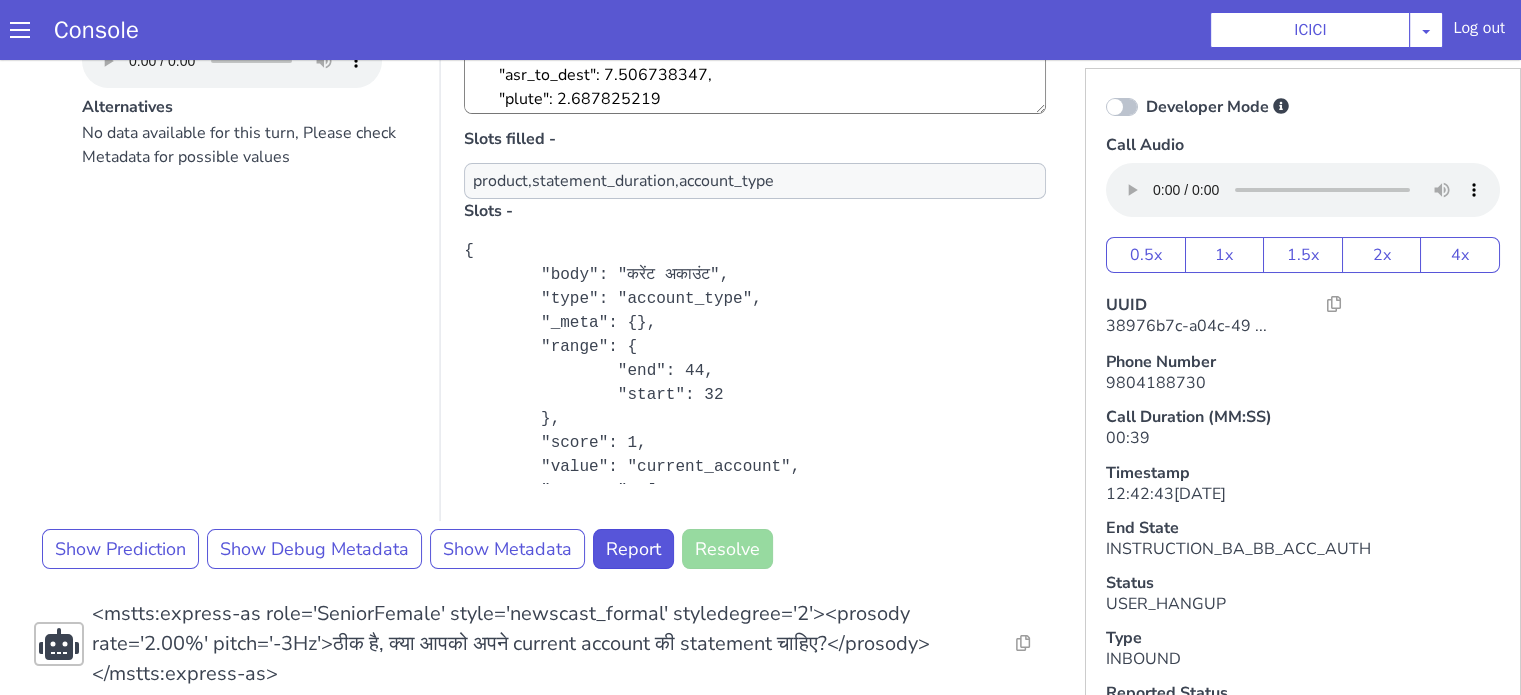 scroll, scrollTop: 100, scrollLeft: 0, axis: vertical 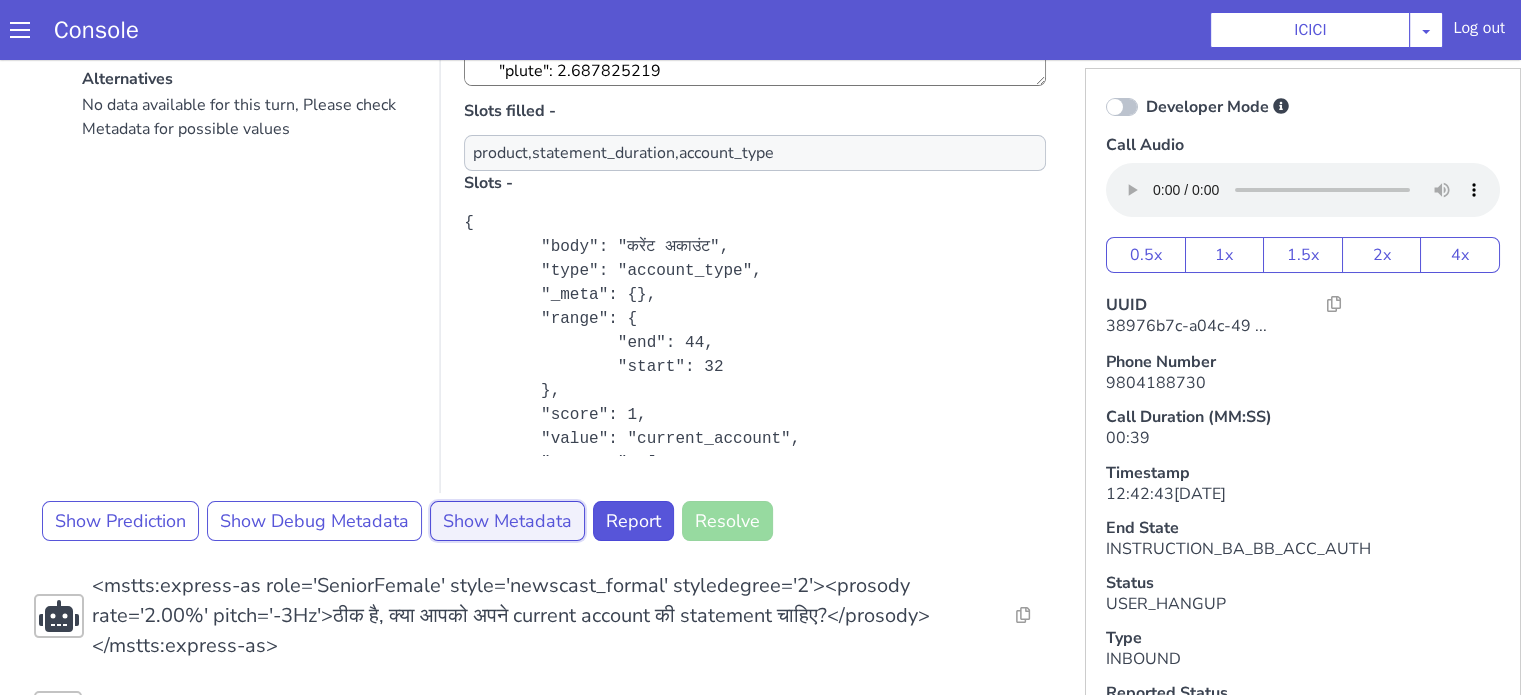 click on "Show Metadata" at bounding box center (507, 521) 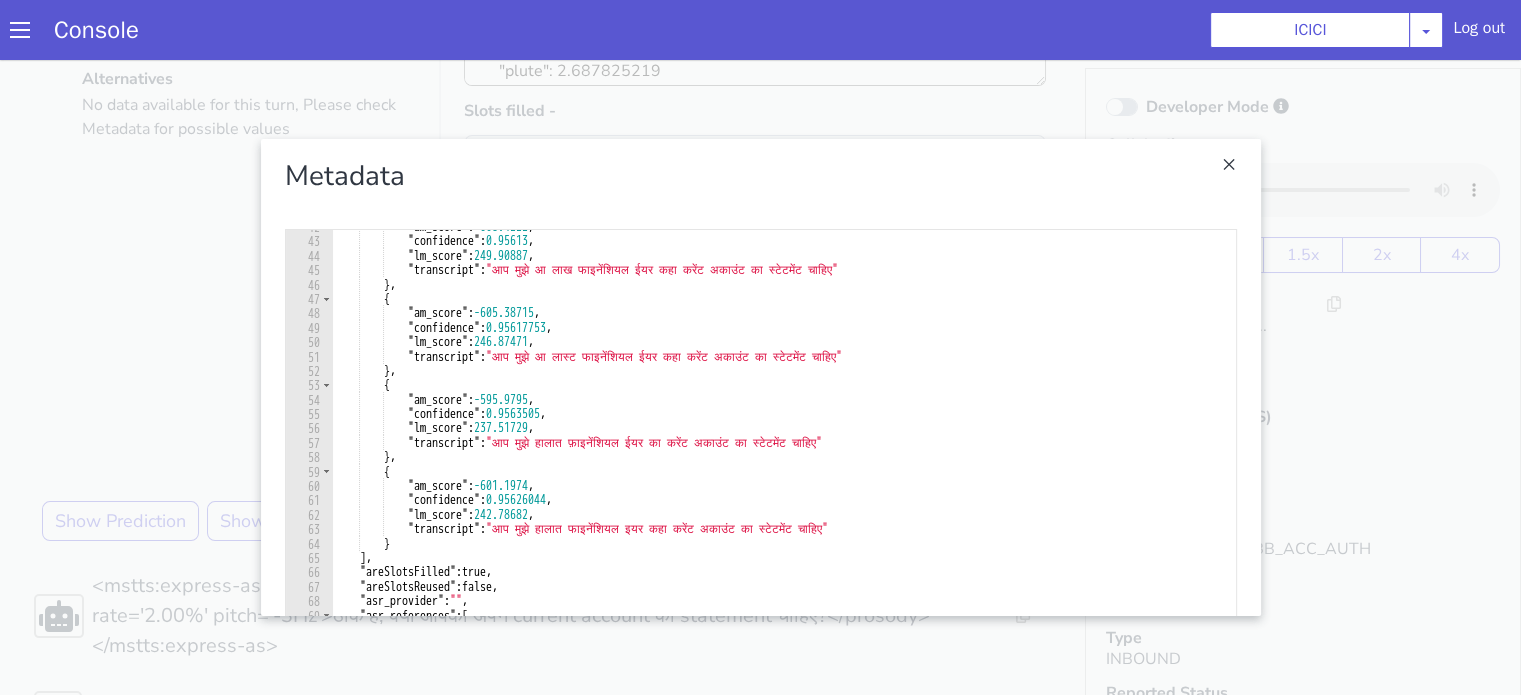 scroll, scrollTop: 420, scrollLeft: 0, axis: vertical 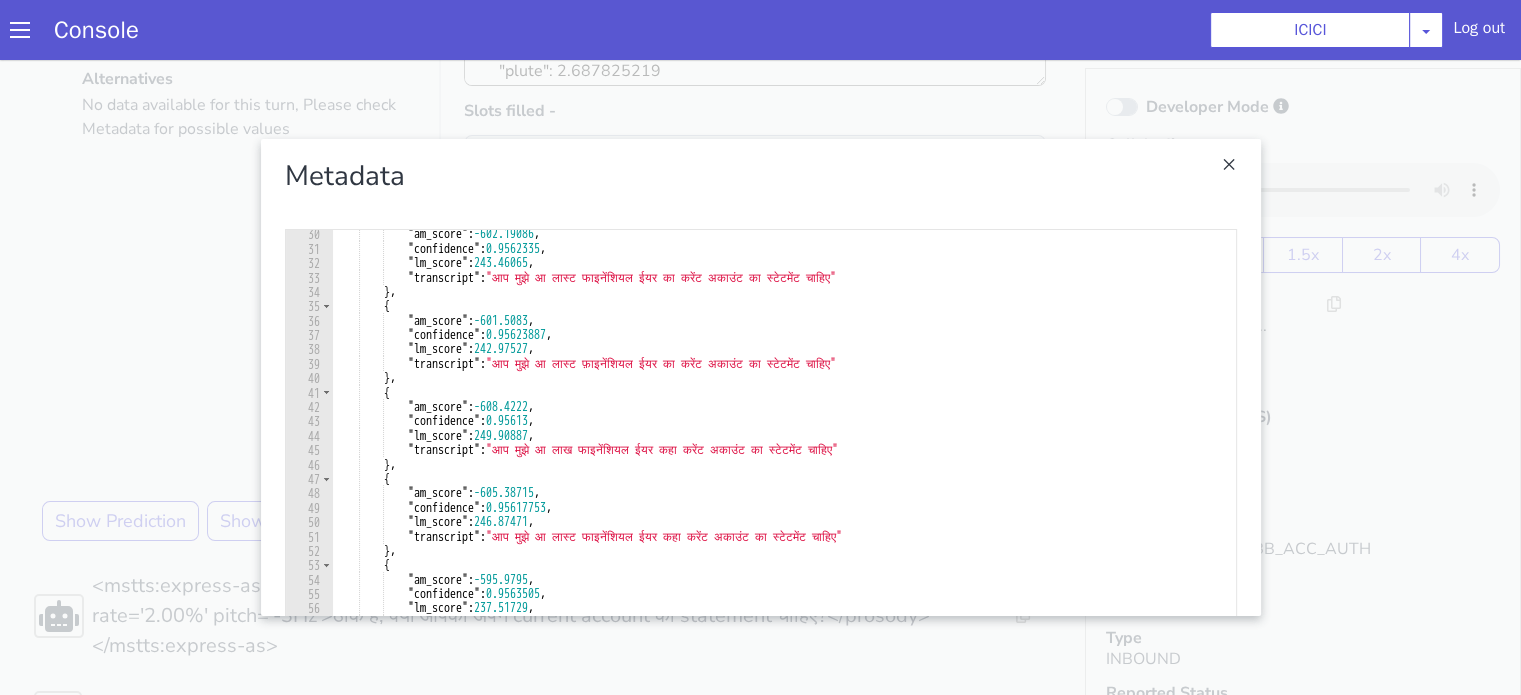 click at bounding box center (760, 377) 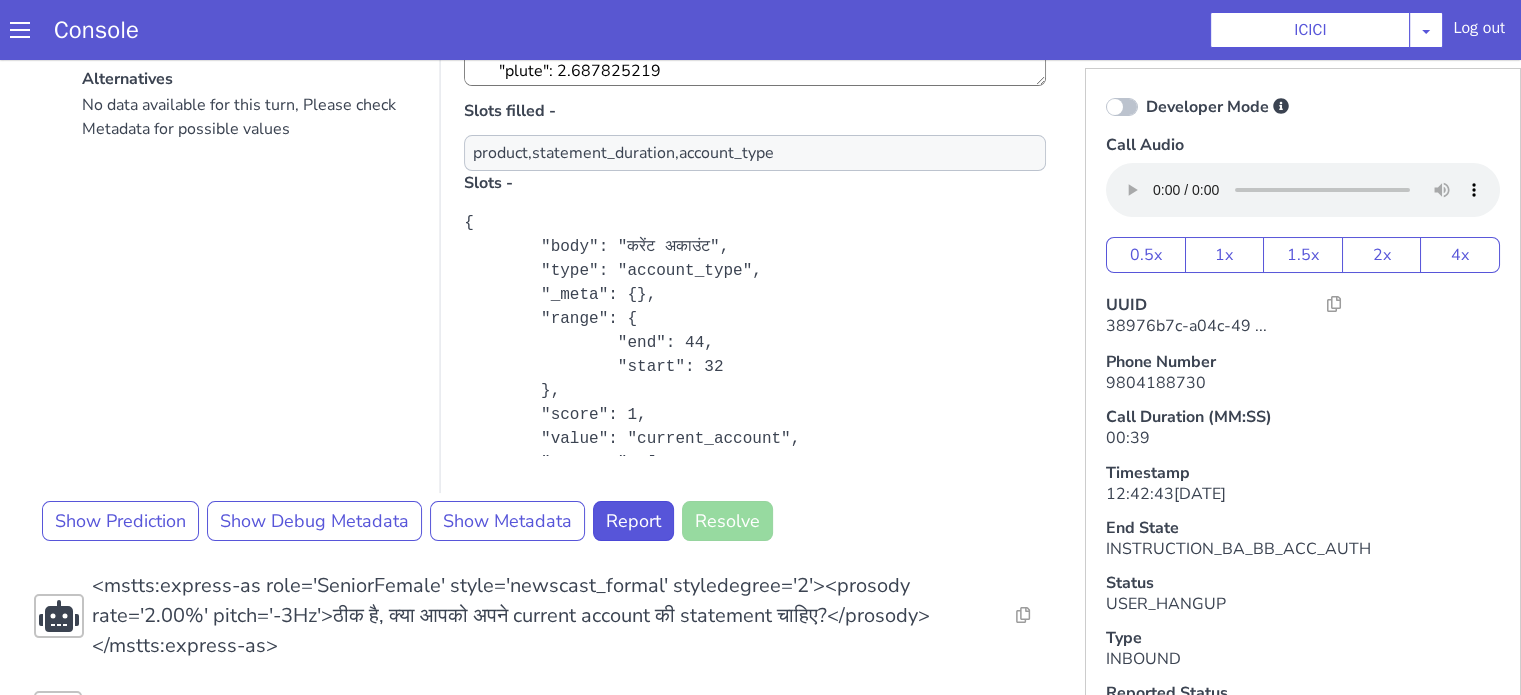 scroll, scrollTop: 528, scrollLeft: 0, axis: vertical 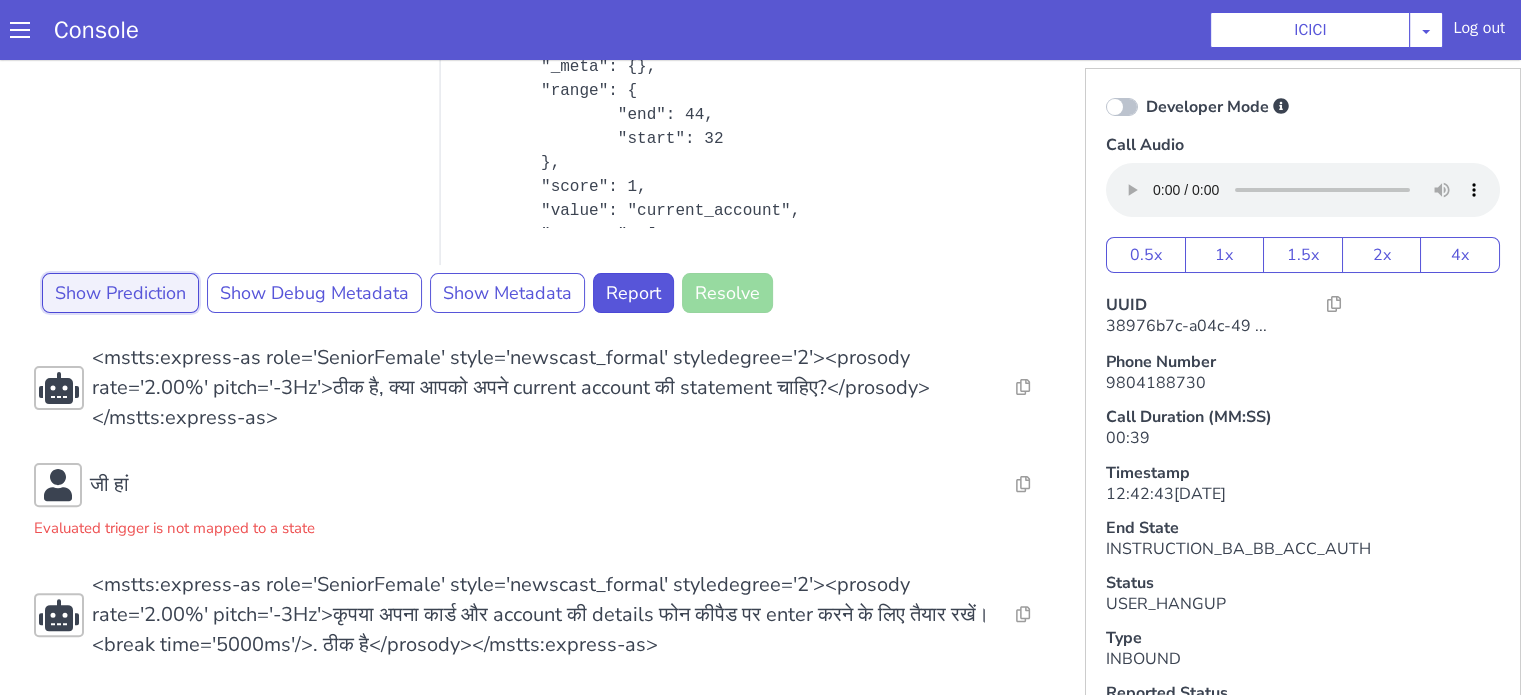 click on "Show Prediction" at bounding box center [120, 293] 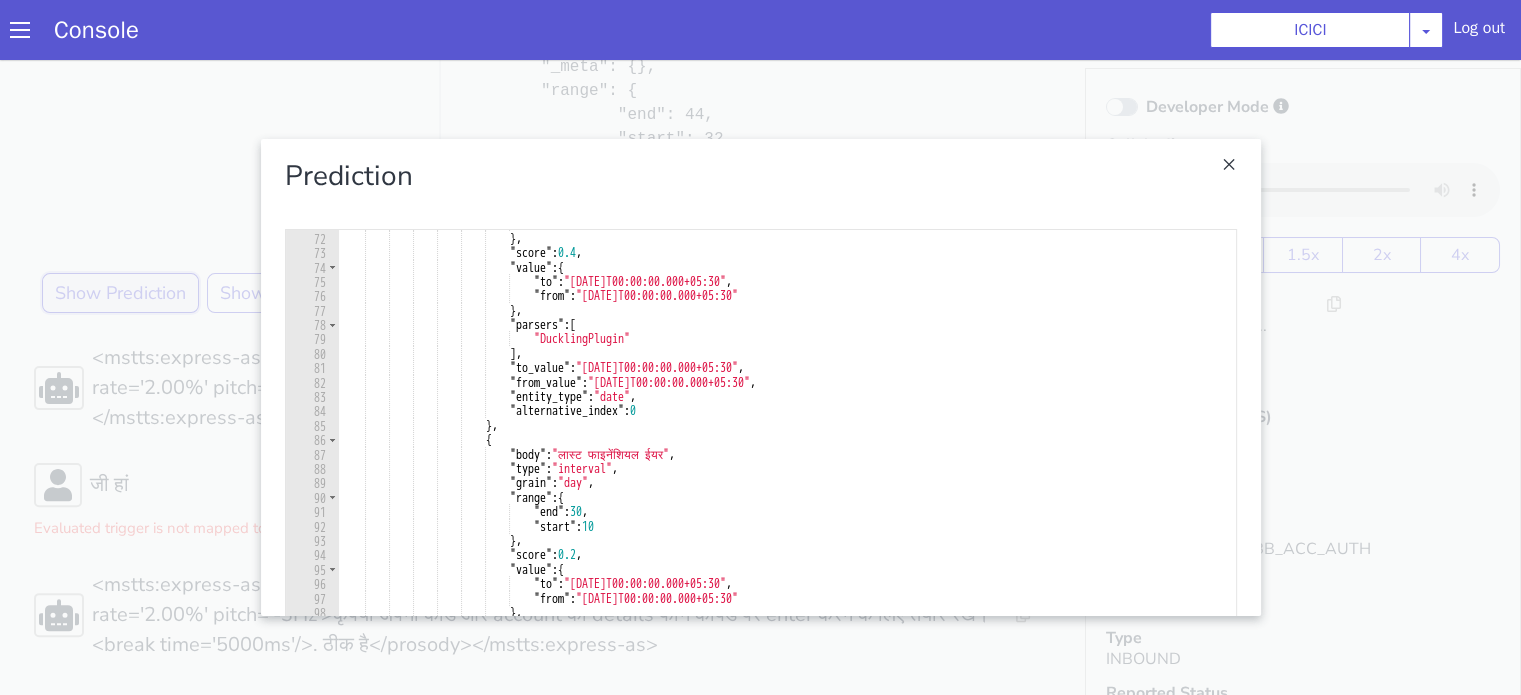 scroll, scrollTop: 1200, scrollLeft: 0, axis: vertical 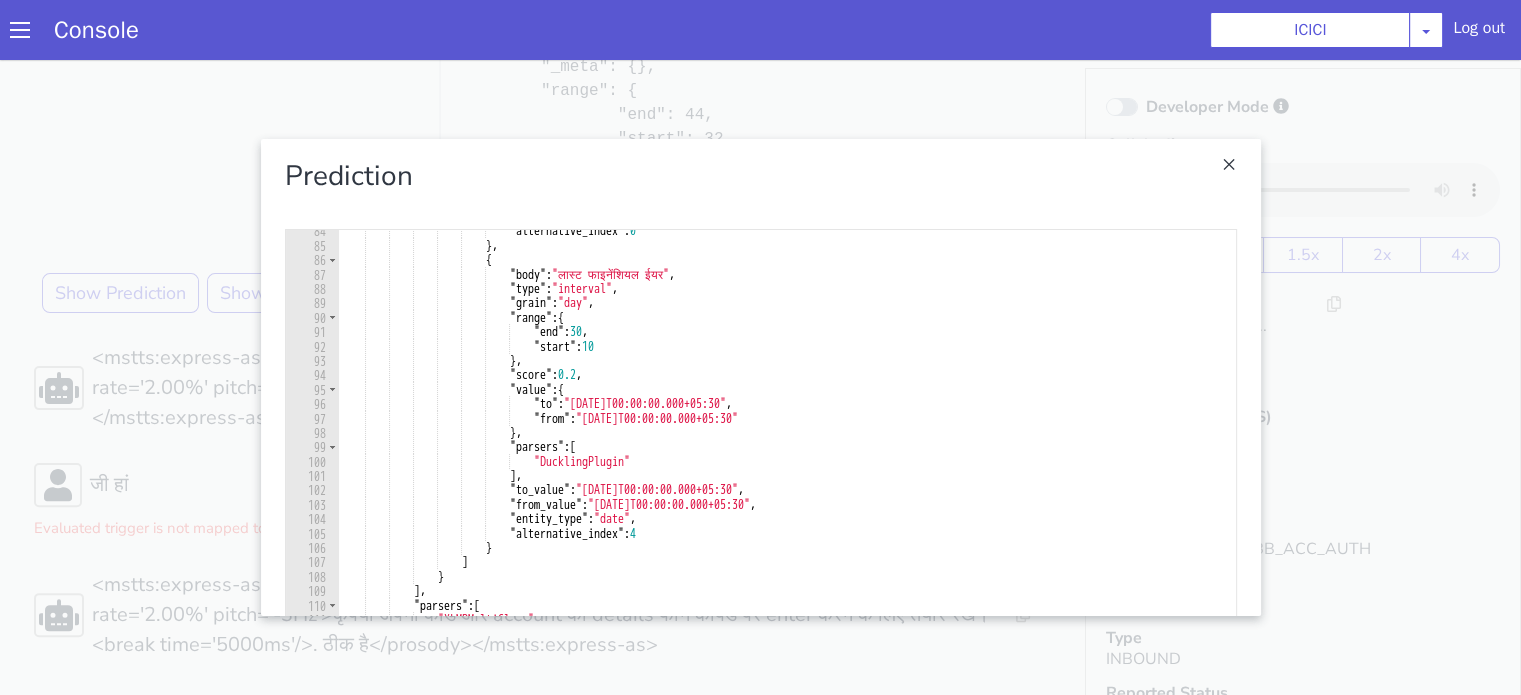 click at bounding box center (760, 377) 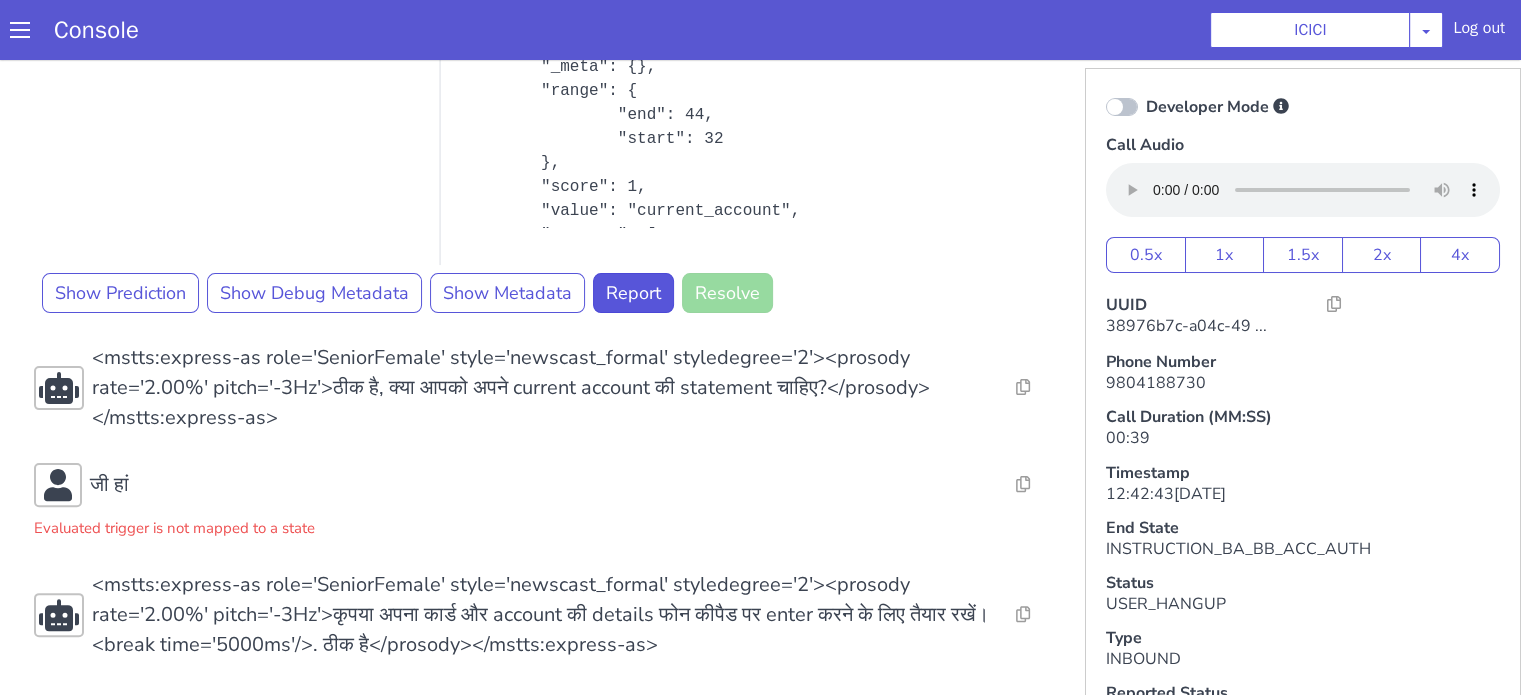 scroll, scrollTop: 328, scrollLeft: 0, axis: vertical 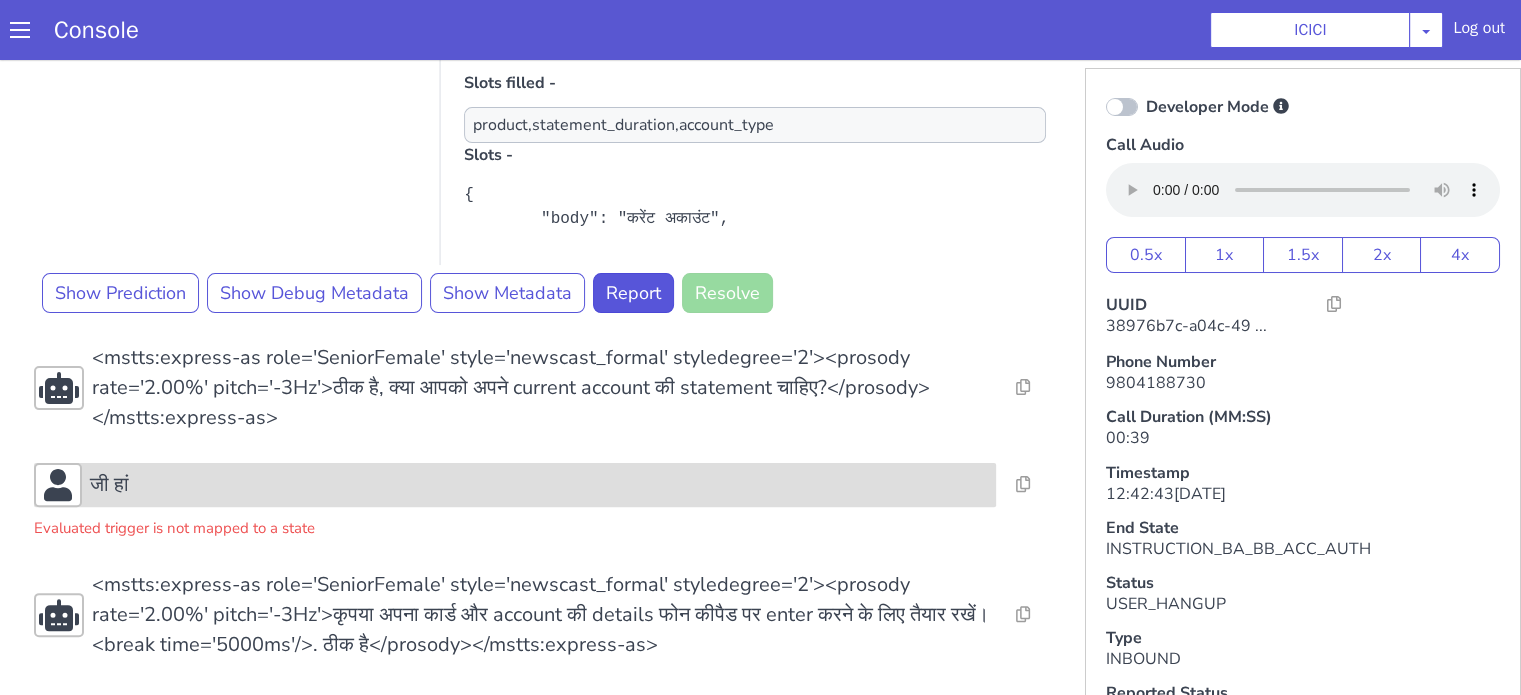 click on "जी हां" at bounding box center (515, 485) 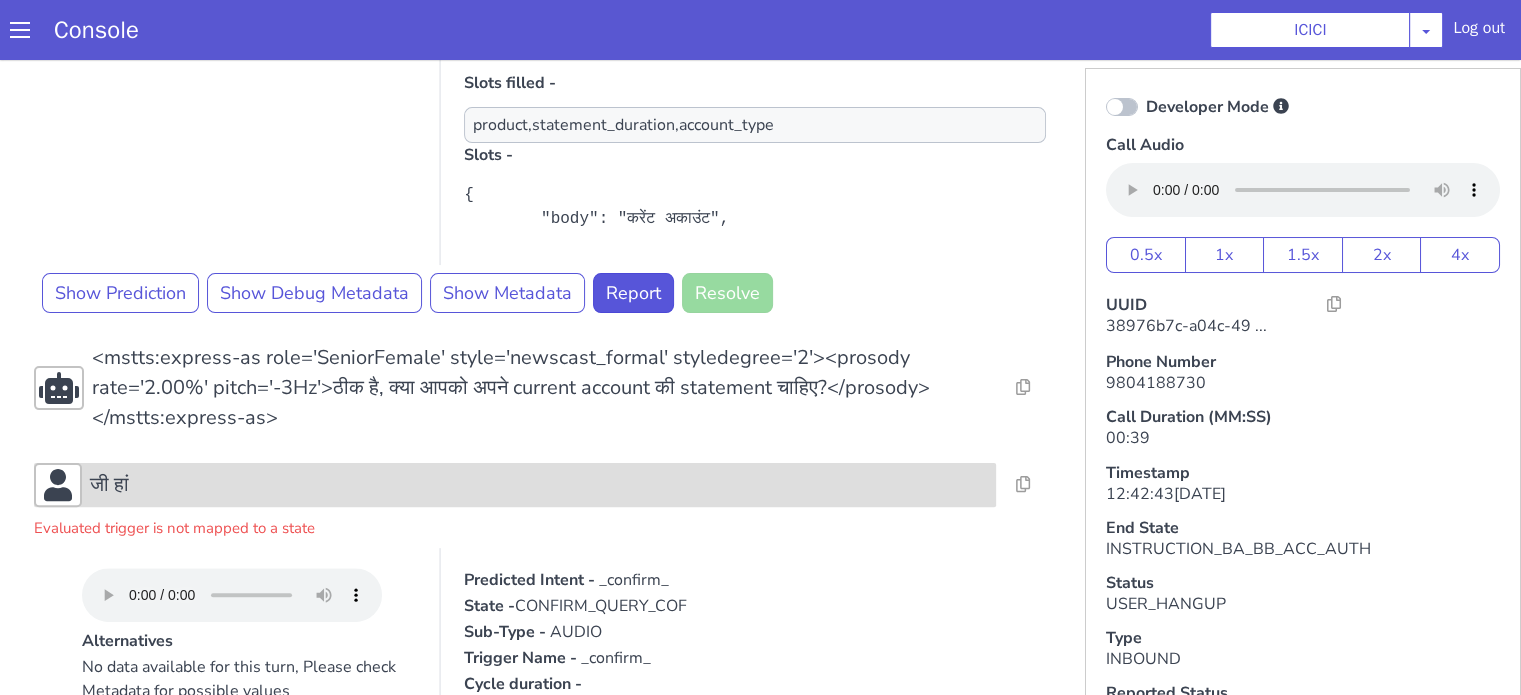 click on "जी हां" at bounding box center [539, 485] 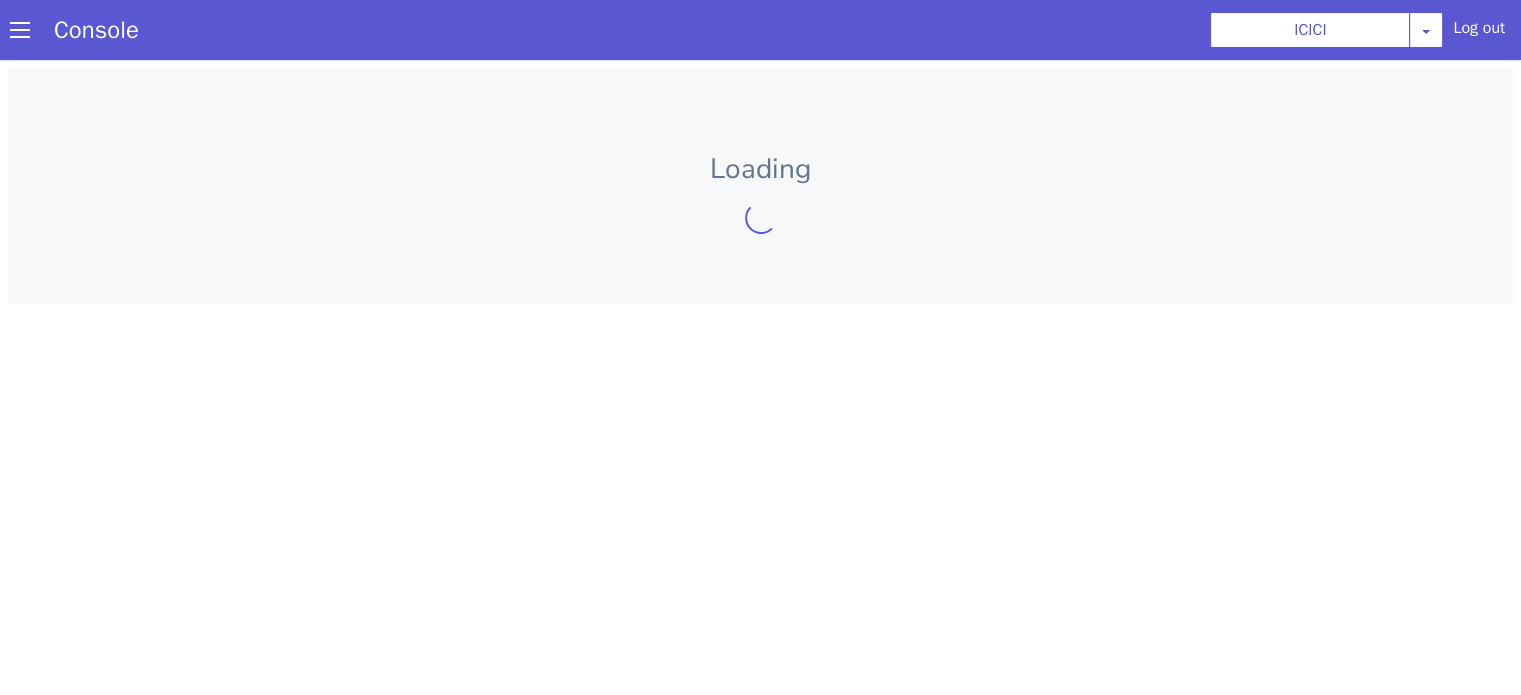 scroll, scrollTop: 0, scrollLeft: 0, axis: both 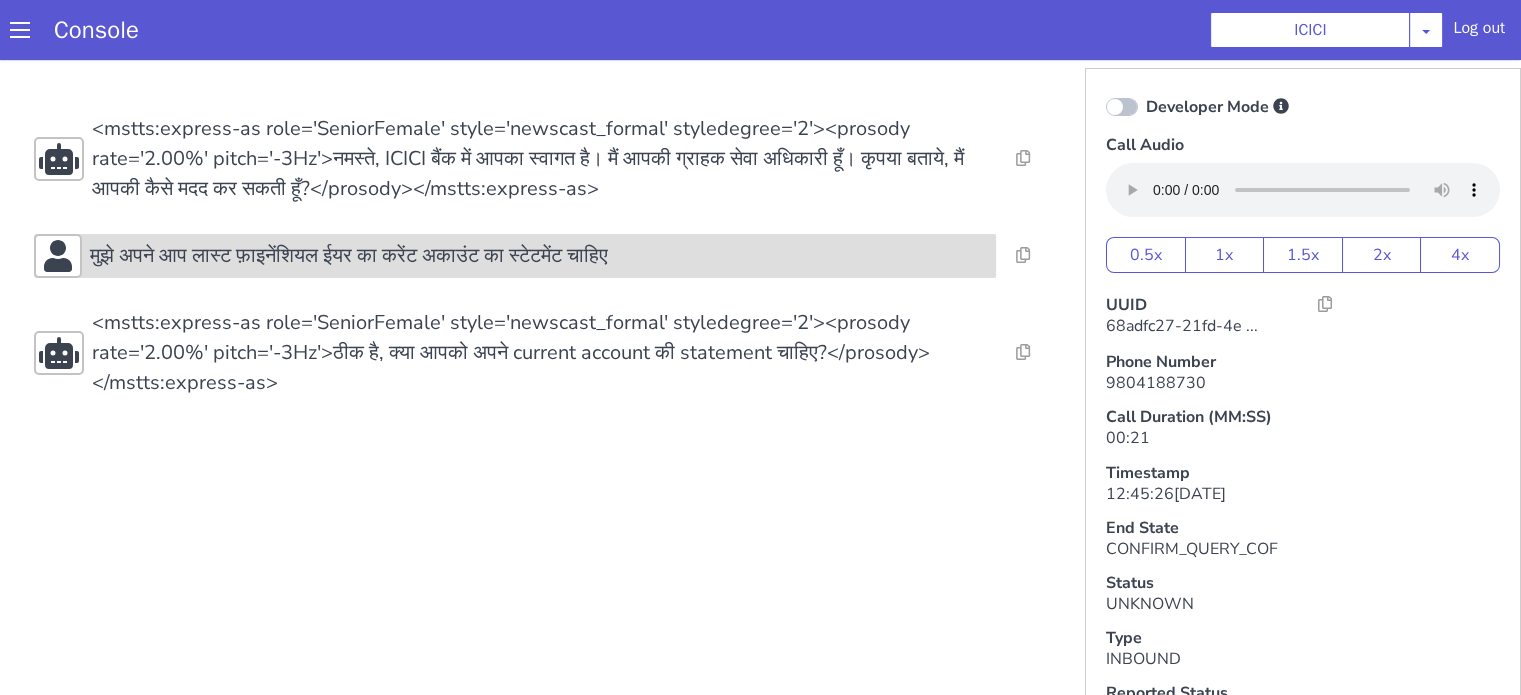 click on "मुझे अपने आप लास्ट फ़ाइनेंशियल ईयर का करेंट अकाउंट का स्टेटमेंट चाहिए" at bounding box center [349, 256] 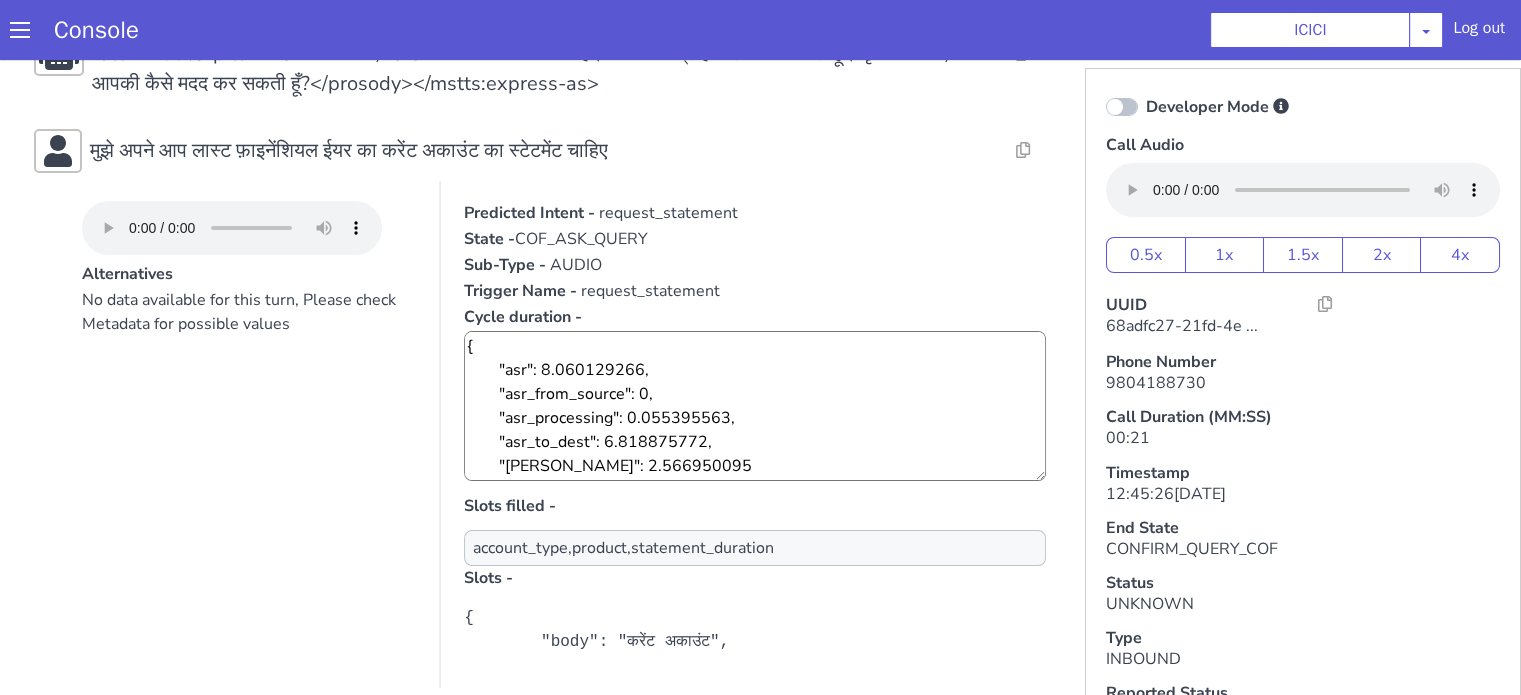 scroll, scrollTop: 200, scrollLeft: 0, axis: vertical 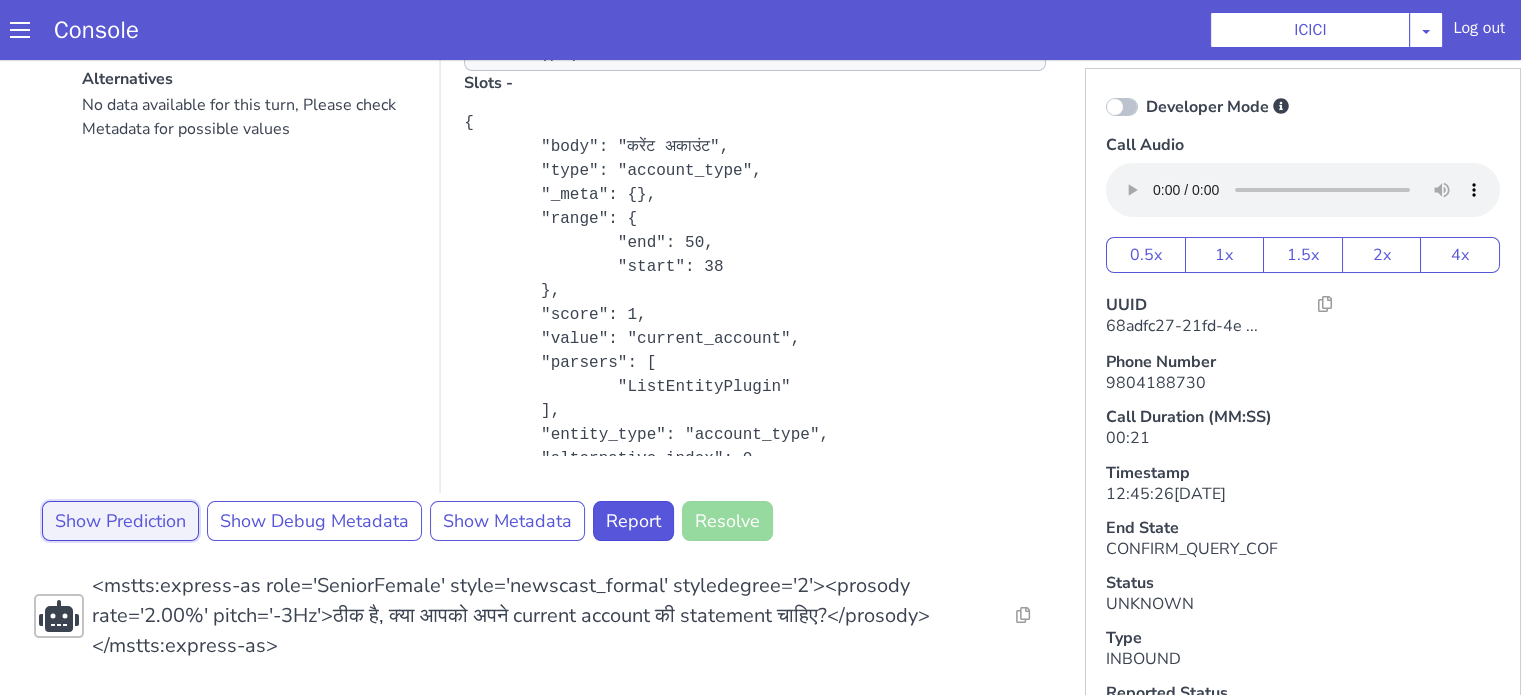 click on "Show Prediction" at bounding box center (120, 521) 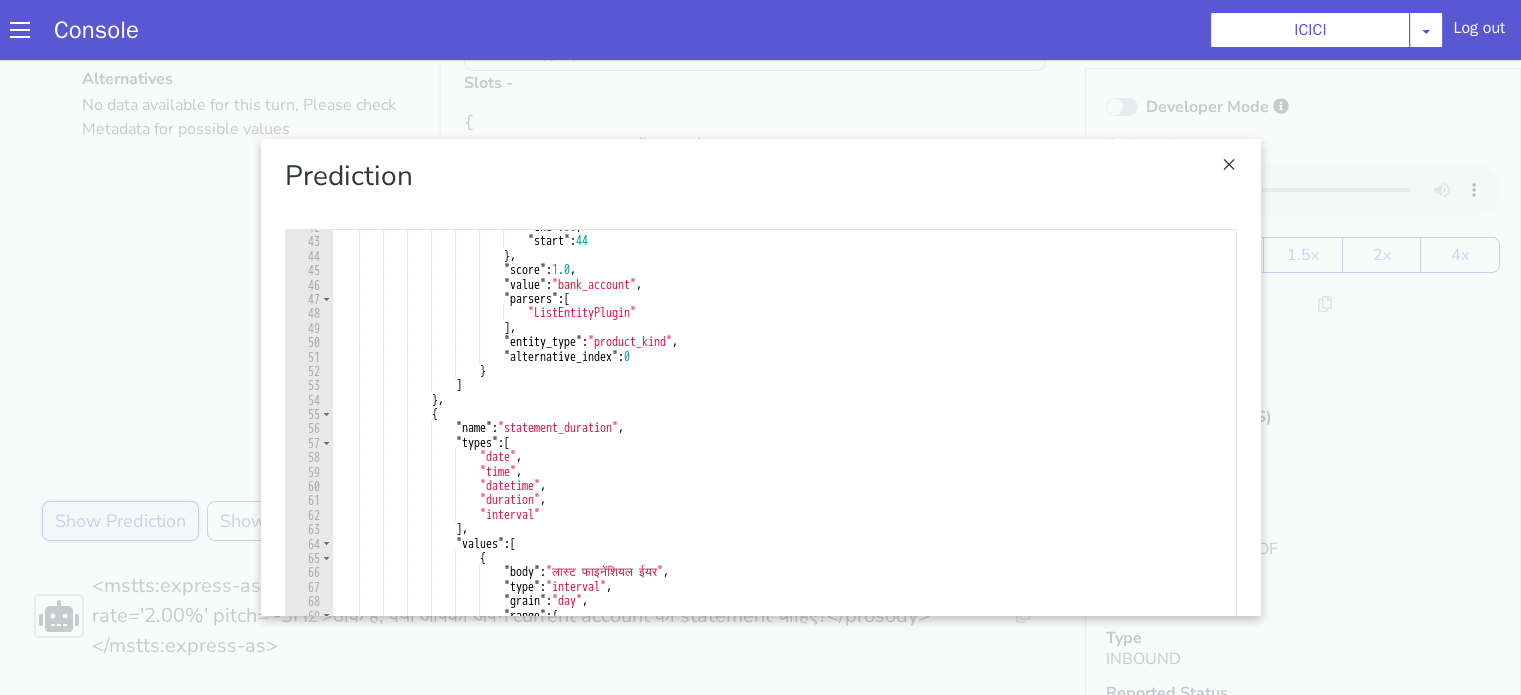 scroll, scrollTop: 780, scrollLeft: 0, axis: vertical 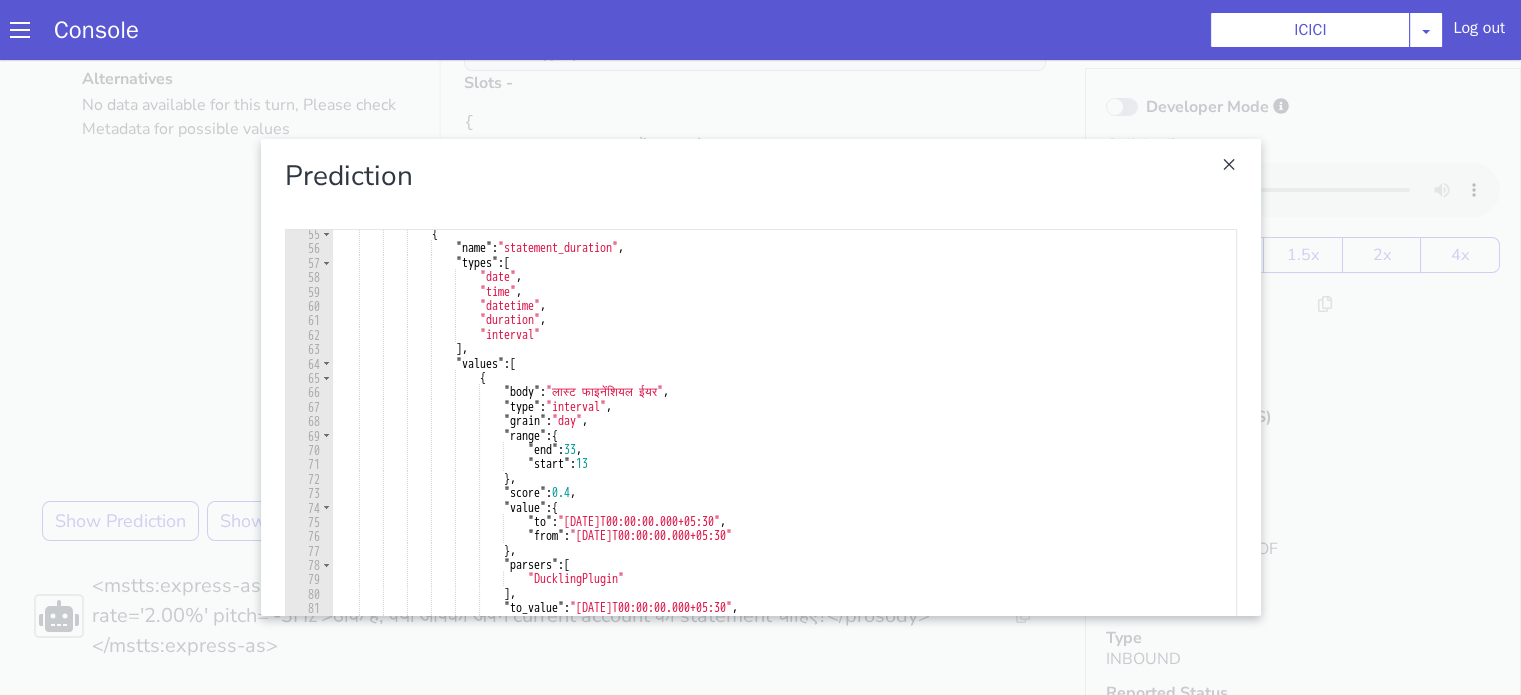 click at bounding box center [760, 377] 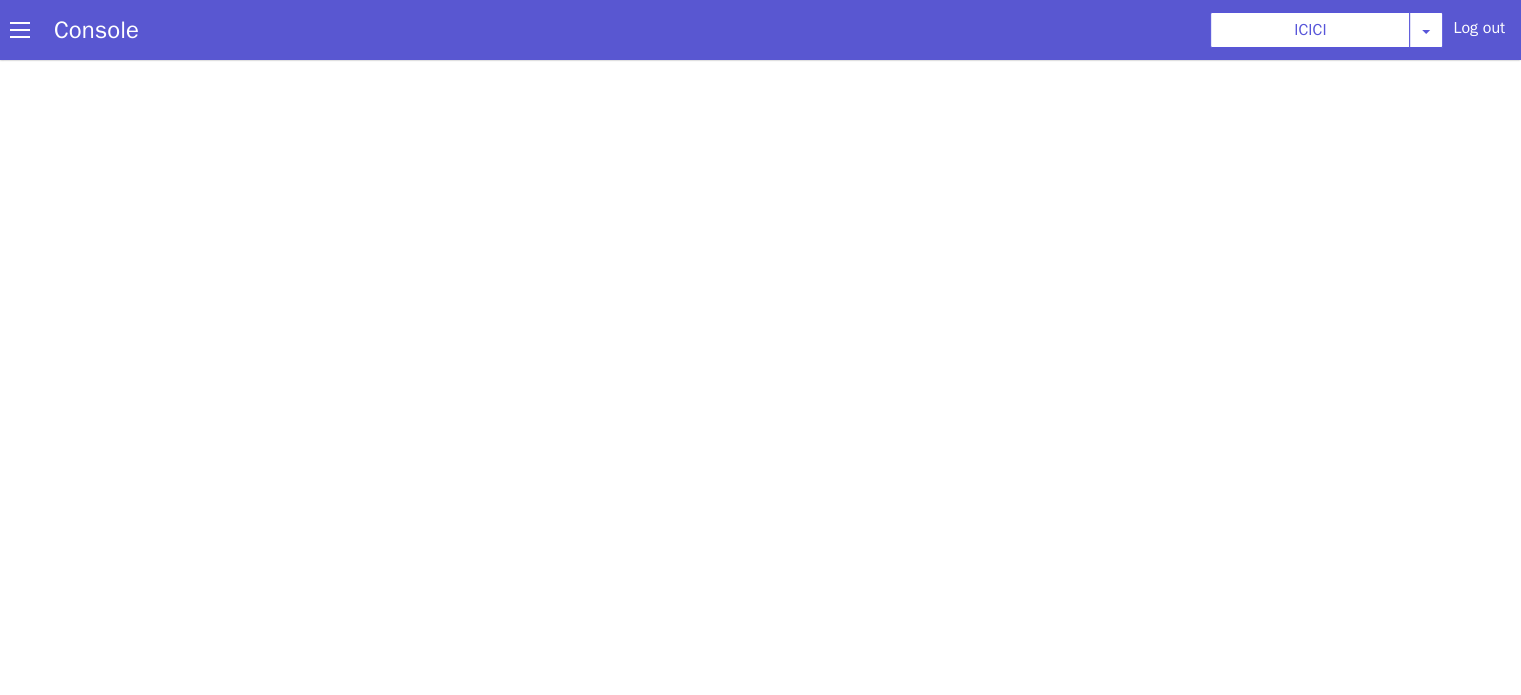 scroll, scrollTop: 0, scrollLeft: 0, axis: both 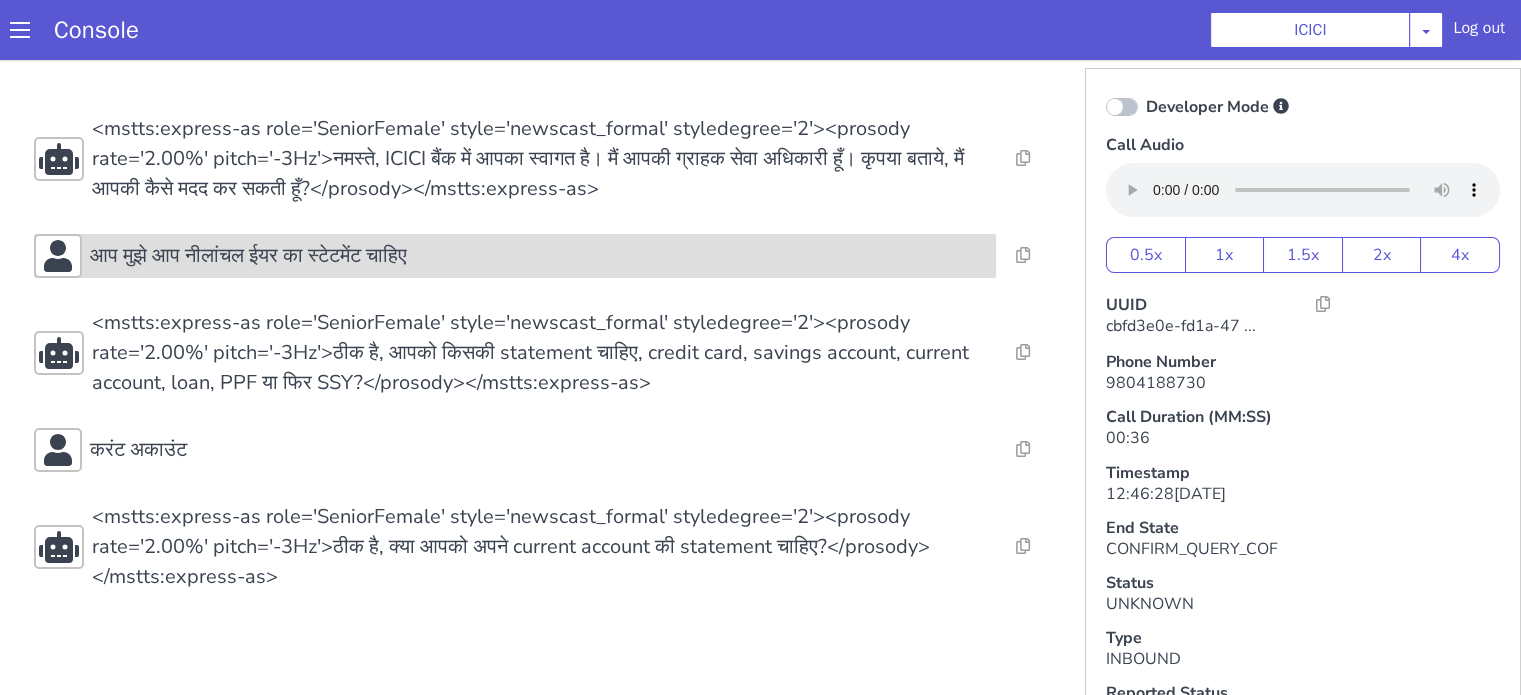 click on "आप मुझे आप नीलांचल ईयर का स्टेटमेंट चाहिए" at bounding box center [539, 256] 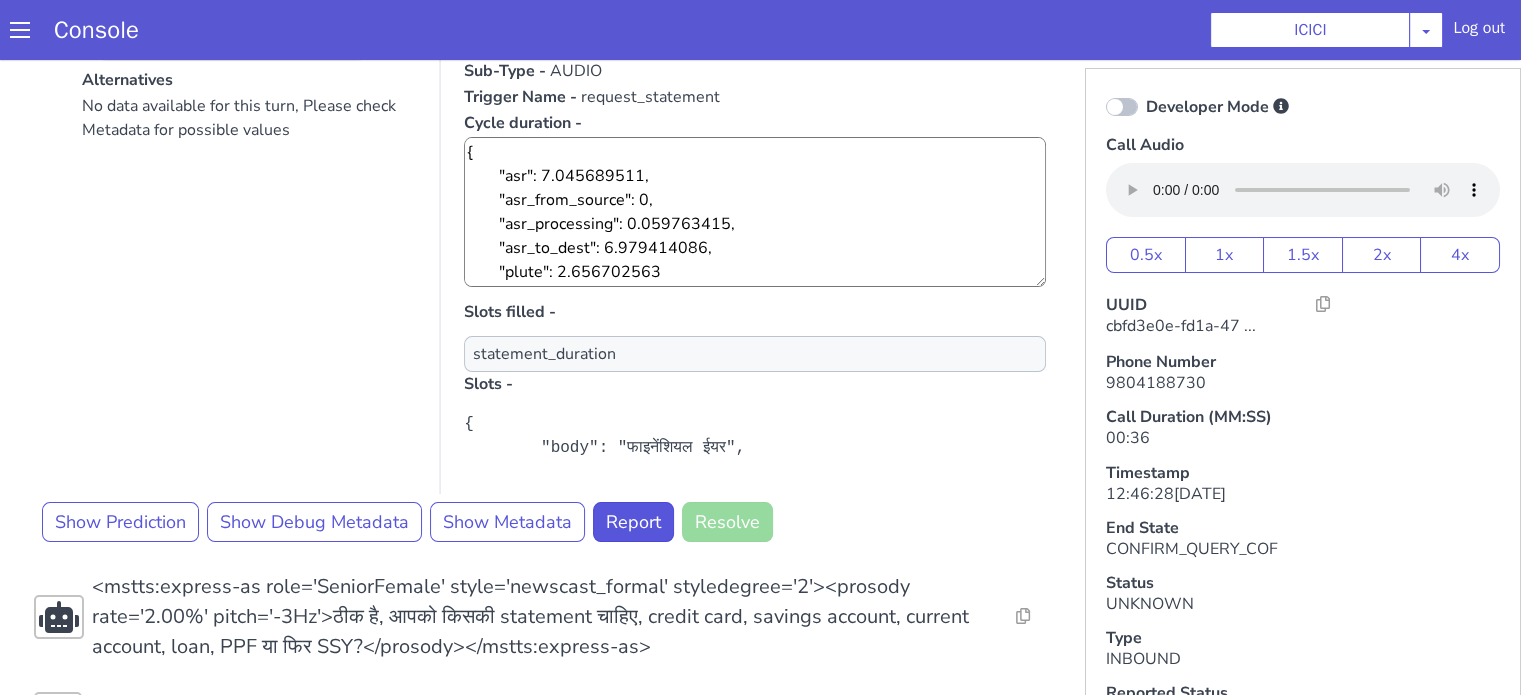 scroll, scrollTop: 300, scrollLeft: 0, axis: vertical 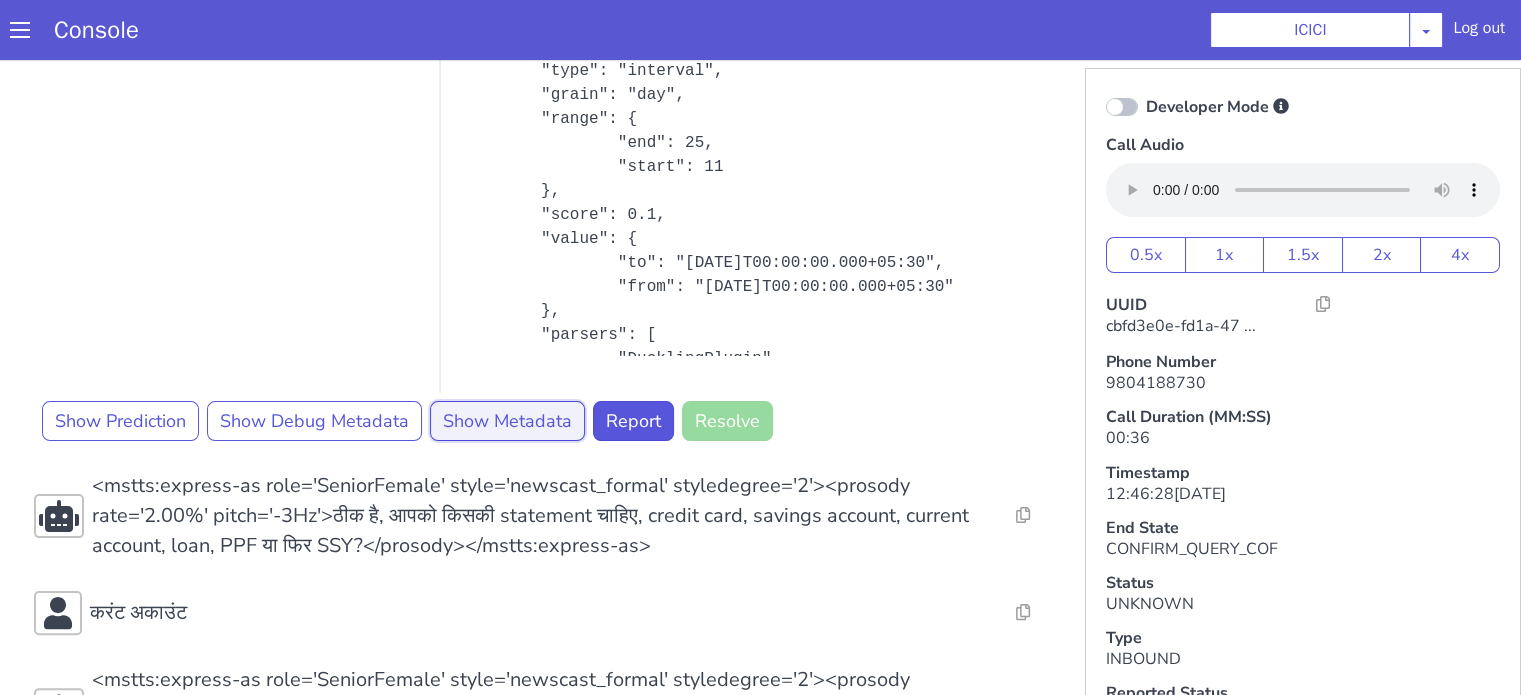 click on "Show Metadata" at bounding box center (507, 421) 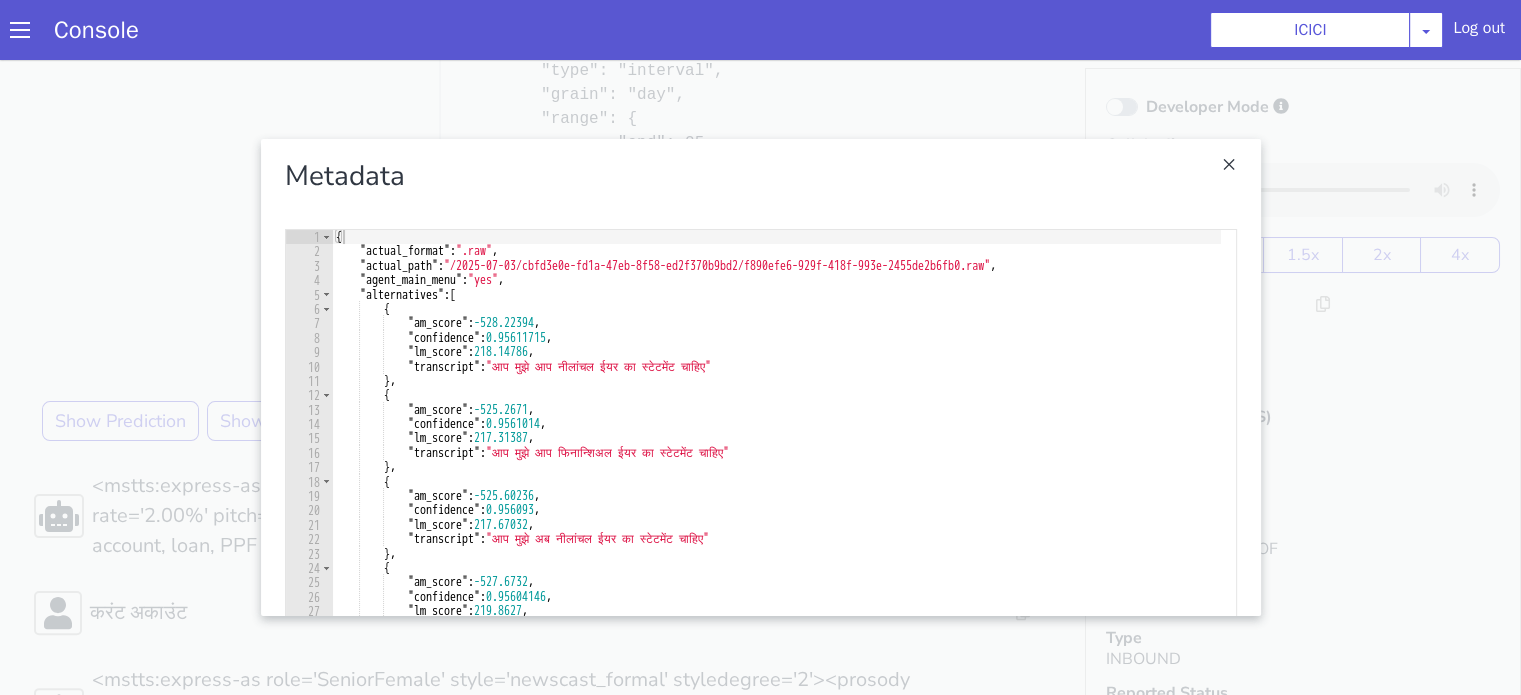 scroll, scrollTop: 0, scrollLeft: 0, axis: both 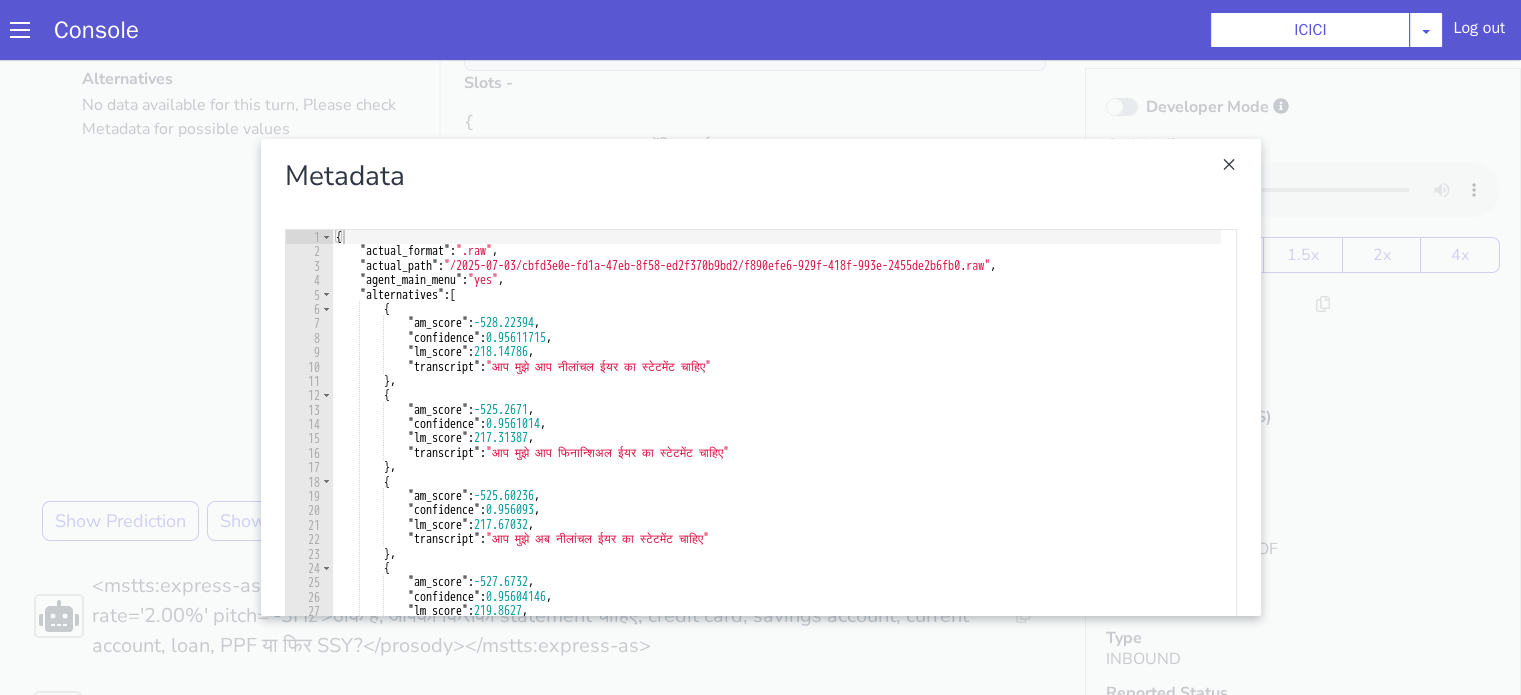 click 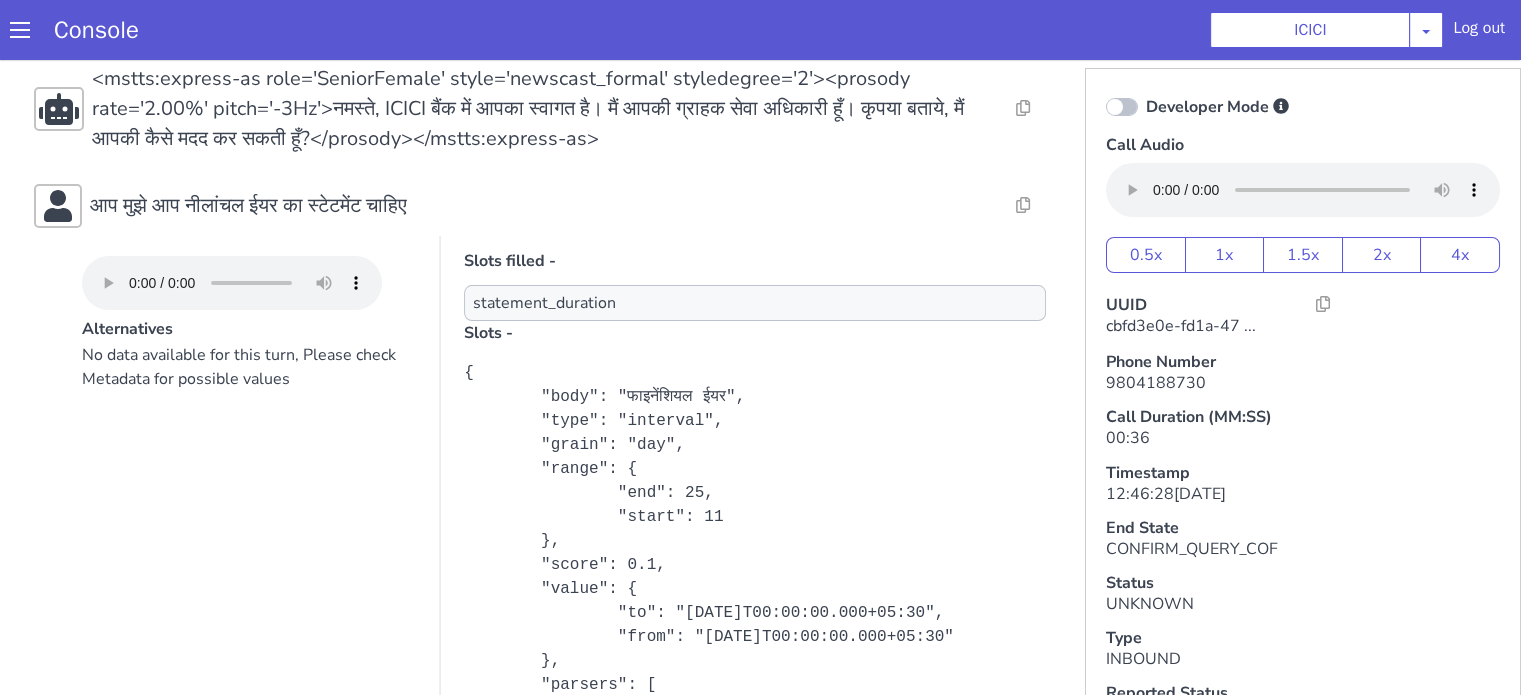 scroll, scrollTop: 300, scrollLeft: 0, axis: vertical 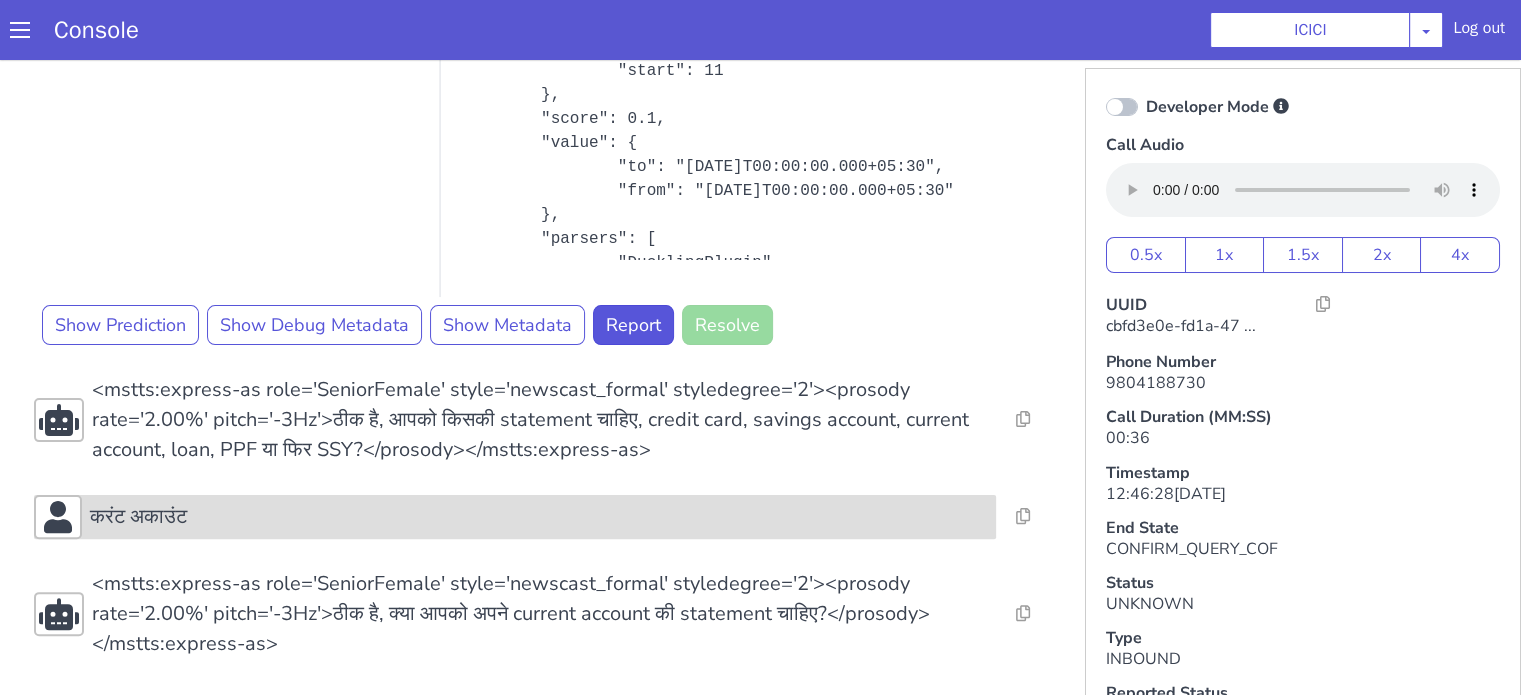 click on "करंट अकाउंट" 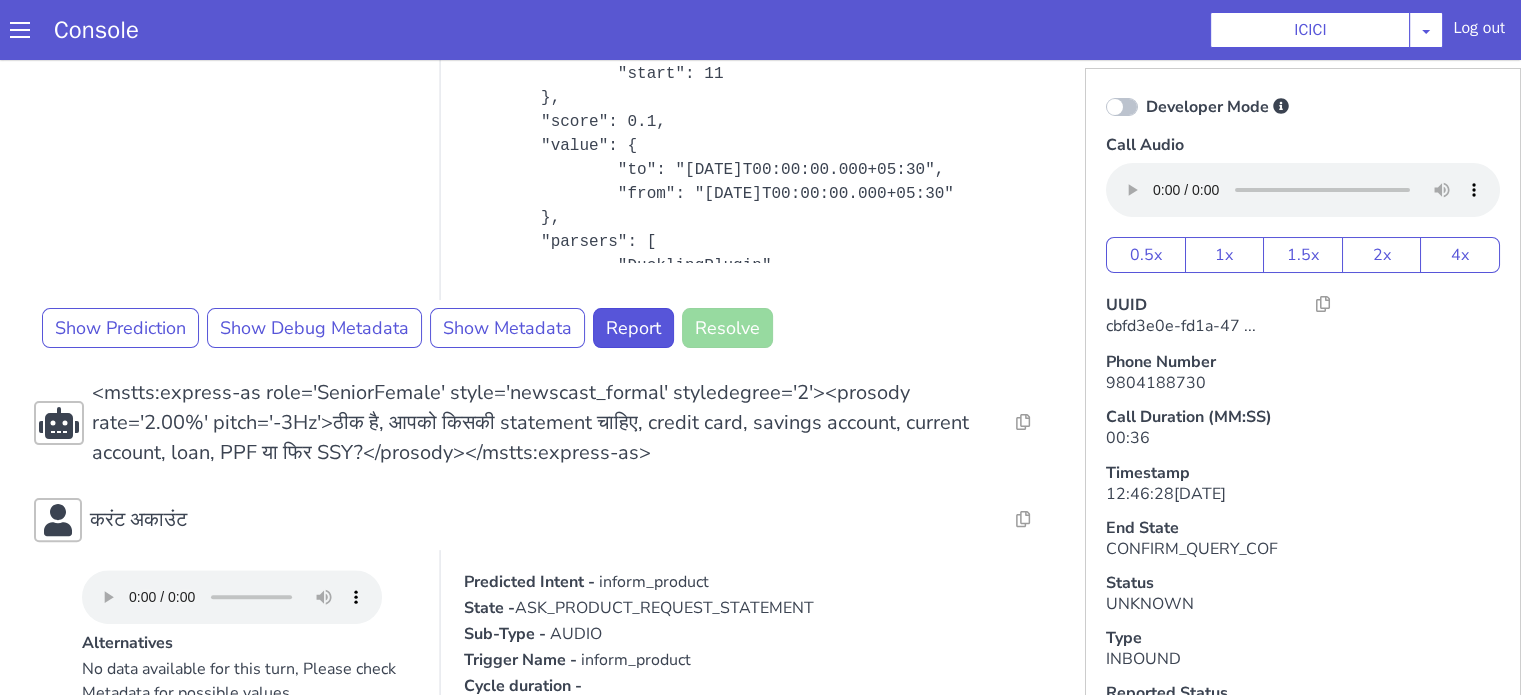 scroll, scrollTop: 496, scrollLeft: 0, axis: vertical 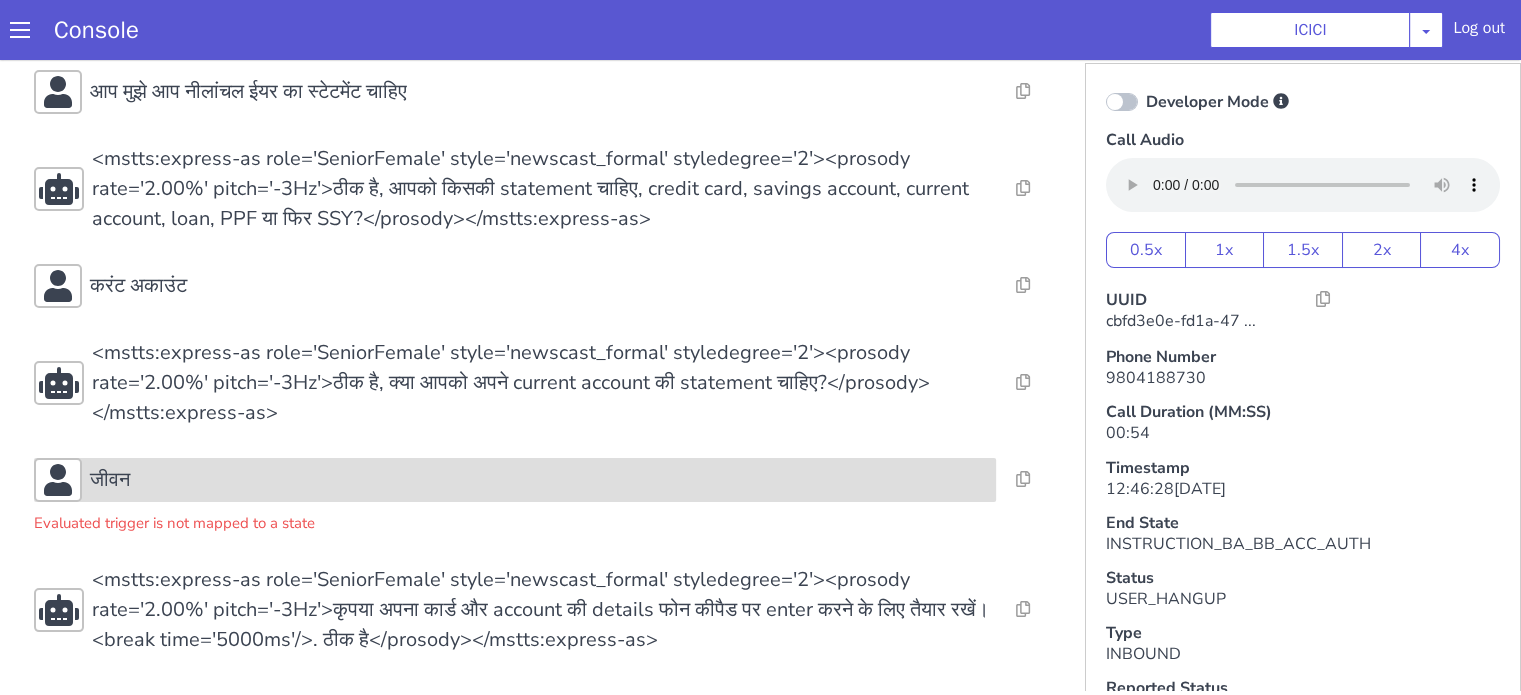 click on "जीवन" 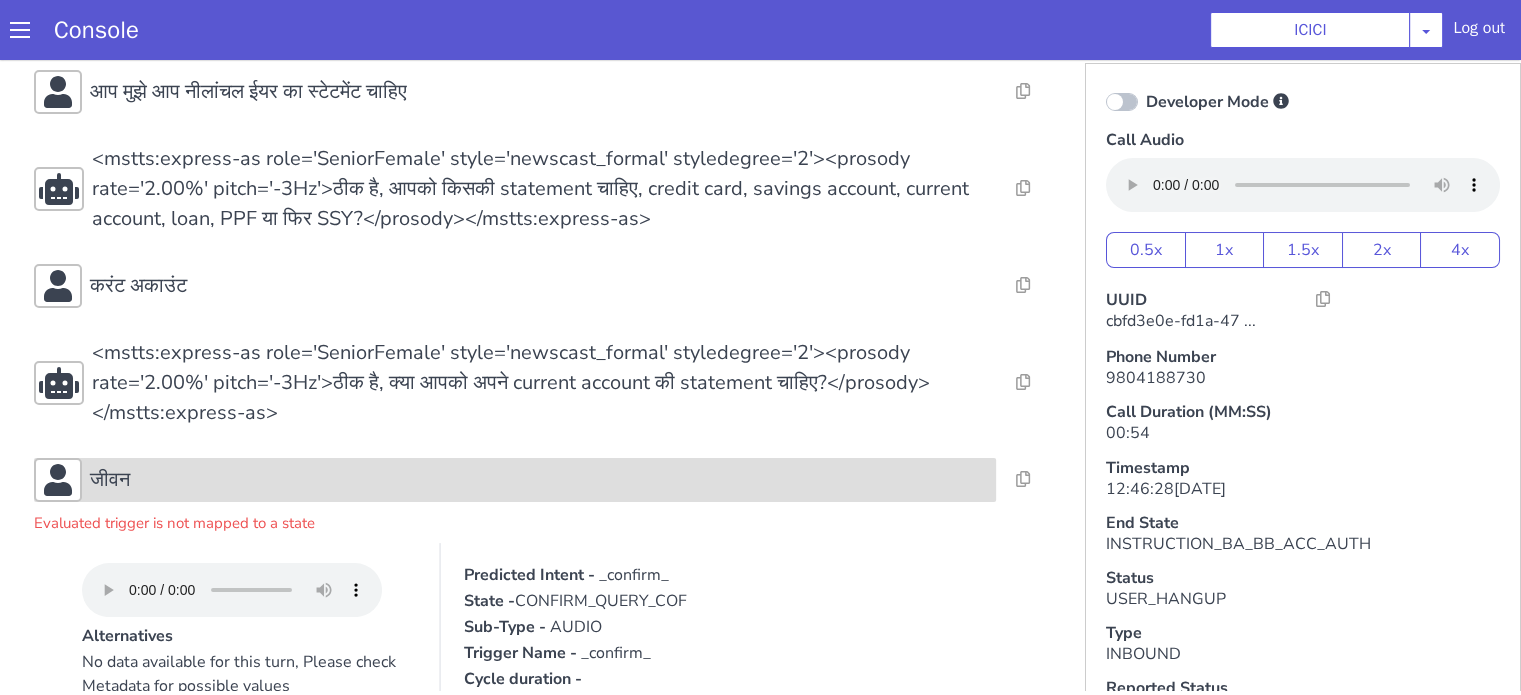click on "जीवन" 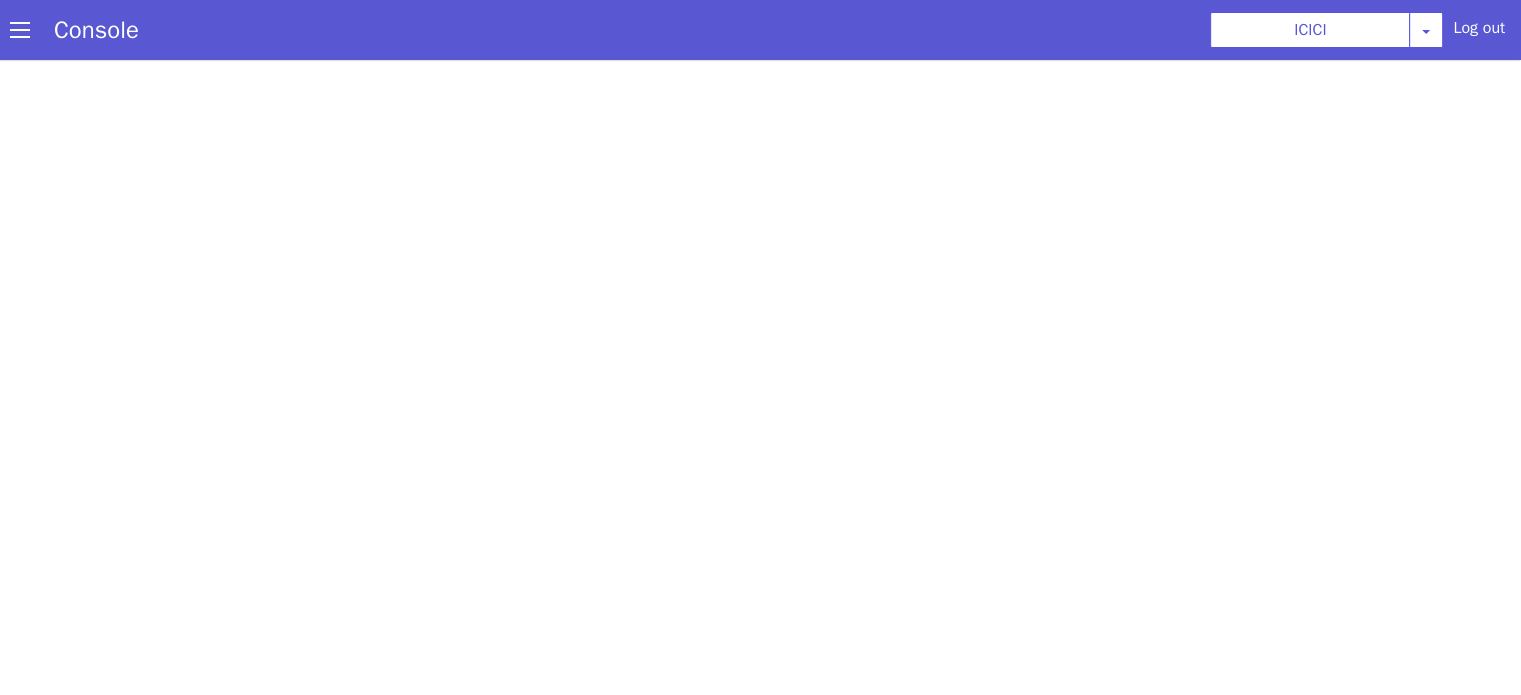 scroll, scrollTop: 0, scrollLeft: 0, axis: both 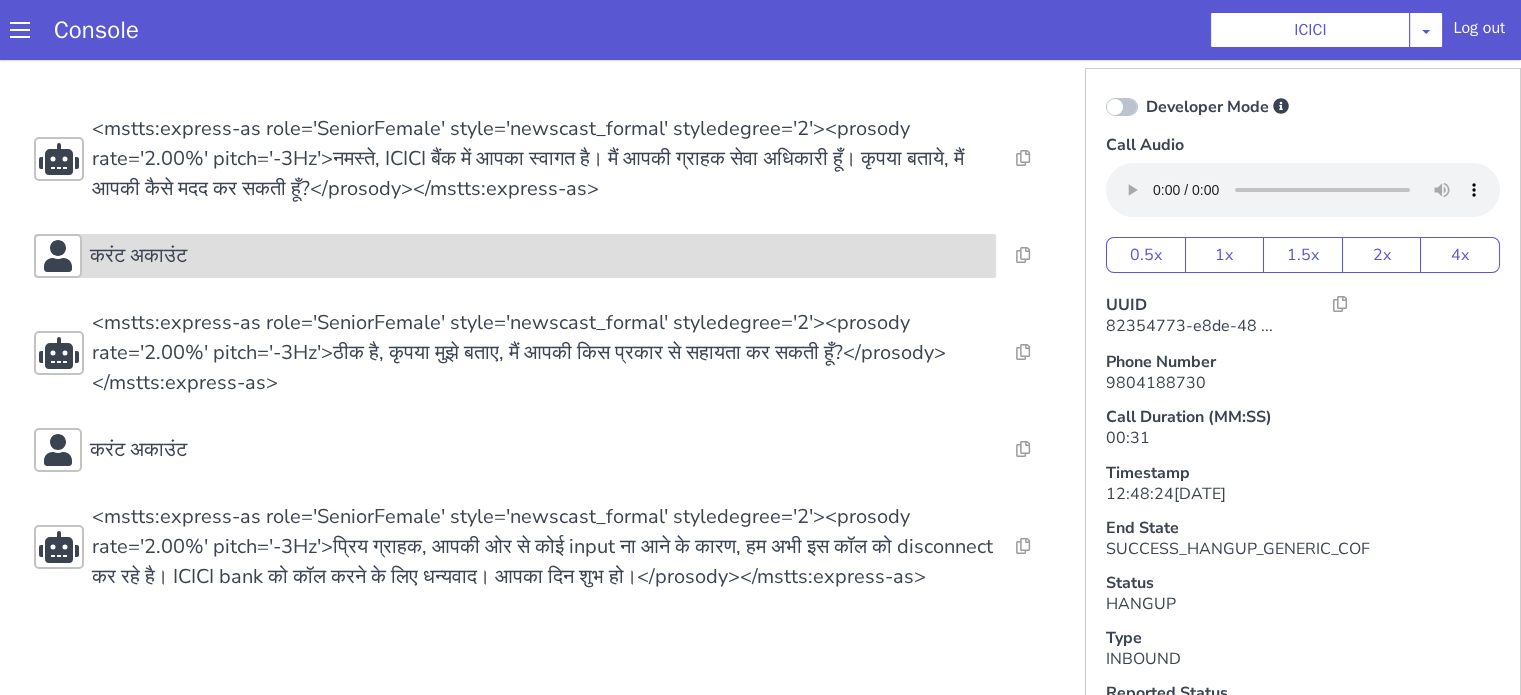 click on "करंट अकाउंट" at bounding box center (1703, 1249) 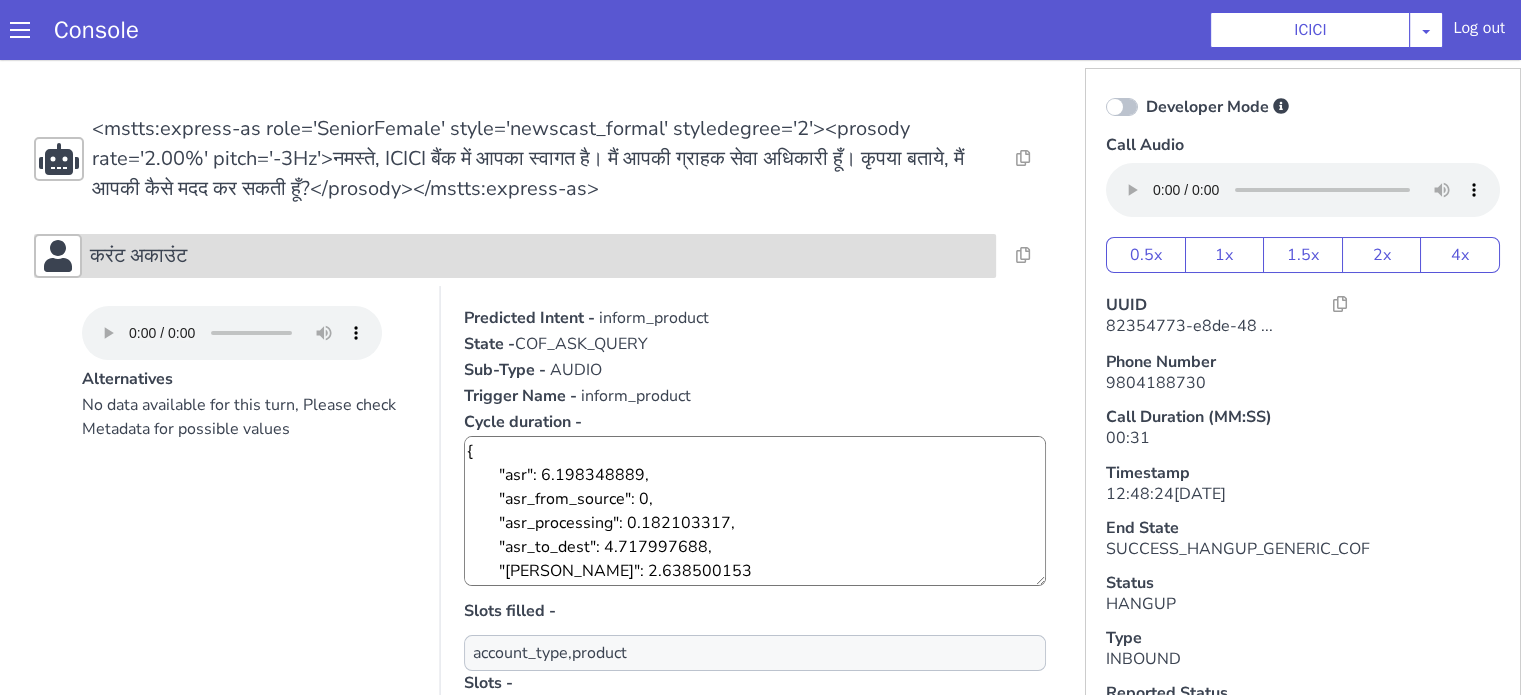 click on "करंट अकाउंट" at bounding box center (533, 272) 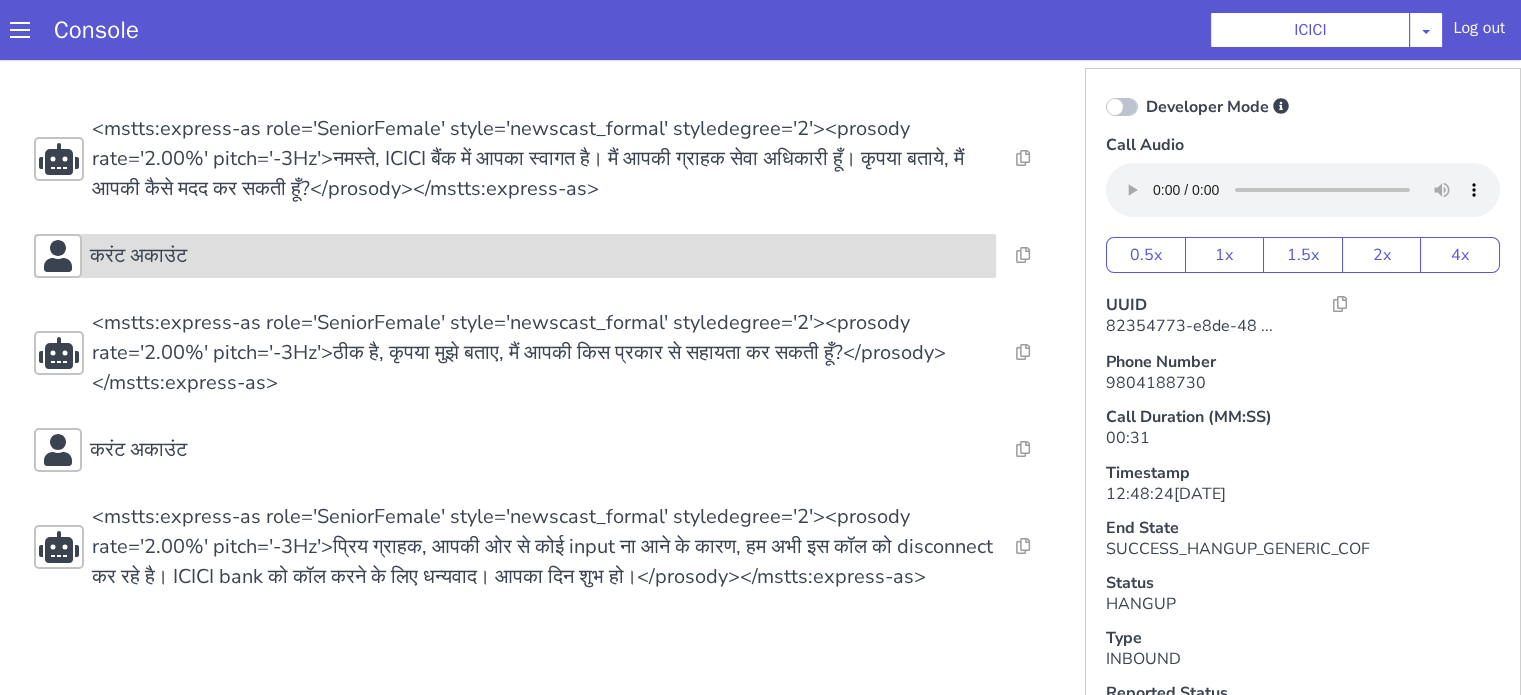 click on "करंट अकाउंट" at bounding box center [521, 309] 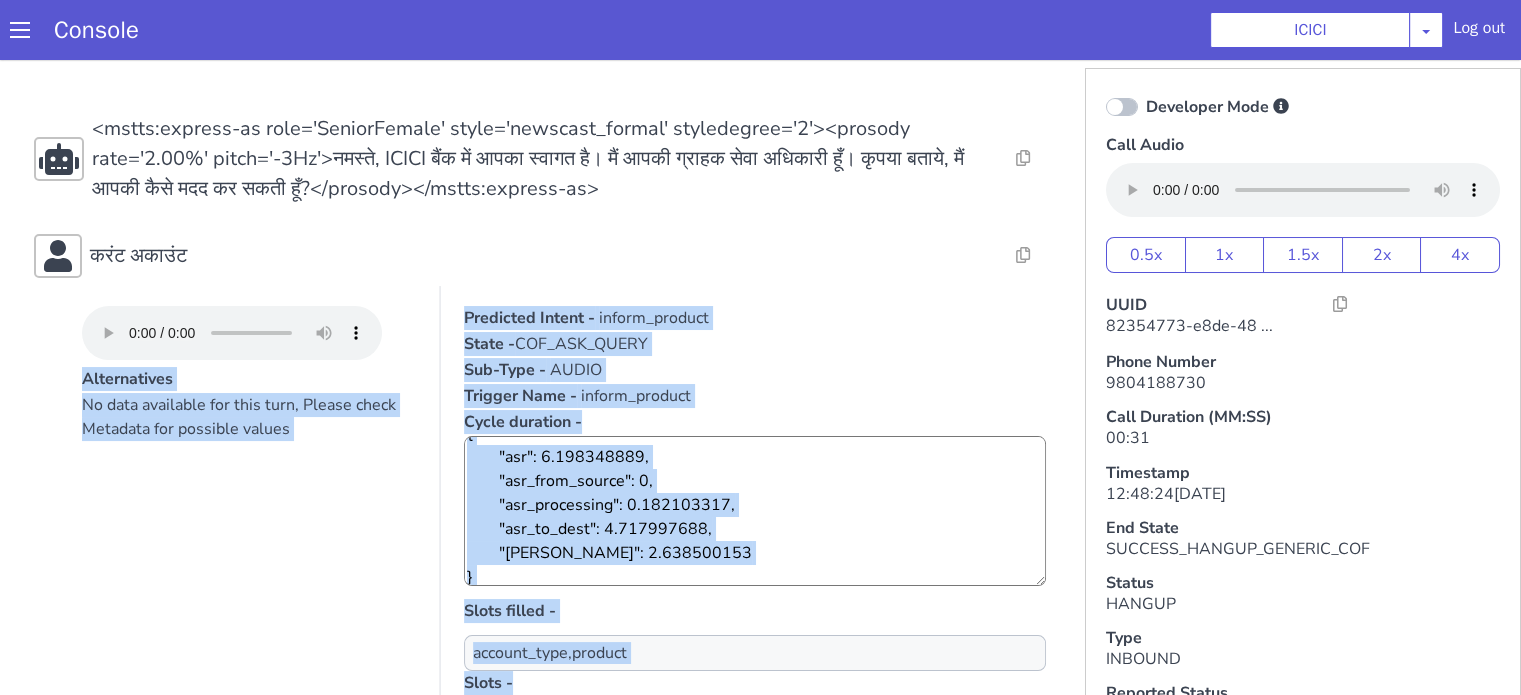 scroll, scrollTop: 24, scrollLeft: 0, axis: vertical 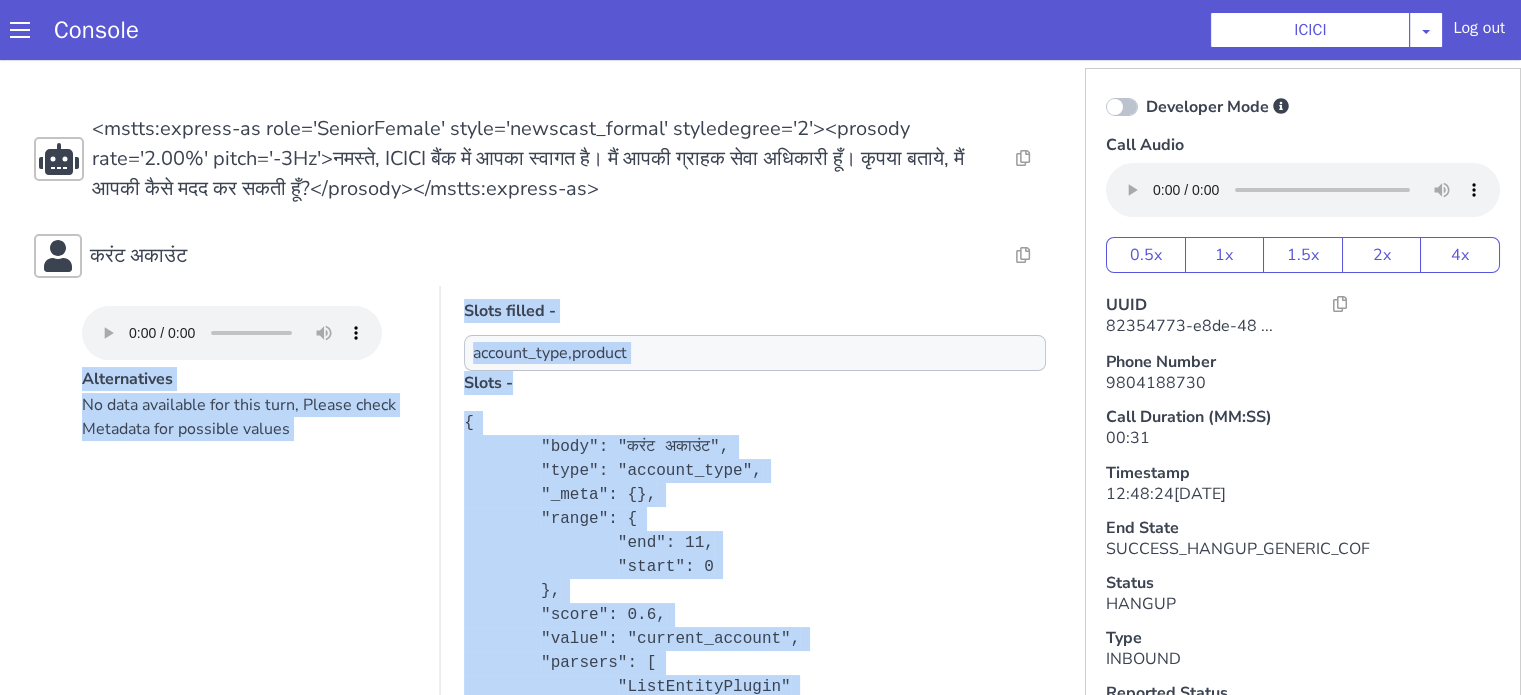 drag, startPoint x: 1996, startPoint y: 709, endPoint x: 2009, endPoint y: 652, distance: 58.463665 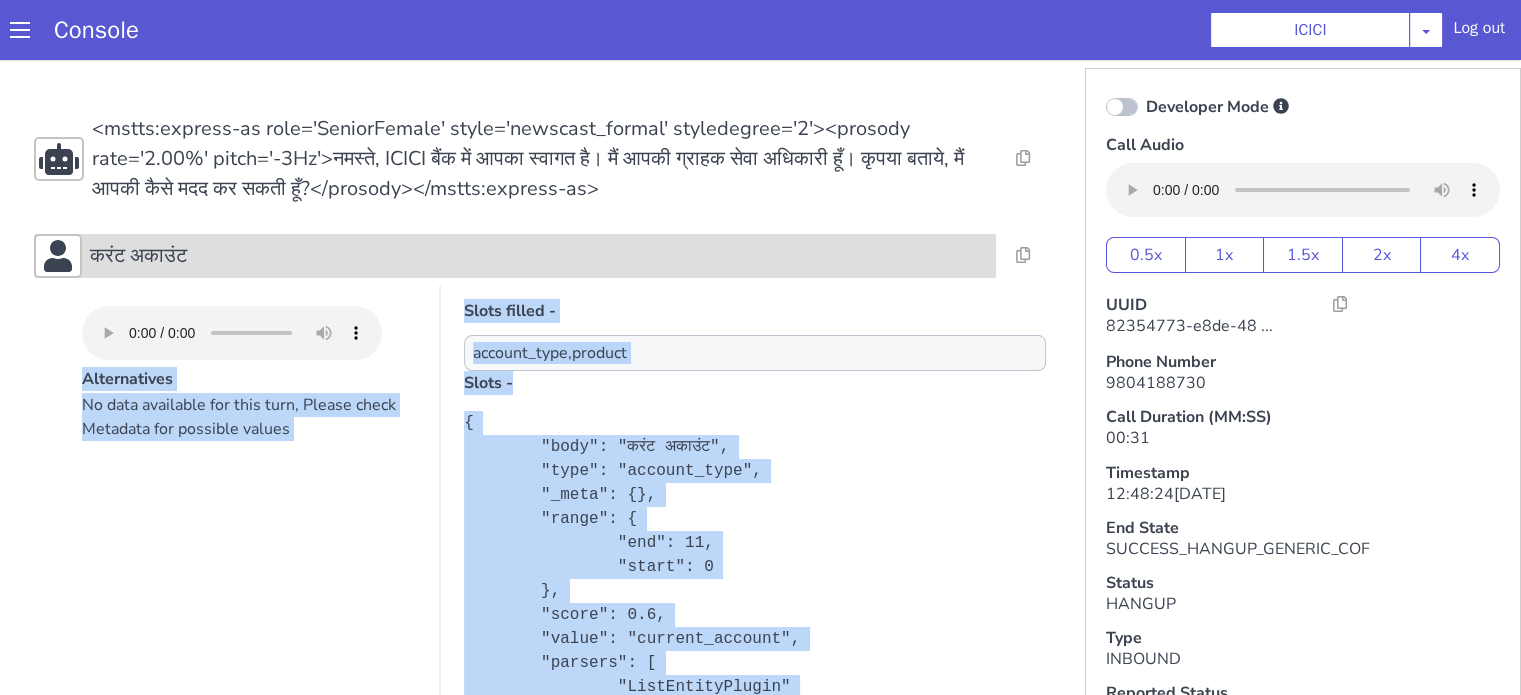 click on "करंट अकाउंट" at bounding box center [511, 346] 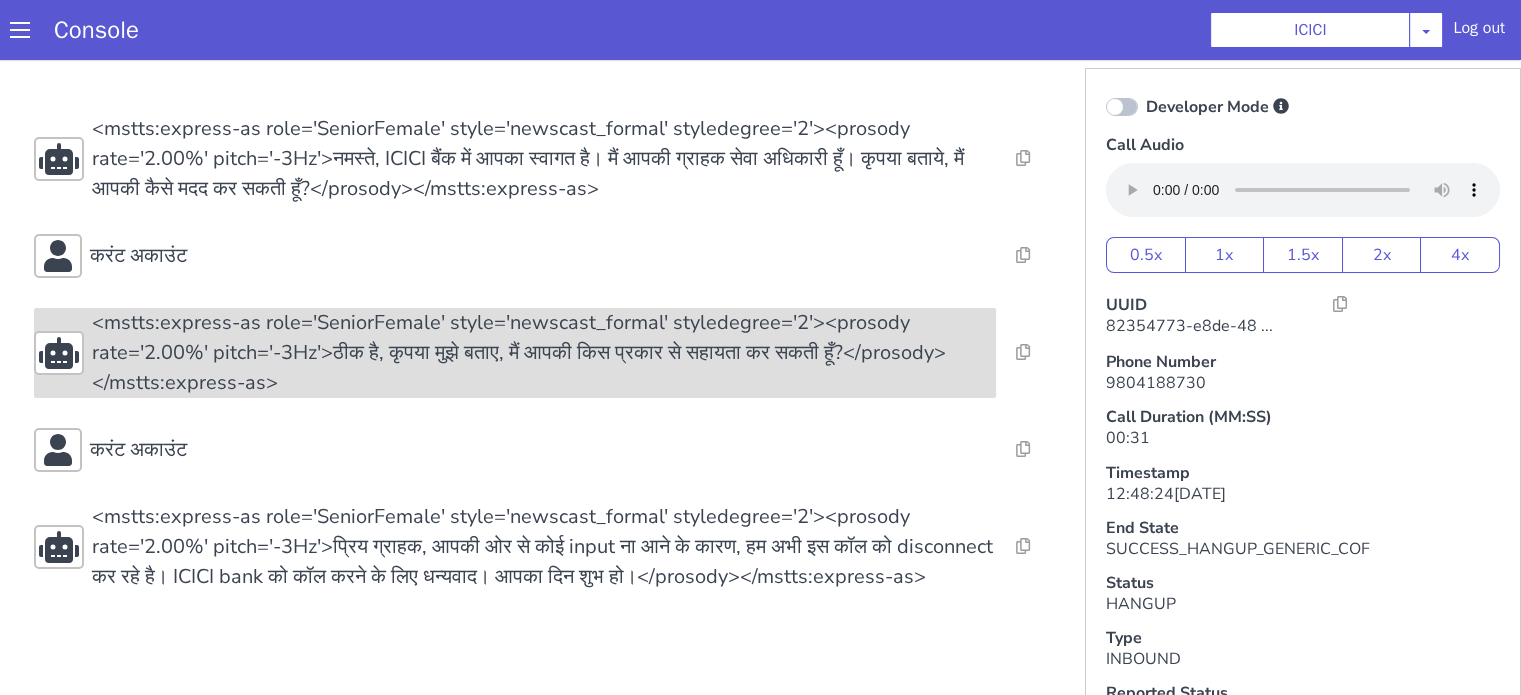 scroll, scrollTop: 0, scrollLeft: 0, axis: both 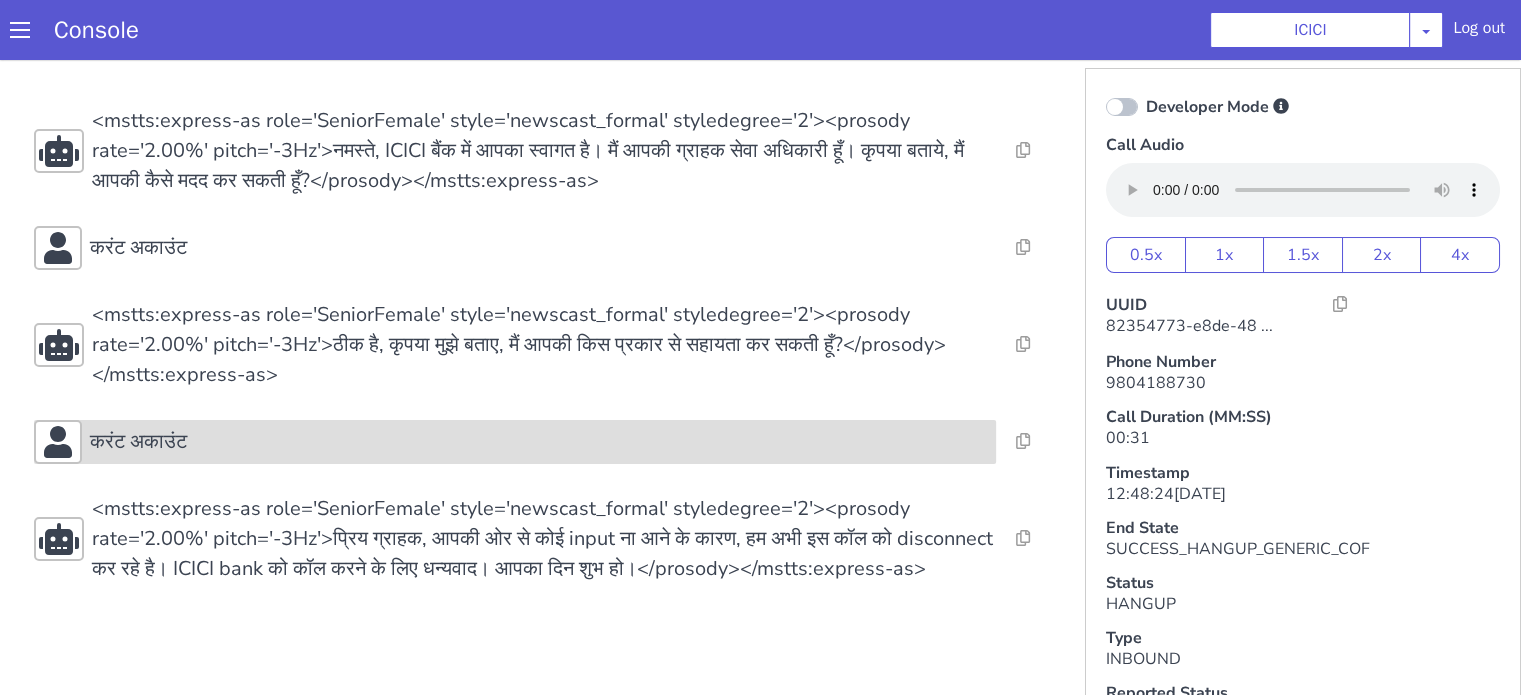 click on "करंट अकाउंट" at bounding box center (865, 1417) 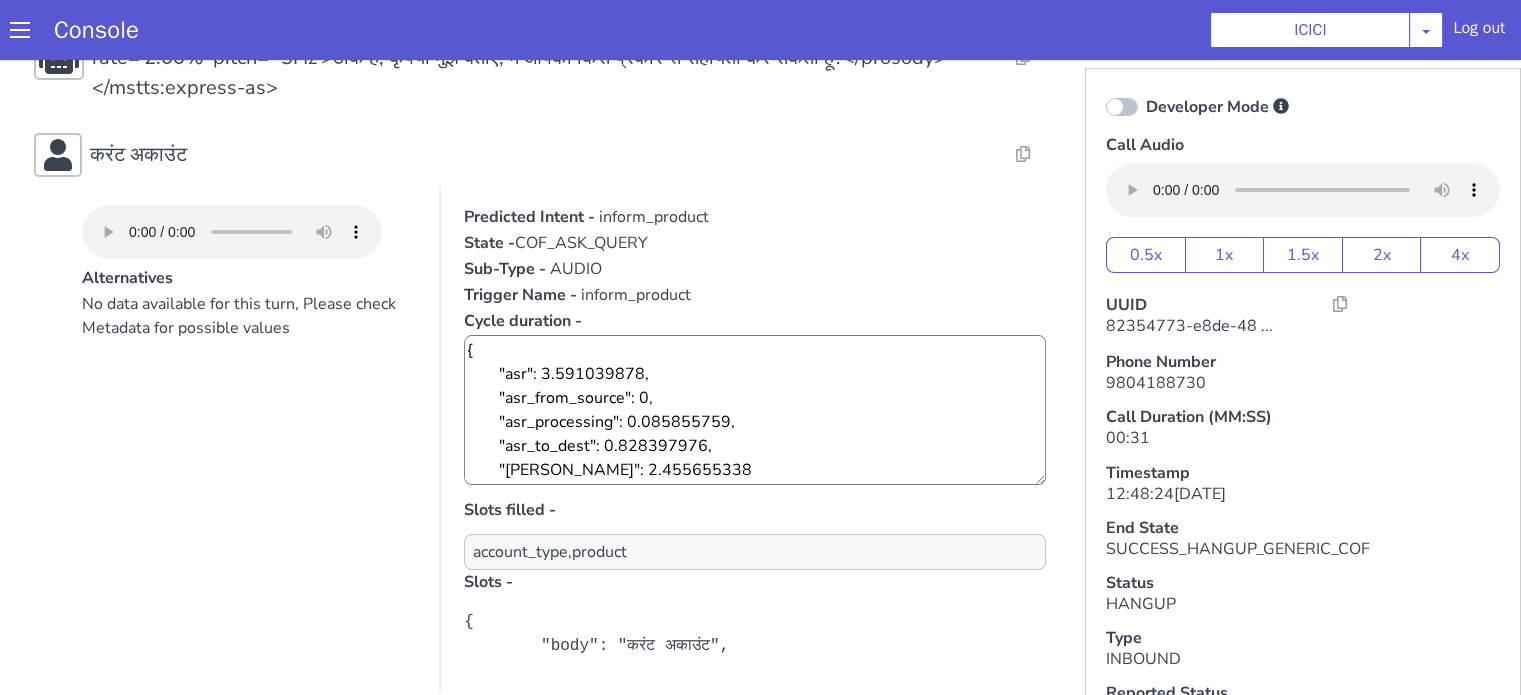 scroll, scrollTop: 408, scrollLeft: 0, axis: vertical 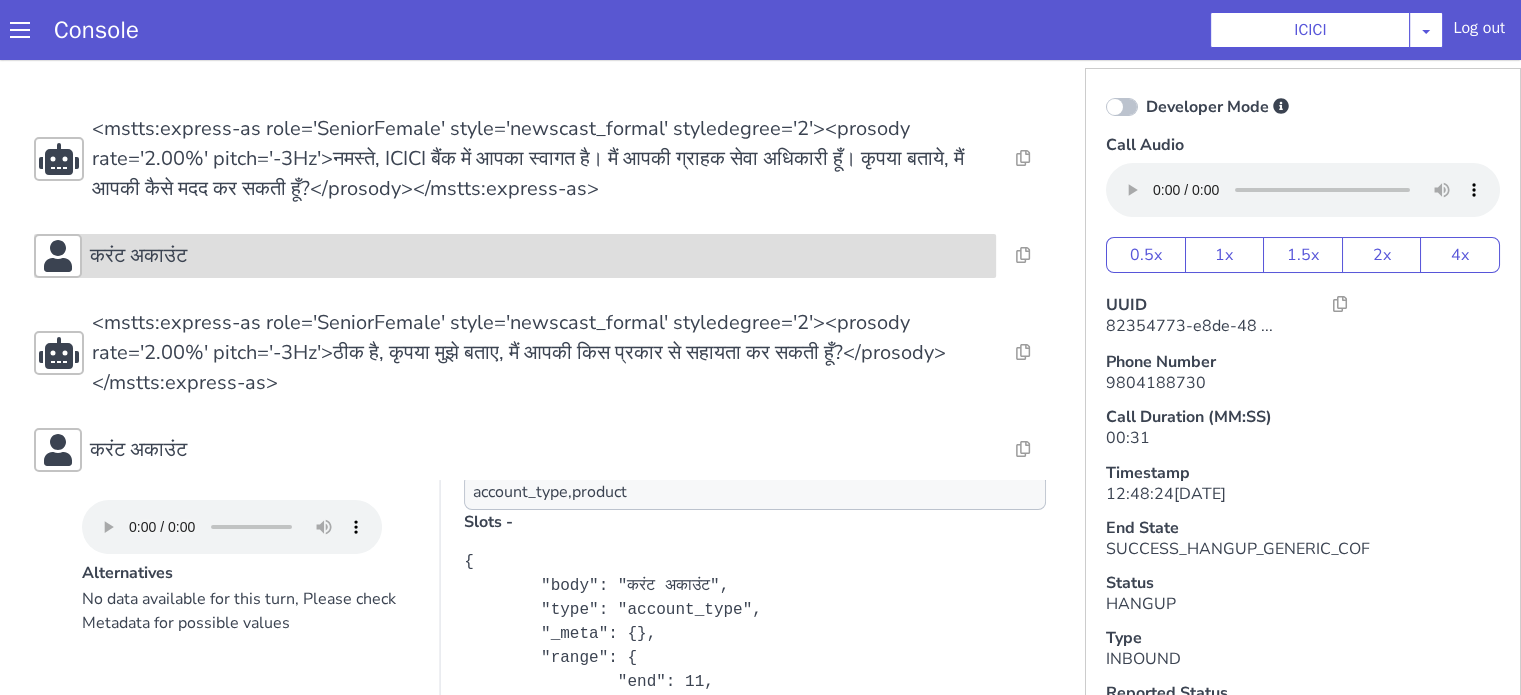 drag, startPoint x: 511, startPoint y: 1167, endPoint x: 546, endPoint y: 1173, distance: 35.510563 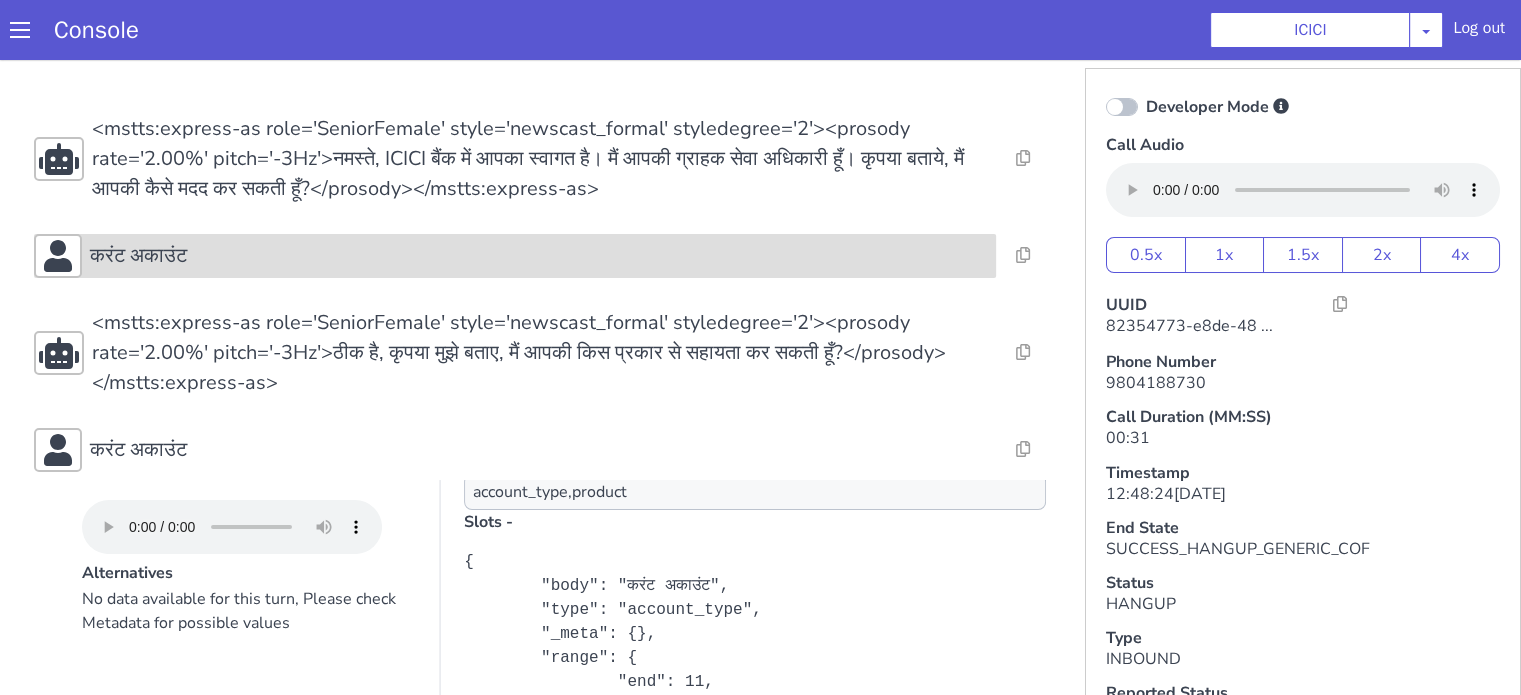 click on "करंट अकाउंट" at bounding box center [512, 743] 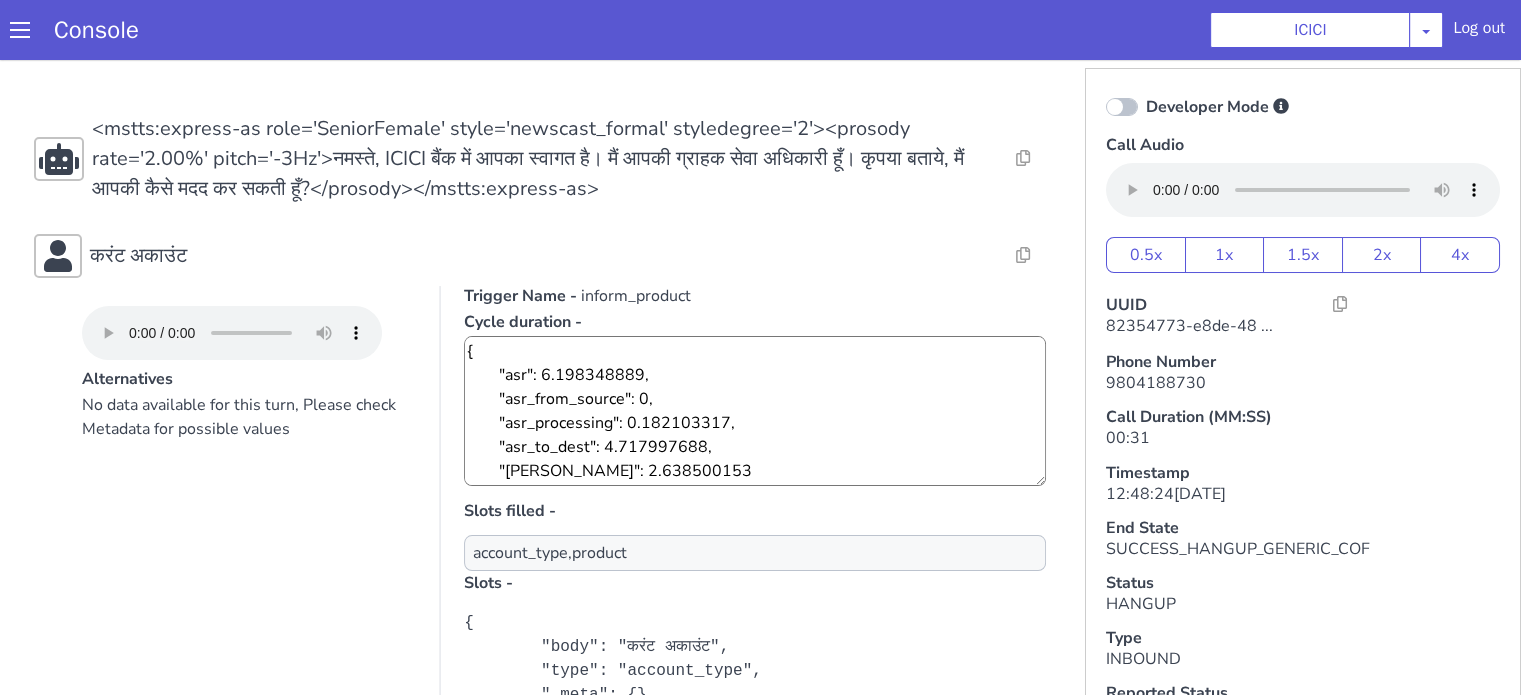 scroll, scrollTop: 369, scrollLeft: 0, axis: vertical 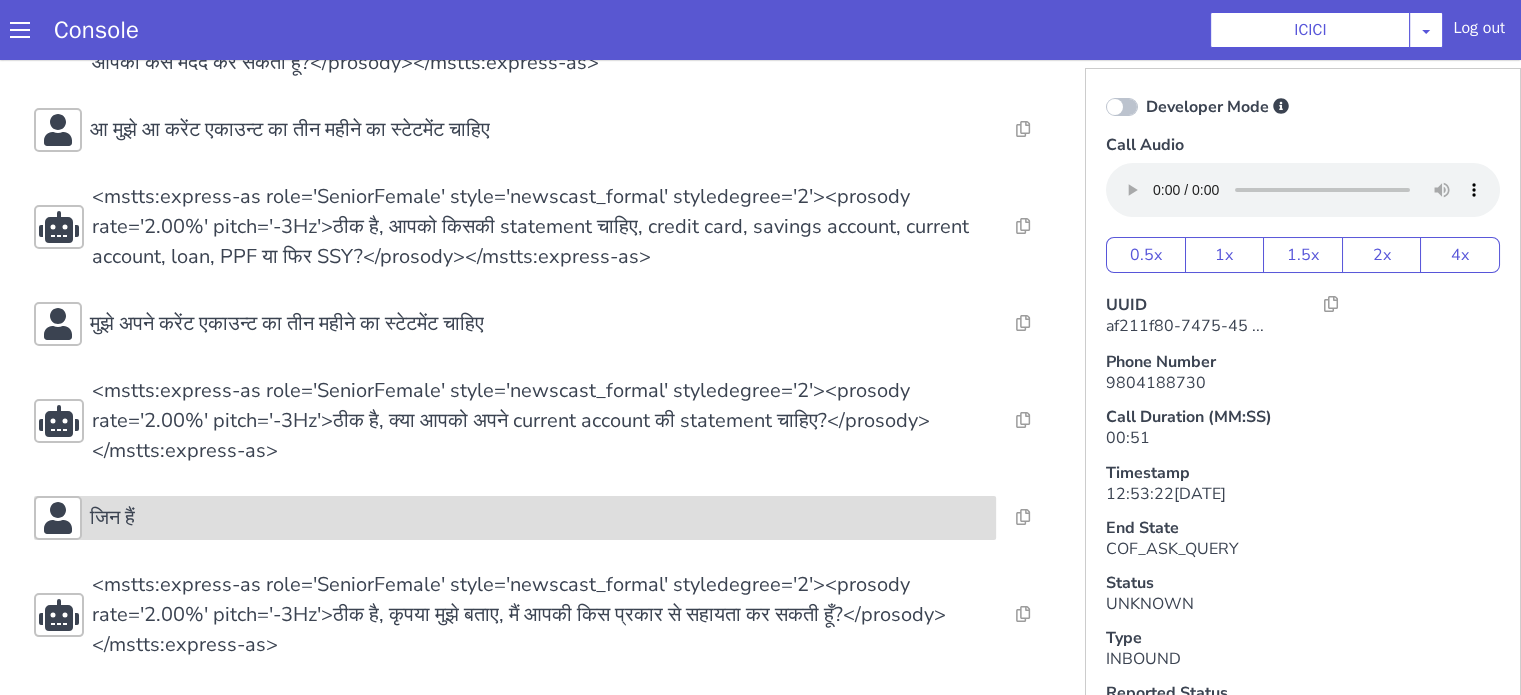 click on "जिन हैं" at bounding box center (515, 518) 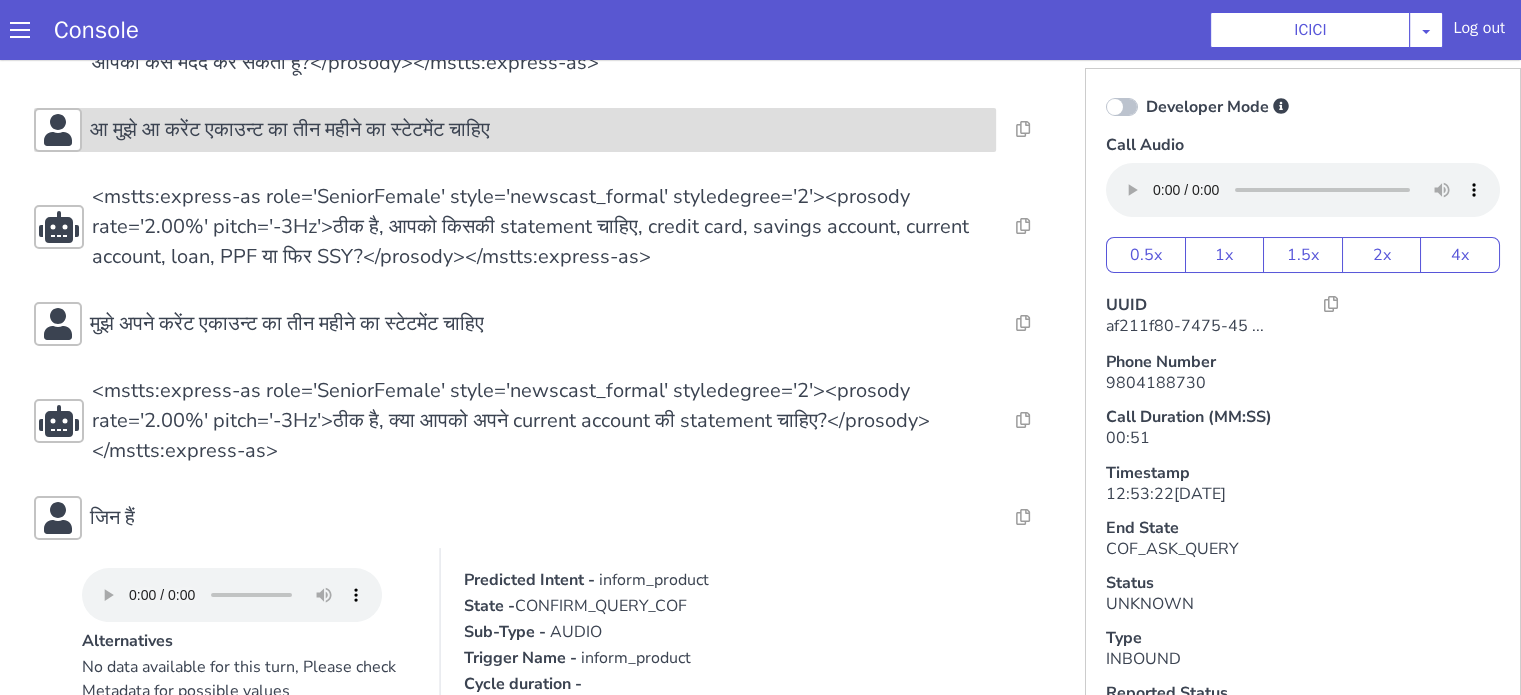 click on "आ मुझे आ करेंट एकाउन्ट का तीन महीने का स्टेटमेंट चाहिए" at bounding box center [290, 130] 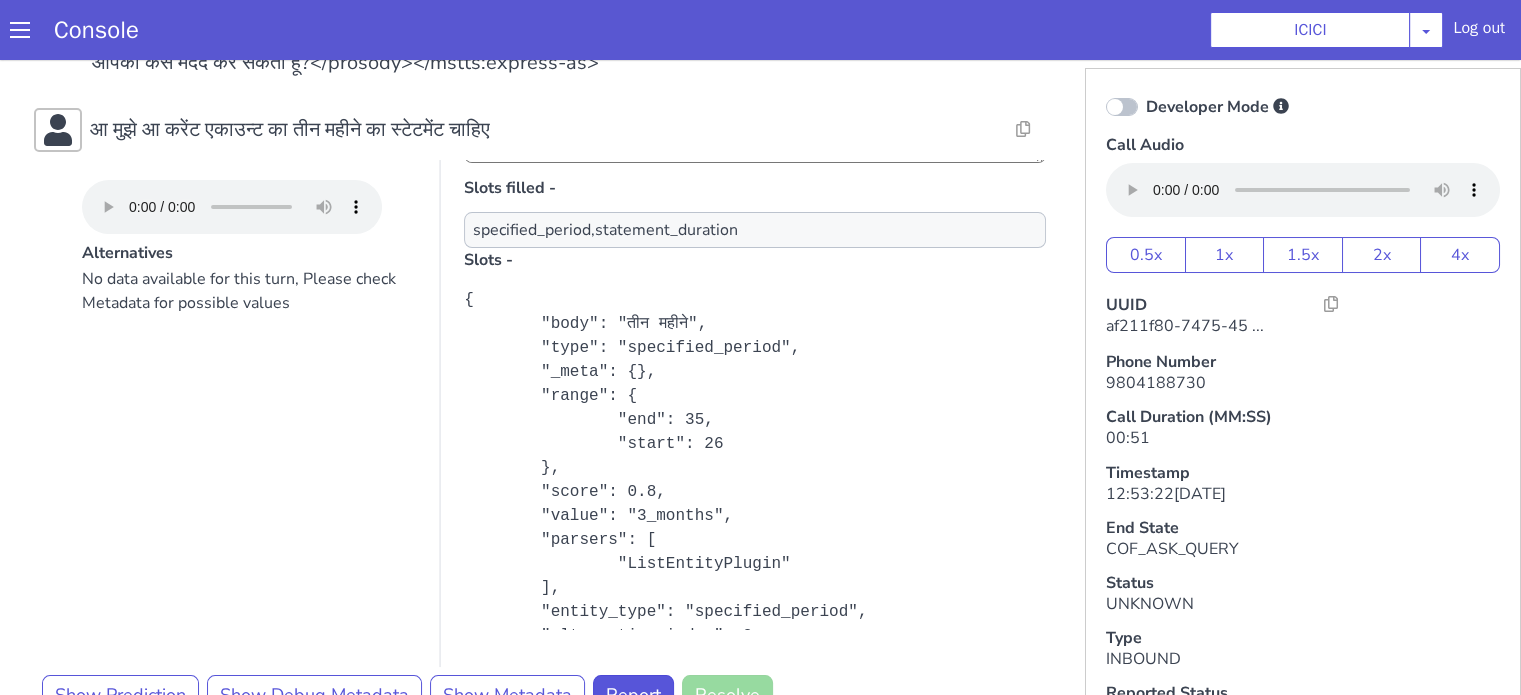 scroll, scrollTop: 369, scrollLeft: 0, axis: vertical 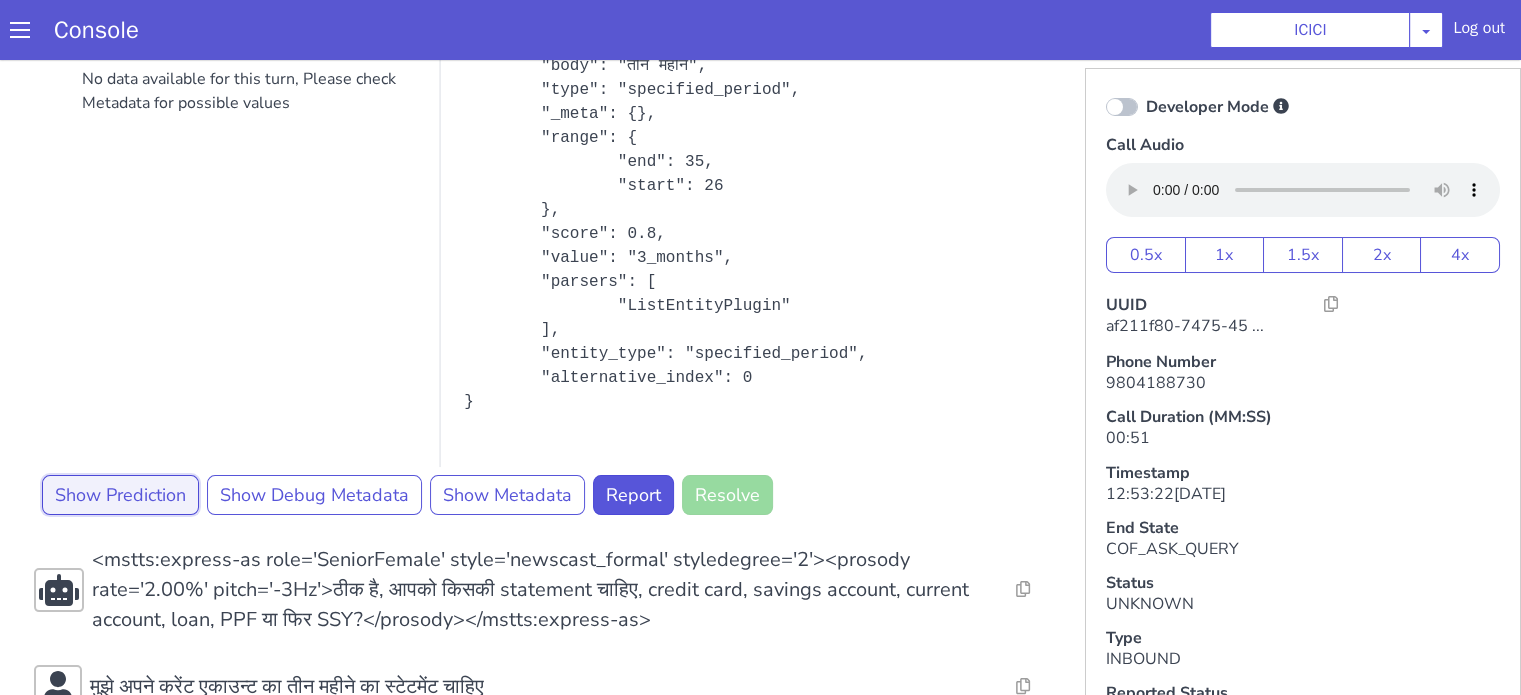 click on "Show Prediction" at bounding box center [120, 495] 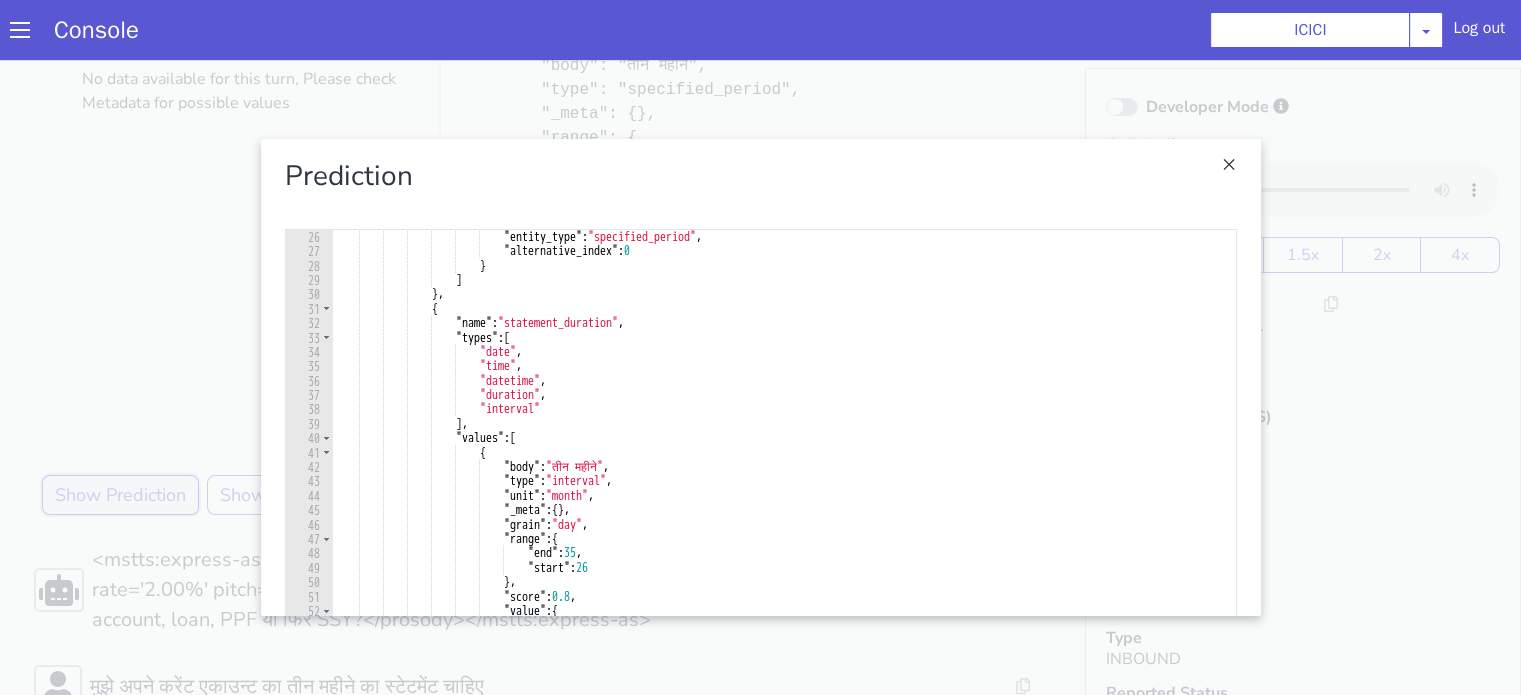 scroll, scrollTop: 300, scrollLeft: 0, axis: vertical 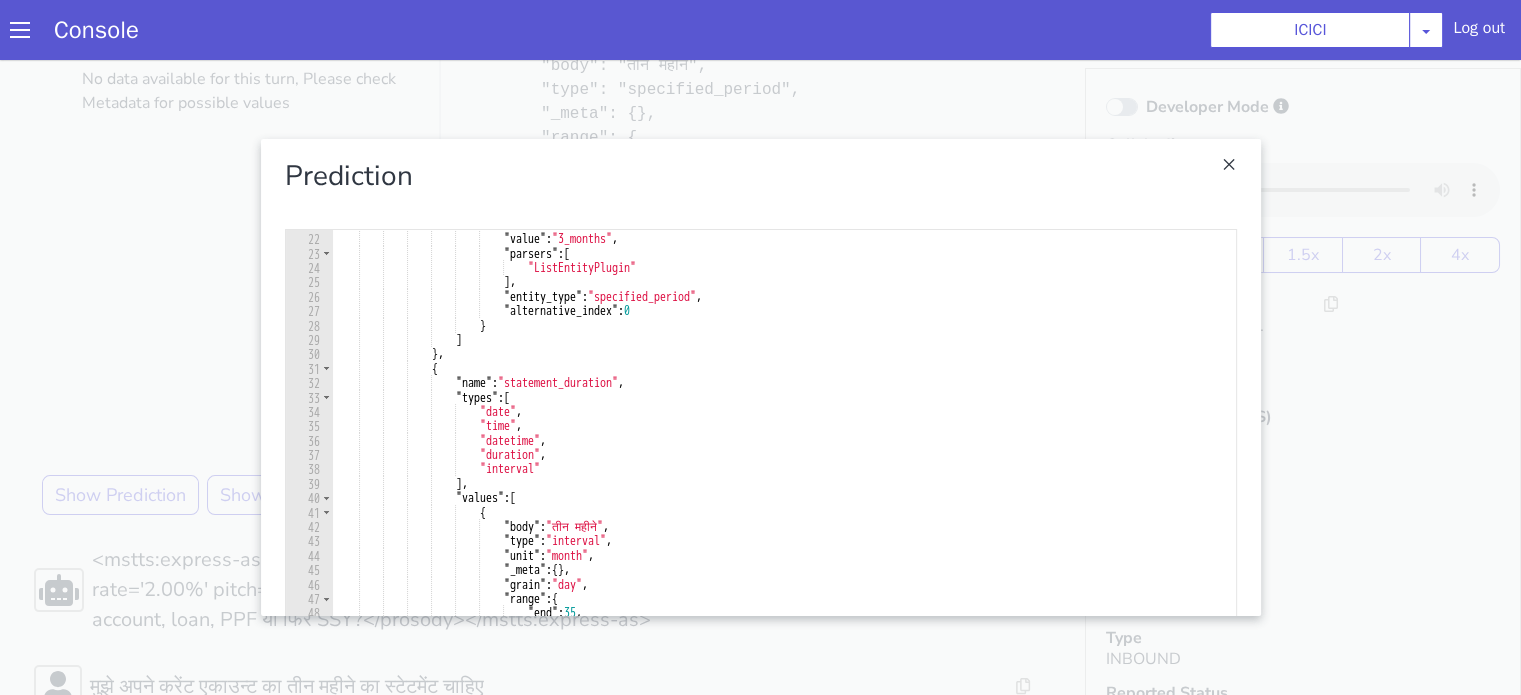 click at bounding box center [760, 377] 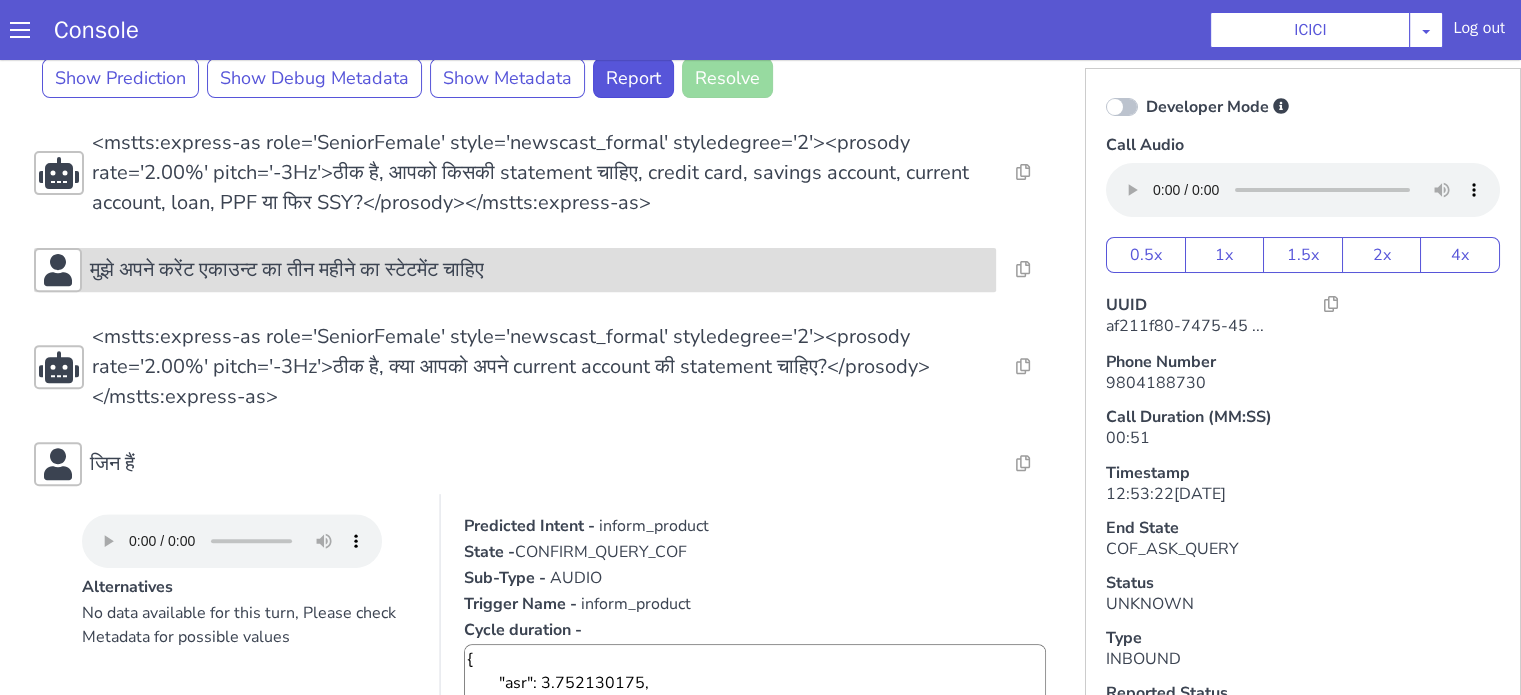 scroll, scrollTop: 826, scrollLeft: 0, axis: vertical 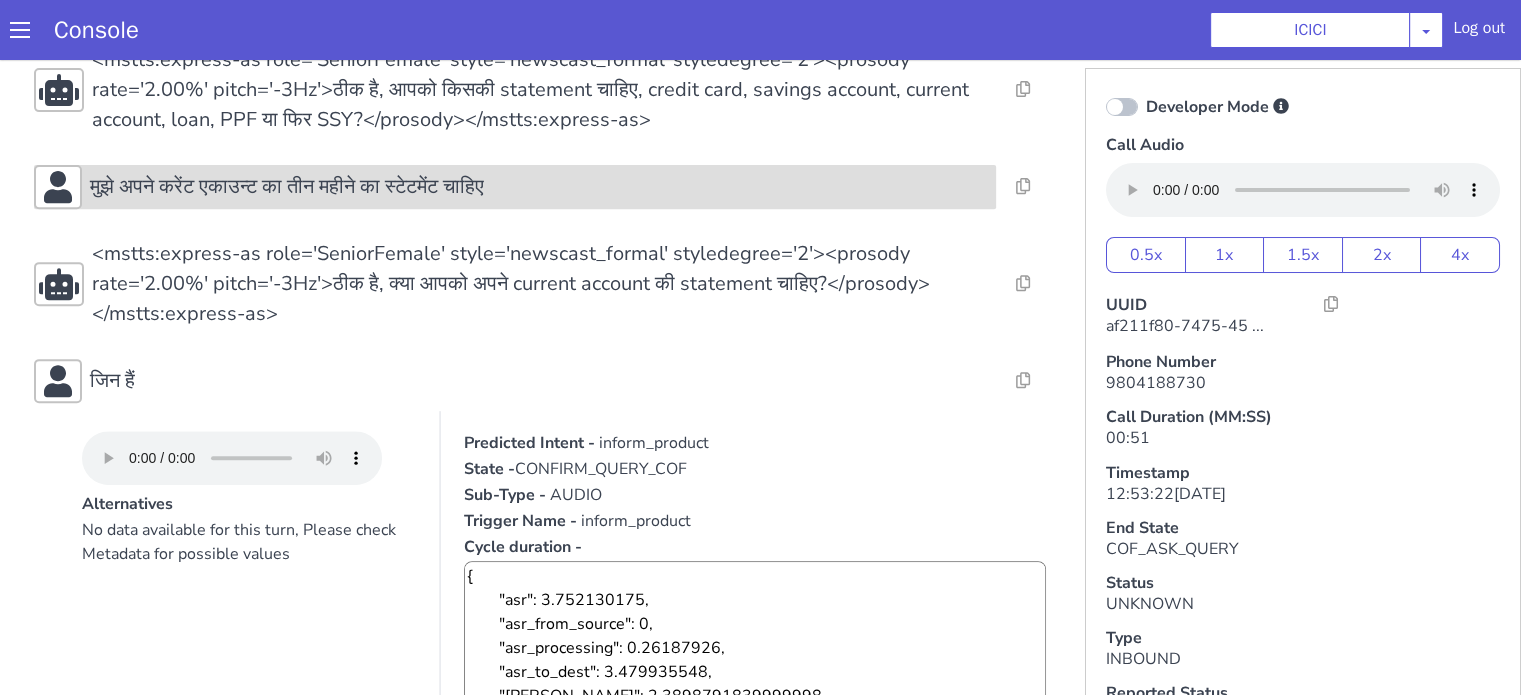 click on "मुझे अपने करेंट एकाउन्ट का तीन महीने का स्टेटमेंट चाहिए" at bounding box center (287, 187) 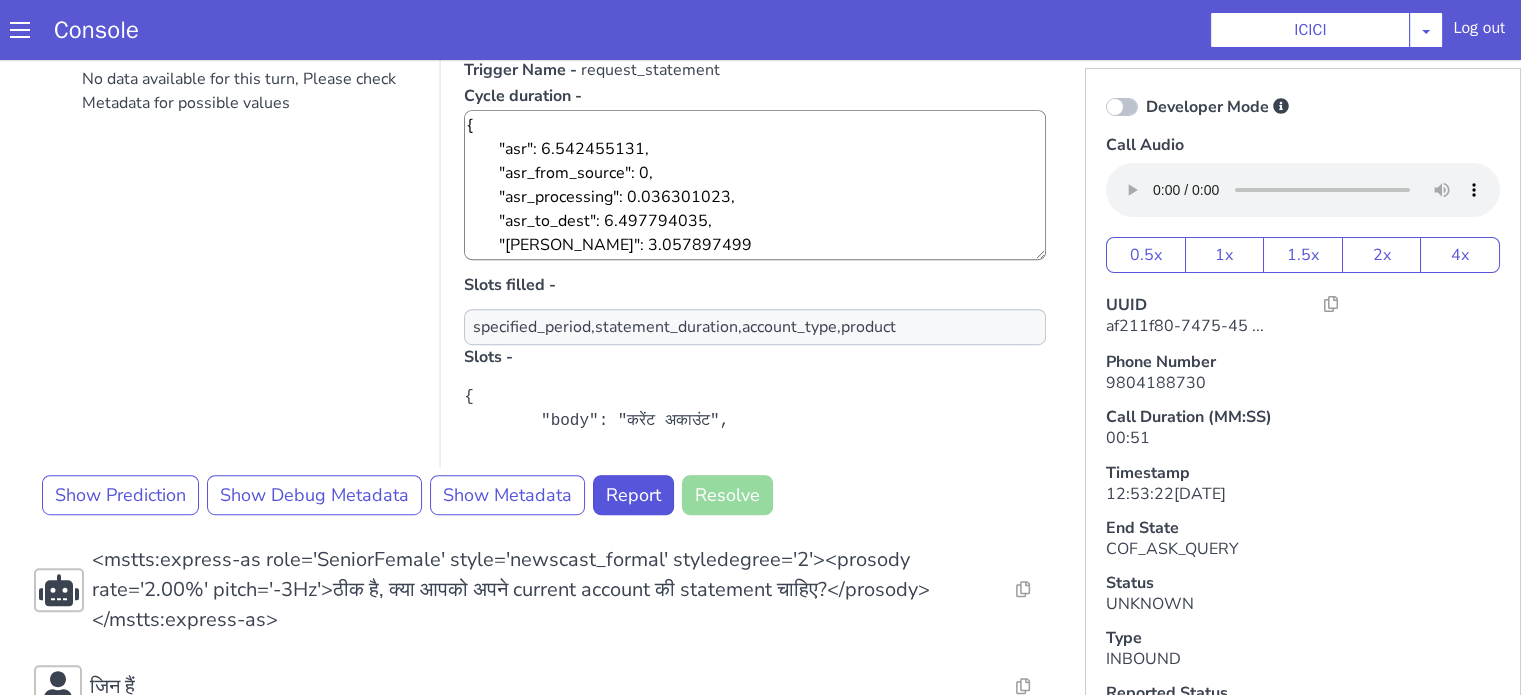 scroll, scrollTop: 1126, scrollLeft: 0, axis: vertical 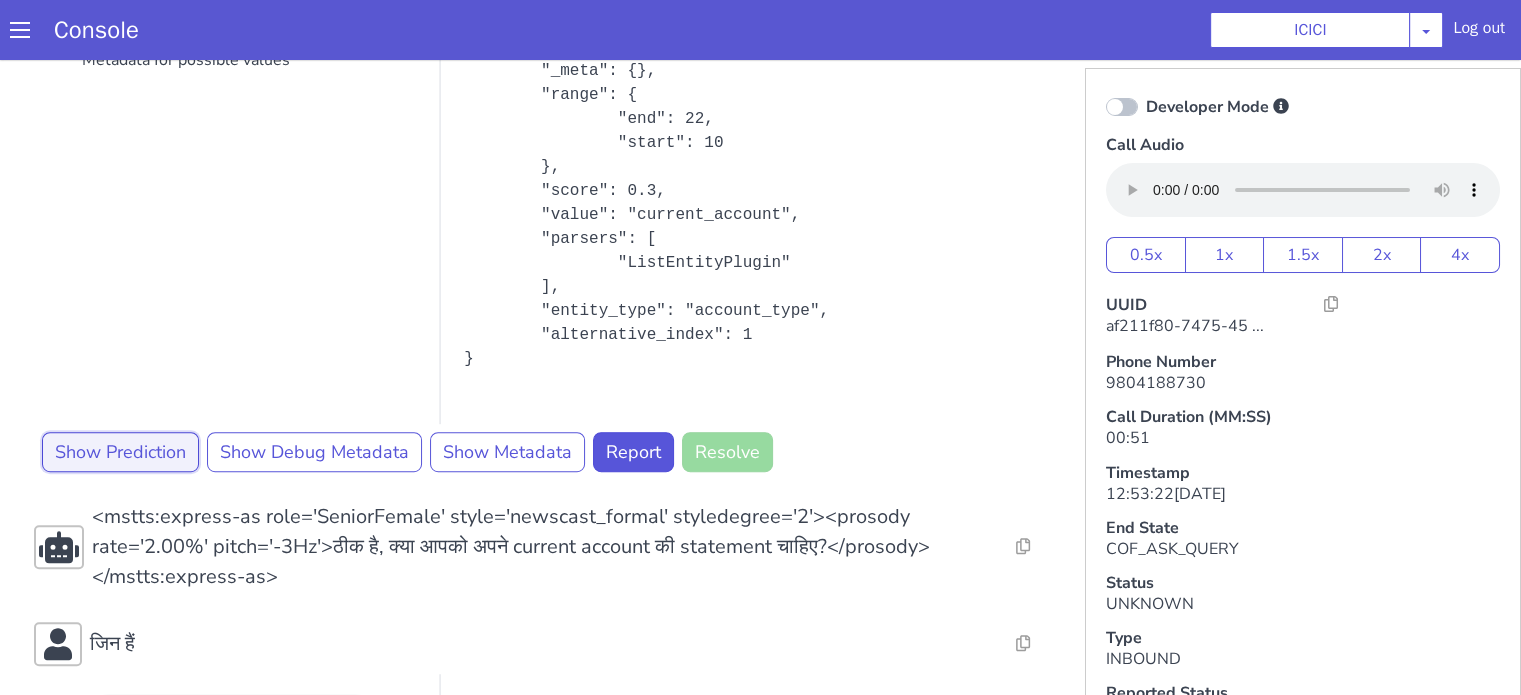click on "Show Prediction" at bounding box center (120, 452) 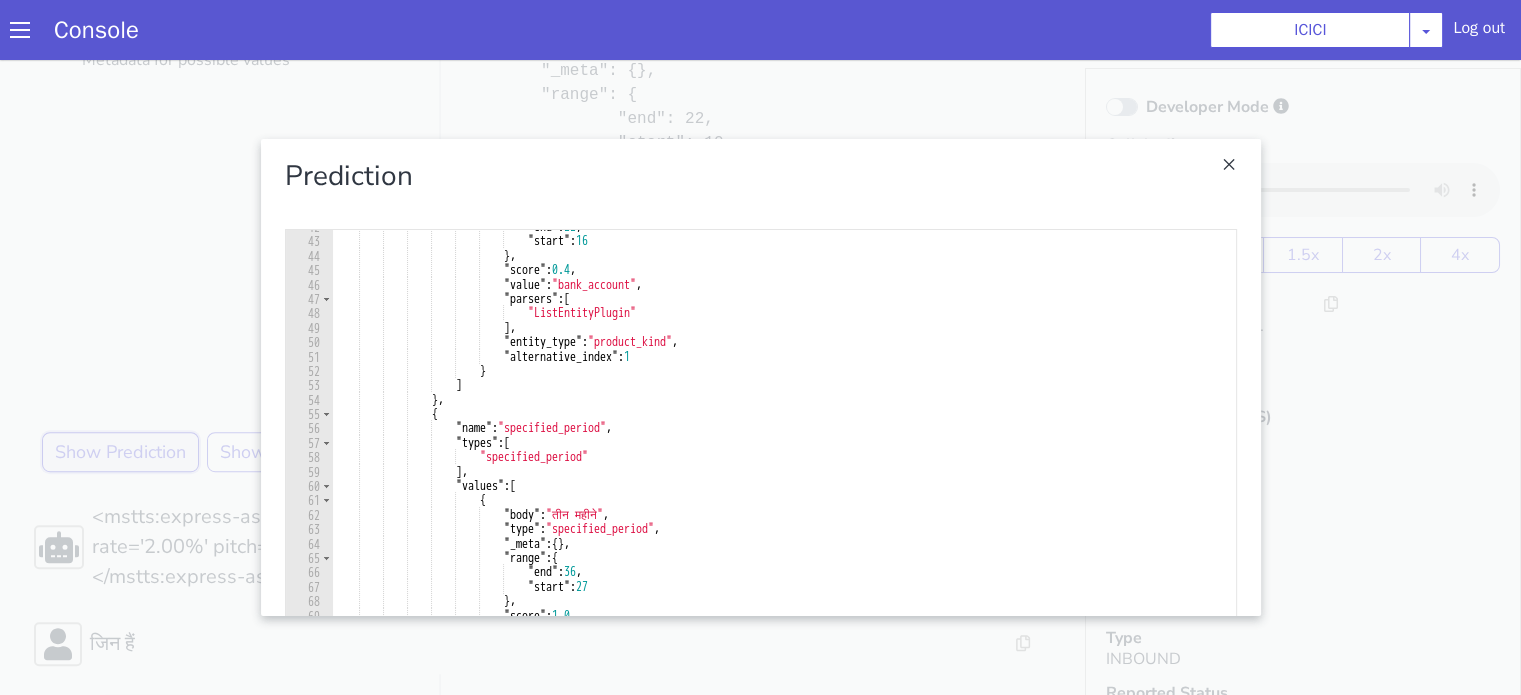 scroll, scrollTop: 780, scrollLeft: 0, axis: vertical 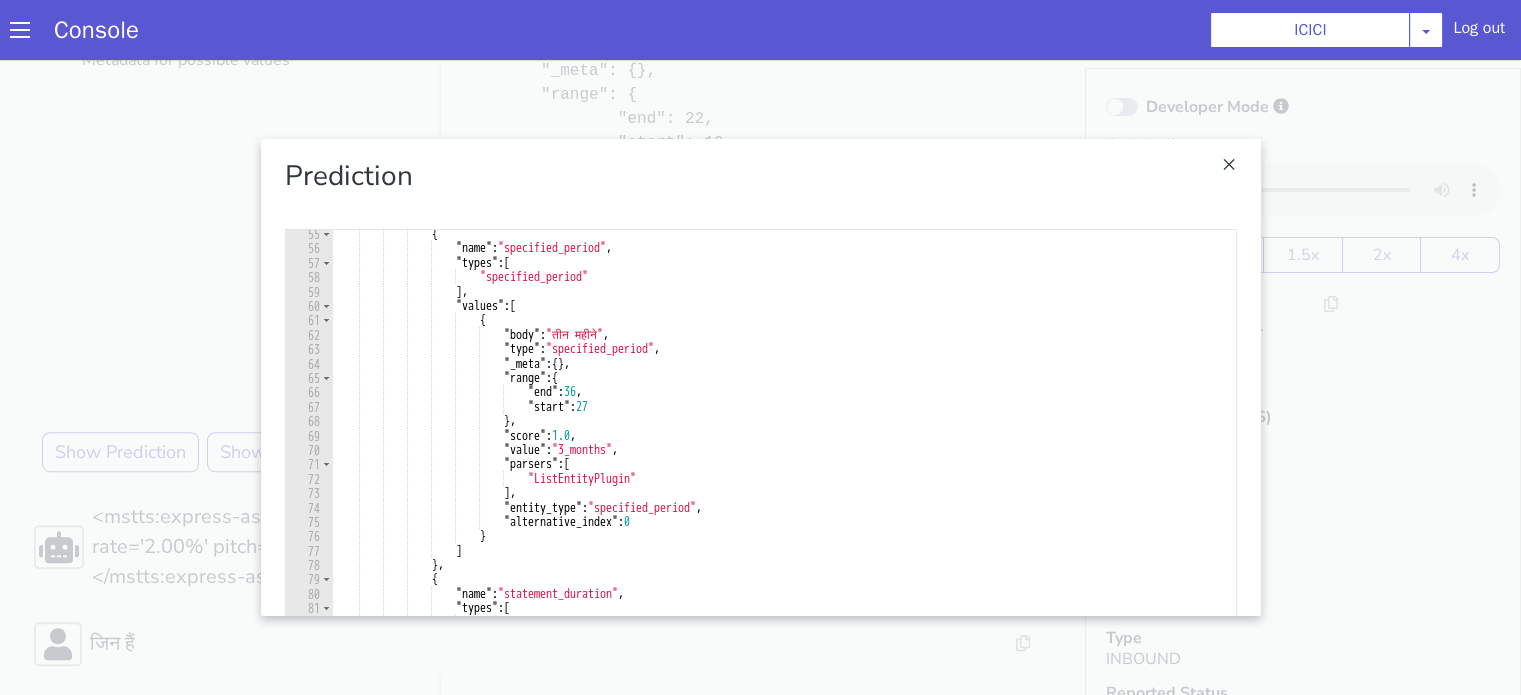 click at bounding box center [760, 377] 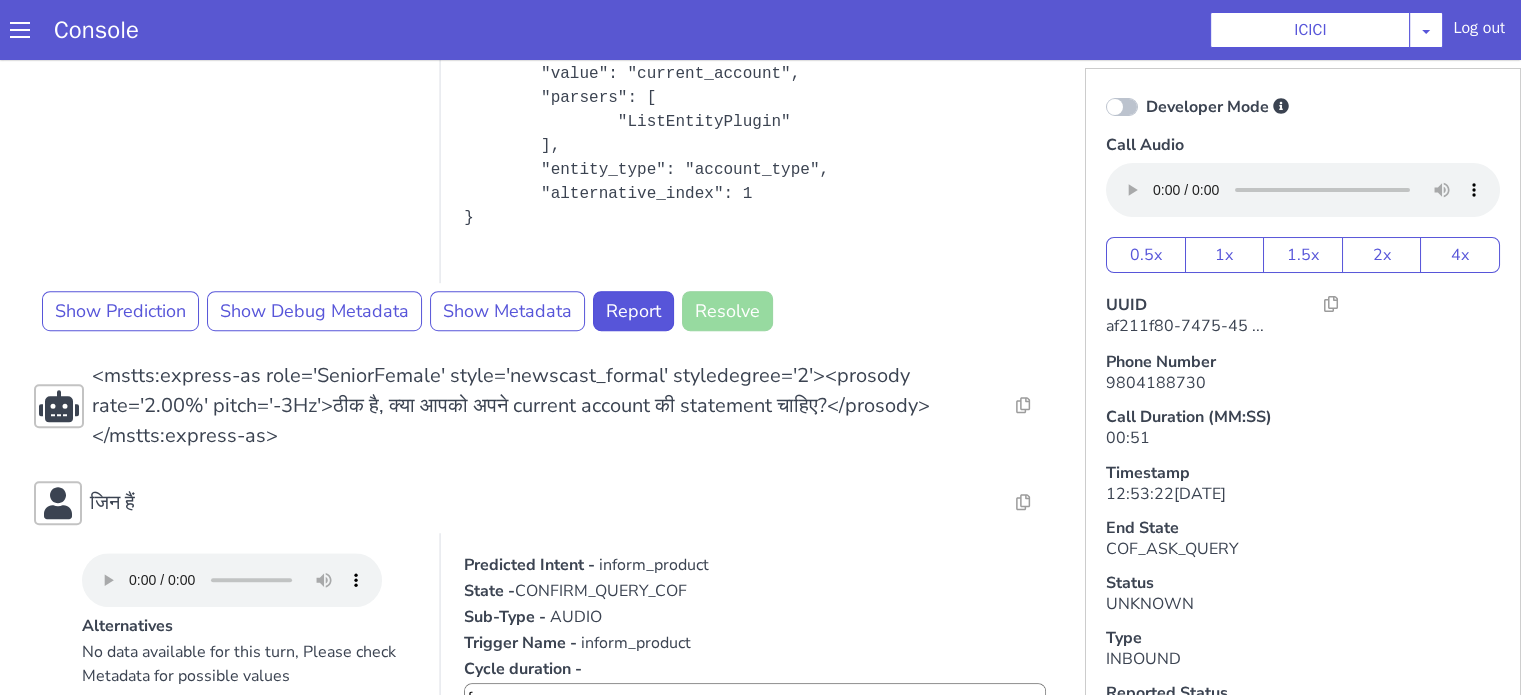 scroll, scrollTop: 1326, scrollLeft: 0, axis: vertical 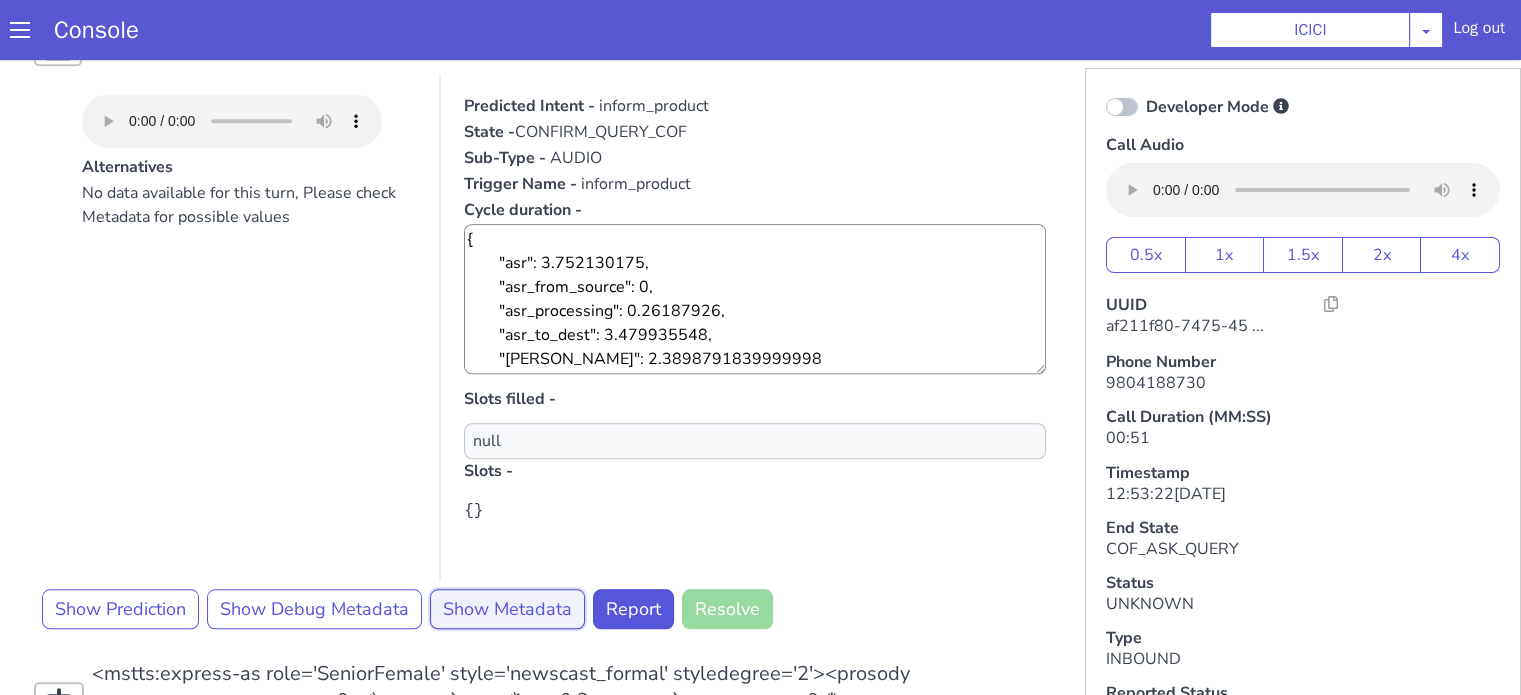 click on "Show Metadata" at bounding box center [507, 609] 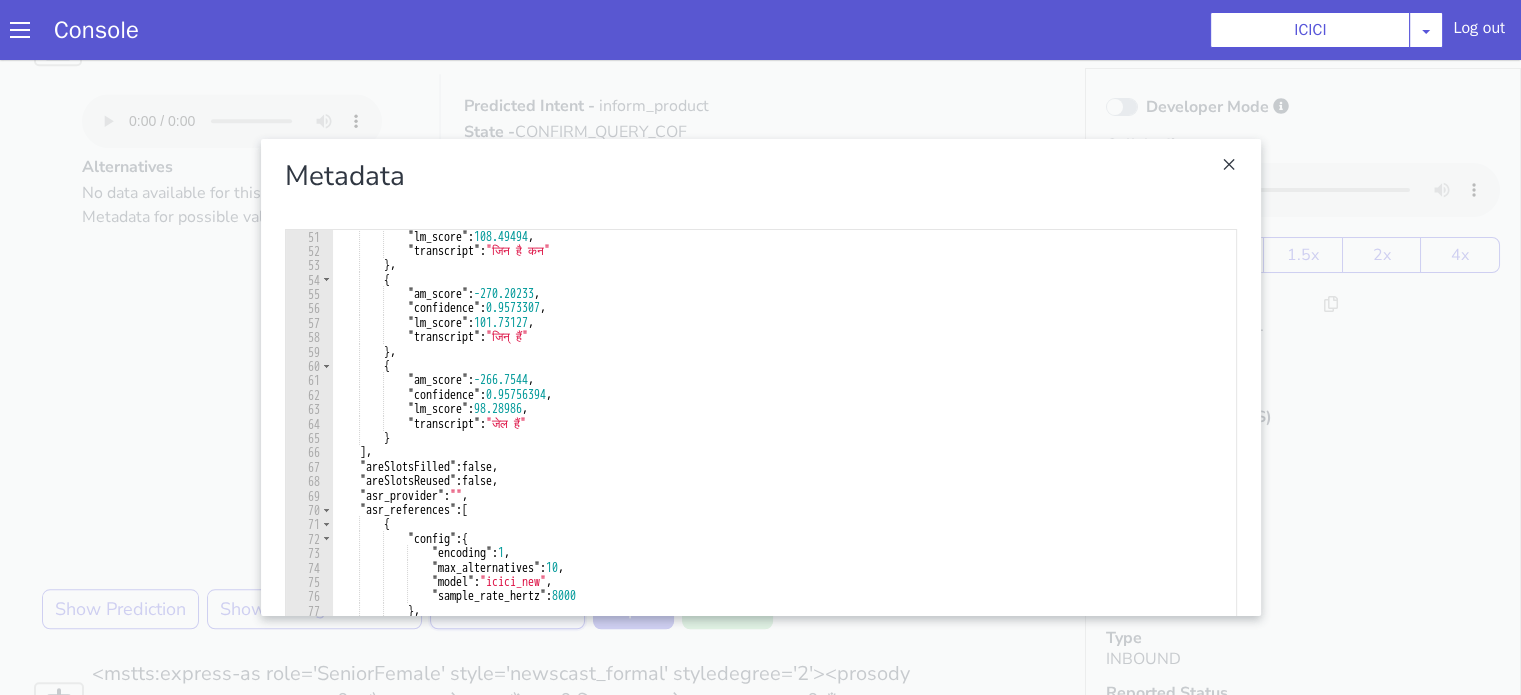 scroll, scrollTop: 900, scrollLeft: 0, axis: vertical 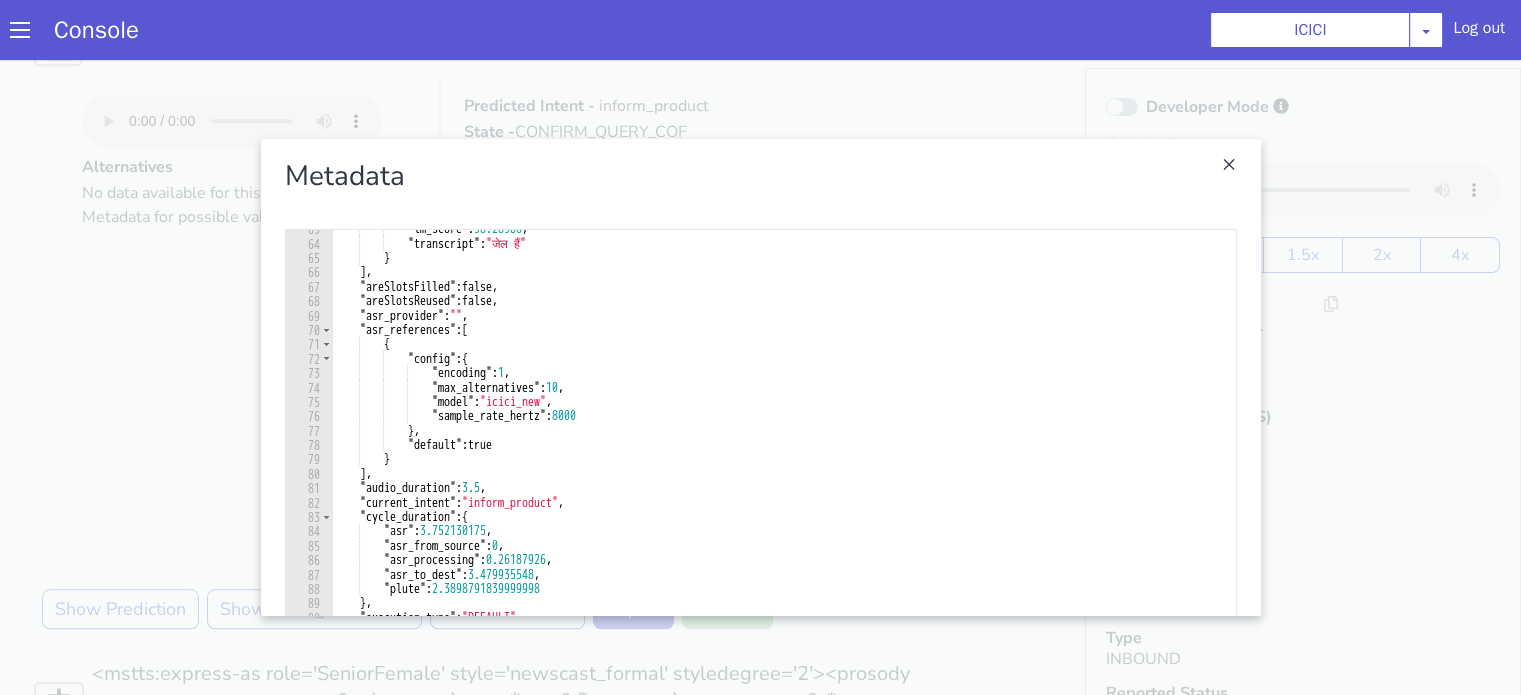 click at bounding box center (760, 377) 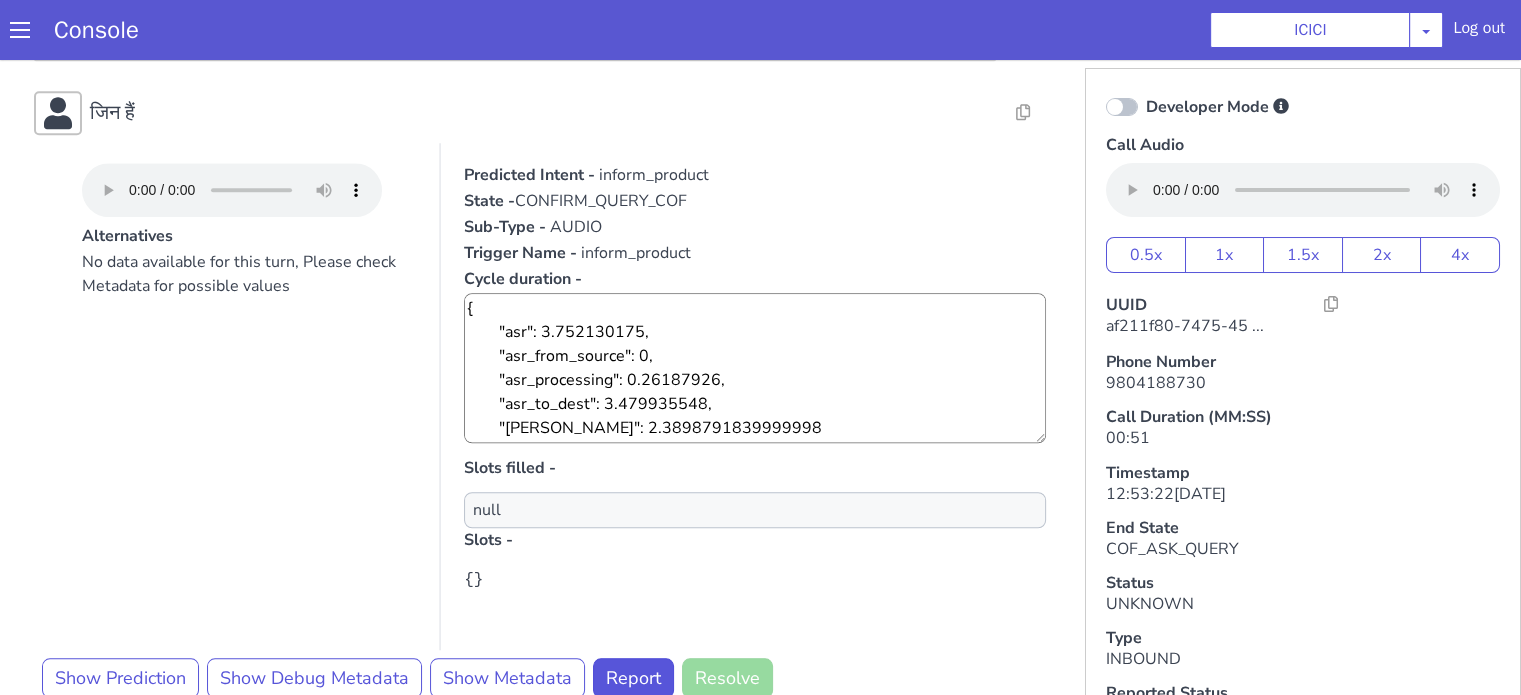 scroll, scrollTop: 1626, scrollLeft: 0, axis: vertical 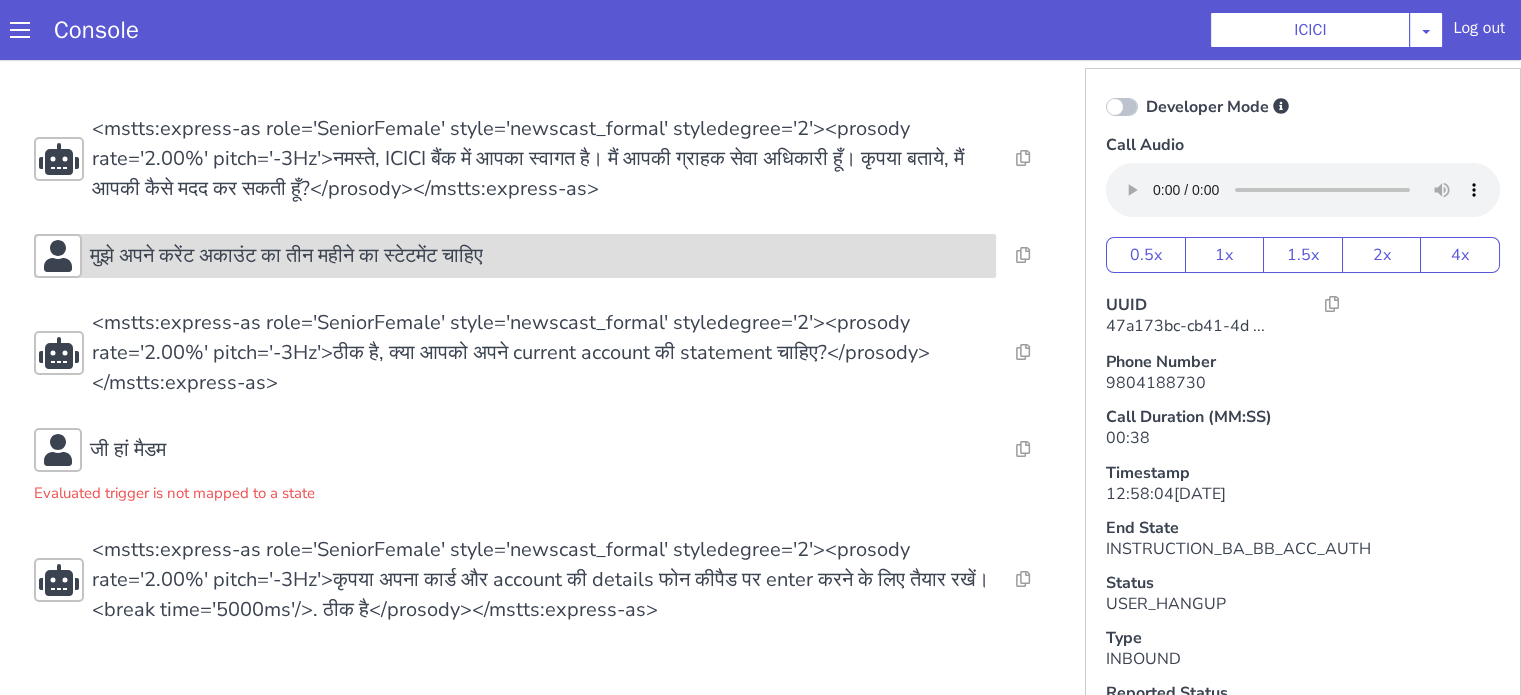 click on "मुझे अपने करेंट अकाउंट का तीन महीने का स्टेटमेंट चाहिए" at bounding box center (286, 256) 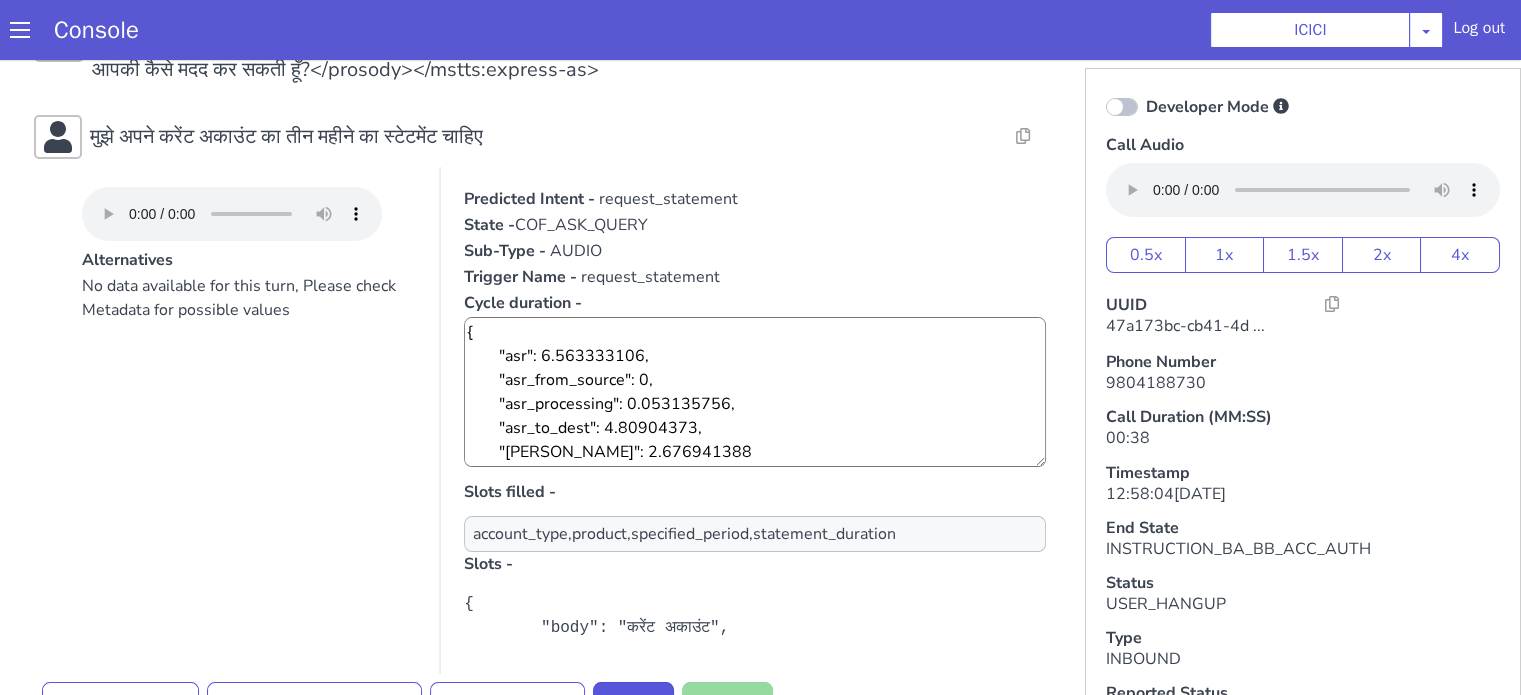 scroll, scrollTop: 200, scrollLeft: 0, axis: vertical 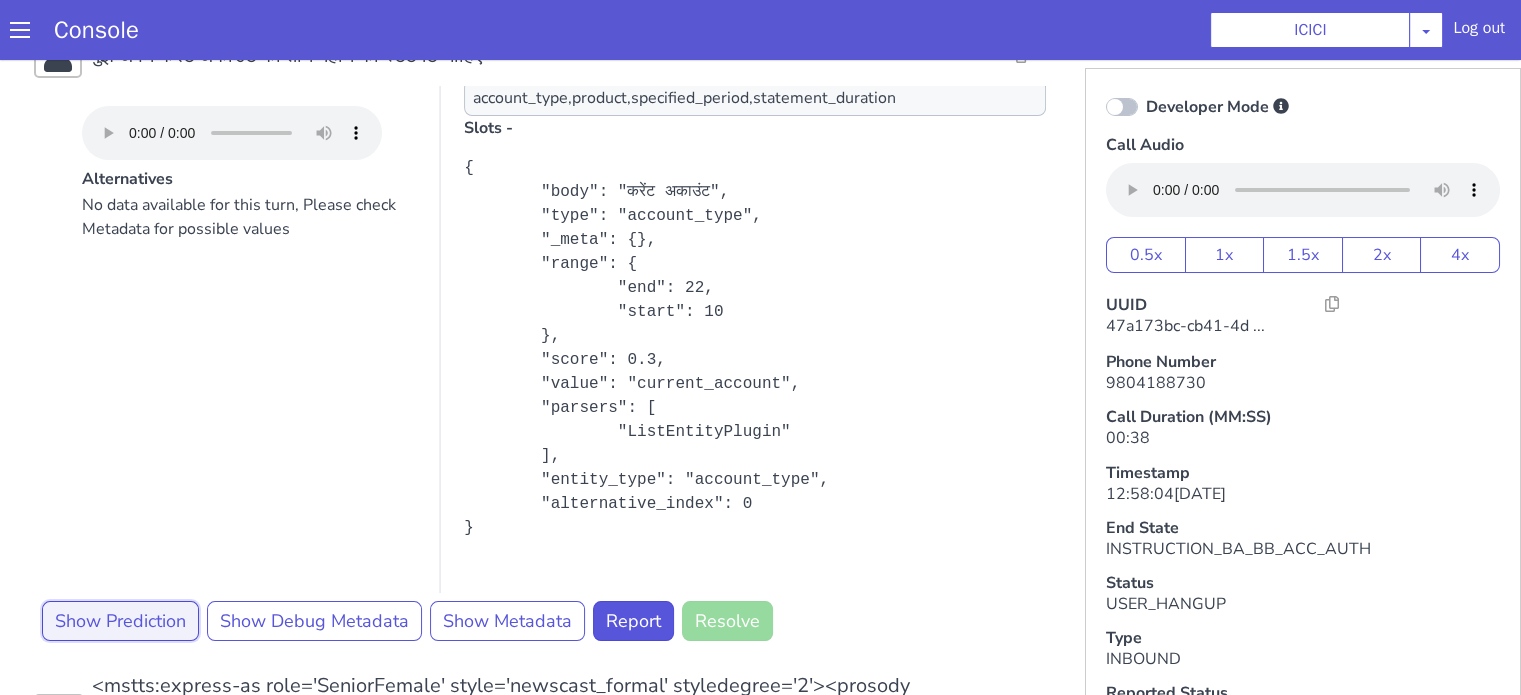 drag, startPoint x: 163, startPoint y: 624, endPoint x: 172, endPoint y: 619, distance: 10.29563 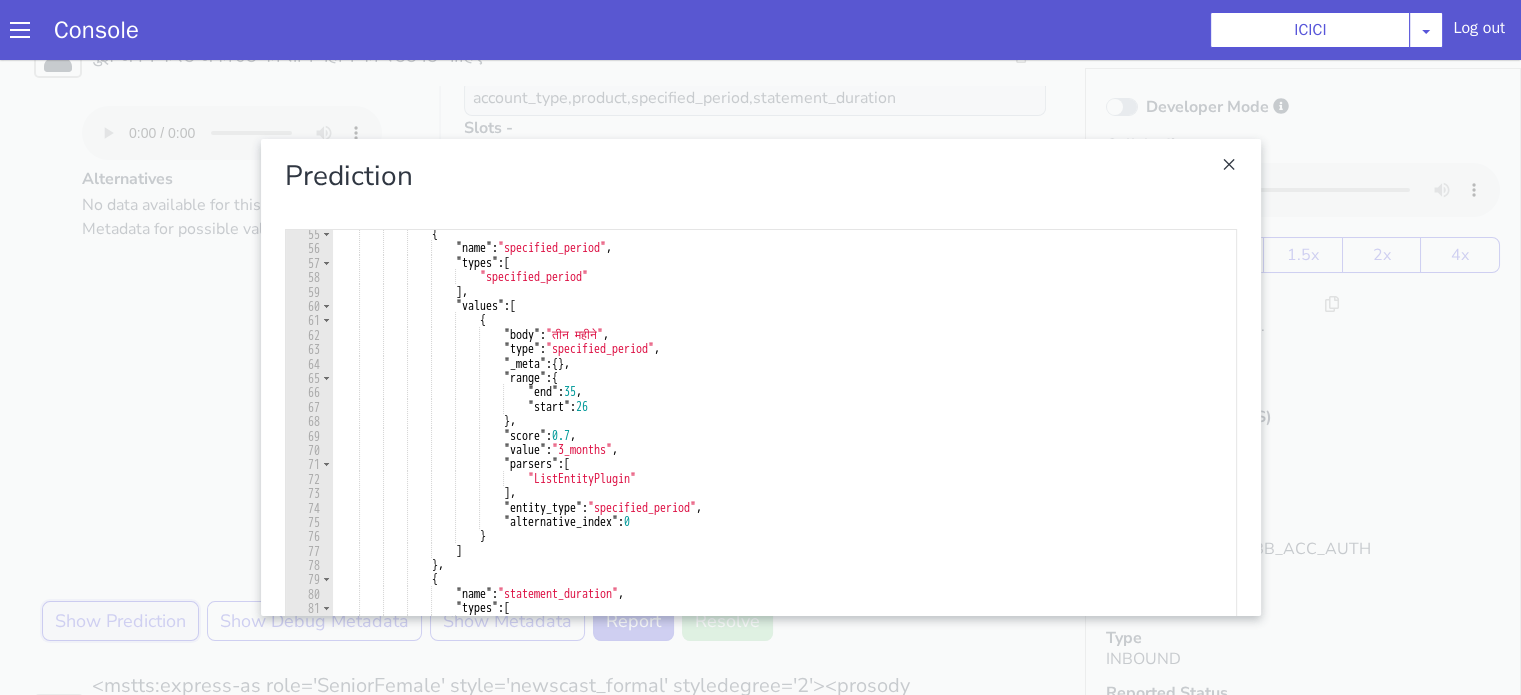 scroll, scrollTop: 780, scrollLeft: 0, axis: vertical 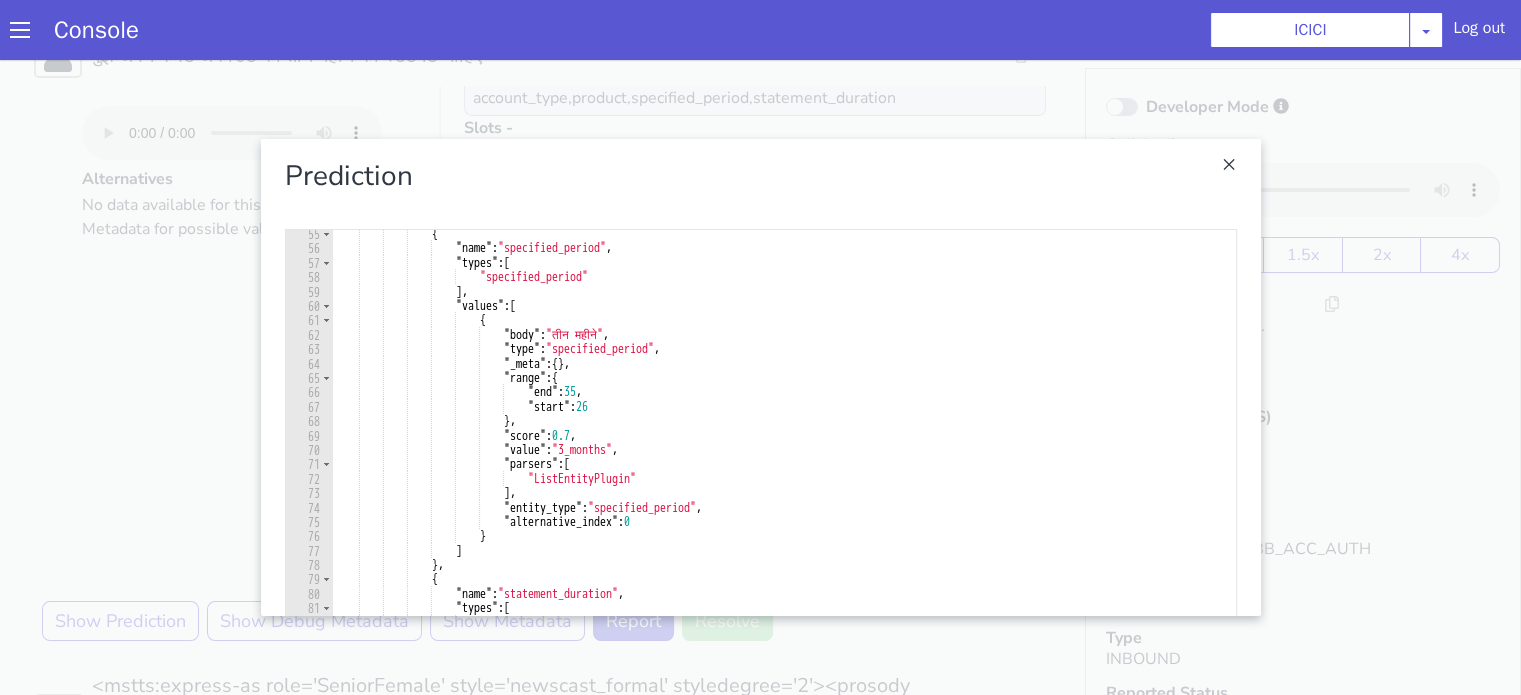 type on ""end": 35," 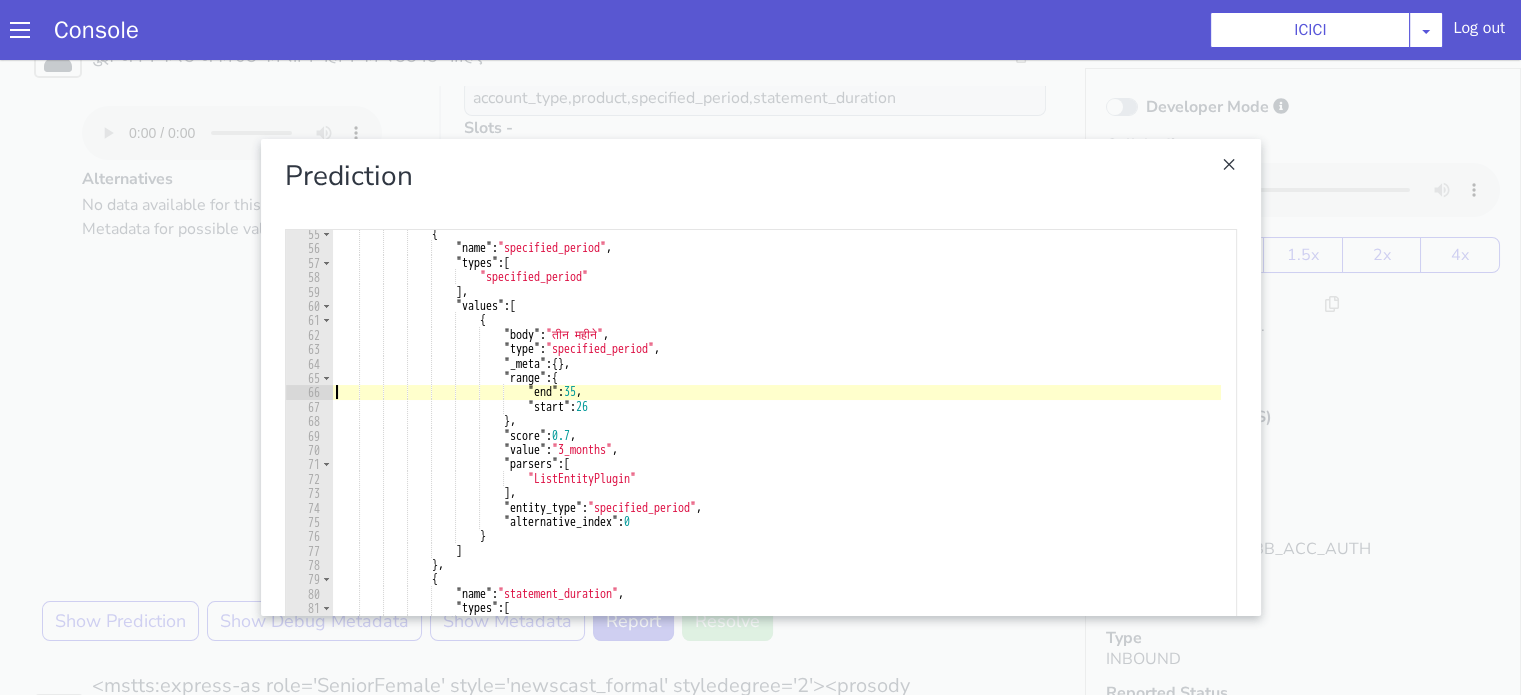 click at bounding box center (760, 377) 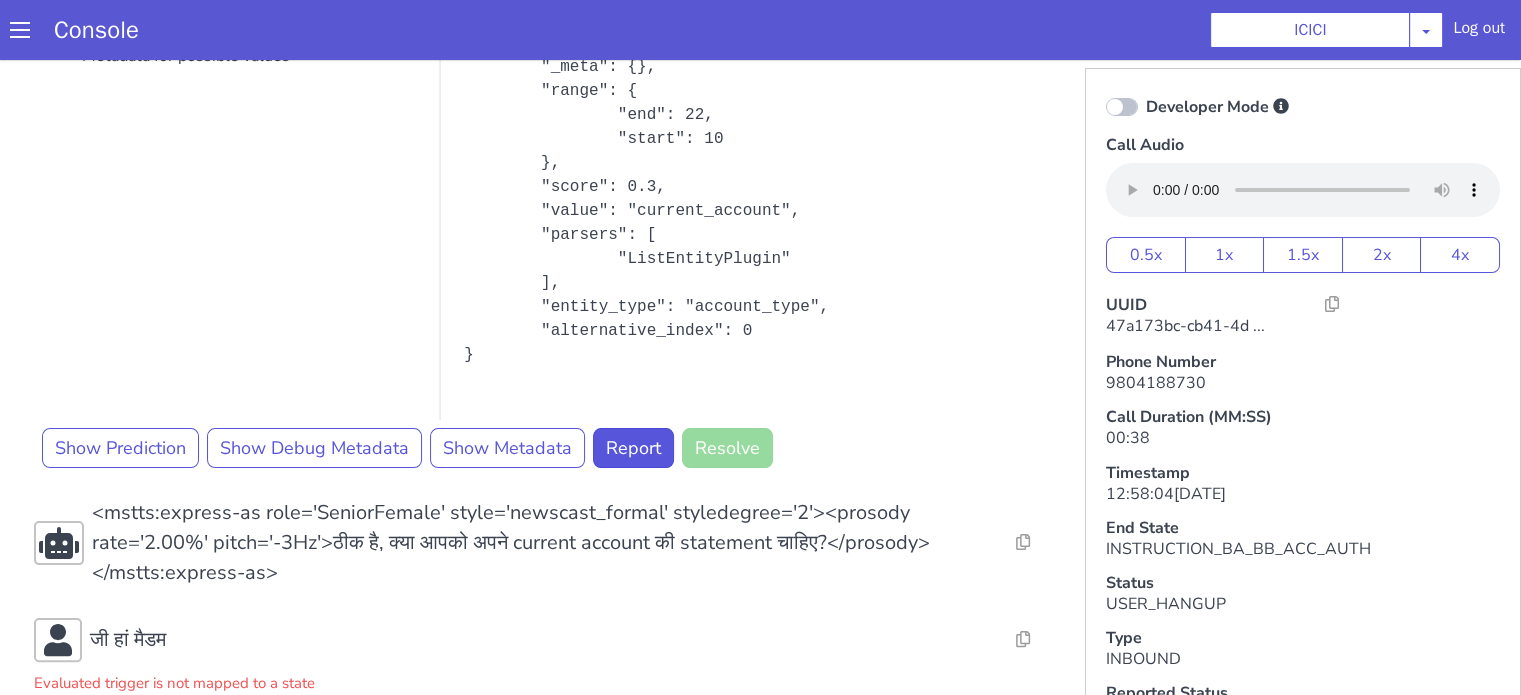 scroll, scrollTop: 528, scrollLeft: 0, axis: vertical 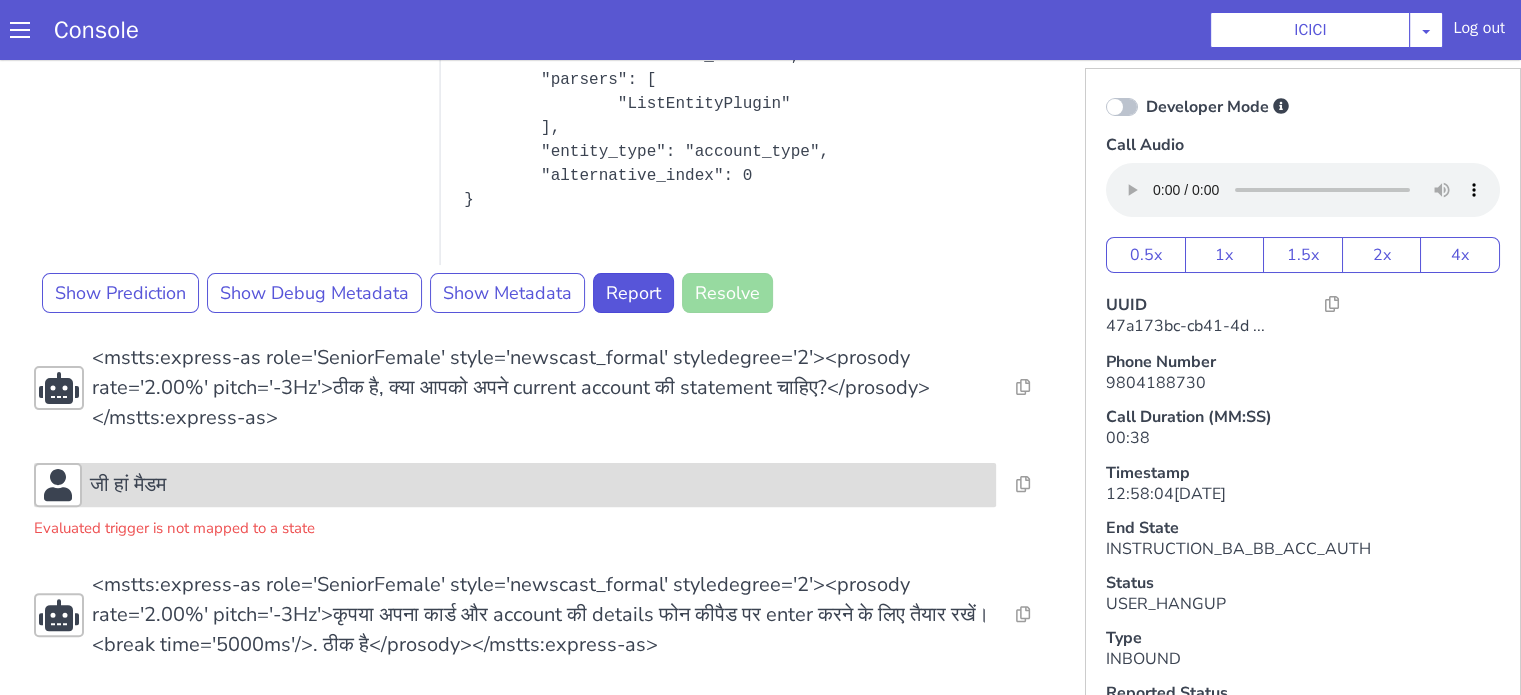 drag, startPoint x: 203, startPoint y: 463, endPoint x: 205, endPoint y: 478, distance: 15.132746 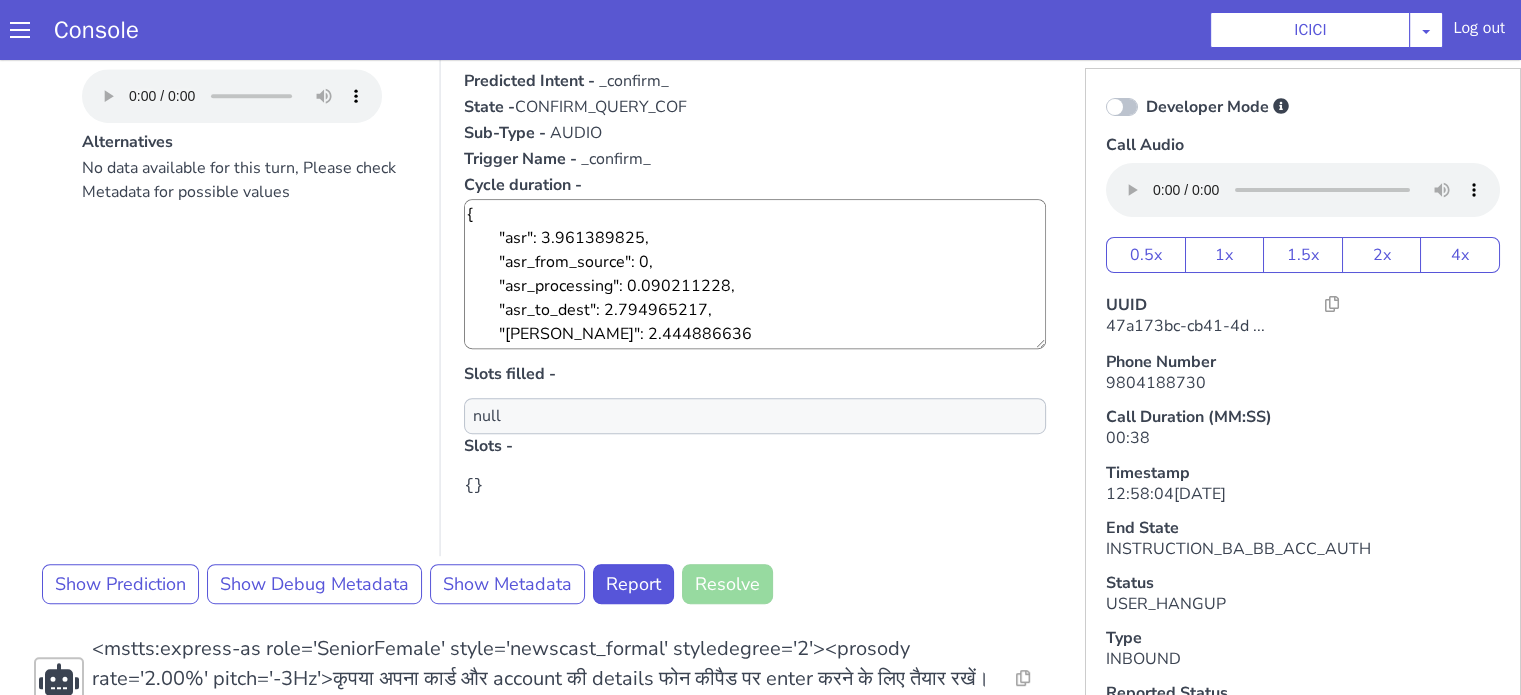 scroll, scrollTop: 1092, scrollLeft: 0, axis: vertical 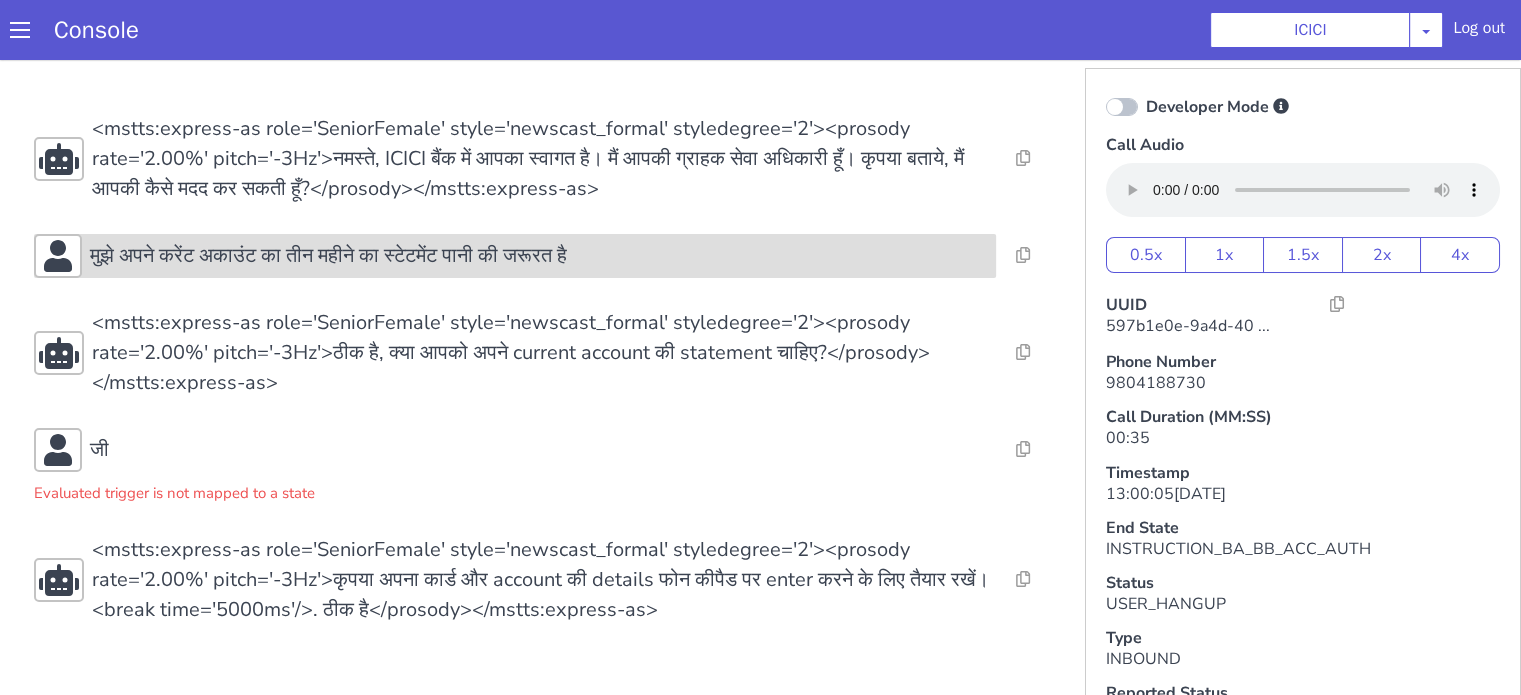 click on "मुझे अपने करेंट अकाउंट का तीन महीने का स्टेटमेंट पानी की जरूरत है" at bounding box center (539, 256) 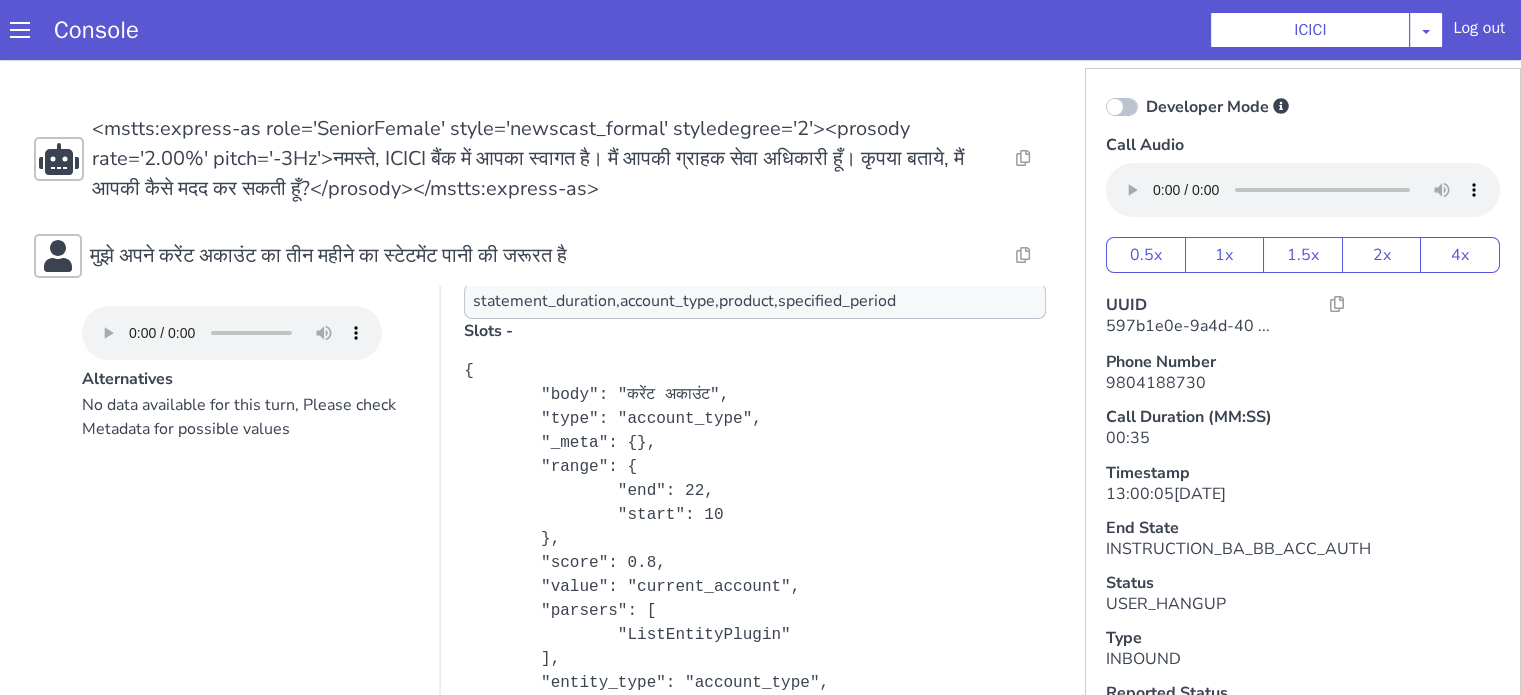 scroll, scrollTop: 369, scrollLeft: 0, axis: vertical 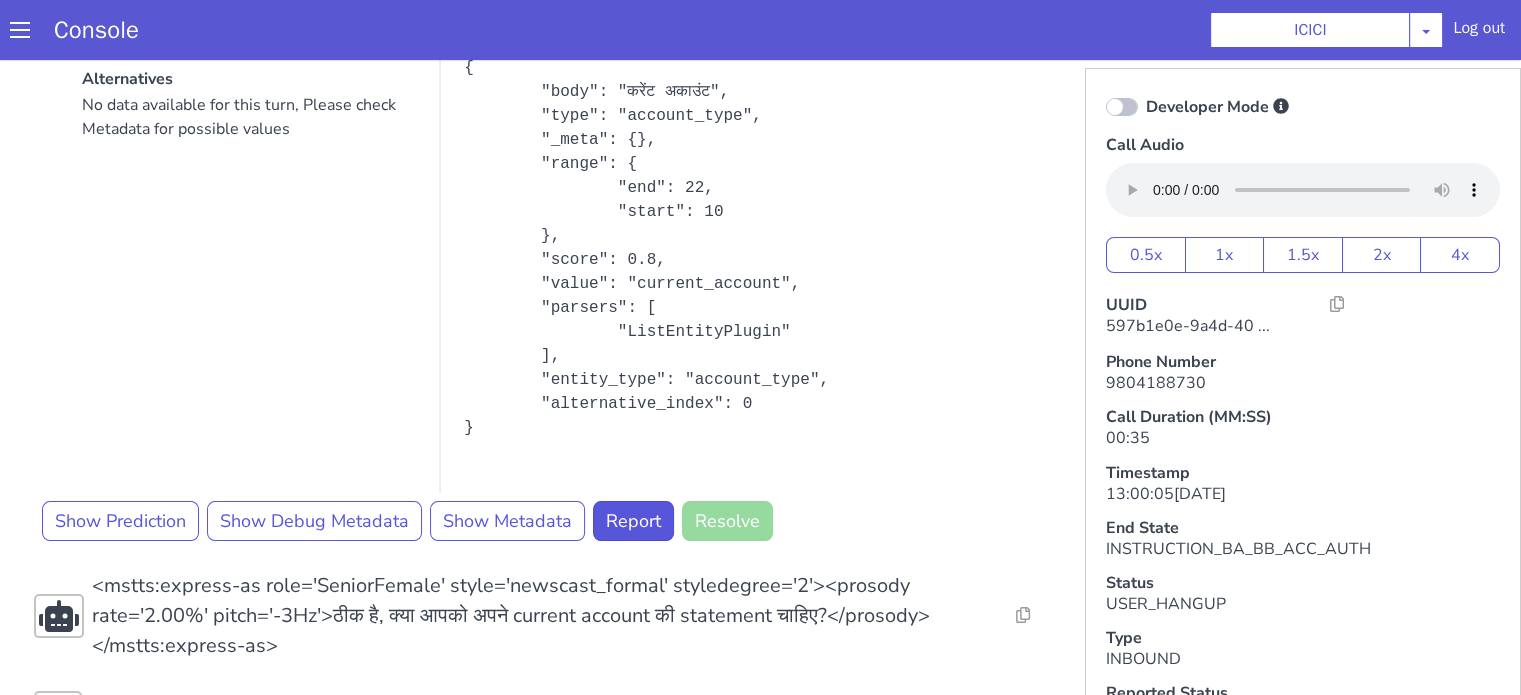 click on "No data available for this turn, Please check Metadata for possible values" at bounding box center [249, 293] 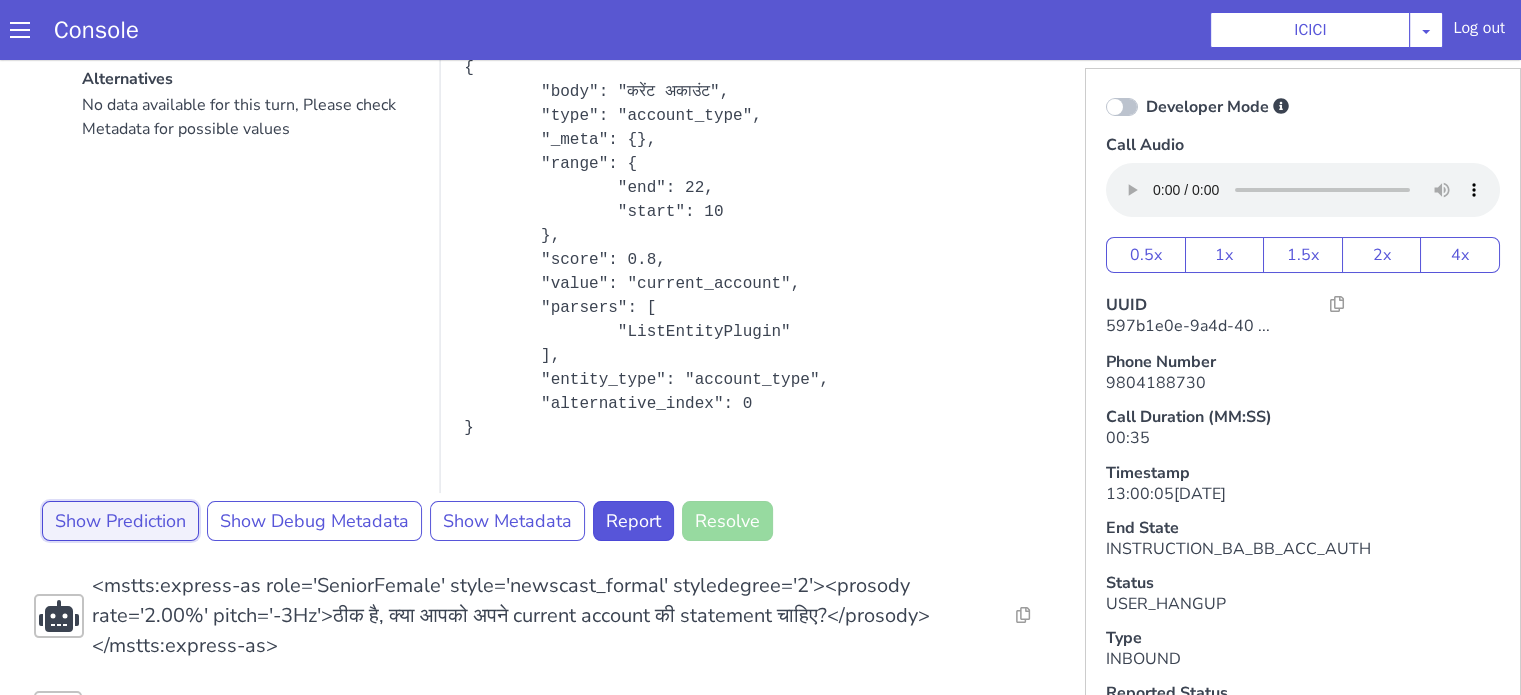 drag, startPoint x: 159, startPoint y: 527, endPoint x: 172, endPoint y: 523, distance: 13.601471 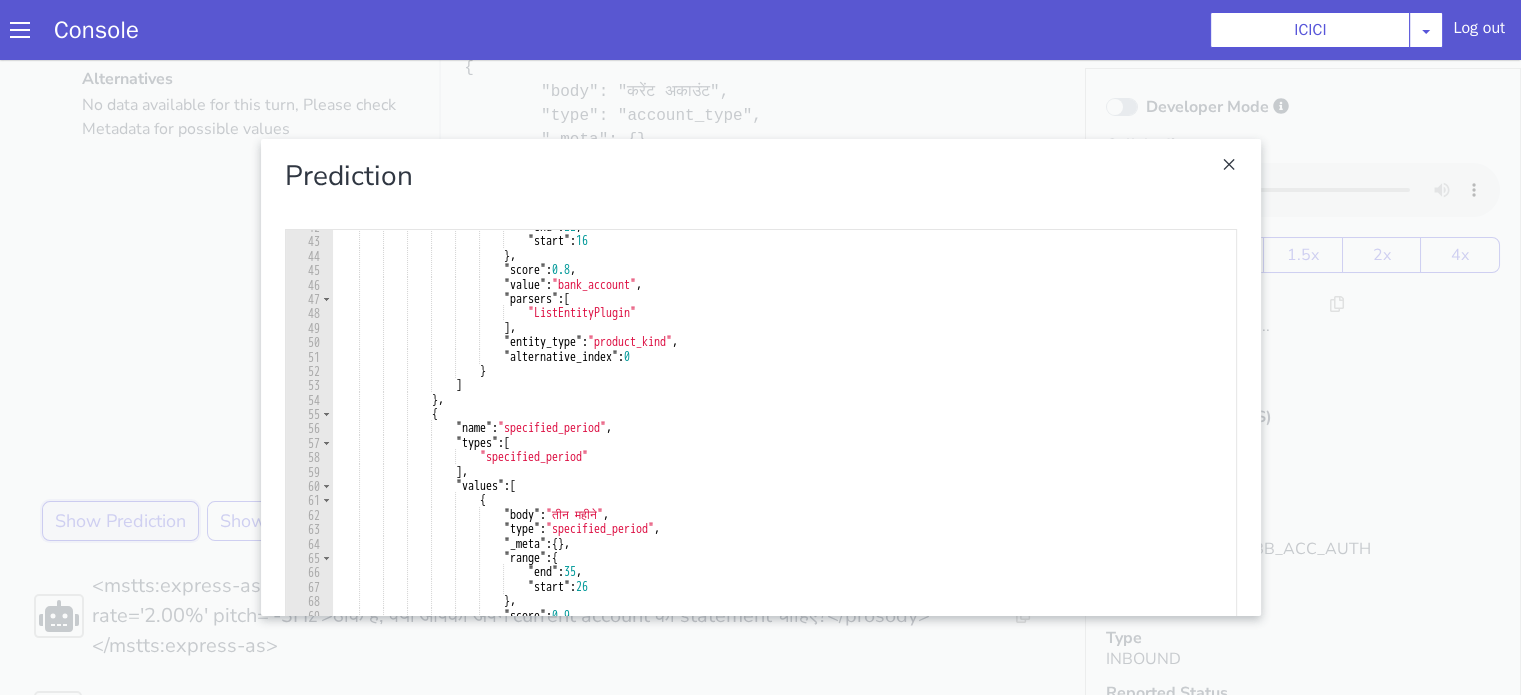 scroll, scrollTop: 720, scrollLeft: 0, axis: vertical 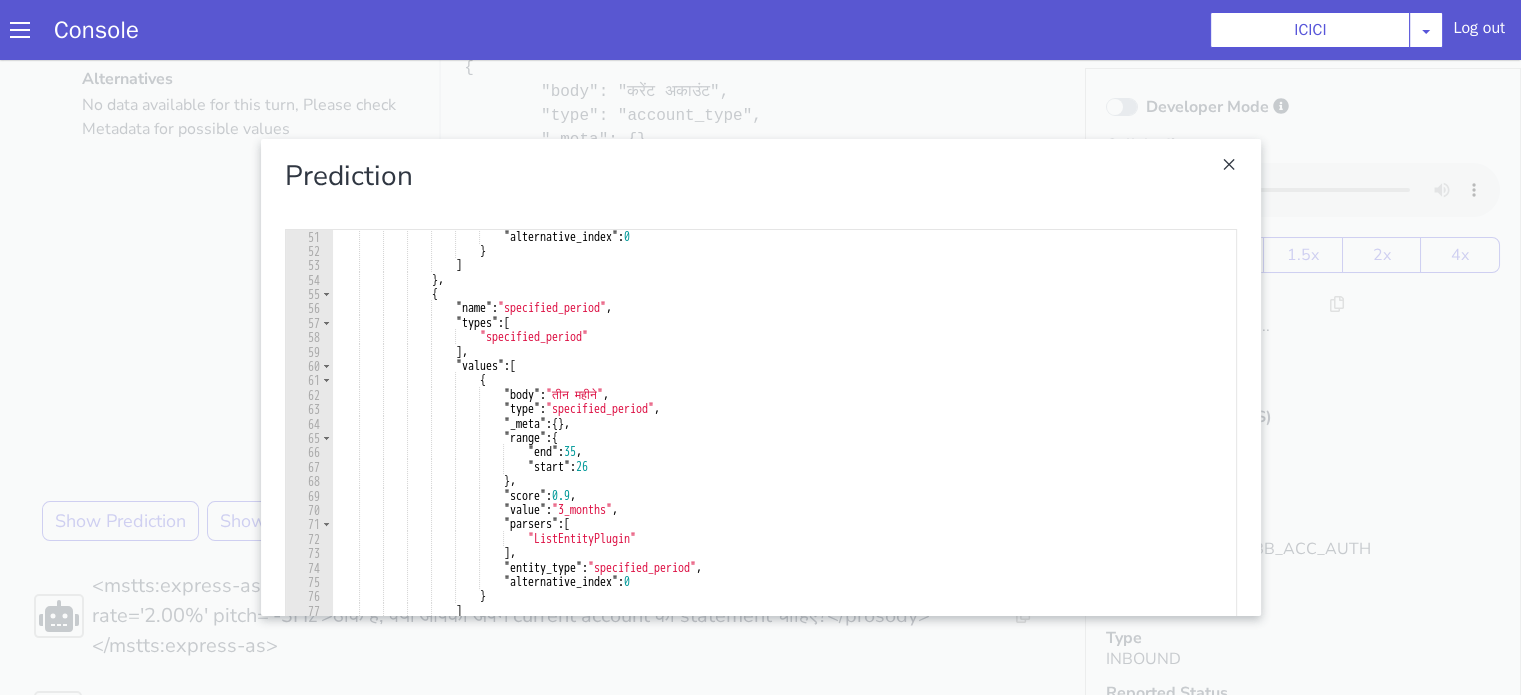 click at bounding box center (760, 377) 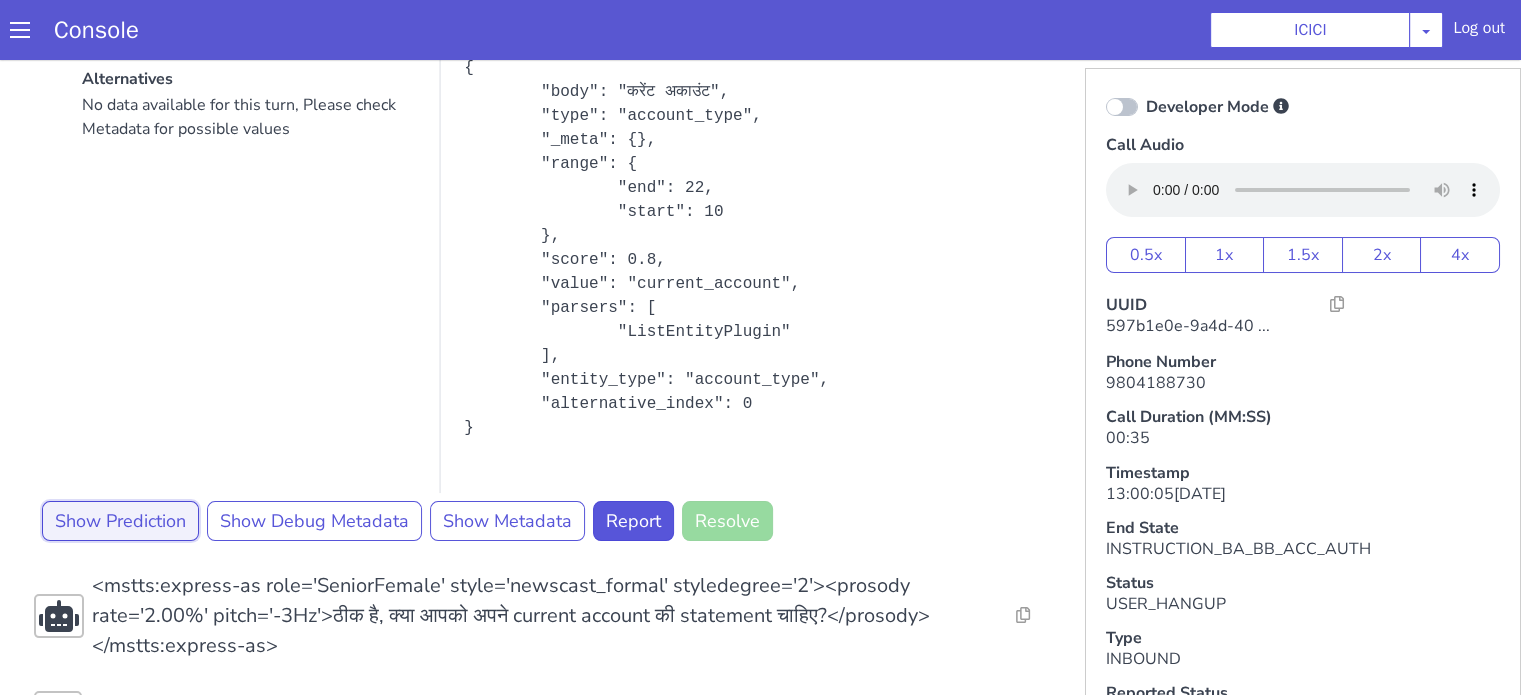 click on "Show Prediction" at bounding box center (120, 521) 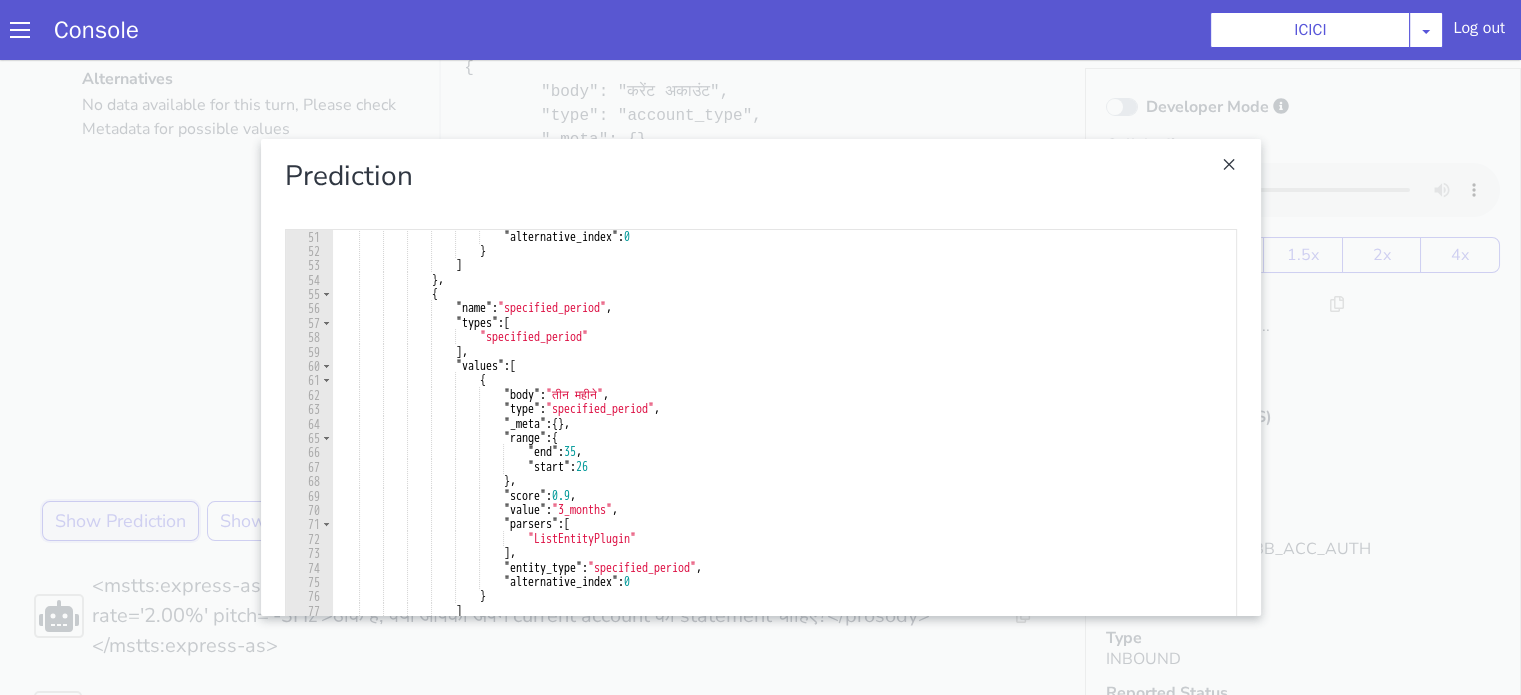 scroll, scrollTop: 780, scrollLeft: 0, axis: vertical 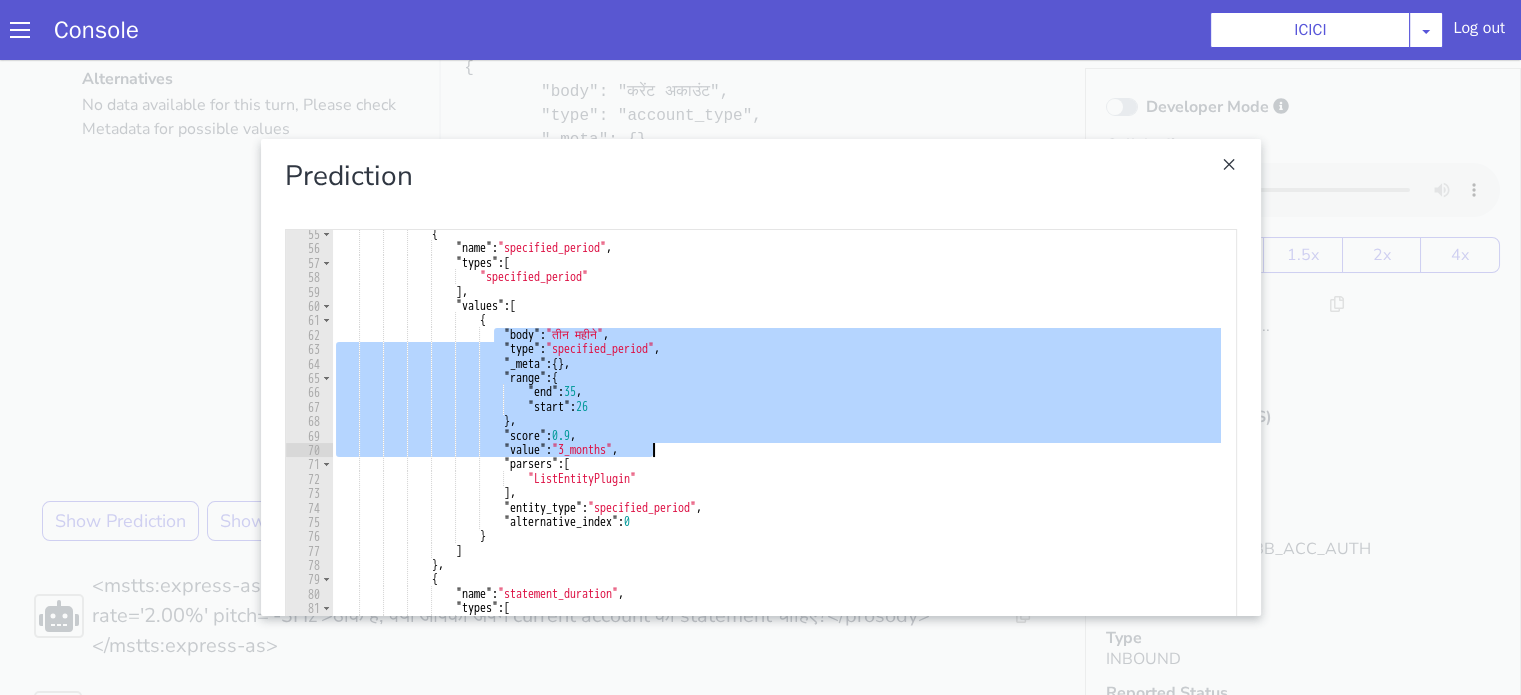 drag, startPoint x: 484, startPoint y: 335, endPoint x: 660, endPoint y: 456, distance: 213.58136 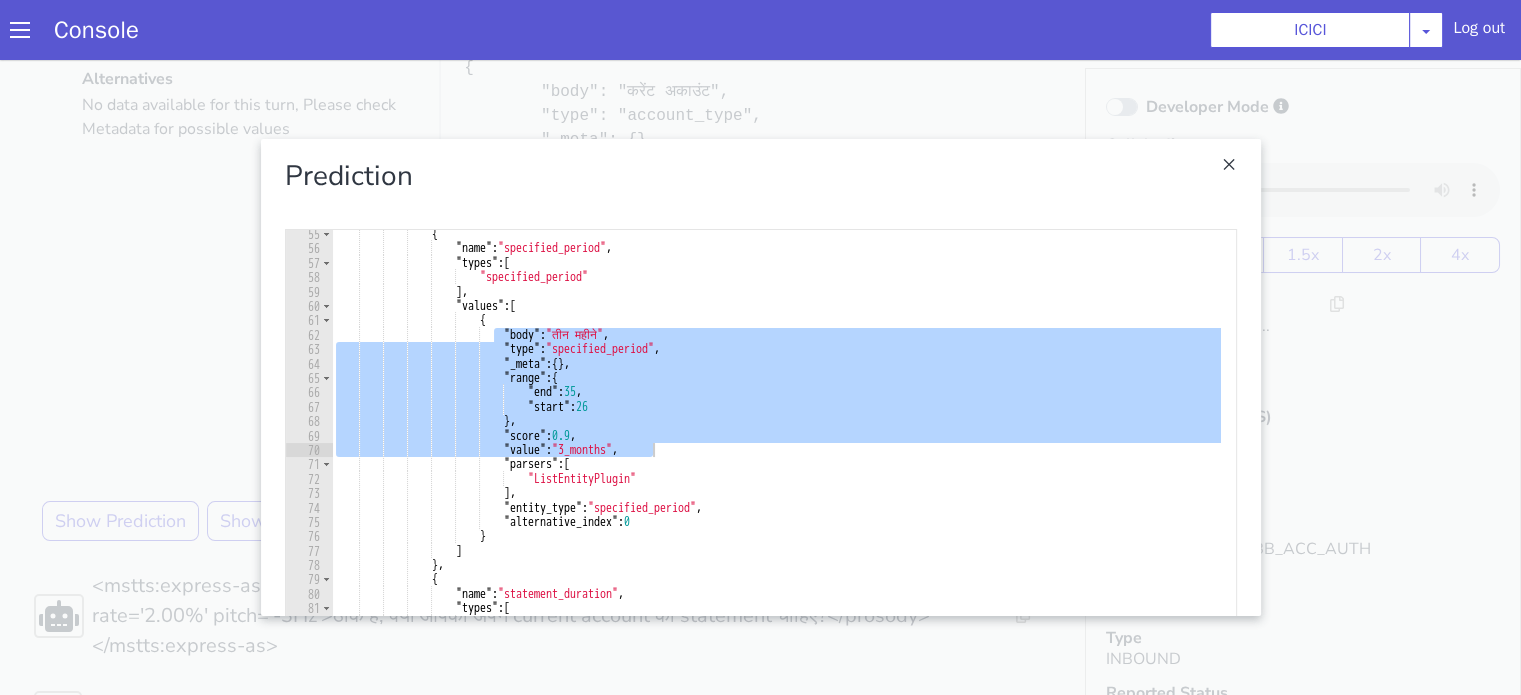 click on "Prediction" at bounding box center (761, 176) 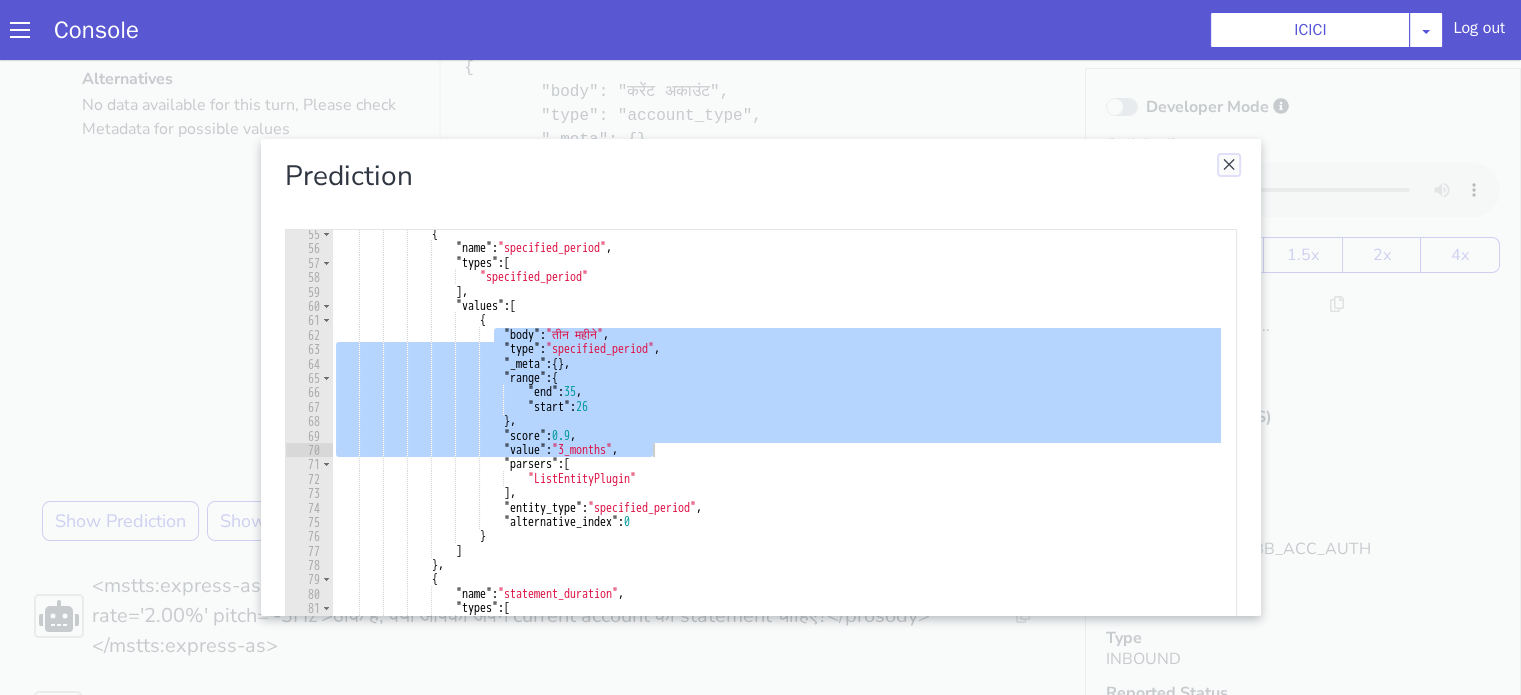 click at bounding box center [1229, 165] 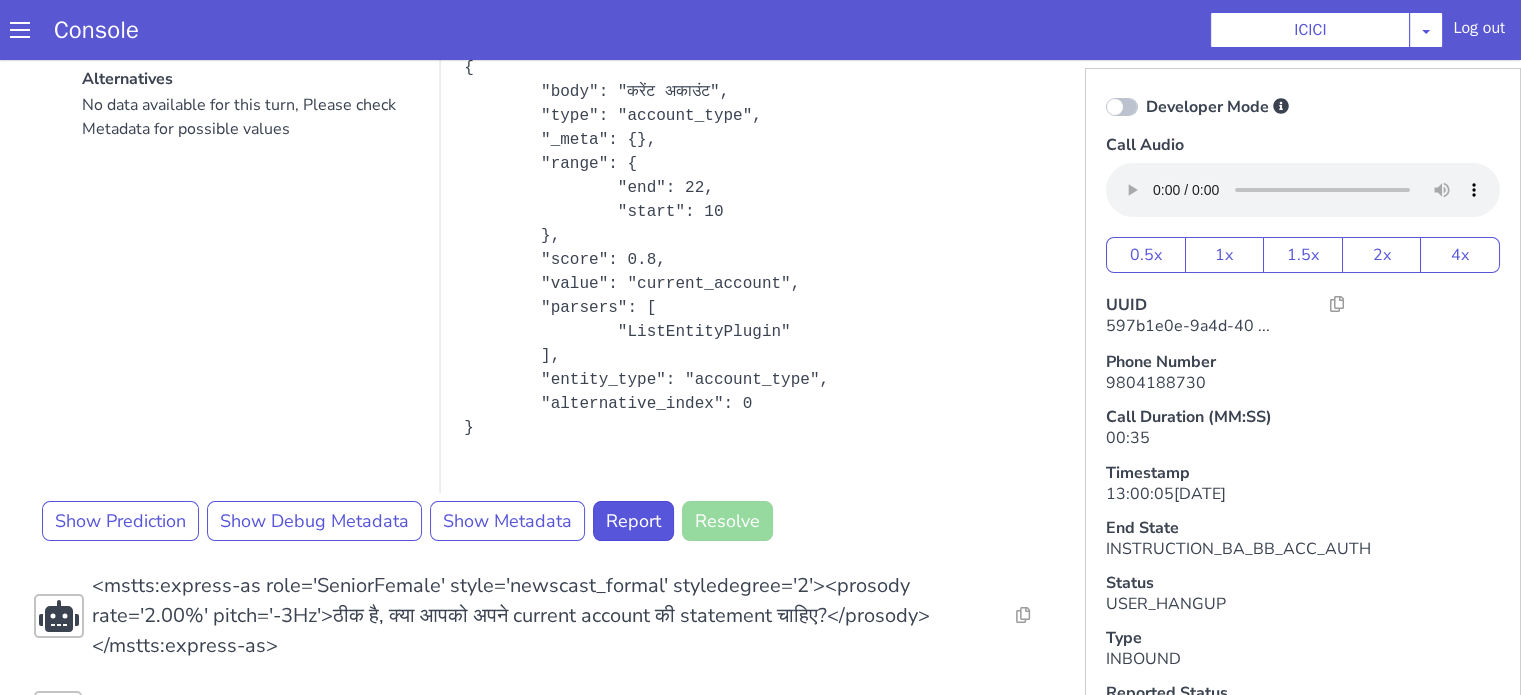 scroll, scrollTop: 500, scrollLeft: 0, axis: vertical 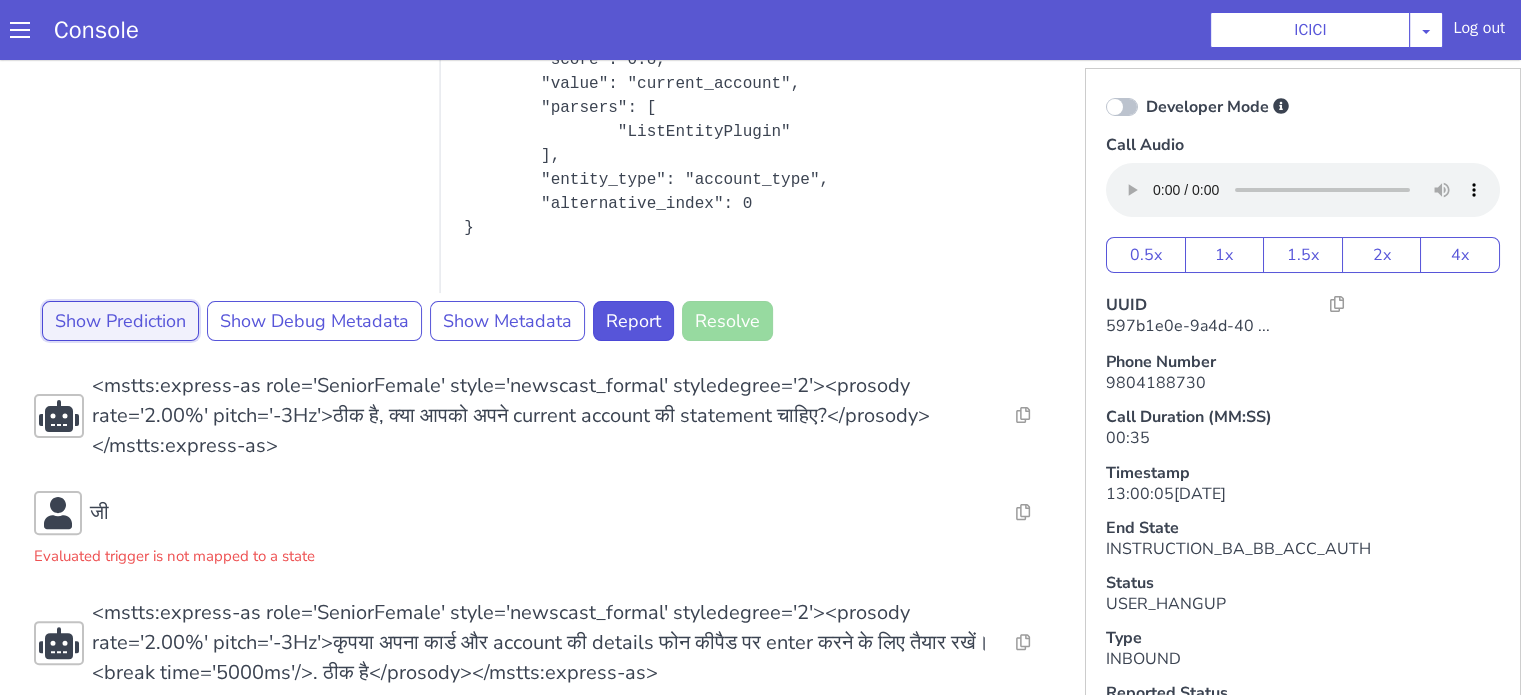 click on "Show Prediction" at bounding box center (120, 321) 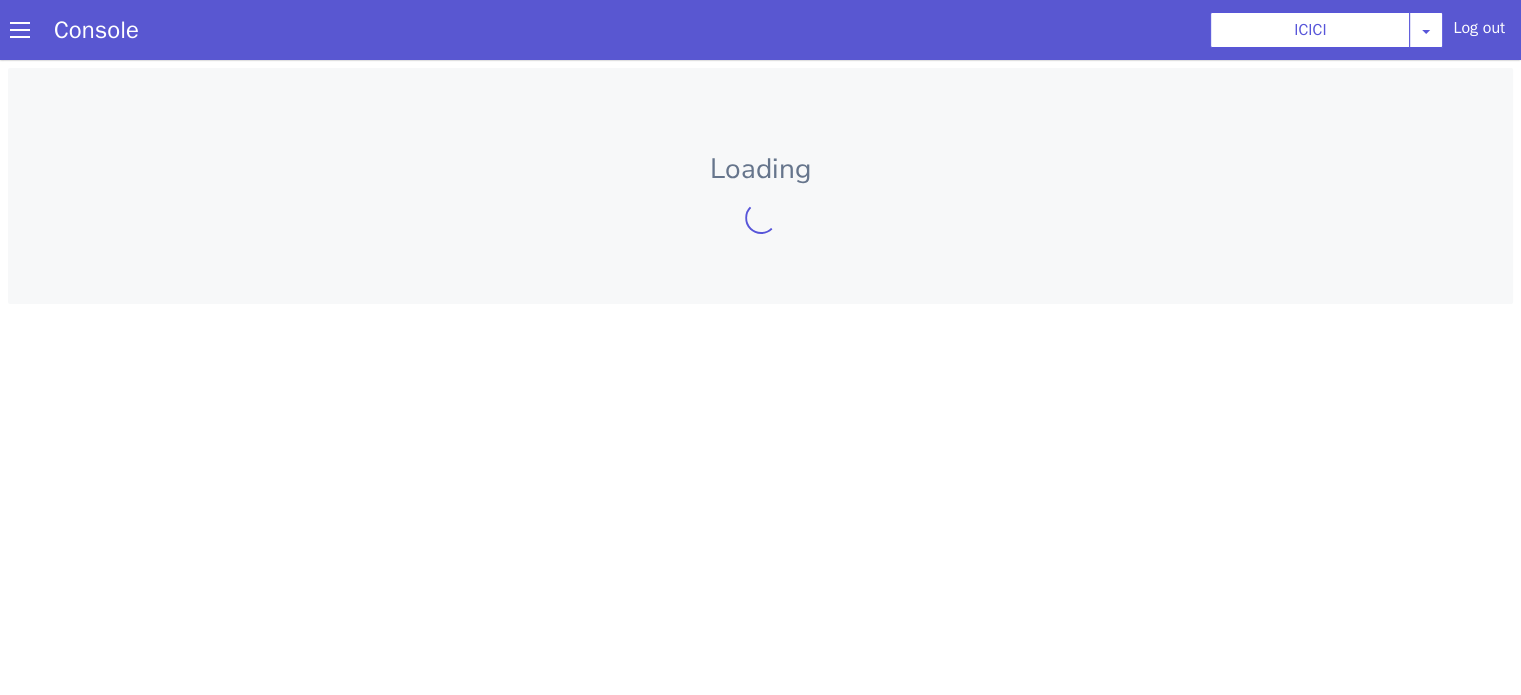 scroll, scrollTop: 0, scrollLeft: 0, axis: both 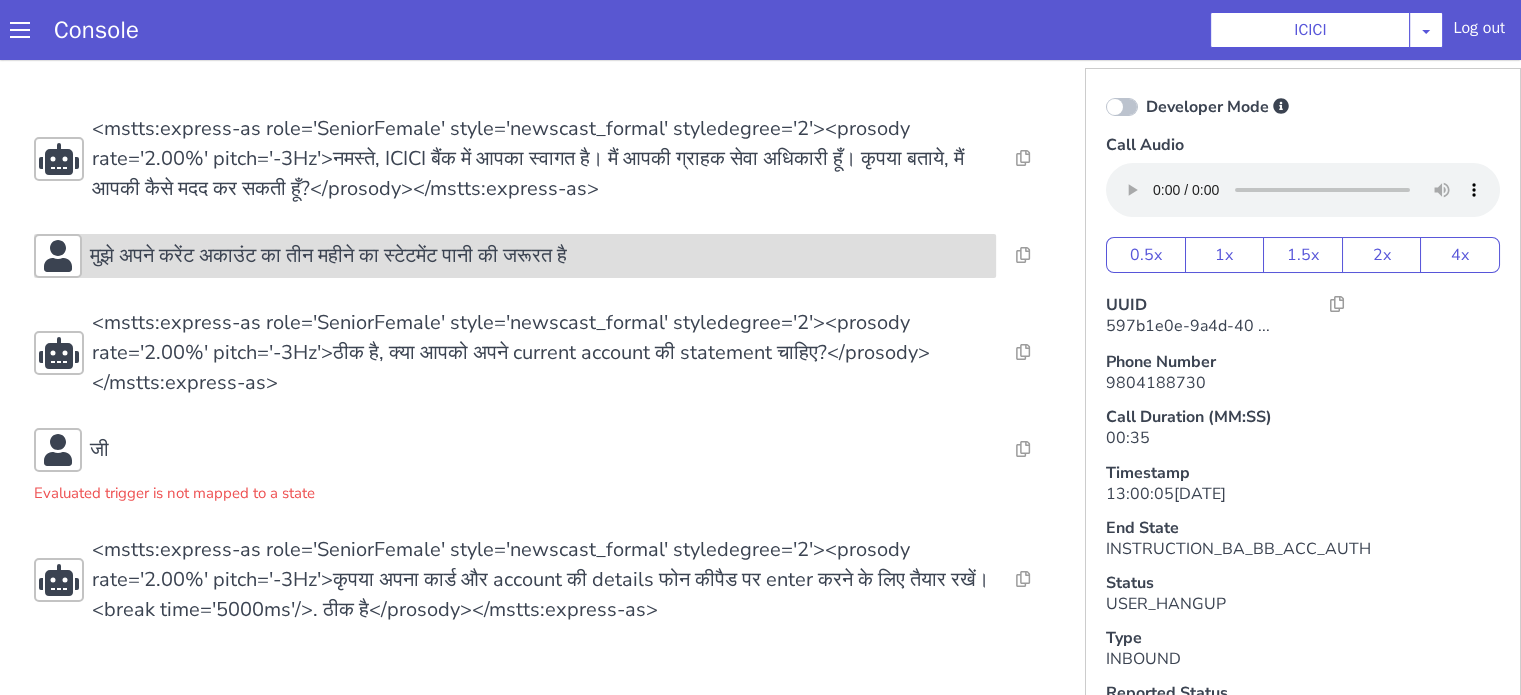 click on "मुझे अपने करेंट अकाउंट का तीन महीने का स्टेटमेंट पानी की जरूरत है" at bounding box center [1022, -266] 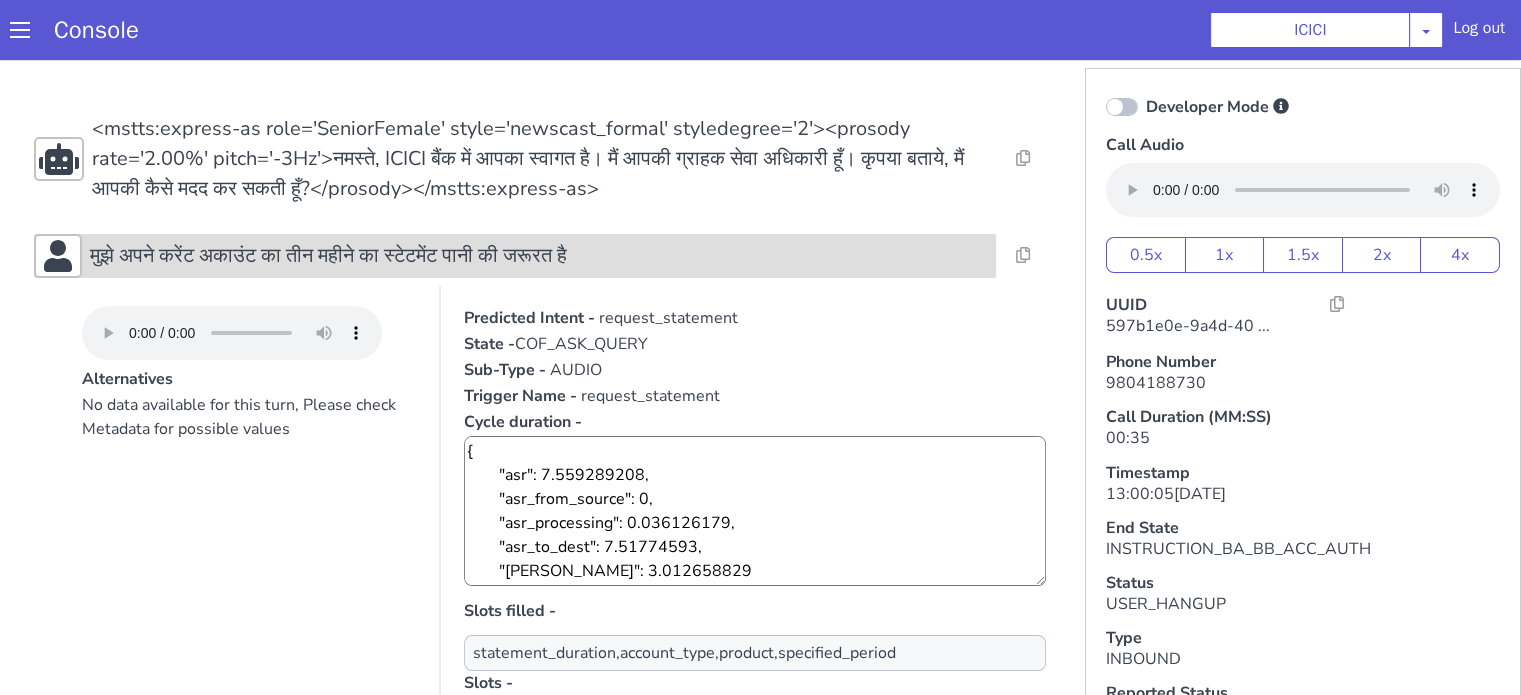 click on "मुझे अपने करेंट अकाउंट का तीन महीने का स्टेटमेंट पानी की जरूरत है" at bounding box center (748, -194) 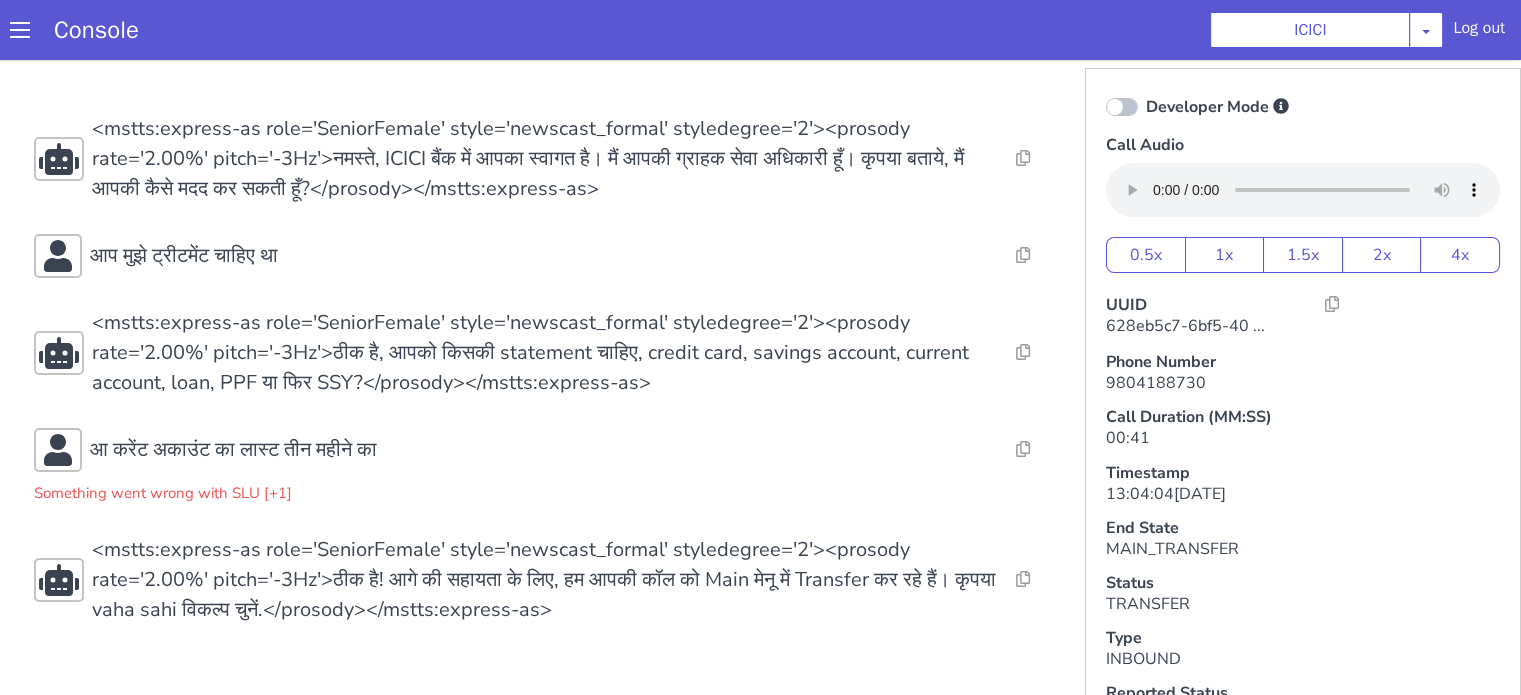 scroll, scrollTop: 8, scrollLeft: 0, axis: vertical 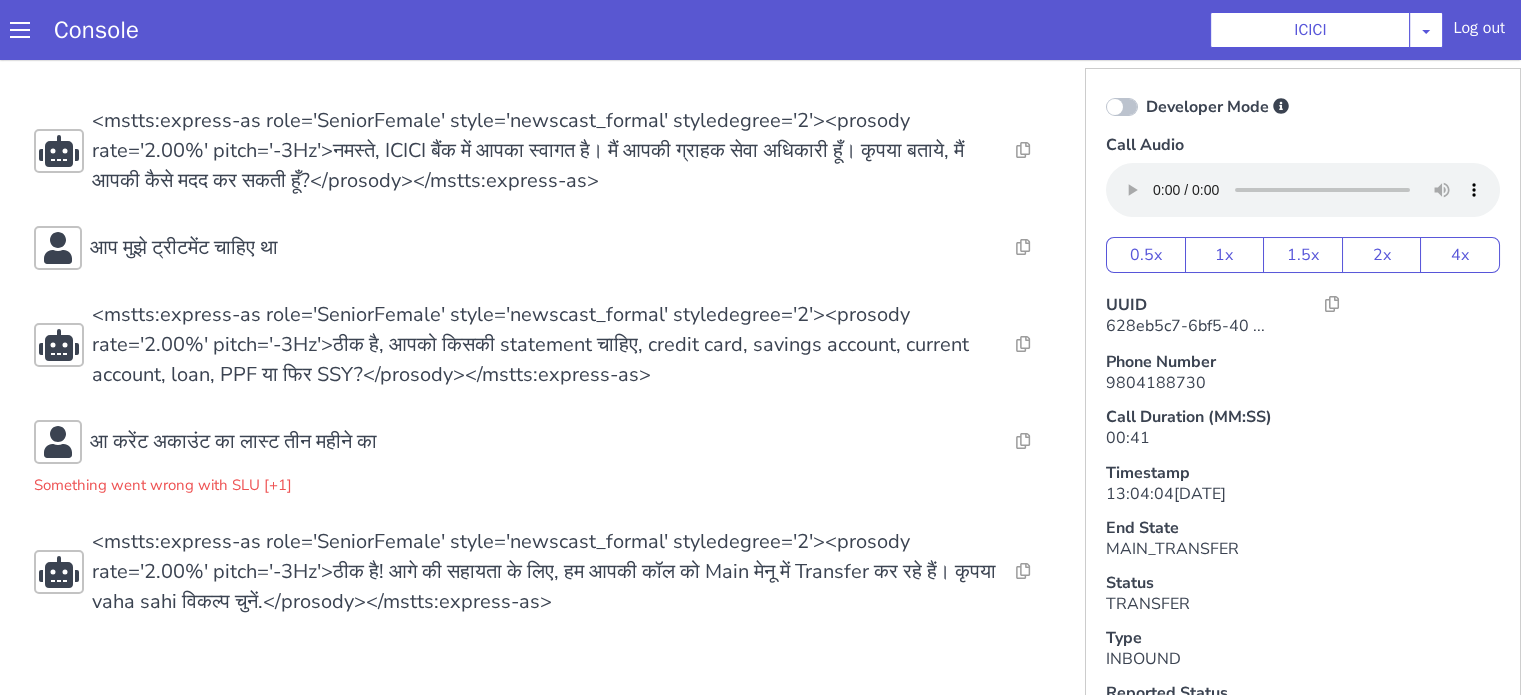 click on "Resolve  Intent Error  Entity Error  Transcription Error  Miscellaneous Submit Resolve  Intent Error  Entity Error  Transcription Error  Miscellaneous Submit Resolve  Intent Error  Entity Error  Transcription Error  Miscellaneous Submit <mstts:express-as role='SeniorFemale' style='newscast_formal' styledegree='2'><prosody rate='2.00%' pitch='-3Hz'>नमस्ते, ICICI बैंक में आपका स्वागत है। मैं आपकी ग्राहक सेवा अधिकारी हूँ। कृपया बताये, मैं आपकी कैसे मदद कर सकती हूँ?</prosody></mstts:express-as> Resolve  Intent Error  Entity Error  Transcription Error  Miscellaneous Submit आप मुझे ट्रीटमेंट चाहिए था Resolve  Intent Error  Entity Error  Transcription Error  Miscellaneous Submit Resolve  Intent Error  Entity Error  Transcription Error  Miscellaneous Submit Something went wrong with SLU [+1] Resolve" at bounding box center (544, 361) 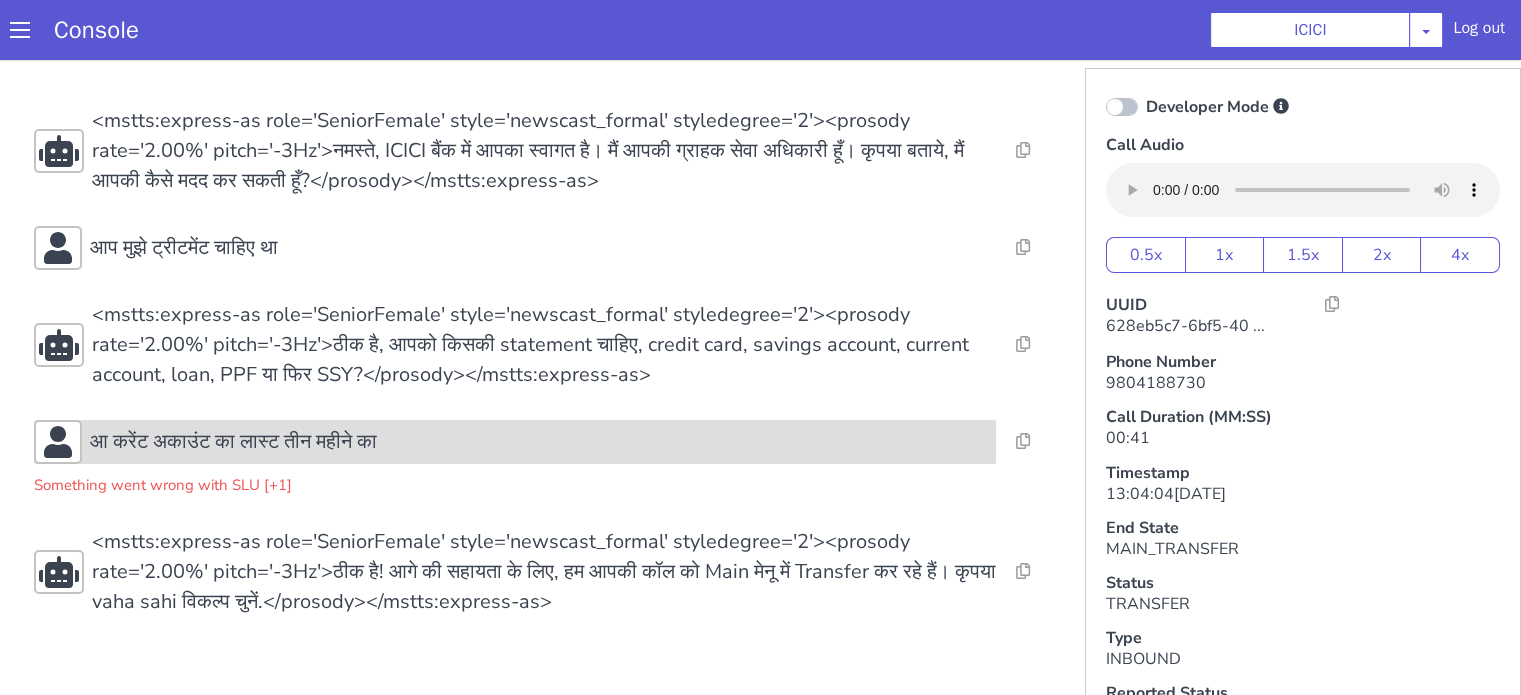 click on "आ करेंट अकाउंट का लास्ट तीन महीने का" at bounding box center (539, 442) 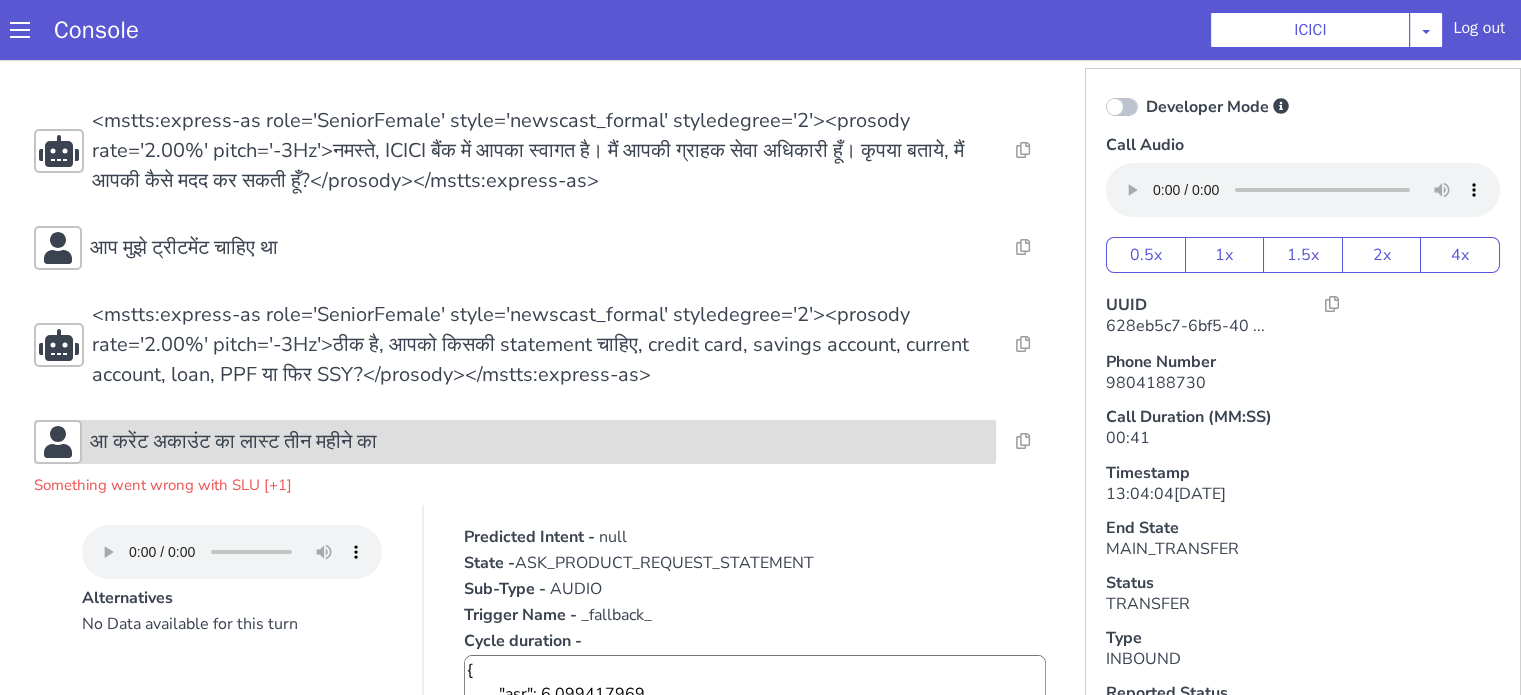 click on "आ करेंट अकाउंट का लास्ट तीन महीने का" at bounding box center (539, 442) 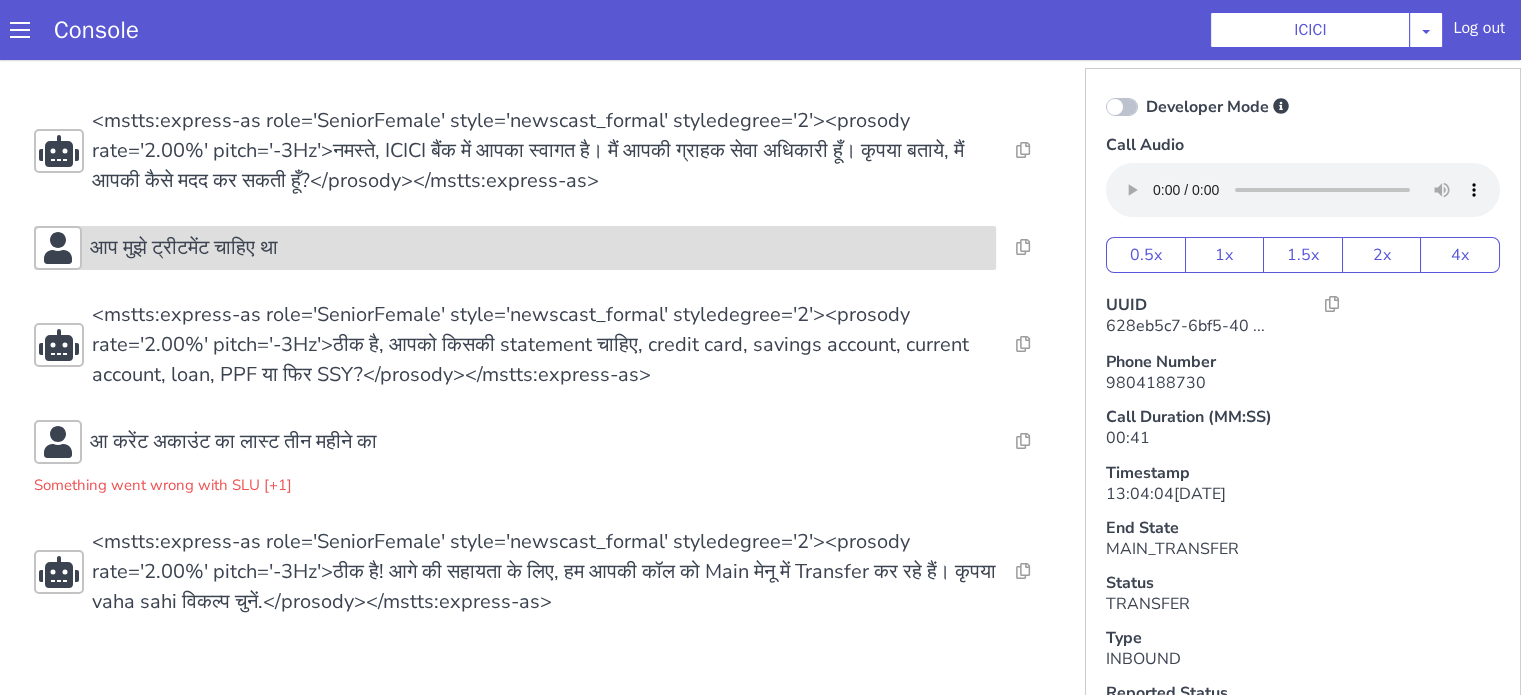 click on "आप मुझे ट्रीटमेंट चाहिए था" at bounding box center (539, 248) 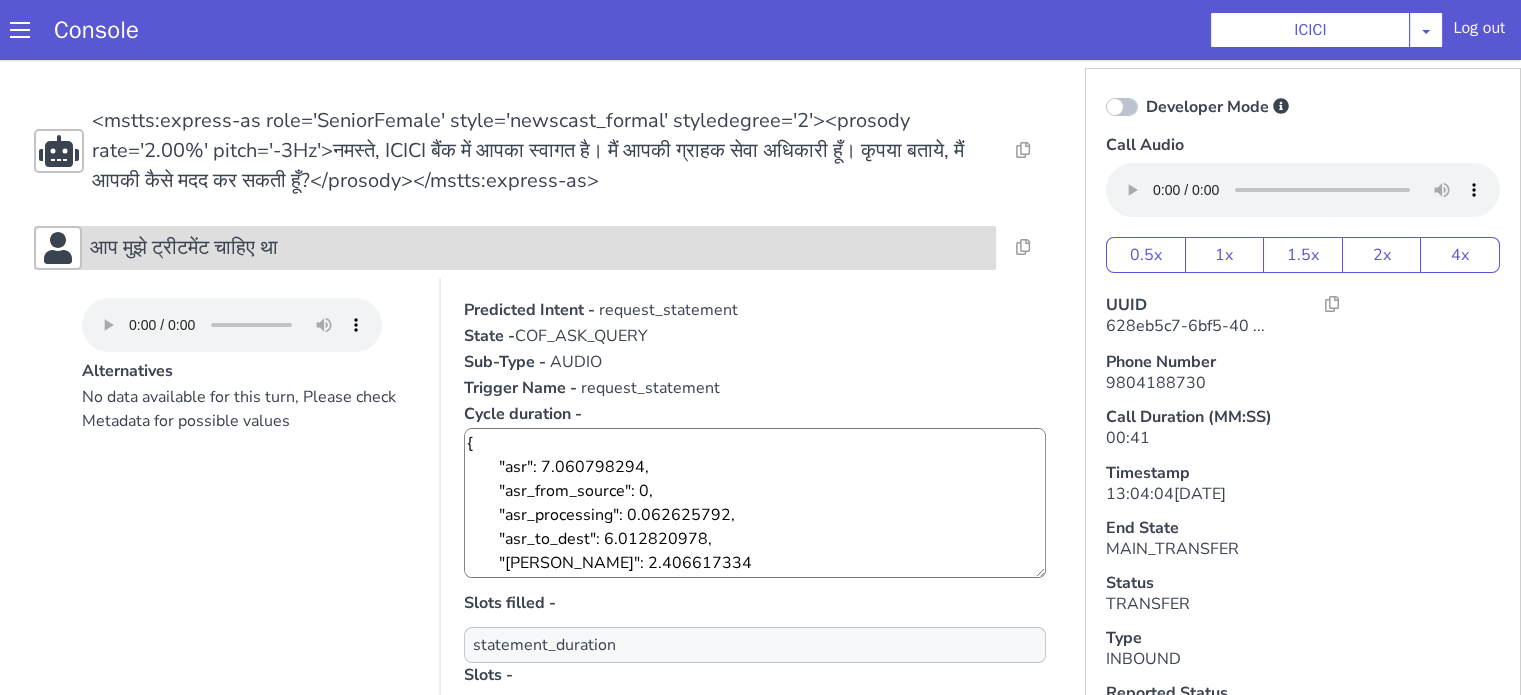 click on "आप मुझे ट्रीटमेंट चाहिए था" at bounding box center (539, 248) 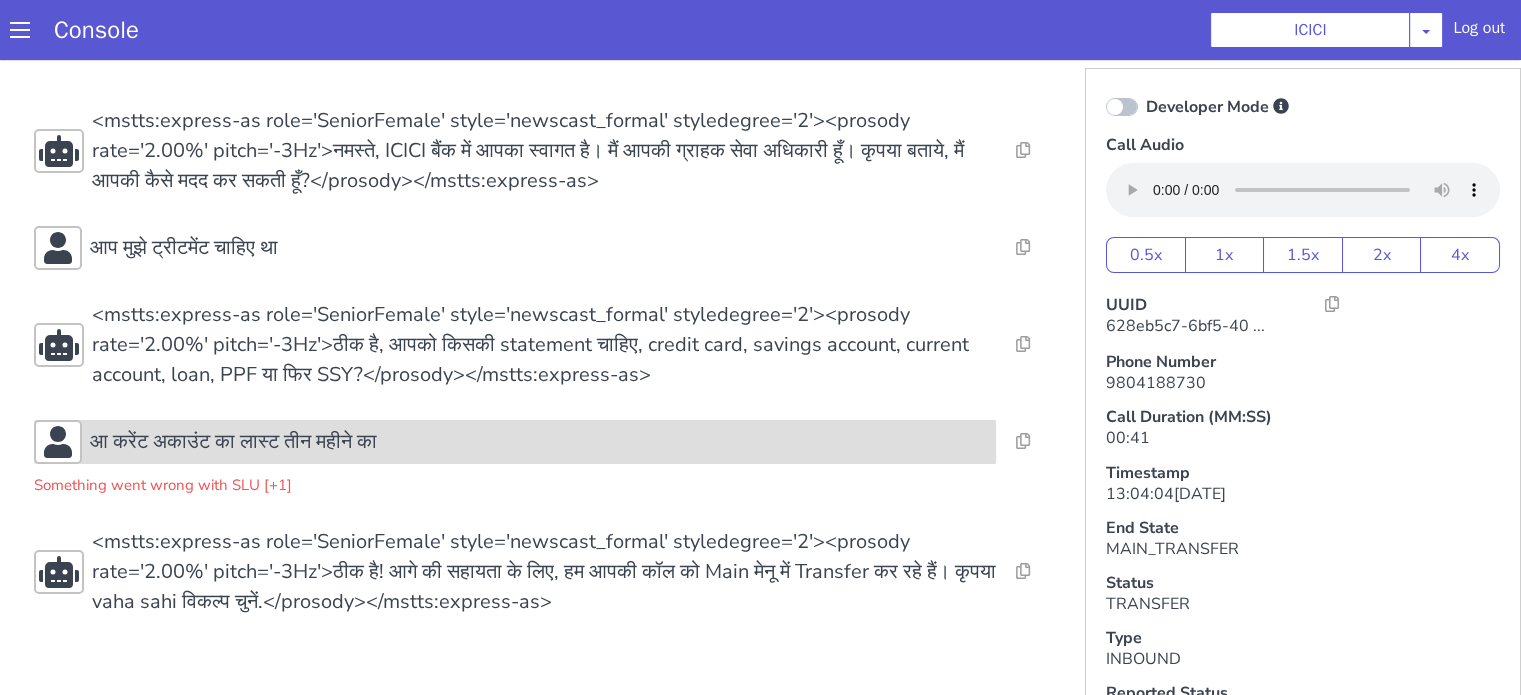 click on "आ करेंट अकाउंट का लास्ट तीन महीने का" at bounding box center [539, 442] 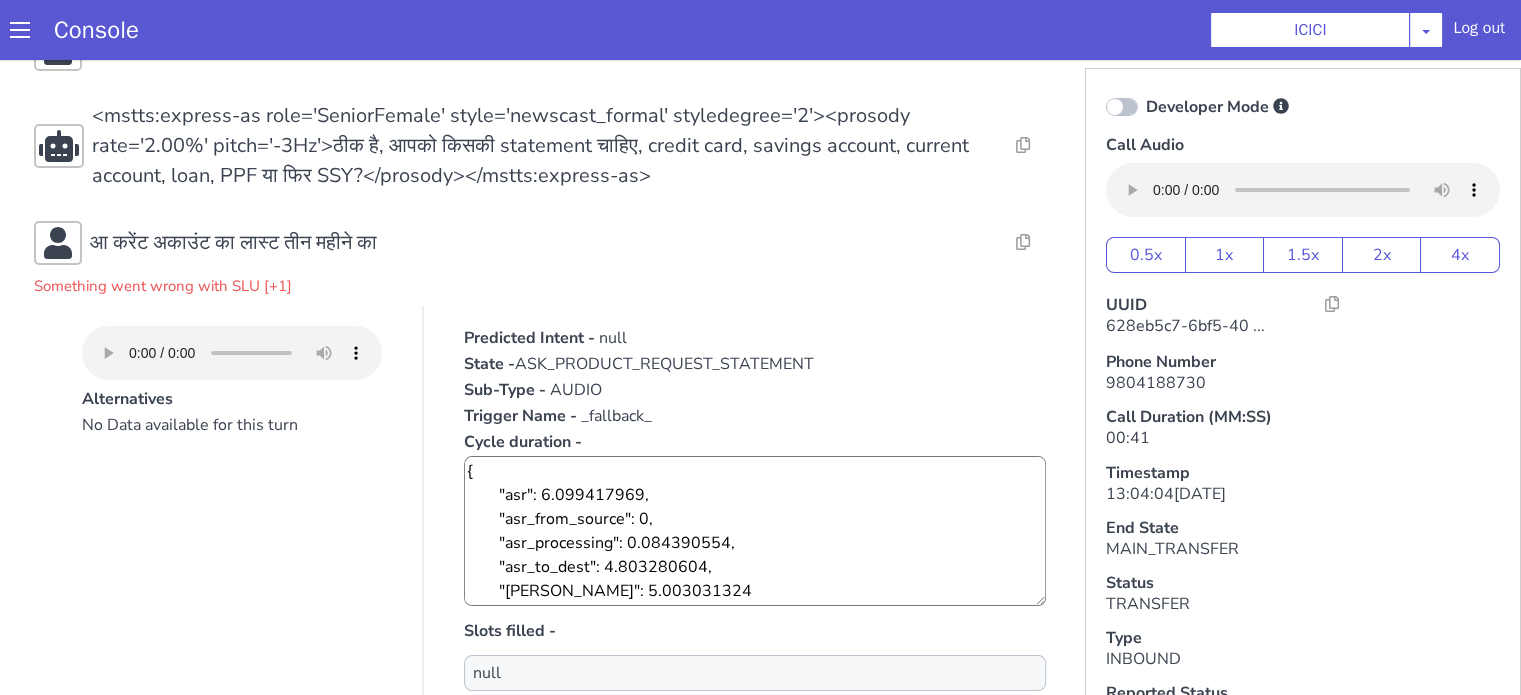 scroll, scrollTop: 308, scrollLeft: 0, axis: vertical 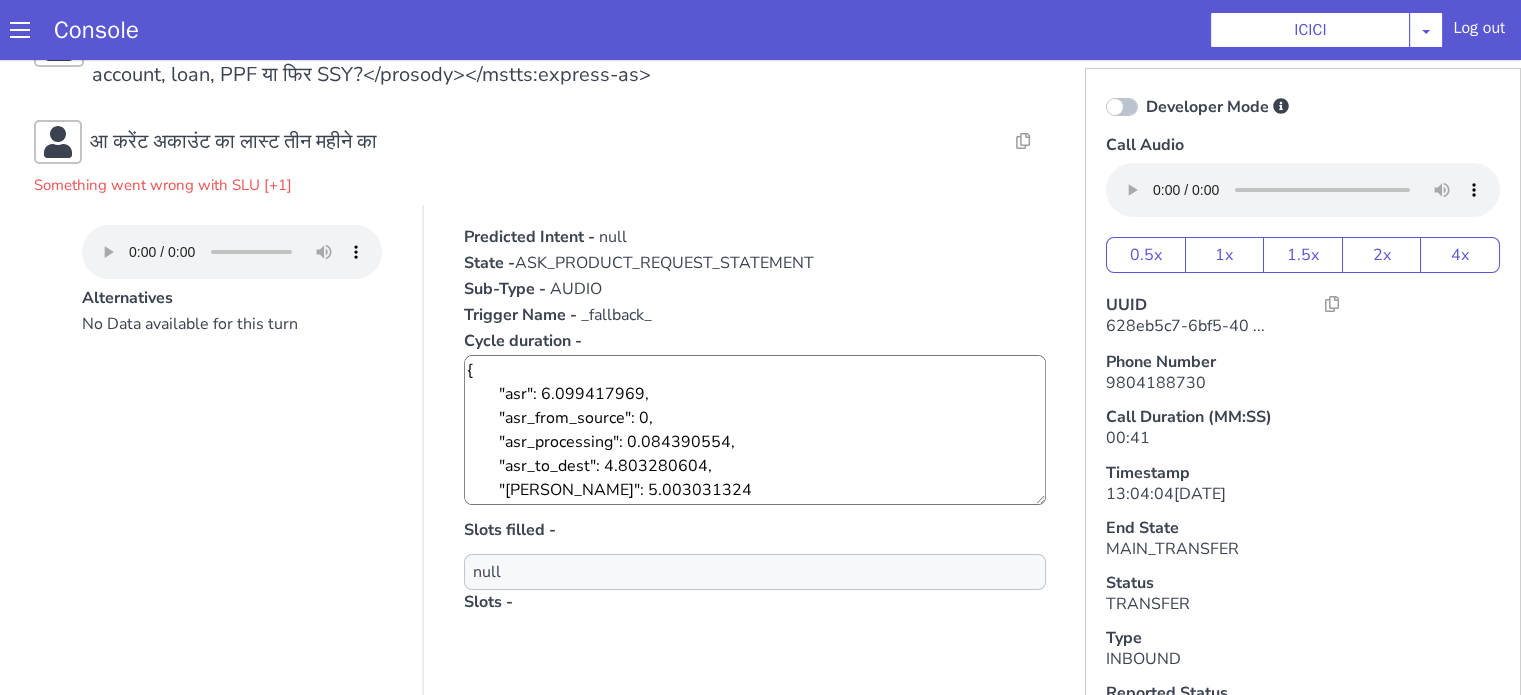 click on "No Data available for this turn" at bounding box center [232, 512] 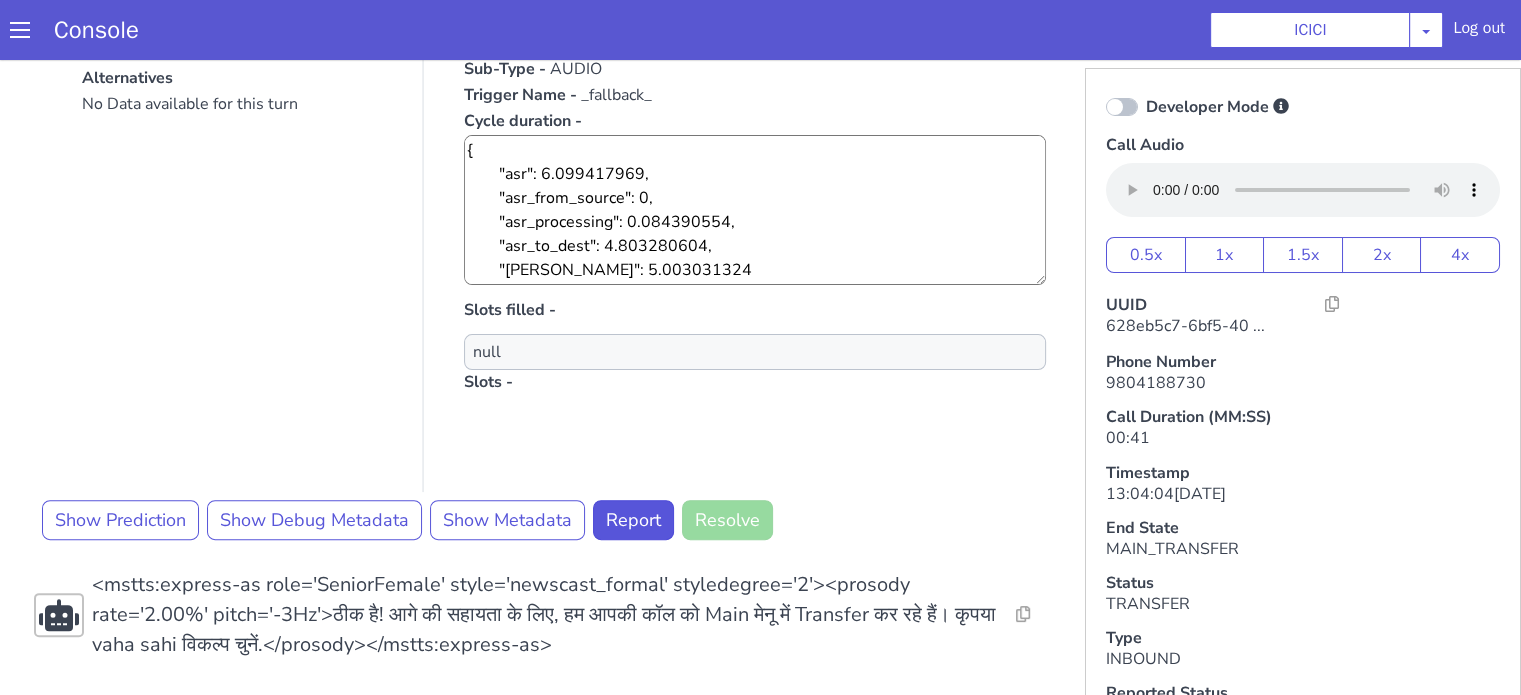 scroll, scrollTop: 128, scrollLeft: 0, axis: vertical 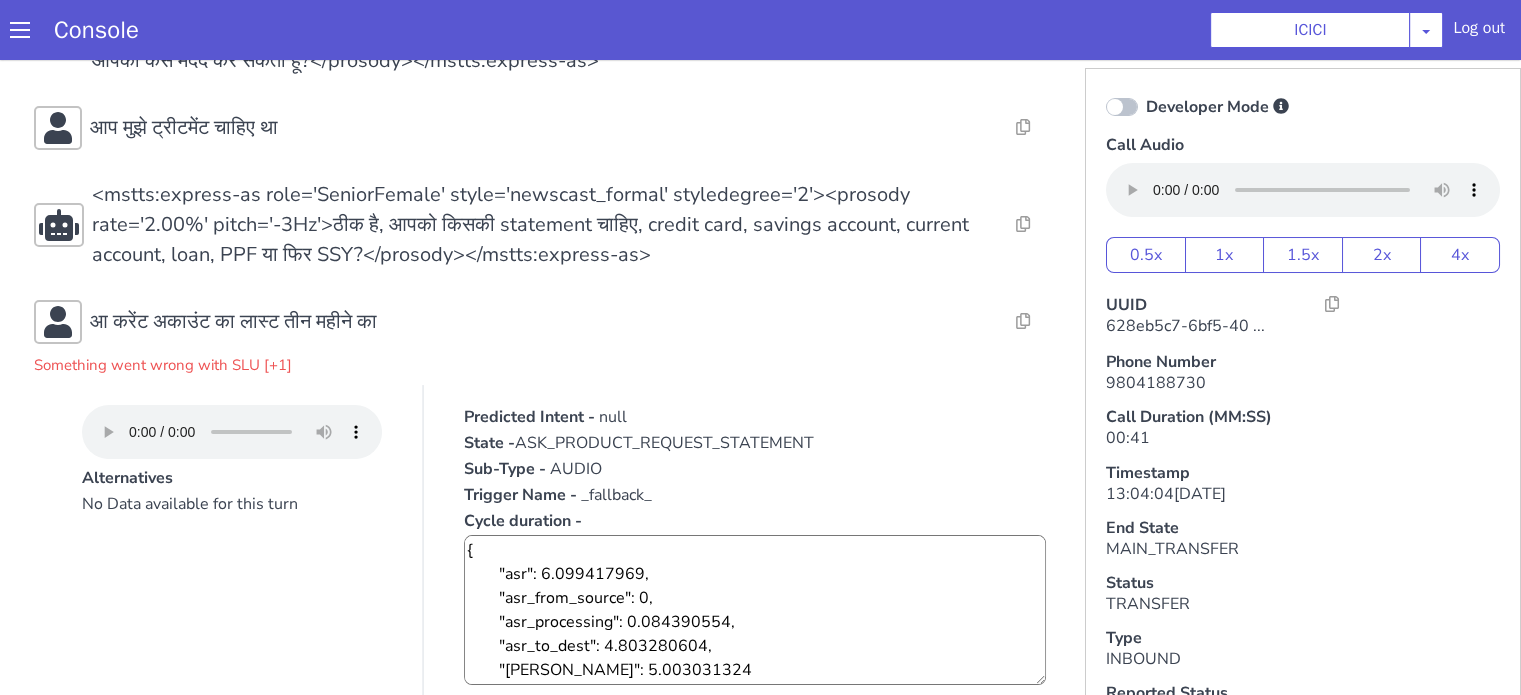 click on "Console ICICI AO Smith Airtel DTH Pilot Airtel POC Alice Blue NT Aliceblue American Finance - US Apollo Apollo 24*7 Application - Collections Auto NPS feedback Avaya Devconnect Axis Axis AMC Axis Outbound BAGIC BALIC BALIC Old 2 Bajaj Autofinance Bajaj Fin Banking Demo Barbeque Nation Buy Now Pay Later Cars24 Cashe Central Bank of India Charles Tyrwhitt Cholamandalam Finance Consumer Durables Coverfox Covid19 Helpline Credgenics CreditMate DPDzero DUMMY Data collection Demo - Collections Dish TV ERCM Emeritus Eureka Forbes - LQ FFAM360 - US Familiarity Farming_Axis Finaccel Flipkart Flow Templates Fusion Microfinance Giorgos_TestBot Great Learning Grievance Bot HDB Finance HDFC HDFC Ergo HDFC Freedom CC HDFC Life Demo HDFC Securities Hathway Internet Hathway V2 Home Credit IBM IBM Banking Demo ICICI ICICI Bank Outbound ICICI Lombard Persistency ICICI Prudential ICICI securities ICICI_lombard IDFC First Bank IFFCO Tokio Insurance Iffco Tokio Indiamart Indigo IndusInd - Settlement IndusInd CC Insurance Jarvis" at bounding box center (760, 30) 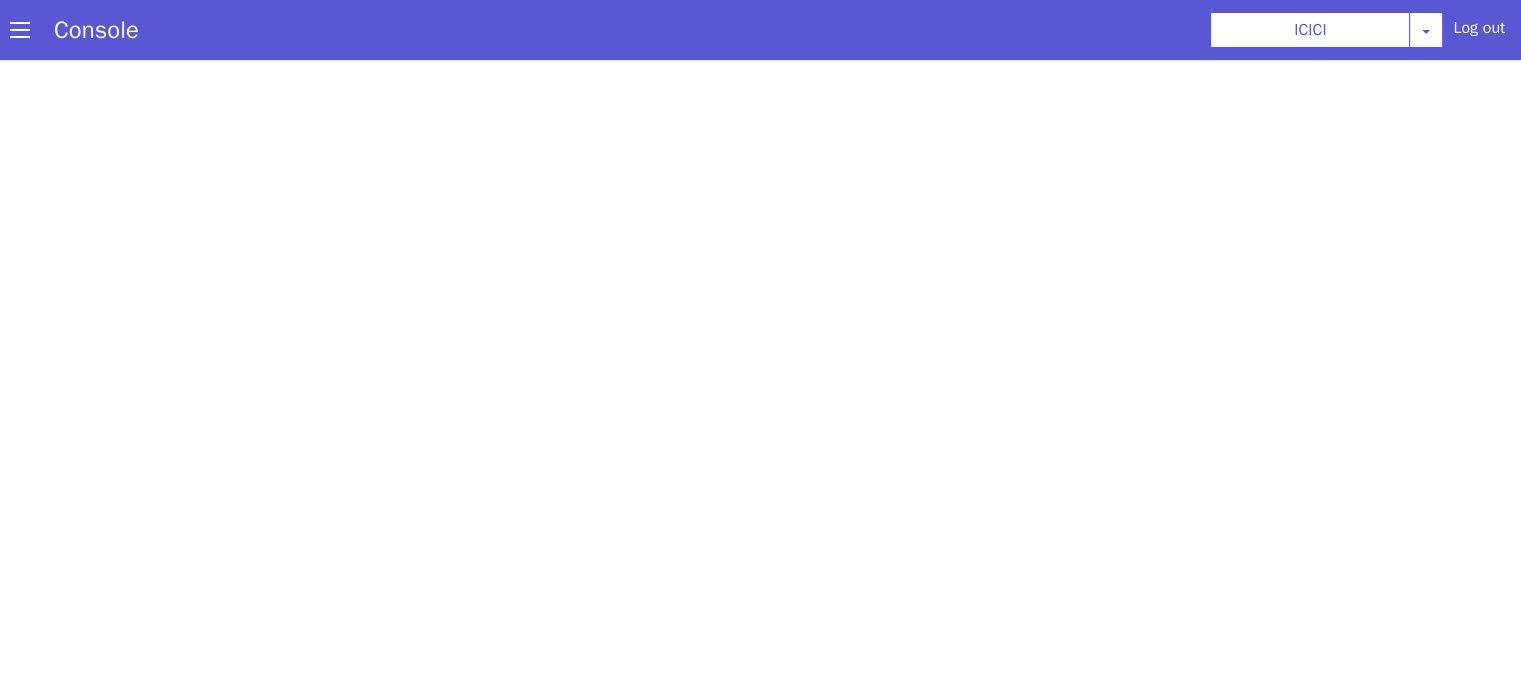 scroll, scrollTop: 0, scrollLeft: 0, axis: both 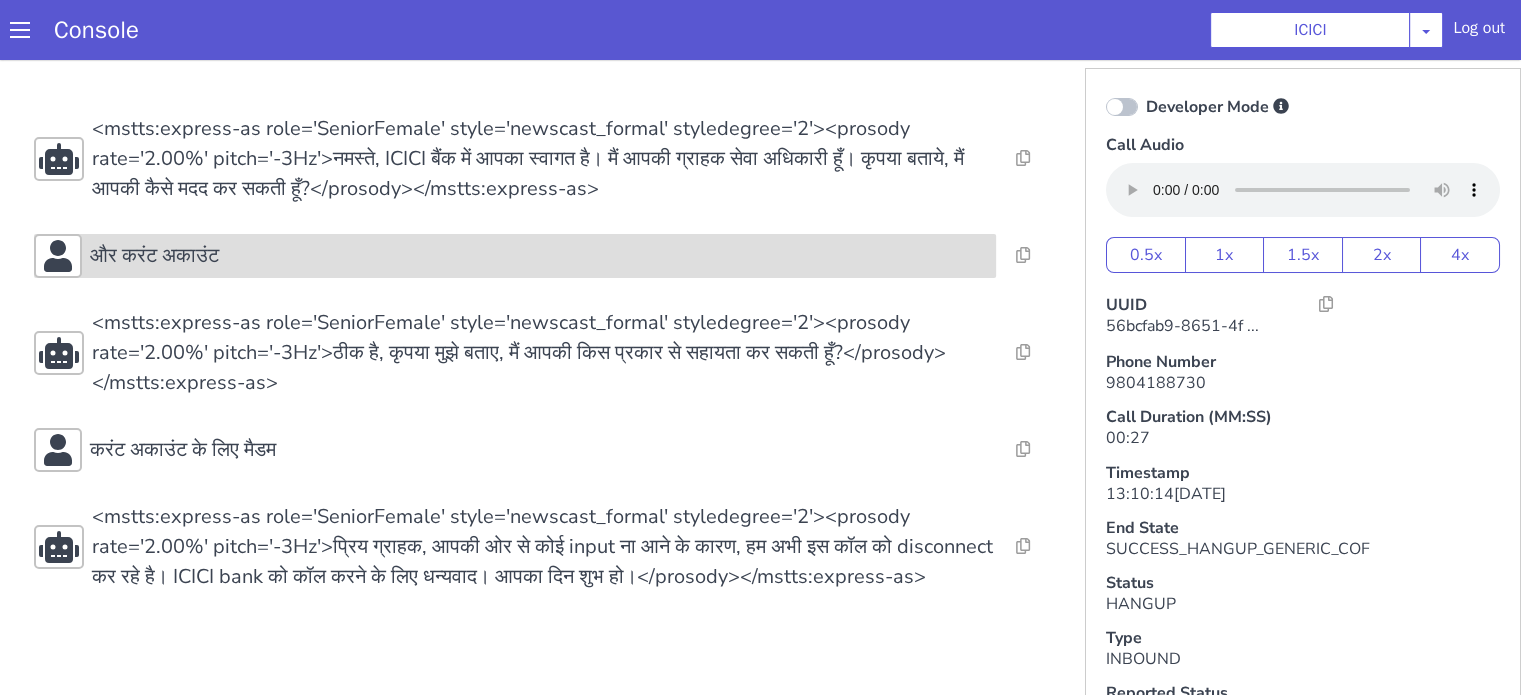 click on "Resolve  Intent Error  Entity Error  Transcription Error  Miscellaneous Submit Resolve  Intent Error  Entity Error  Transcription Error  Miscellaneous Submit Resolve  Intent Error  Entity Error  Transcription Error  Miscellaneous Submit <mstts:express-as role='SeniorFemale' style='newscast_formal' styledegree='2'><prosody rate='2.00%' pitch='-3Hz'>नमस्ते, ICICI बैंक में आपका स्वागत है। मैं आपकी ग्राहक सेवा अधिकारी हूँ। कृपया बताये, मैं आपकी कैसे मदद कर सकती हूँ?</prosody></mstts:express-as> Resolve  Intent Error  Entity Error  Transcription Error  Miscellaneous Submit और करंट अकाउंट Resolve  Intent Error  Entity Error  Transcription Error  Miscellaneous Submit Resolve  Intent Error  Entity Error  Transcription Error  Miscellaneous Submit Resolve  Intent Error  Entity Error  Transcription Error  Miscellaneous Submit" at bounding box center [544, 354] 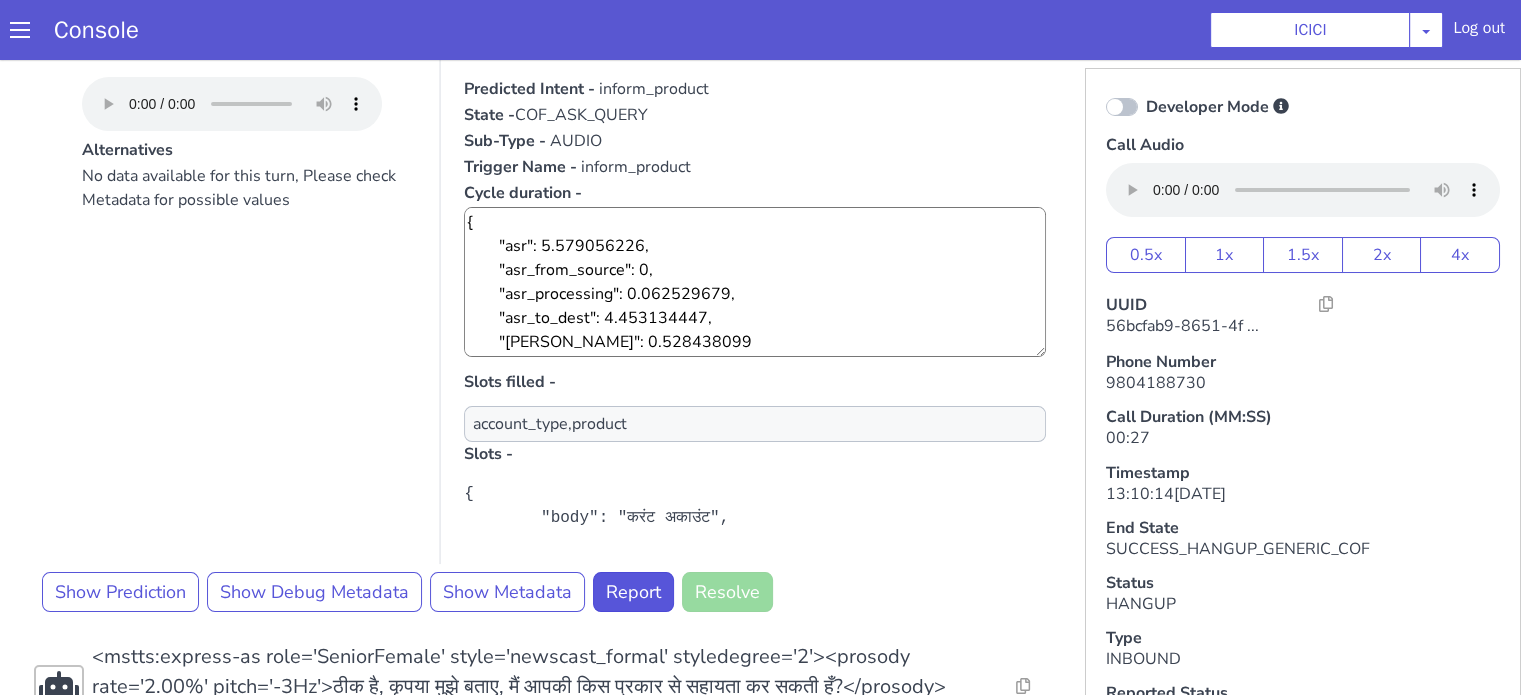 scroll, scrollTop: 400, scrollLeft: 0, axis: vertical 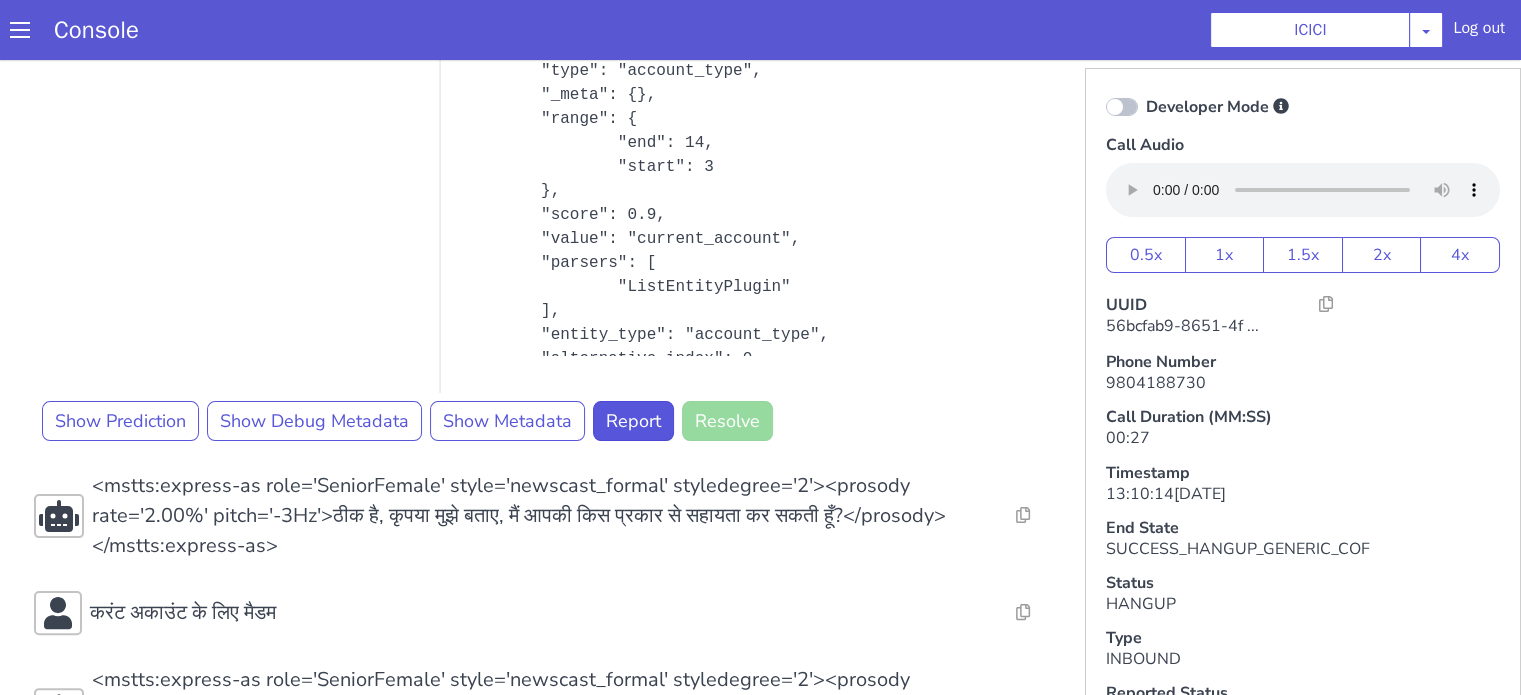 click on "Resolve  Intent Error  Entity Error  Transcription Error  Miscellaneous Submit Resolve  Intent Error  Entity Error  Transcription Error  Miscellaneous Submit Resolve  Intent Error  Entity Error  Transcription Error  Miscellaneous Submit <mstts:express-as role='SeniorFemale' style='newscast_formal' styledegree='2'><prosody rate='2.00%' pitch='-3Hz'>नमस्ते, ICICI बैंक में आपका स्वागत है। मैं आपकी ग्राहक सेवा अधिकारी हूँ। कृपया बताये, मैं आपकी कैसे मदद कर सकती हूँ?</prosody></mstts:express-as> Resolve  Intent Error  Entity Error  Transcription Error  Miscellaneous Submit और करंट अकाउंट Alternatives No data available for this turn, Please check Metadata for possible values Predicted Intent -   inform_product State -  COF_ASK_QUERY Sub-Type -   AUDIO Trigger Name -   inform_product Cycle duration -  Slots filled -" at bounding box center (503, 389) 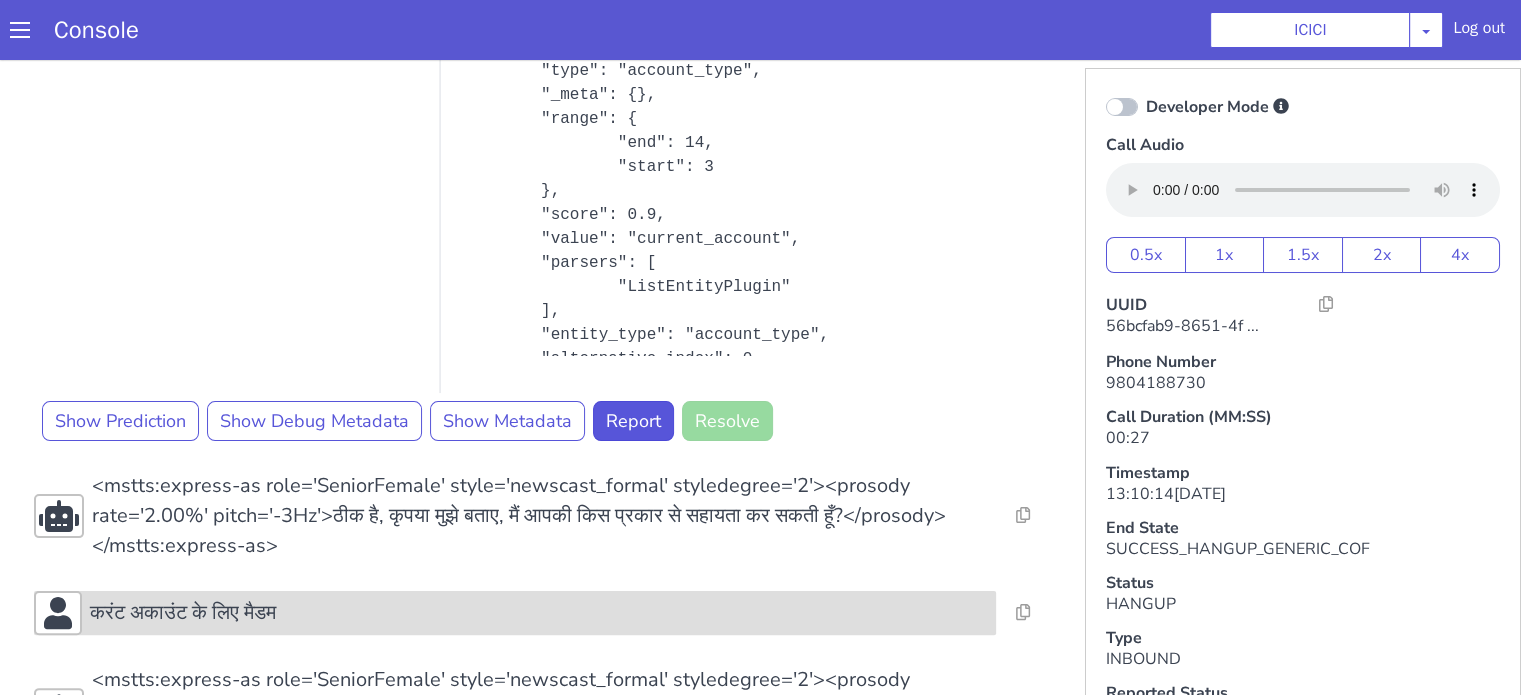 click on "करंट अकाउंट के लिए मैडम" at bounding box center (571, 538) 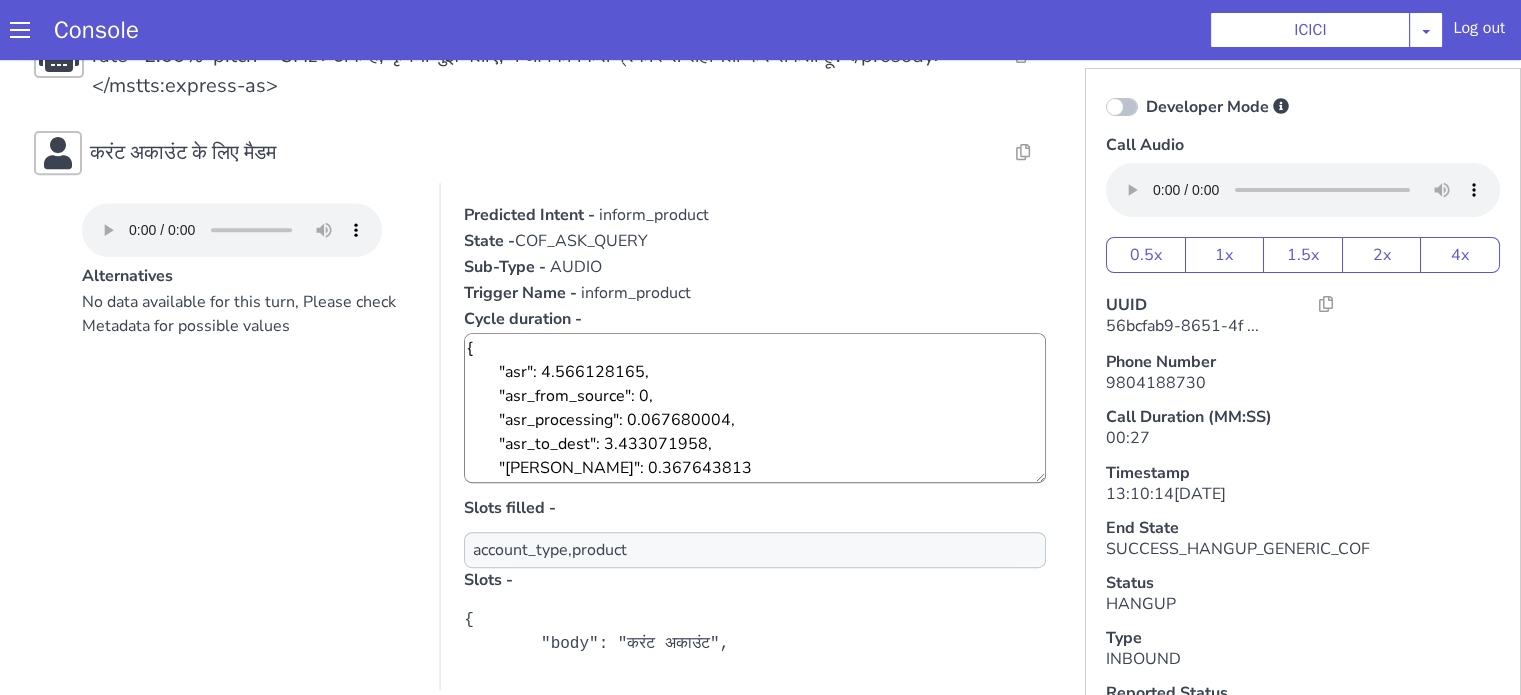 scroll, scrollTop: 1000, scrollLeft: 0, axis: vertical 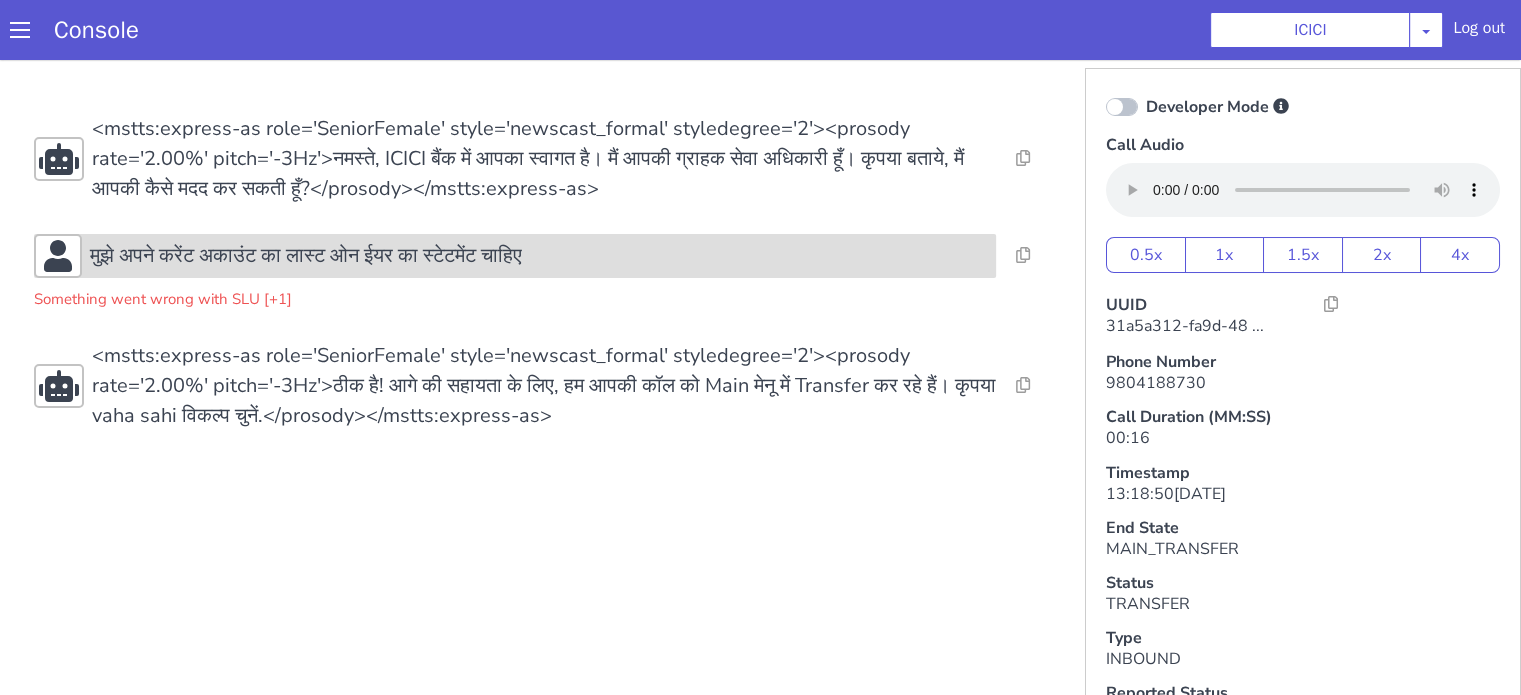click on "मुझे अपने करेंट अकाउंट का लास्ट ओन ईयर का स्टेटमेंट चाहिए" at bounding box center (539, 256) 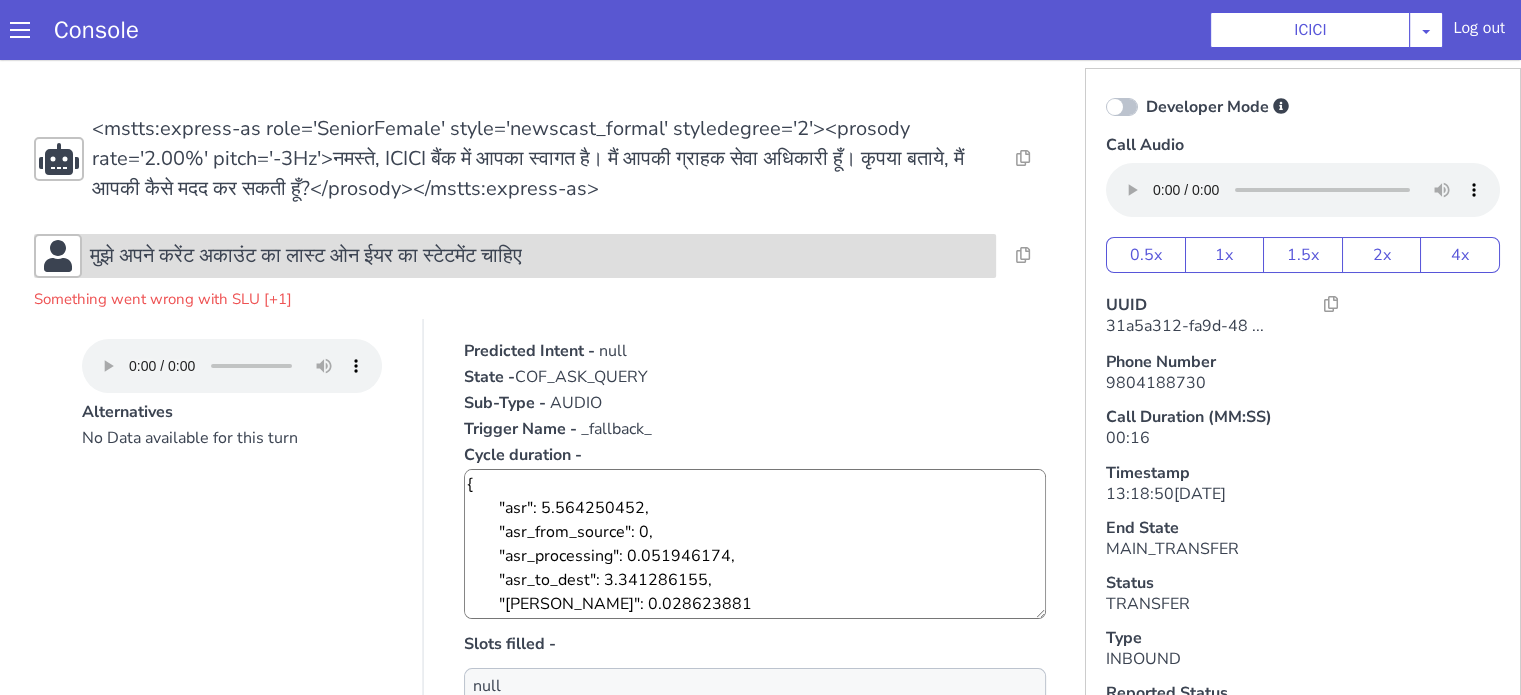click on "मुझे अपने करेंट अकाउंट का लास्ट ओन ईयर का स्टेटमेंट चाहिए" at bounding box center (539, 256) 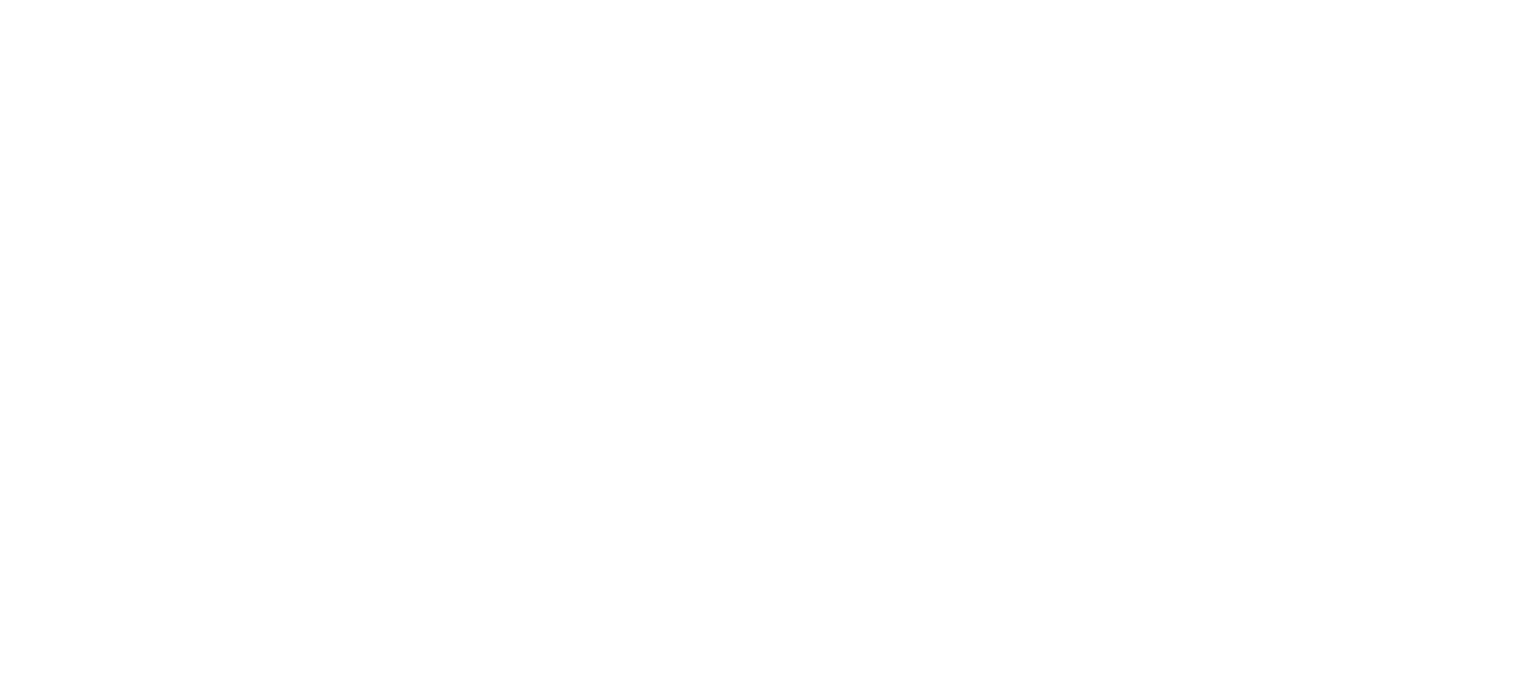 scroll, scrollTop: 0, scrollLeft: 0, axis: both 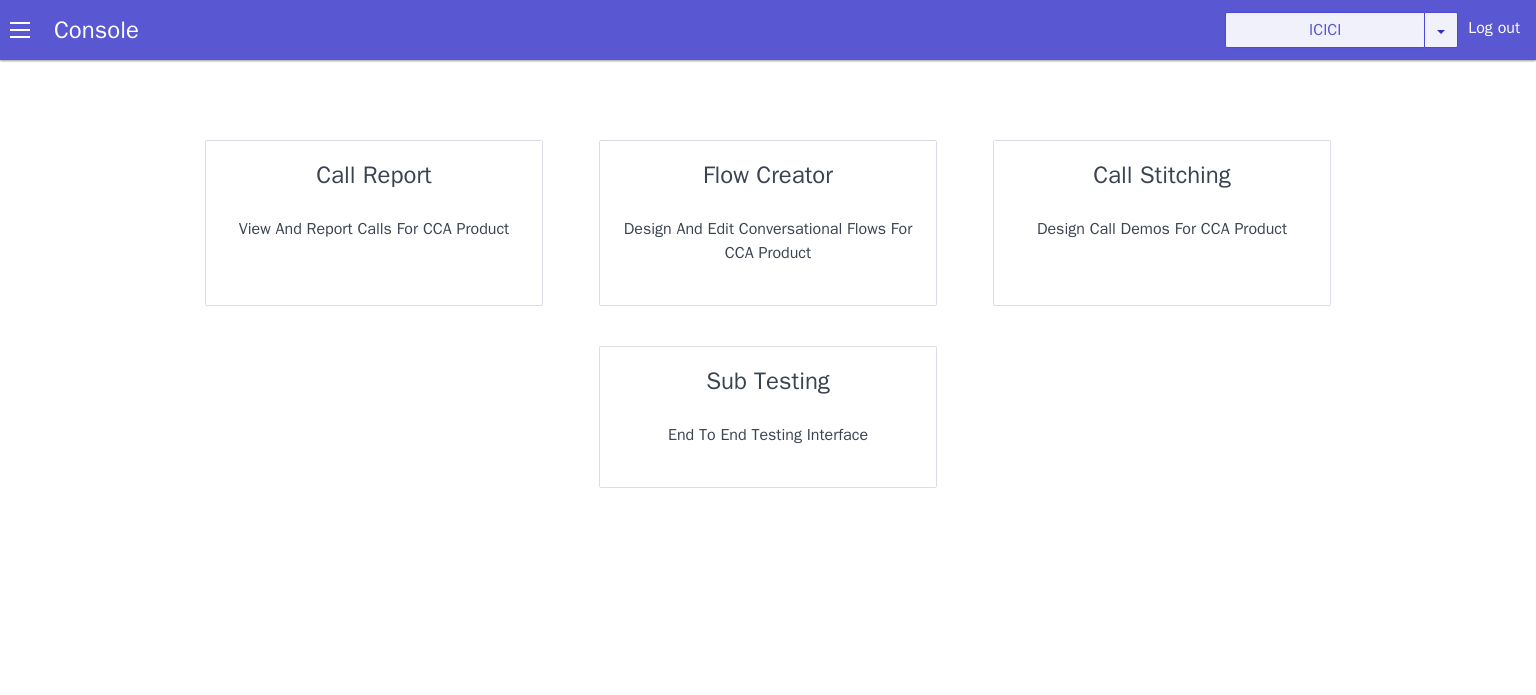 click on "ICICI [PERSON_NAME] Airtel DTH Pilot Airtel POC [PERSON_NAME] Blue NT Aliceblue American Finance - US Apollo Apollo 24*7 Application - Collections Auto NPS feedback Avaya Devconnect Axis Axis AMC Axis Outbound BAGIC BALIC BALIC Old 2 Bajaj Autofinance Bajaj Fin Banking Demo Barbeque Nation Buy Now Pay Later Cars24 Cashe Central Bank of [GEOGRAPHIC_DATA] [PERSON_NAME] Cholamandalam Finance Consumer Durables Coverfox Covid19 Helpline Credgenics CreditMate DPDzero DUMMY Data collection Demo - Collections Dish TV ERCM Emeritus Eureka Forbes - LQ FFAM360 - US Familiarity Farming_Axis Finaccel Flipkart Flow Templates Fusion Microfinance Giorgos_TestBot Great Learning Grievance Bot HDB Finance HDFC HDFC Ergo HDFC Freedom CC HDFC Life Demo HDFC Securities Hathway Internet Hathway V2 Home Credit IBM IBM Banking Demo ICICI ICICI Bank Outbound ICICI [DEMOGRAPHIC_DATA] Persistency ICICI Prudential ICICI securities ICICI_lombard IDFC First Bank IFFCO Tokio Insurance Iffco [GEOGRAPHIC_DATA] [GEOGRAPHIC_DATA] Indigo IndusInd - Settlement IndusInd CC Indusind - Agri Loan [GEOGRAPHIC_DATA]" at bounding box center [1413, 232] 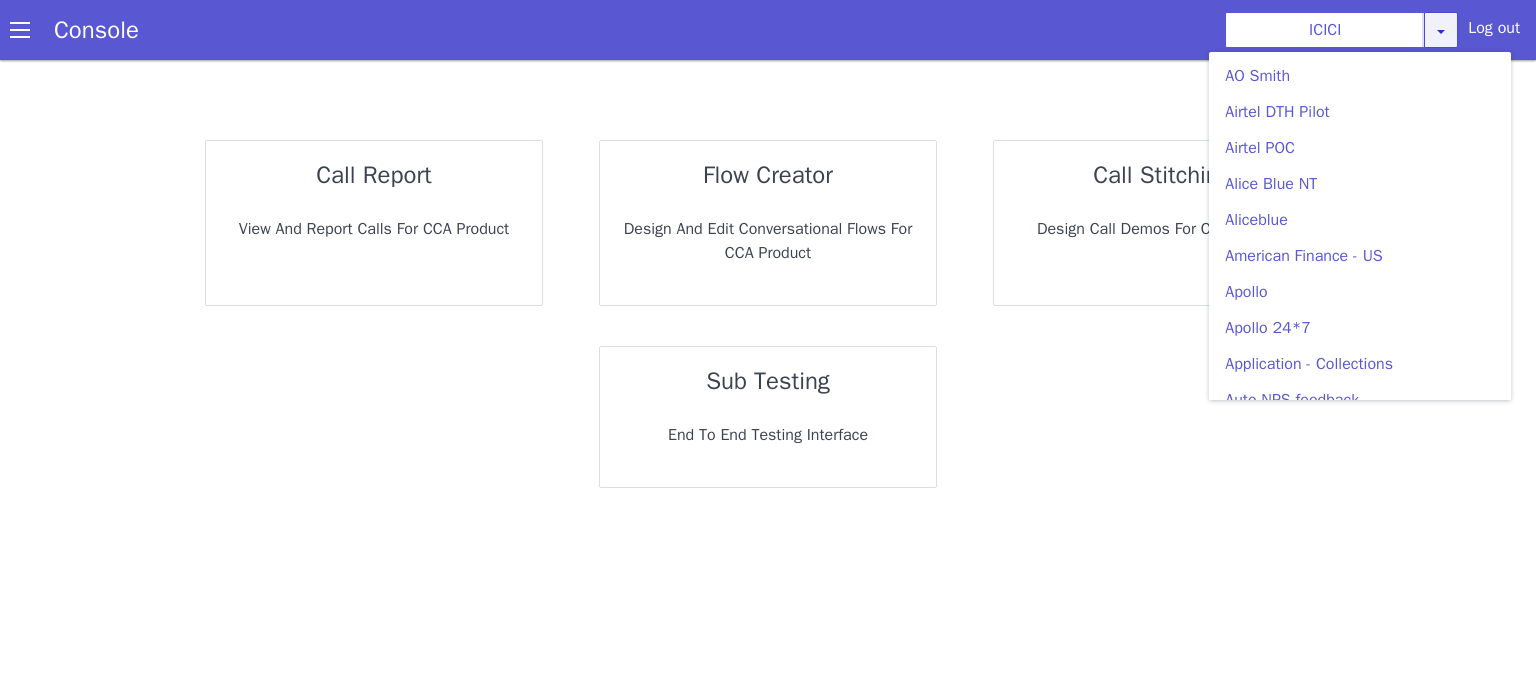 click at bounding box center (1449, 48) 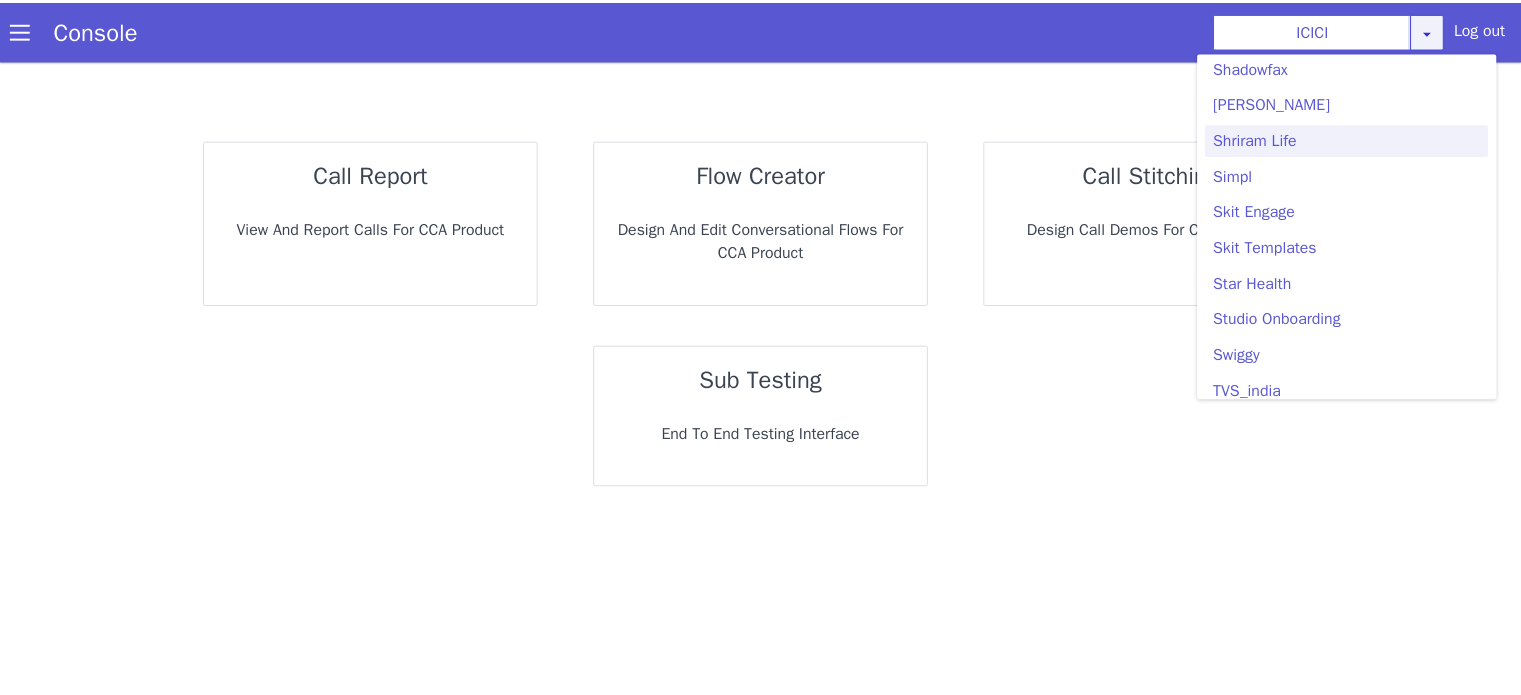 scroll, scrollTop: 4200, scrollLeft: 0, axis: vertical 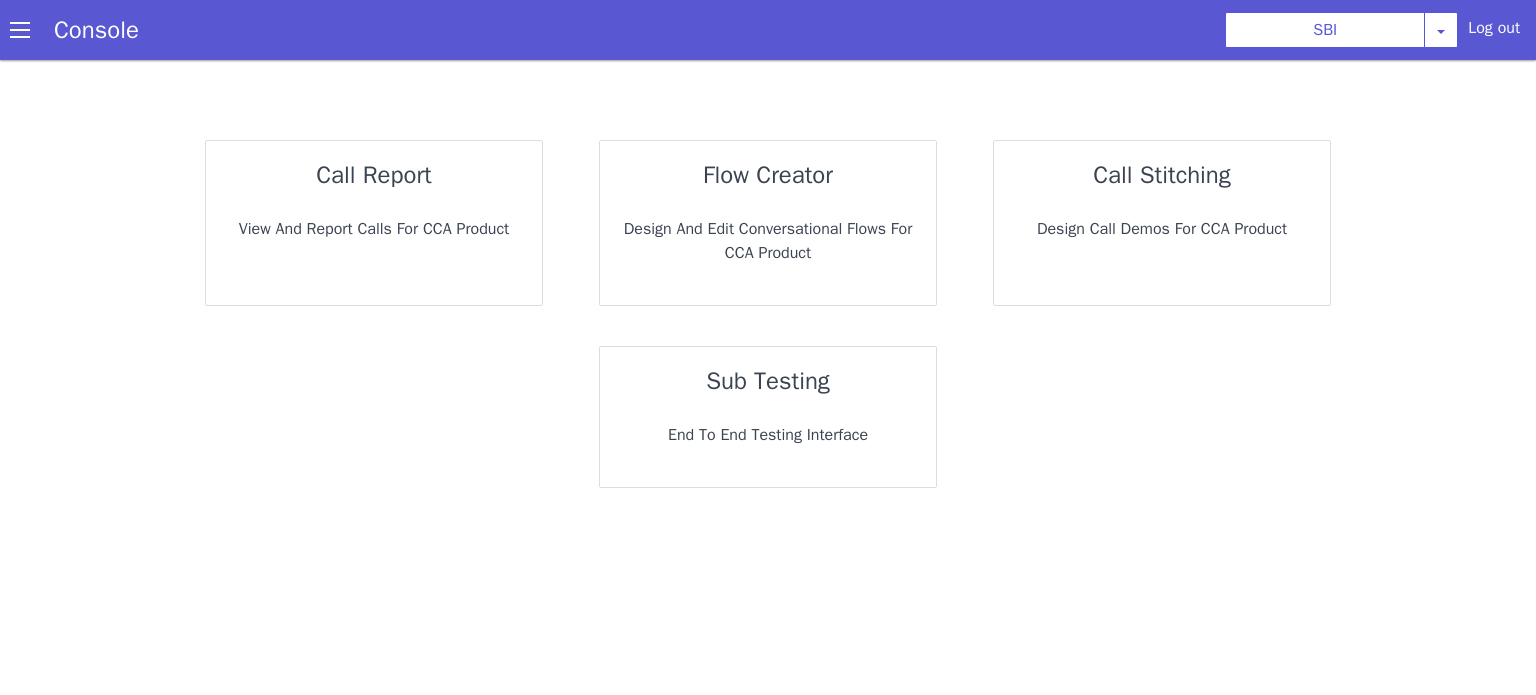 click on "call report" at bounding box center [374, 175] 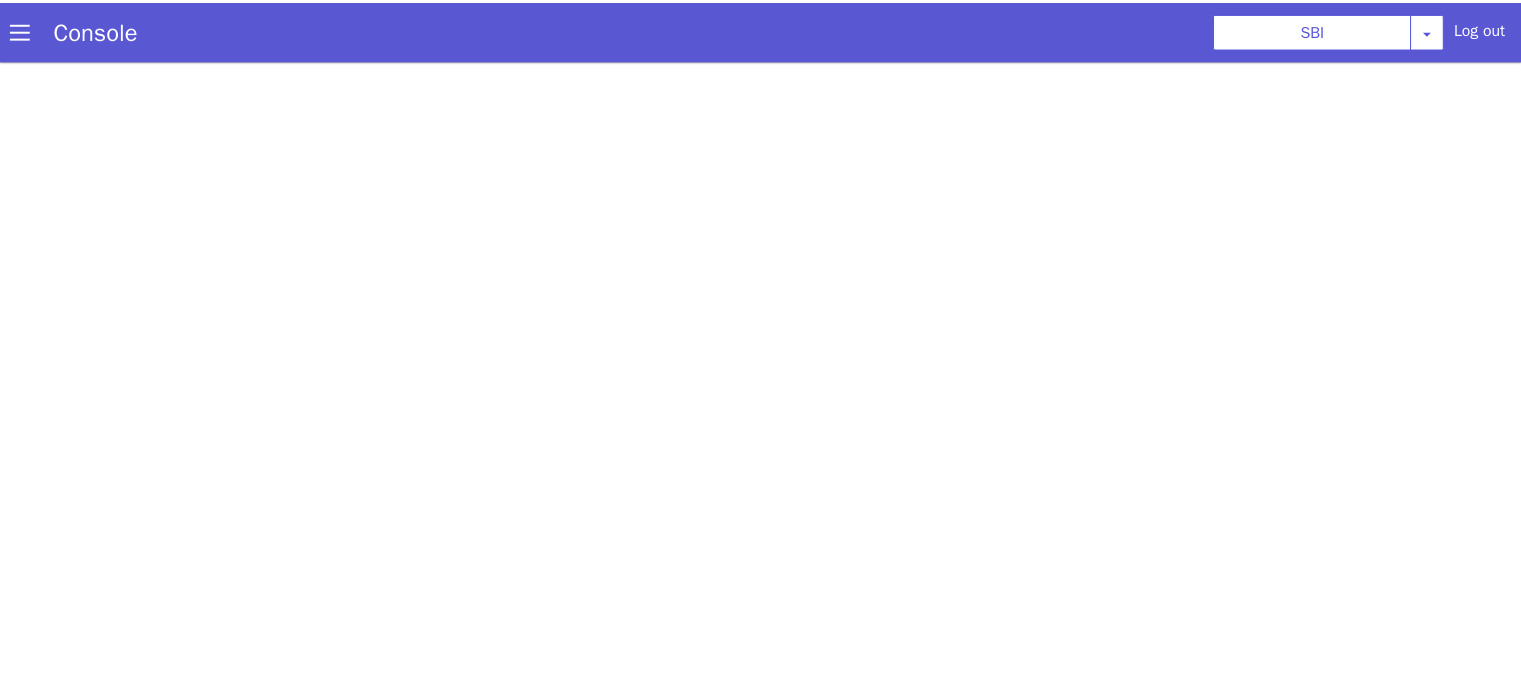 scroll, scrollTop: 0, scrollLeft: 0, axis: both 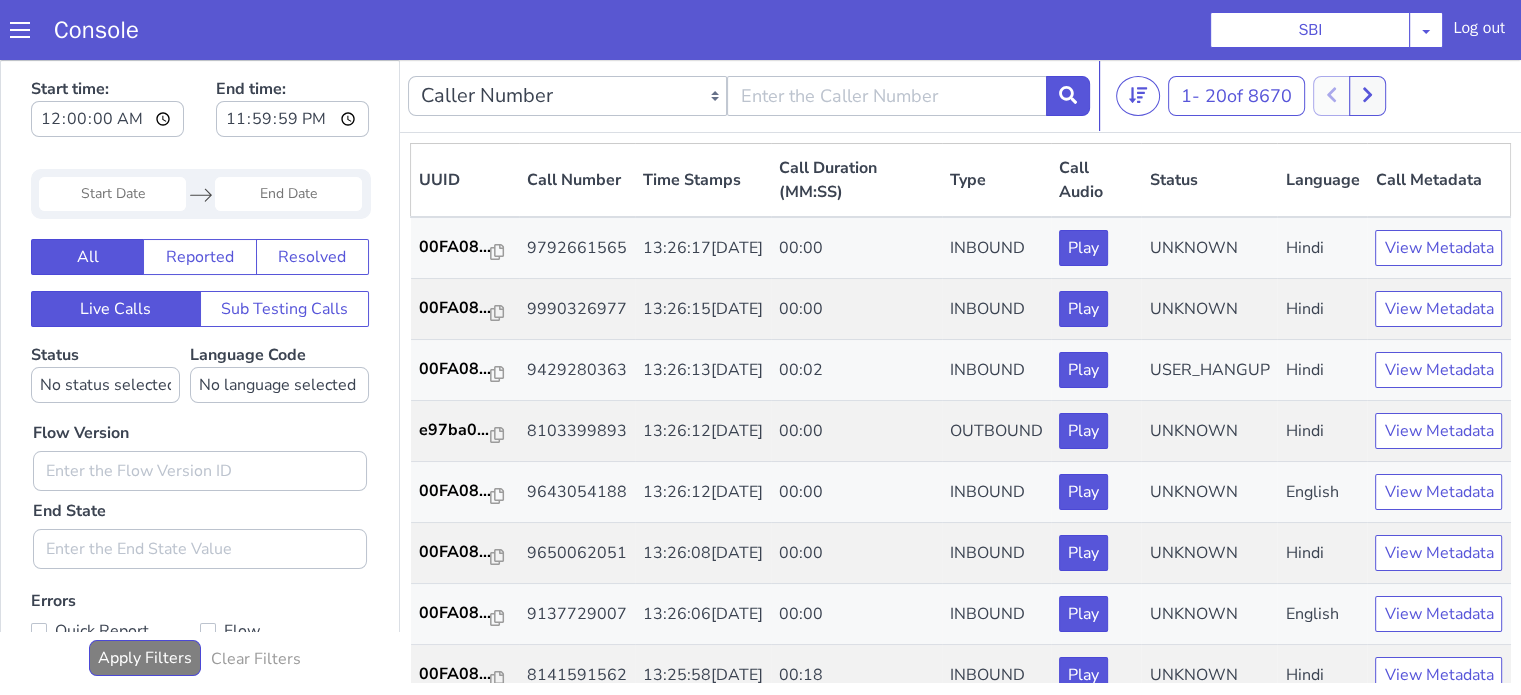 click at bounding box center [112, 194] 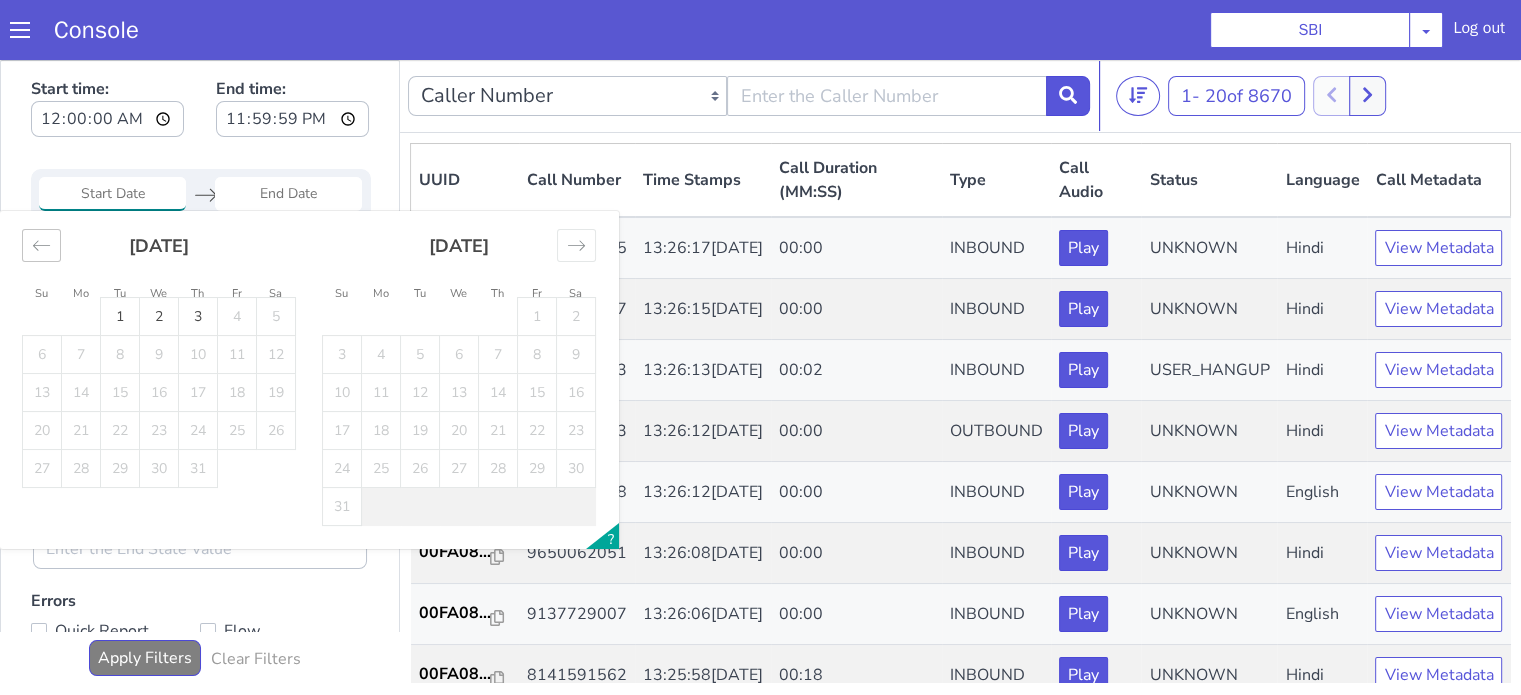 click 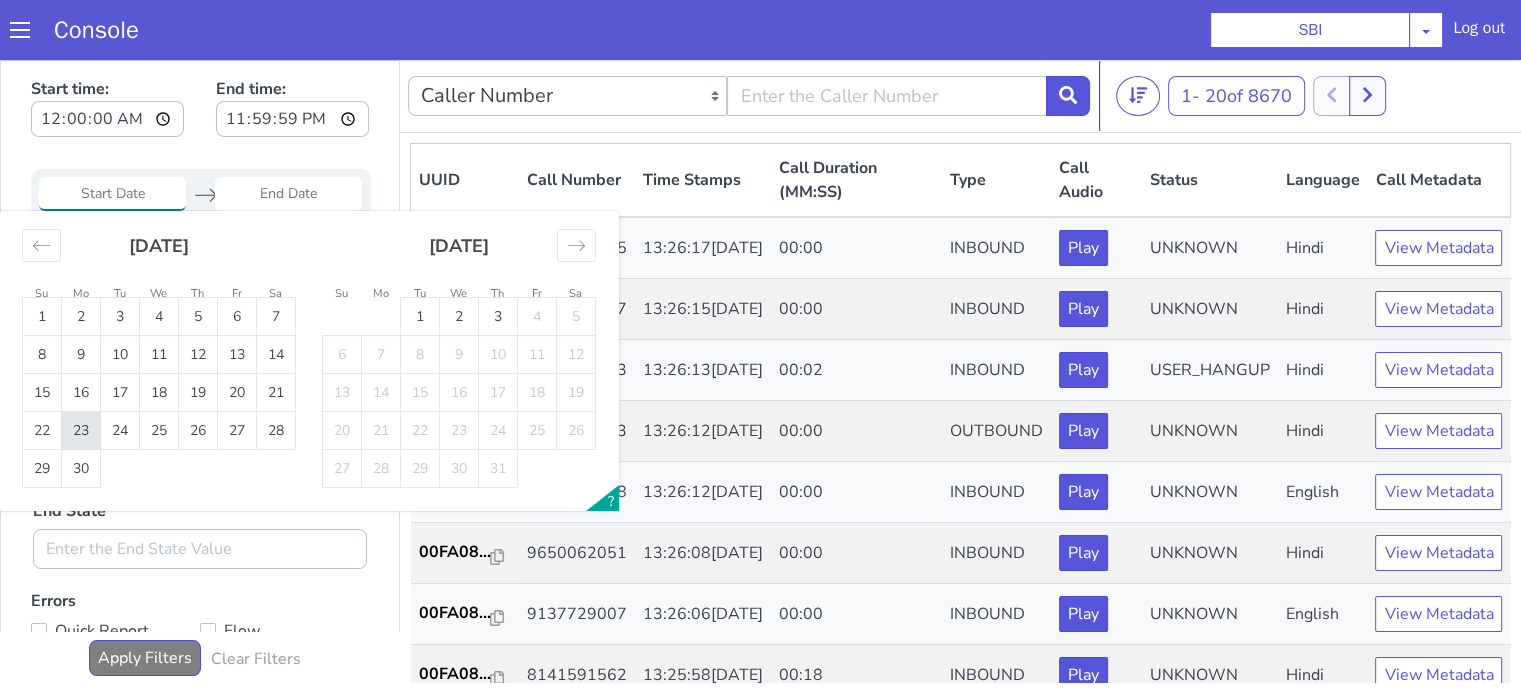 click on "23" at bounding box center (81, 431) 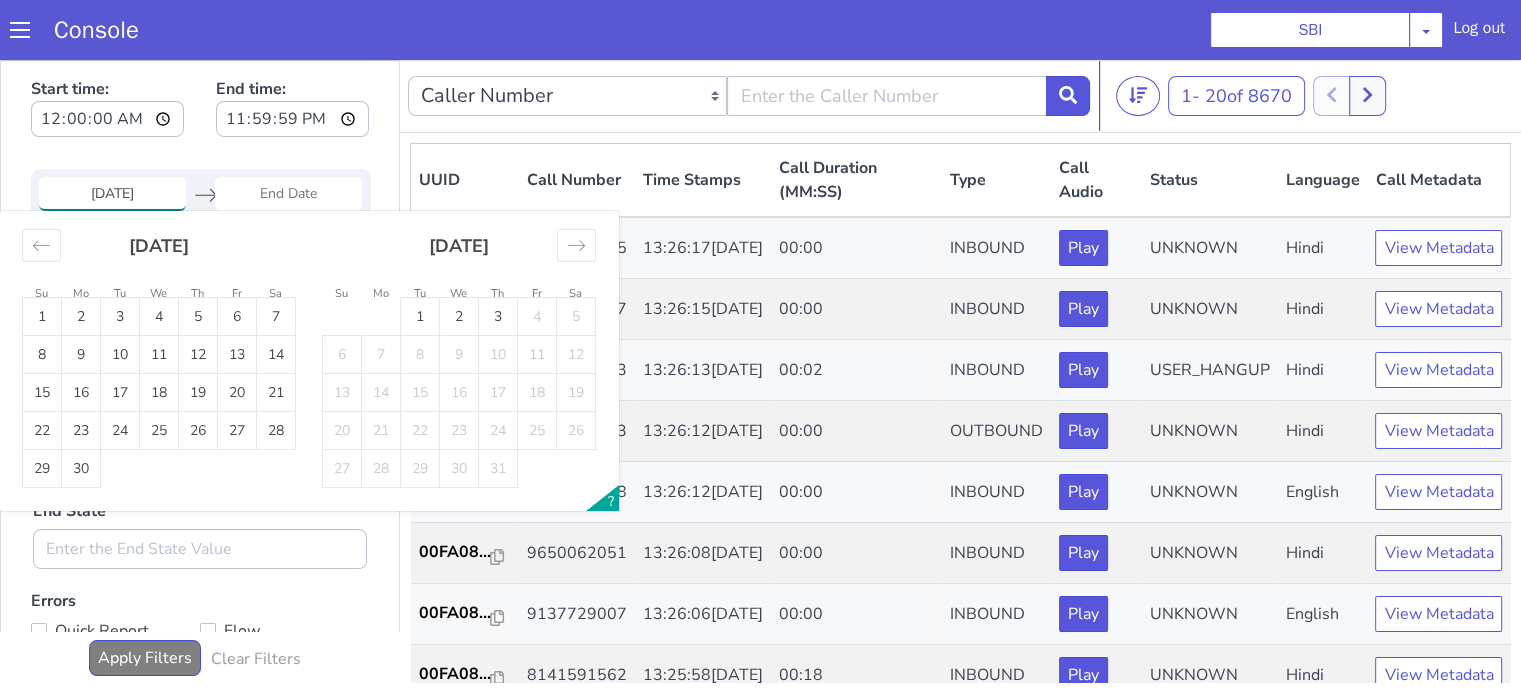 click on "23" at bounding box center [81, 431] 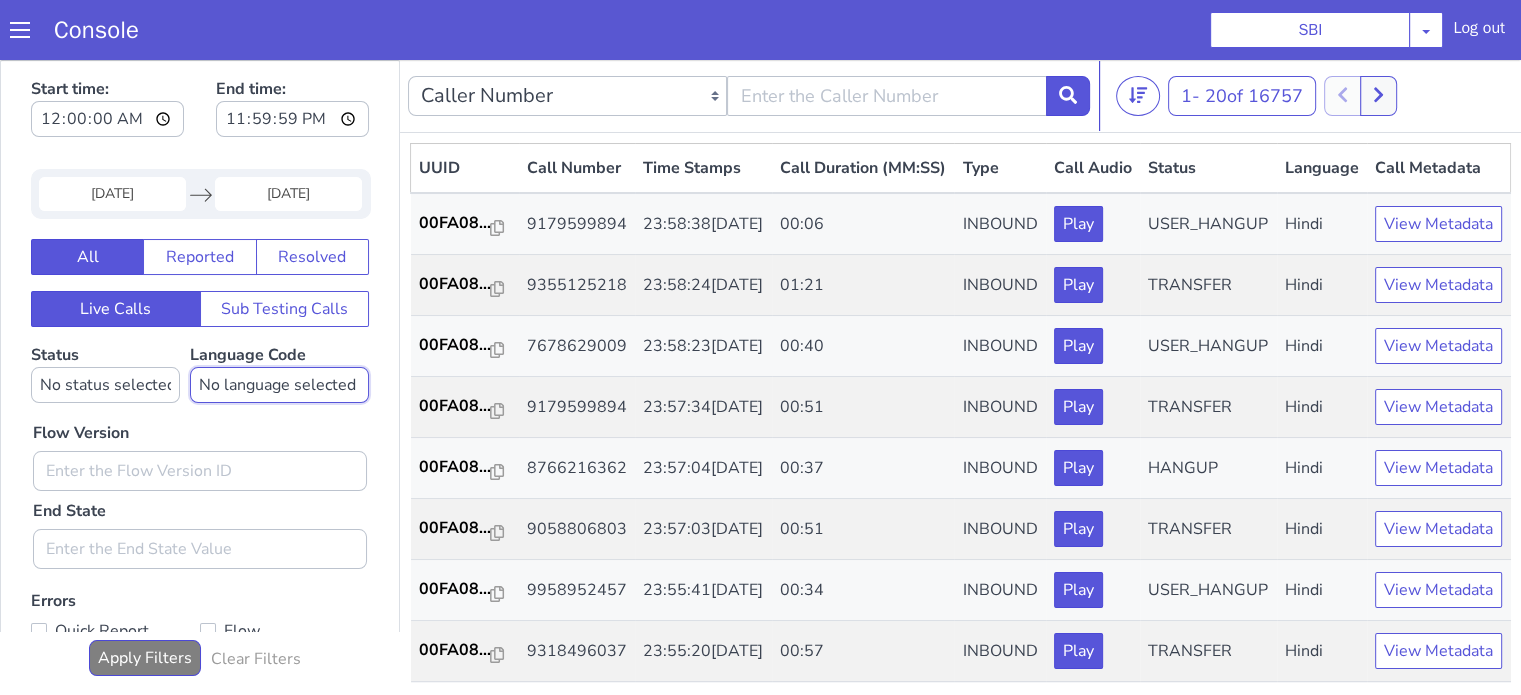 click on "No language selected Hindi English Tamil Telugu [GEOGRAPHIC_DATA] Marathi Malayalam Gujarati Bengali Indonesian Malay English US English GB" at bounding box center (279, 385) 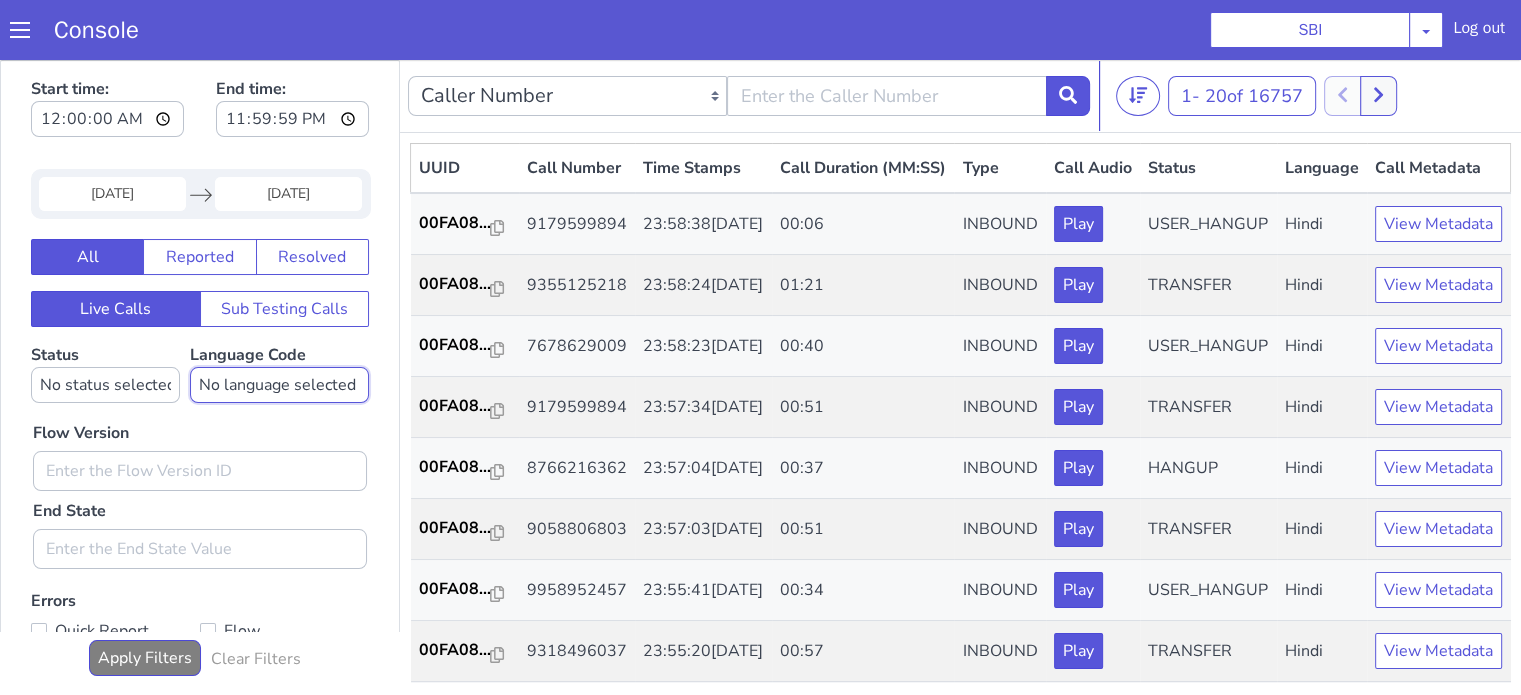 select on "en" 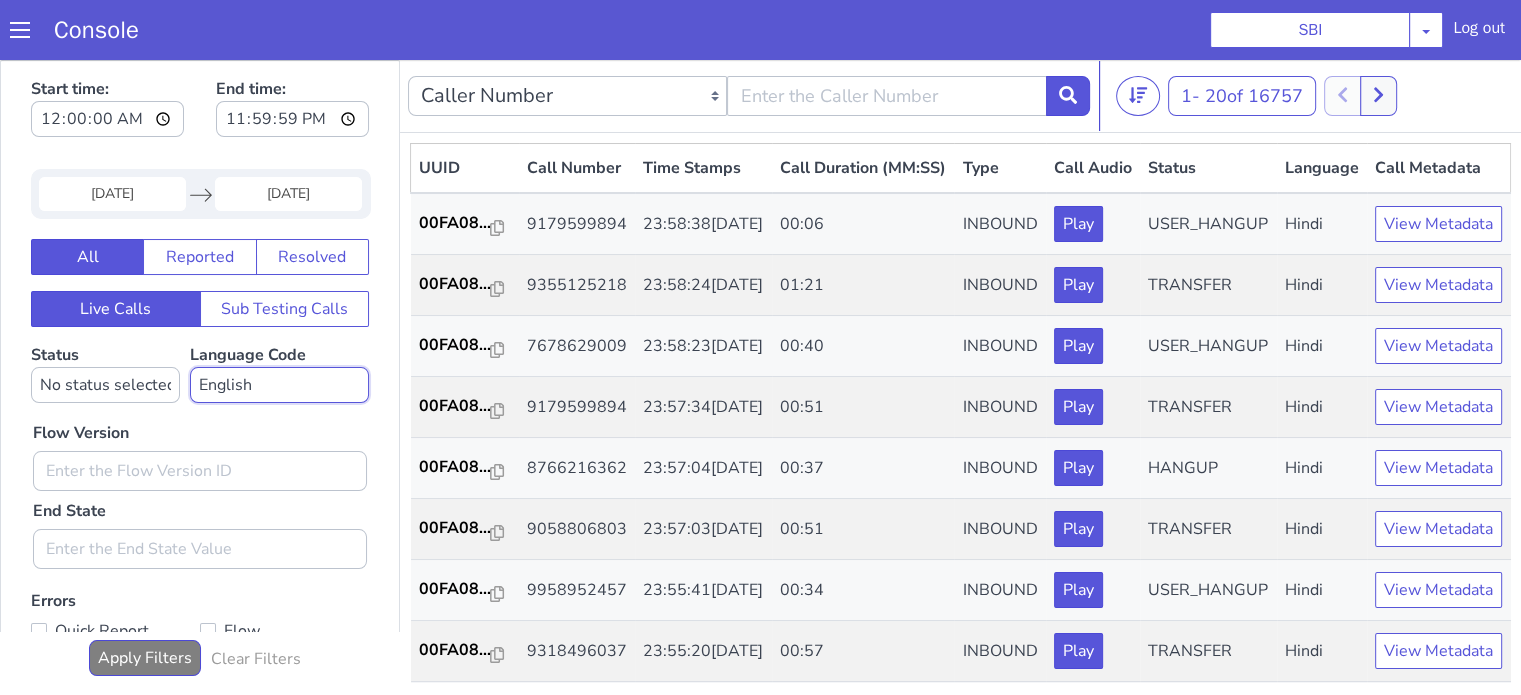 click on "No language selected Hindi English Tamil Telugu [GEOGRAPHIC_DATA] Marathi Malayalam Gujarati Bengali Indonesian Malay English US English GB" at bounding box center (279, 385) 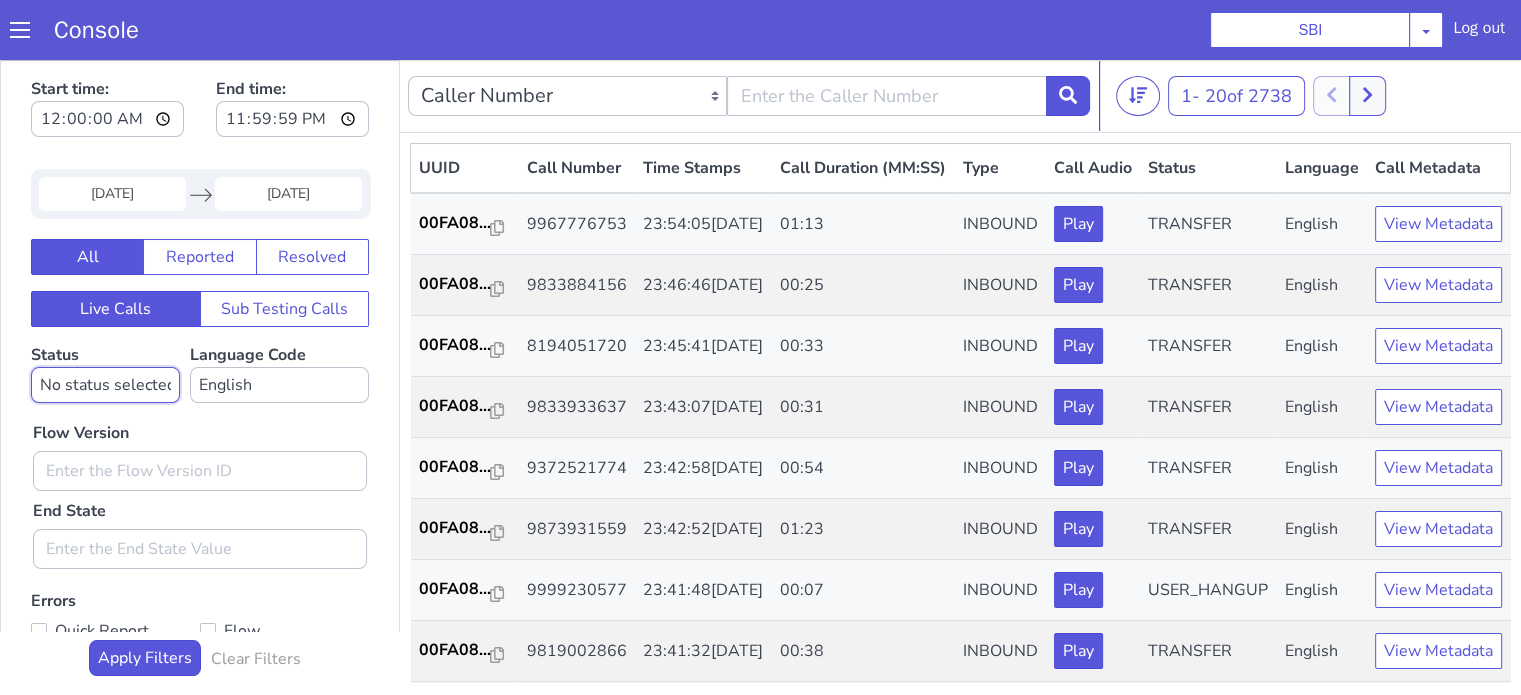 click on "No status selected HANGUP USER_HANGUP TRANSFER UNKNOWN" at bounding box center [105, 385] 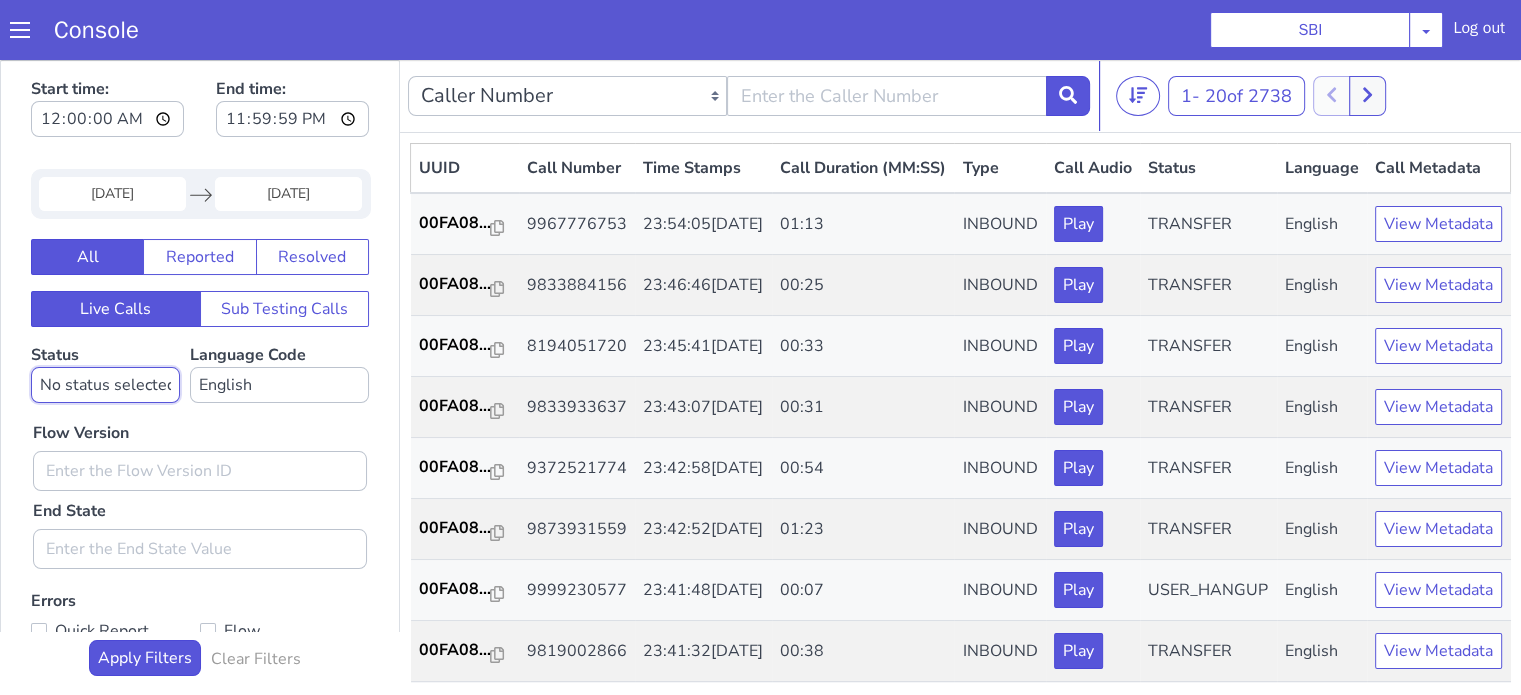 select on "TRANSFER" 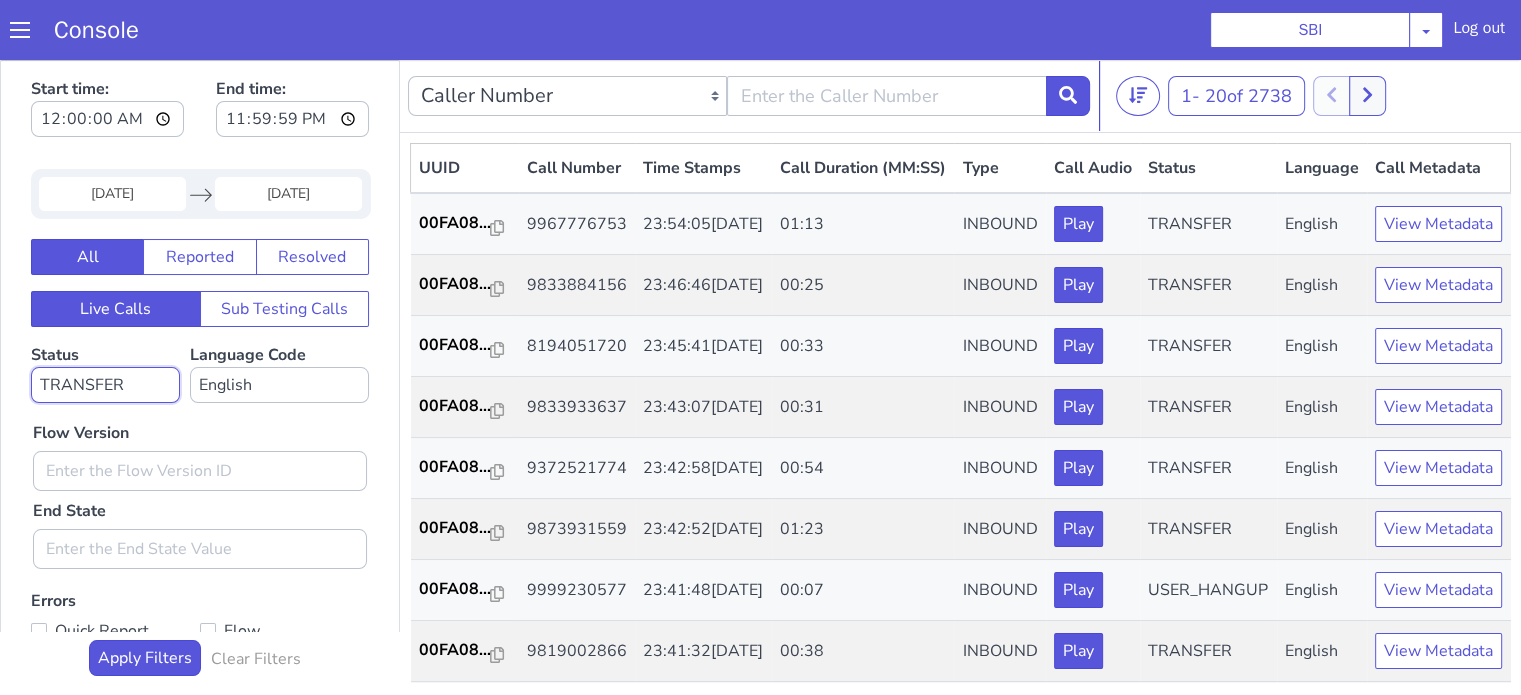 click on "No status selected HANGUP USER_HANGUP TRANSFER UNKNOWN" at bounding box center (105, 385) 